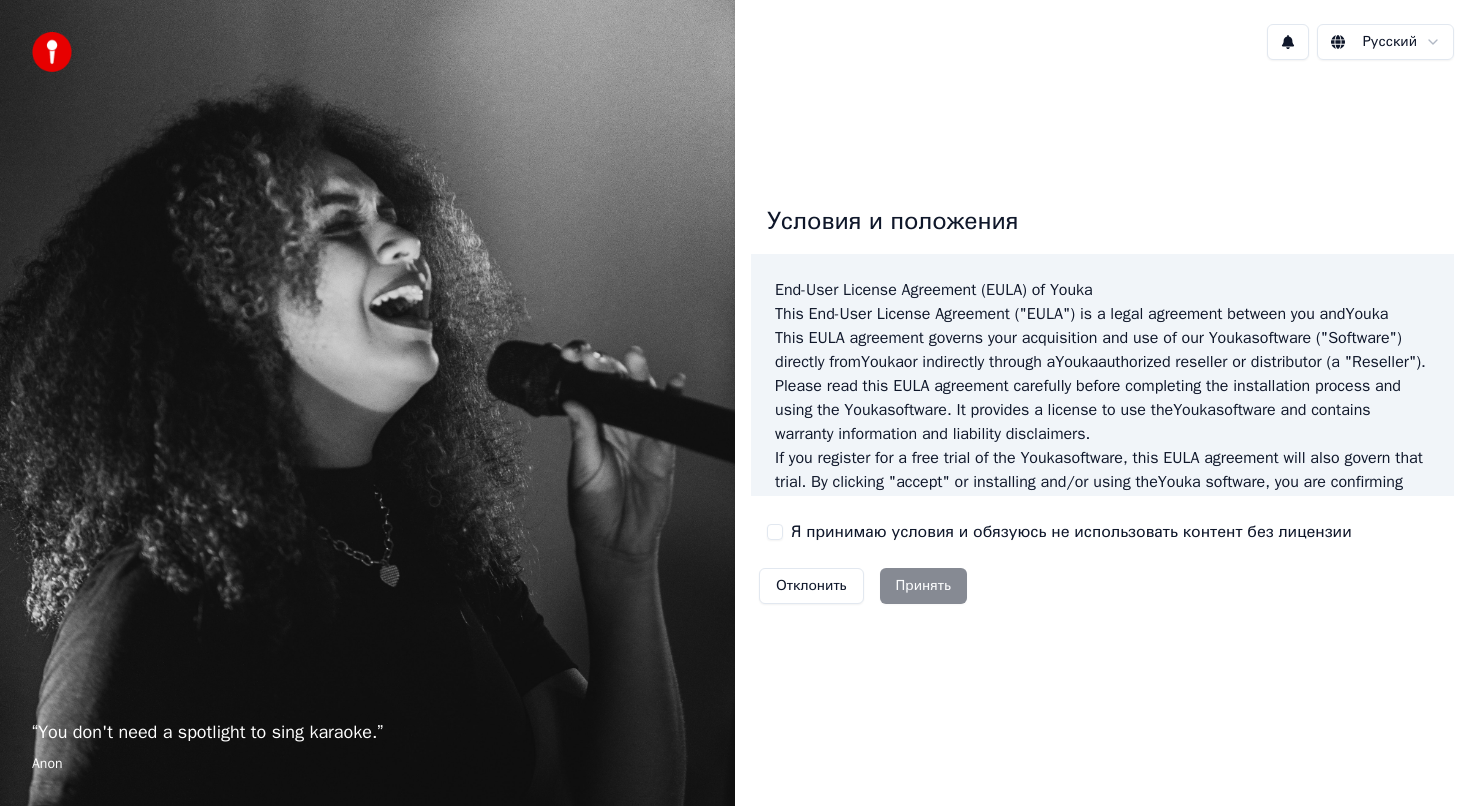 scroll, scrollTop: 0, scrollLeft: 0, axis: both 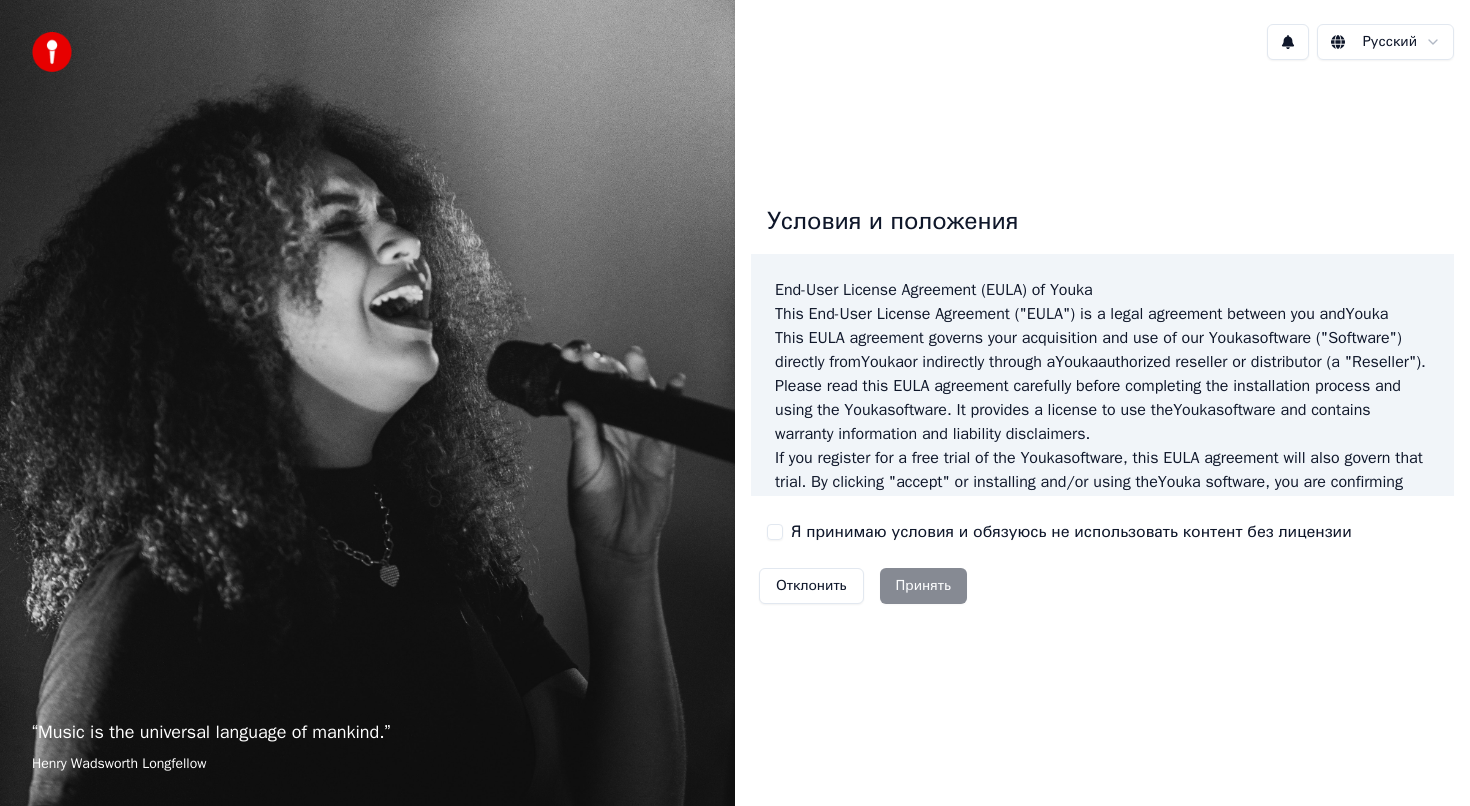 click on "Я принимаю условия и обязуюсь не использовать контент без лицензии" at bounding box center [1071, 532] 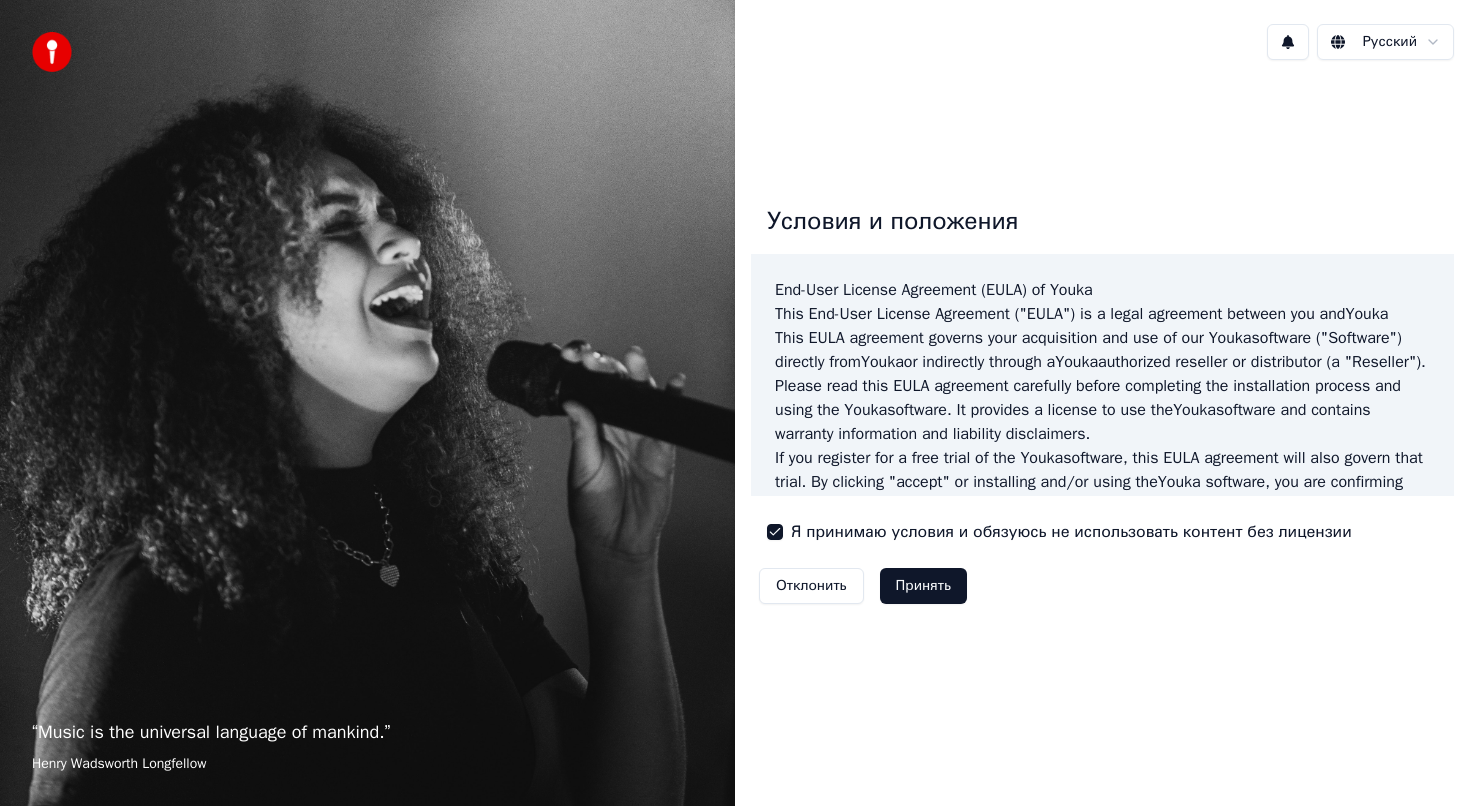 click on "Принять" at bounding box center [923, 586] 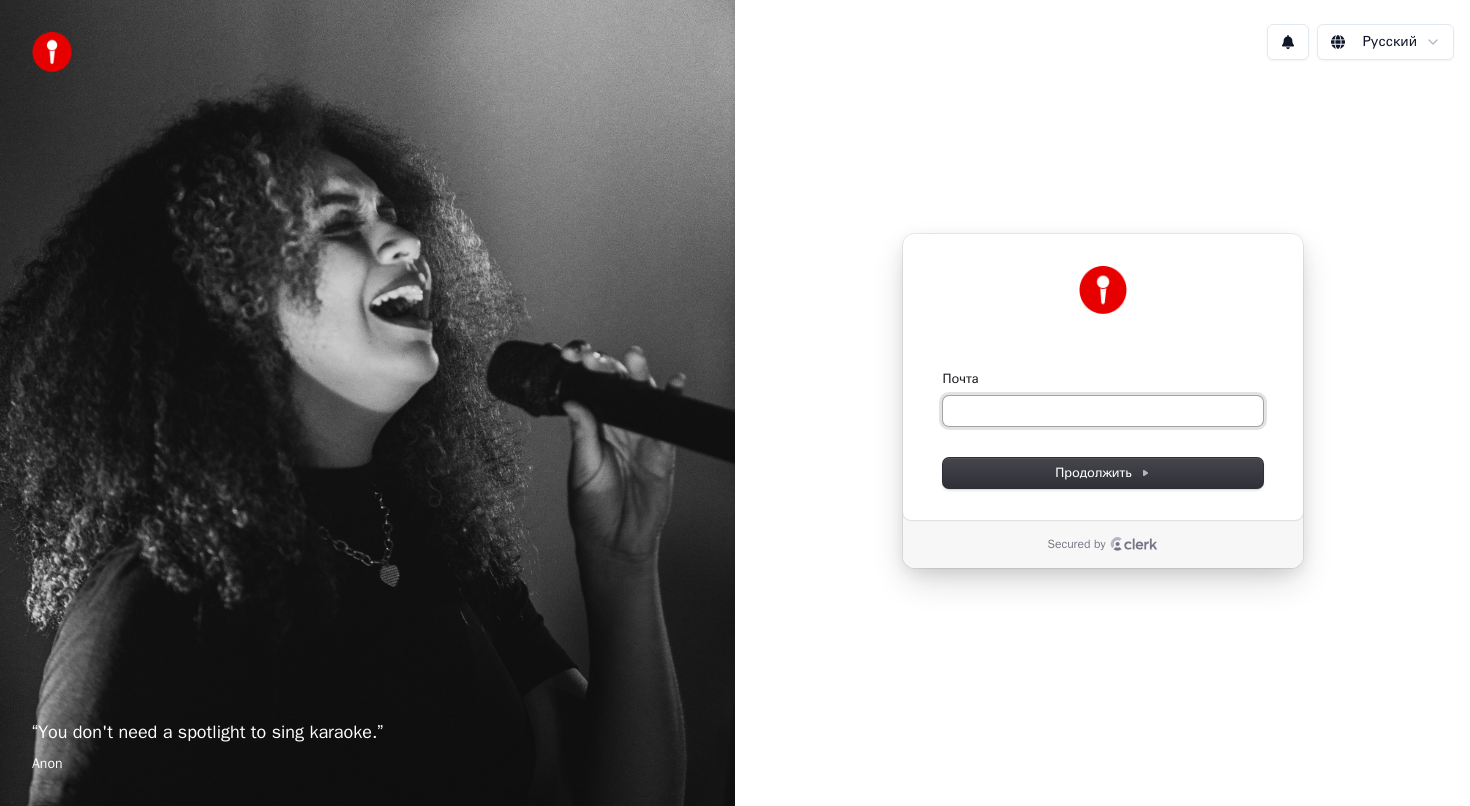 click on "Почта" at bounding box center [1103, 411] 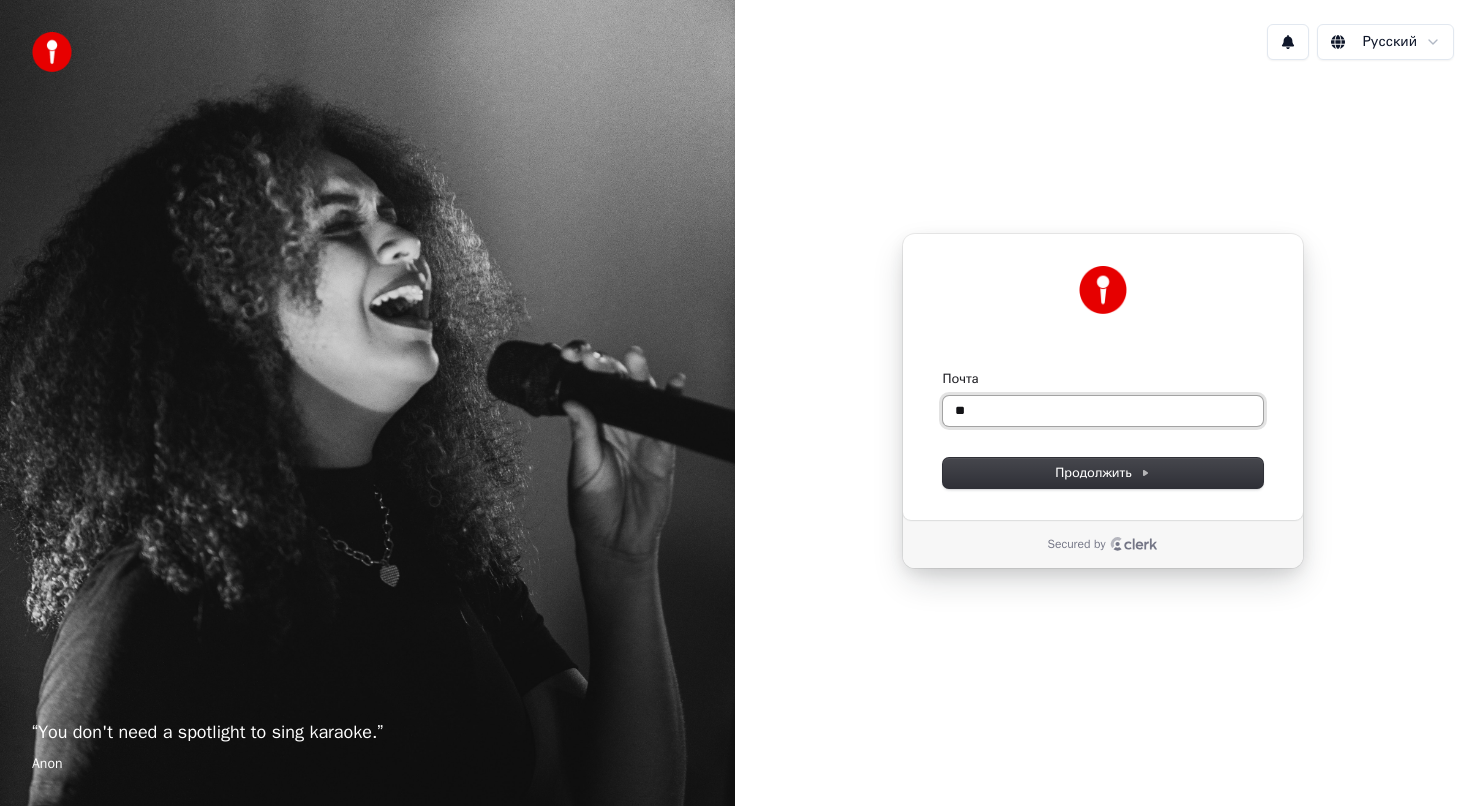 type on "*" 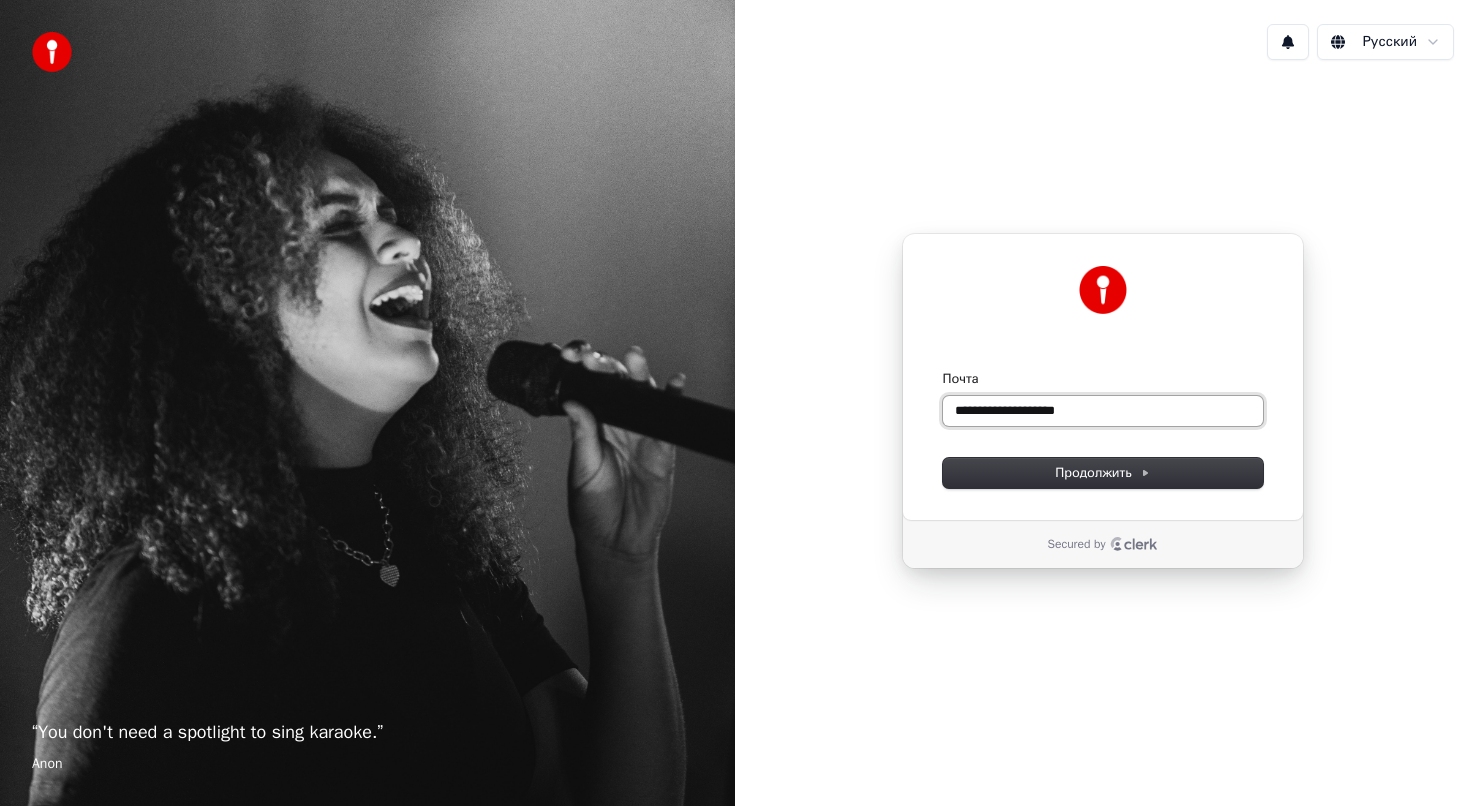 click at bounding box center (943, 370) 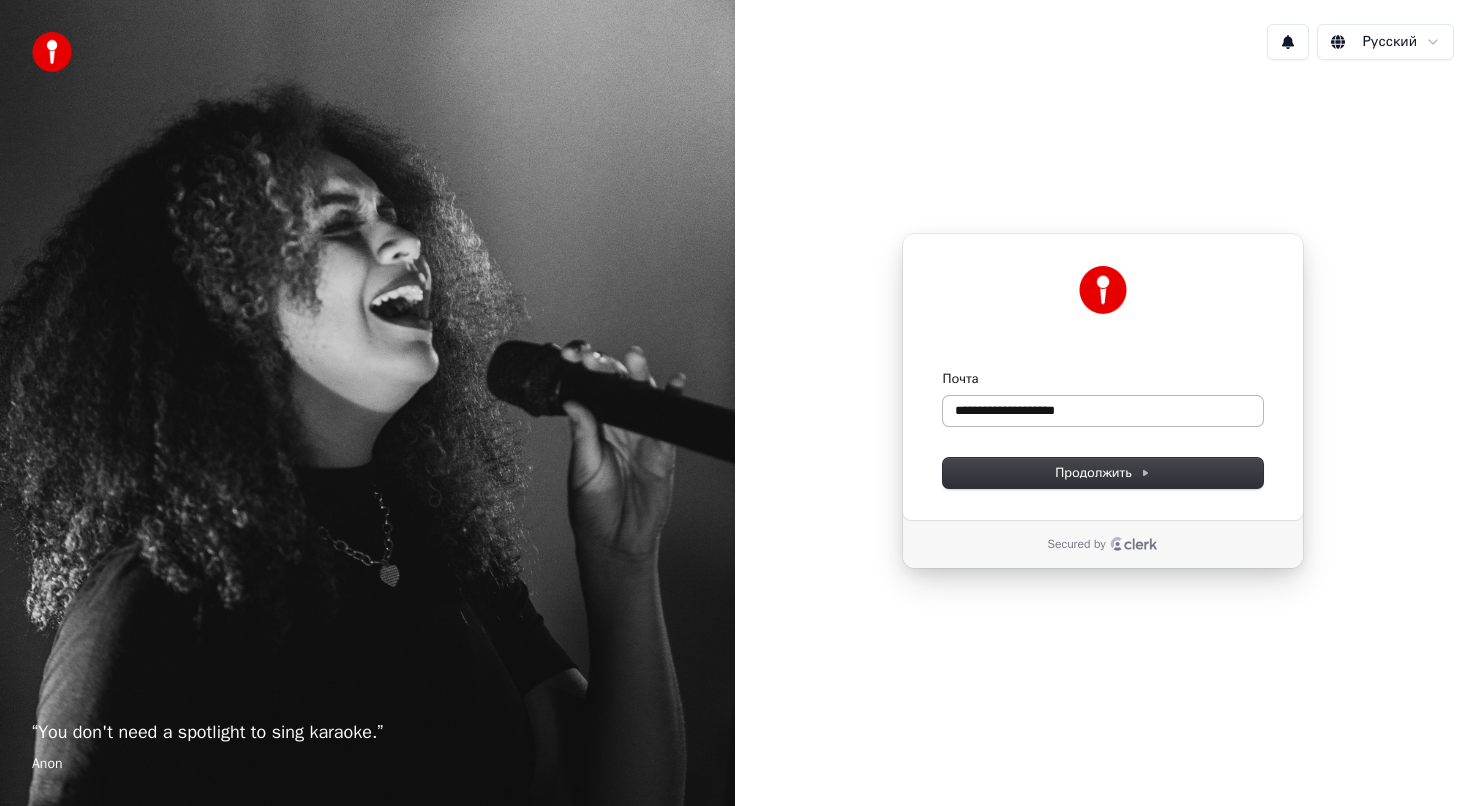 type on "**********" 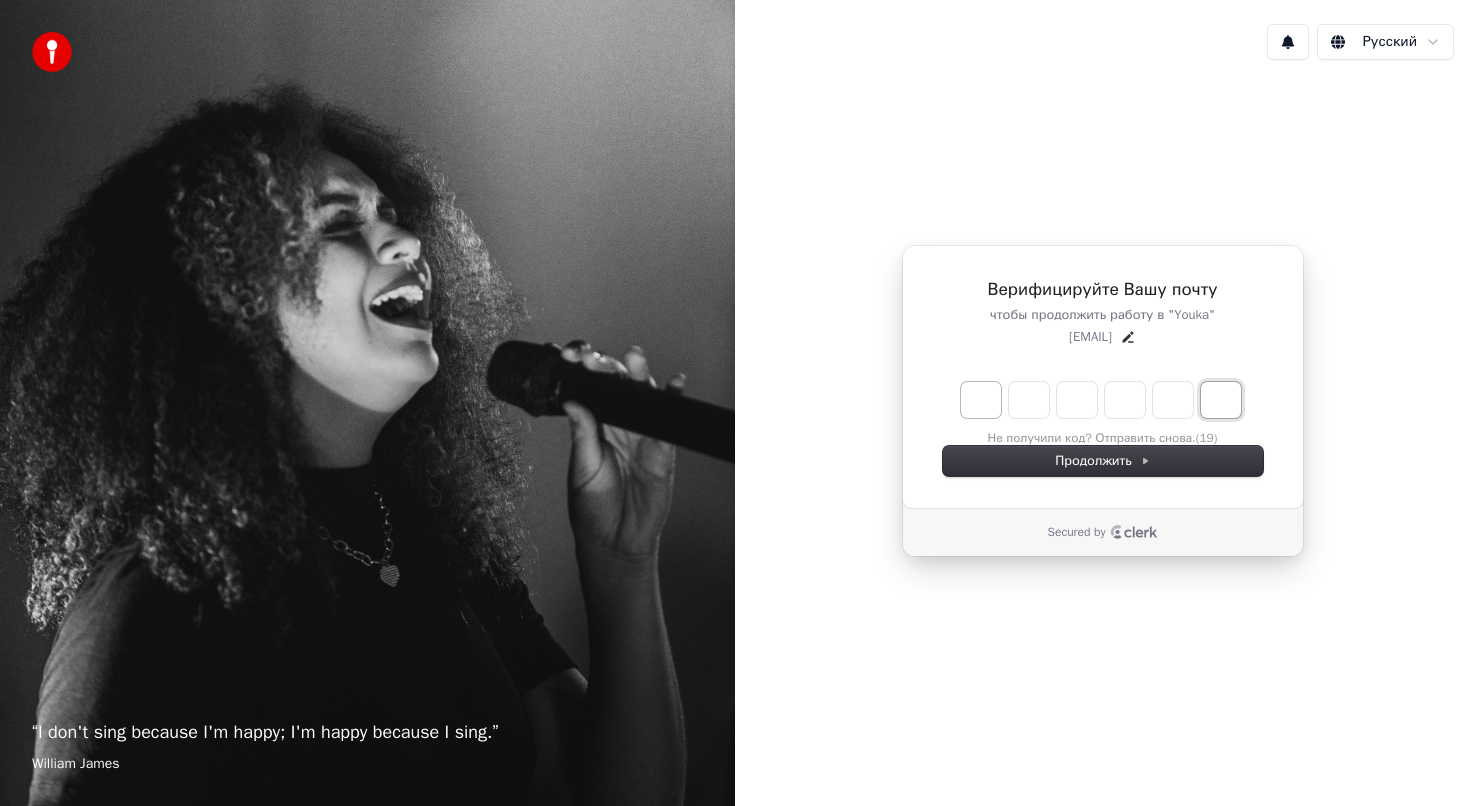 paste on "*" 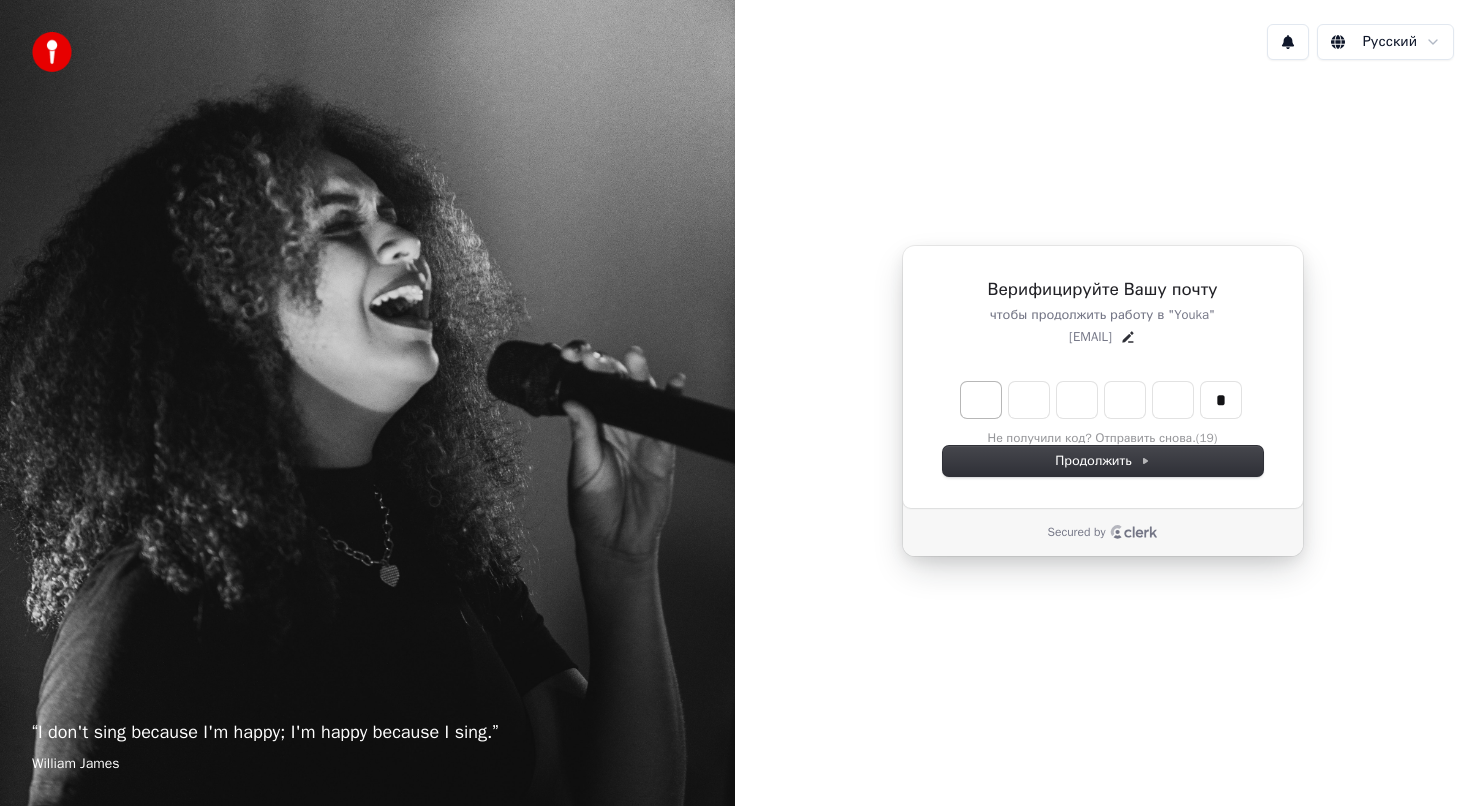 type on "******" 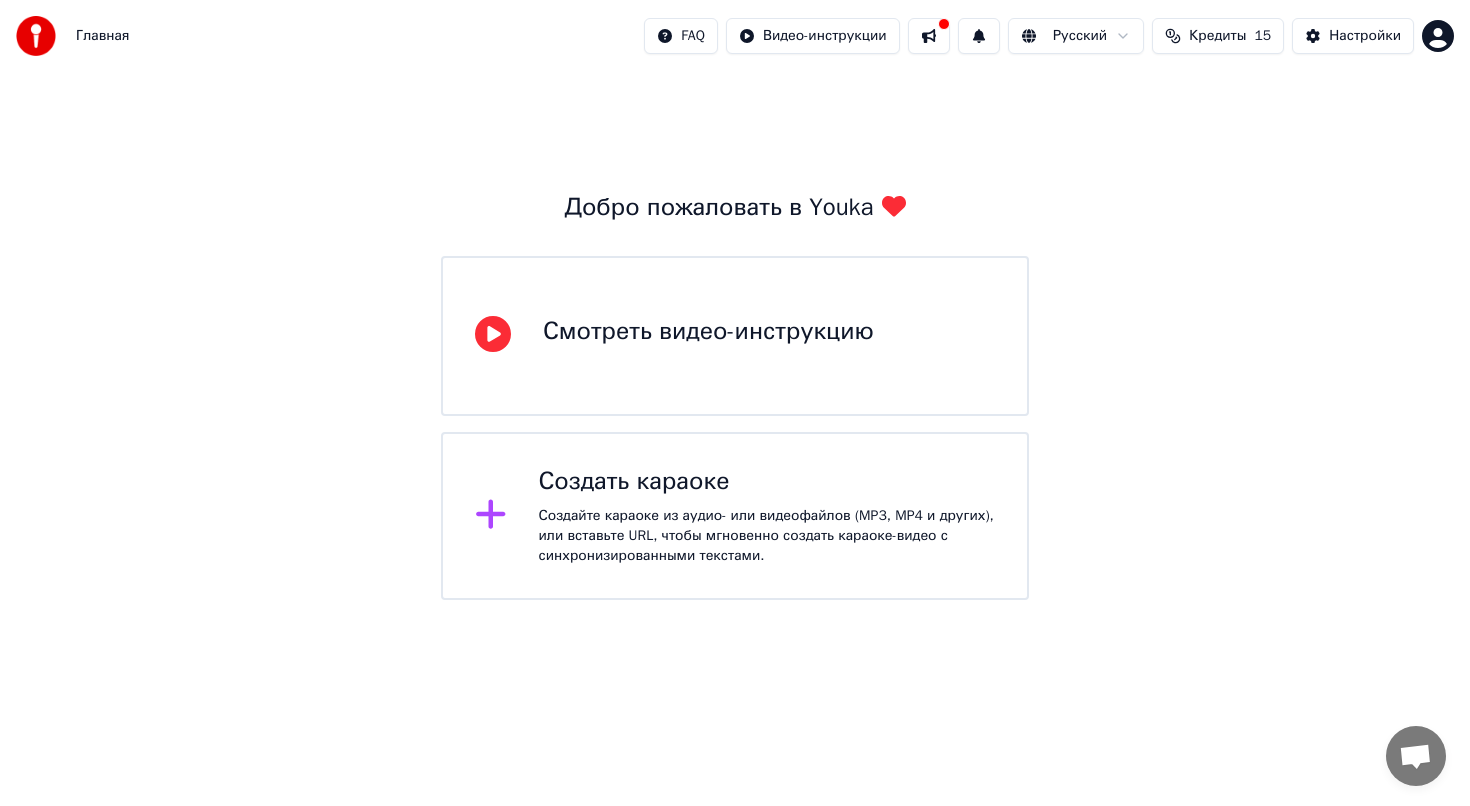 click on "Создайте караоке из аудио- или видеофайлов (MP3, MP4 и других), или вставьте URL, чтобы мгновенно создать караоке-видео с синхронизированными текстами." at bounding box center [767, 536] 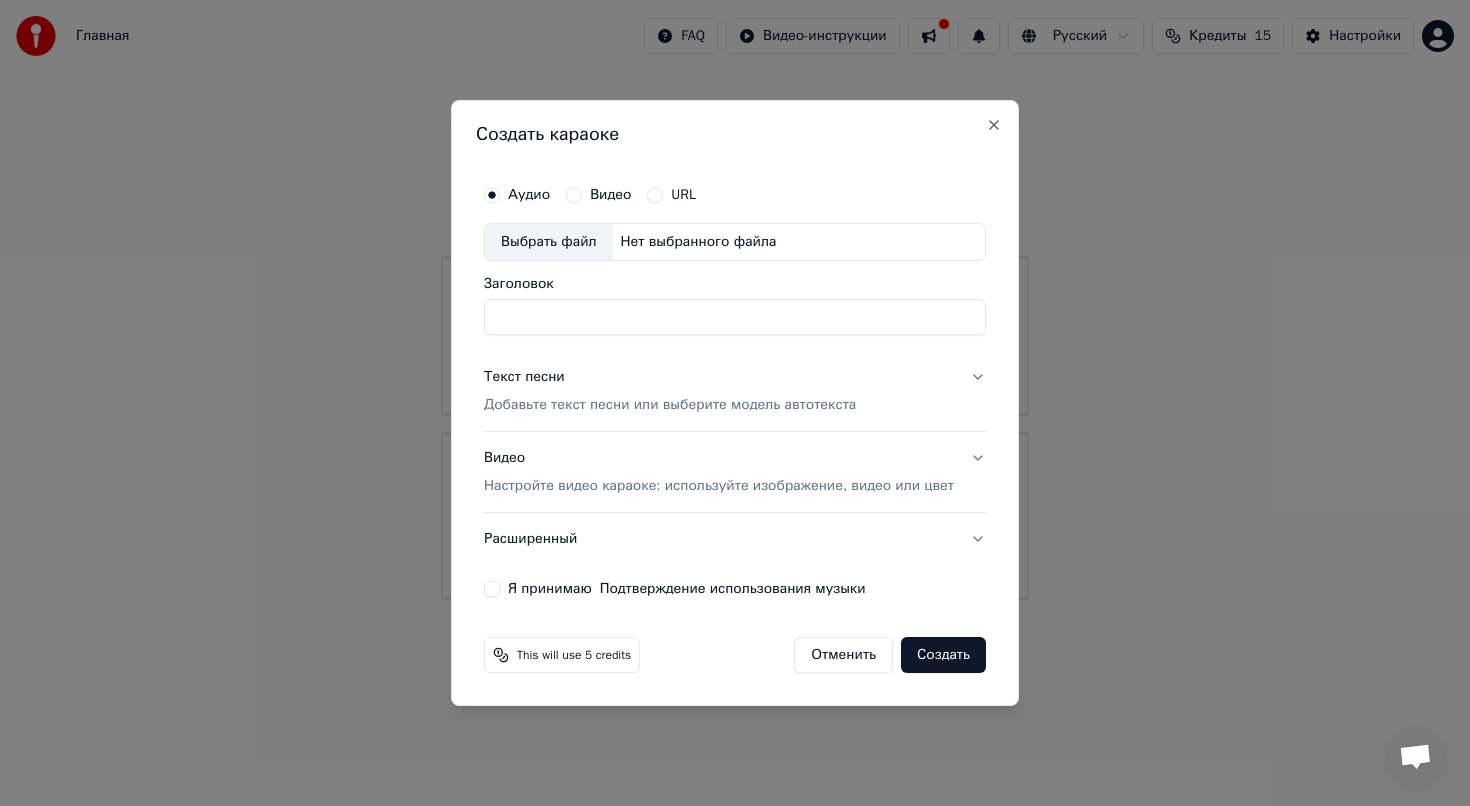 click on "Видео" at bounding box center [610, 195] 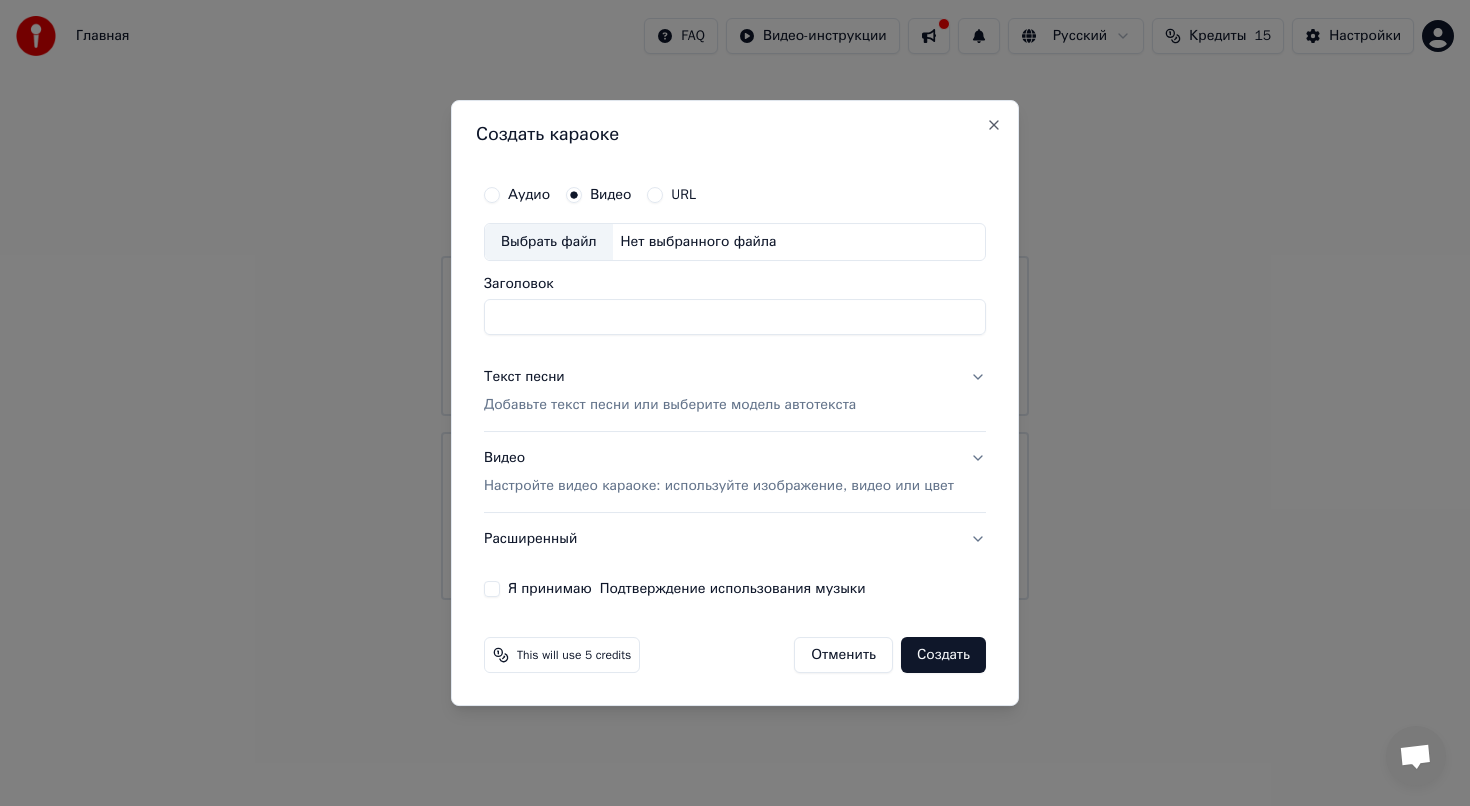 click on "Заголовок" at bounding box center (735, 317) 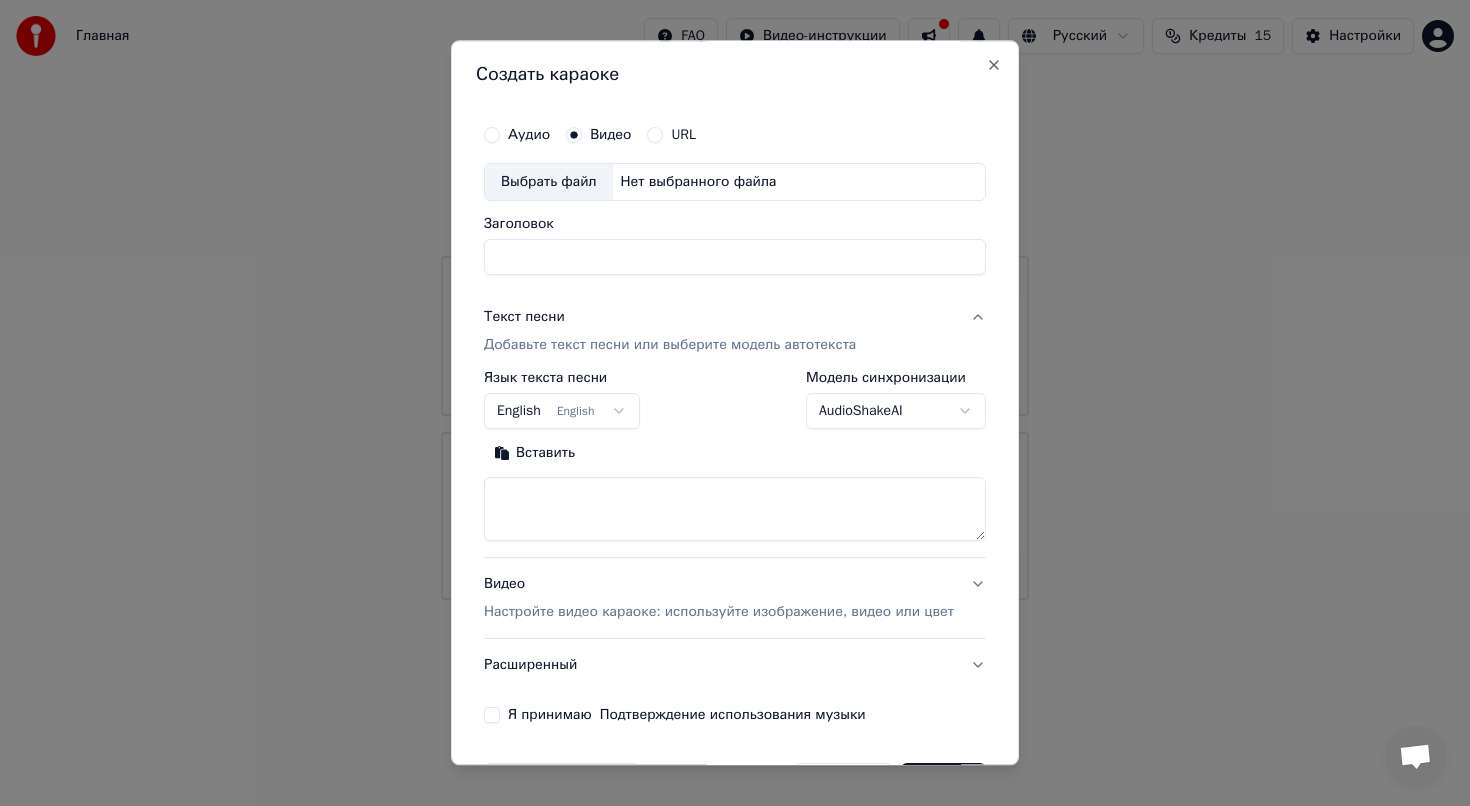 click on "English English" at bounding box center [562, 411] 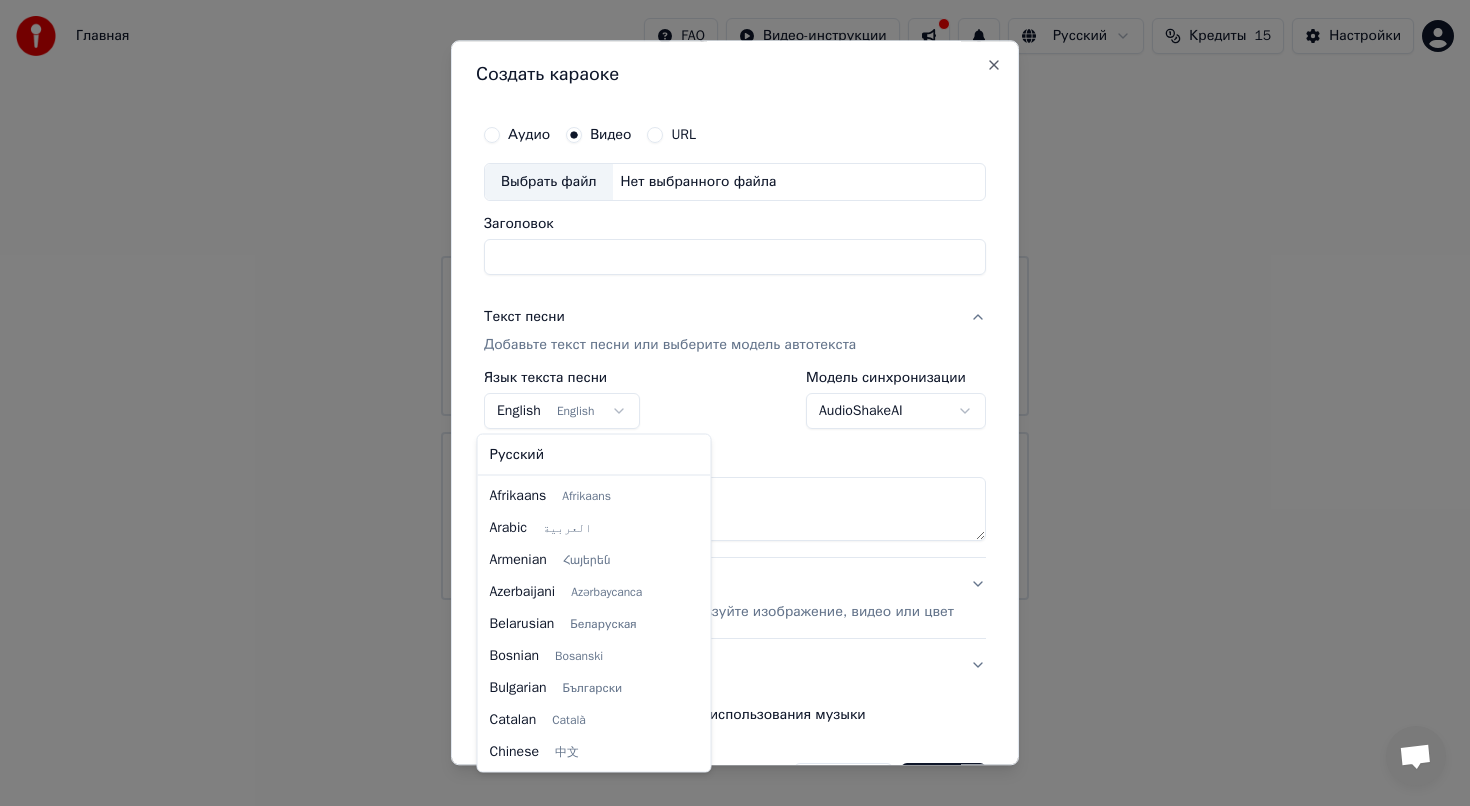 scroll, scrollTop: 160, scrollLeft: 0, axis: vertical 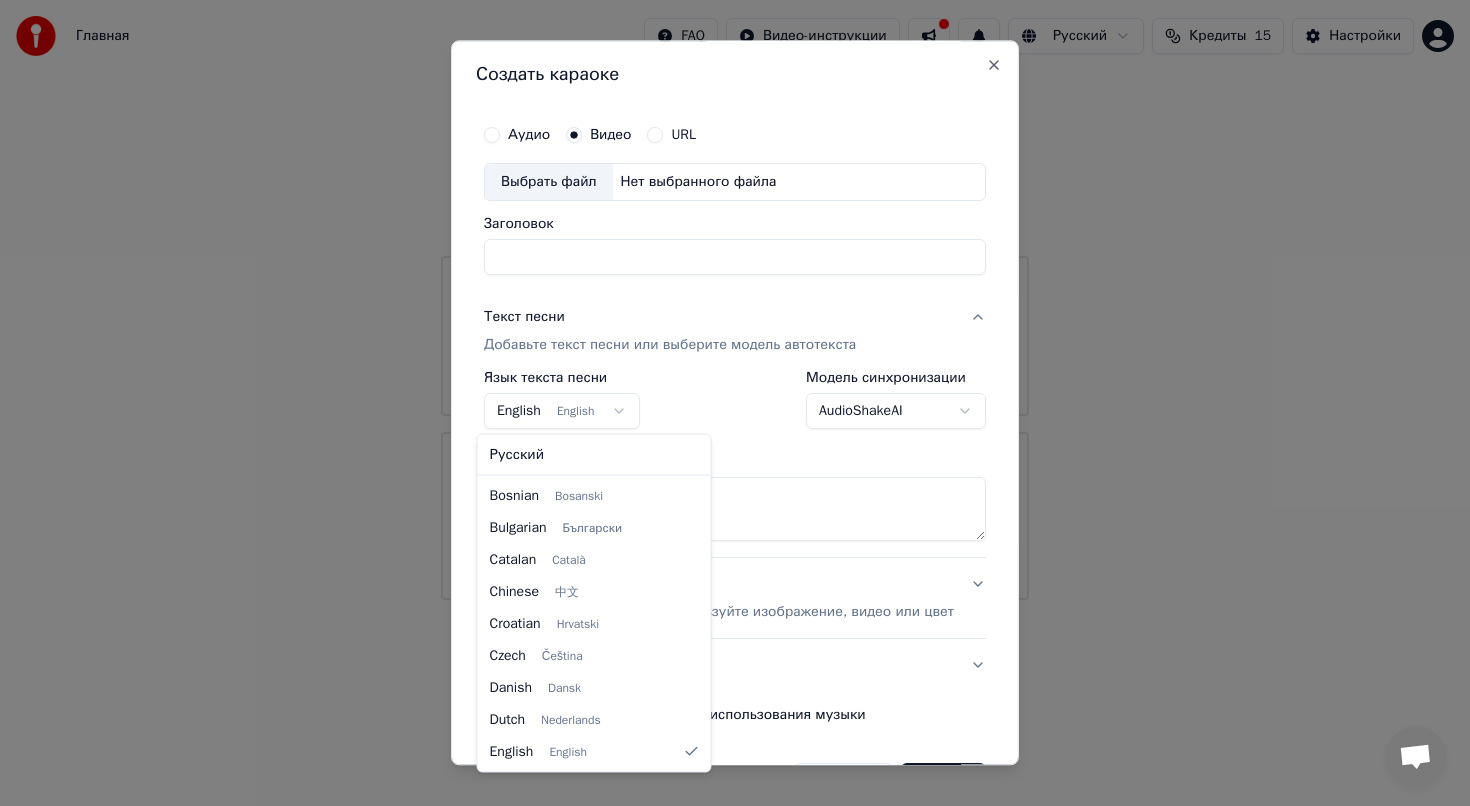 select on "**" 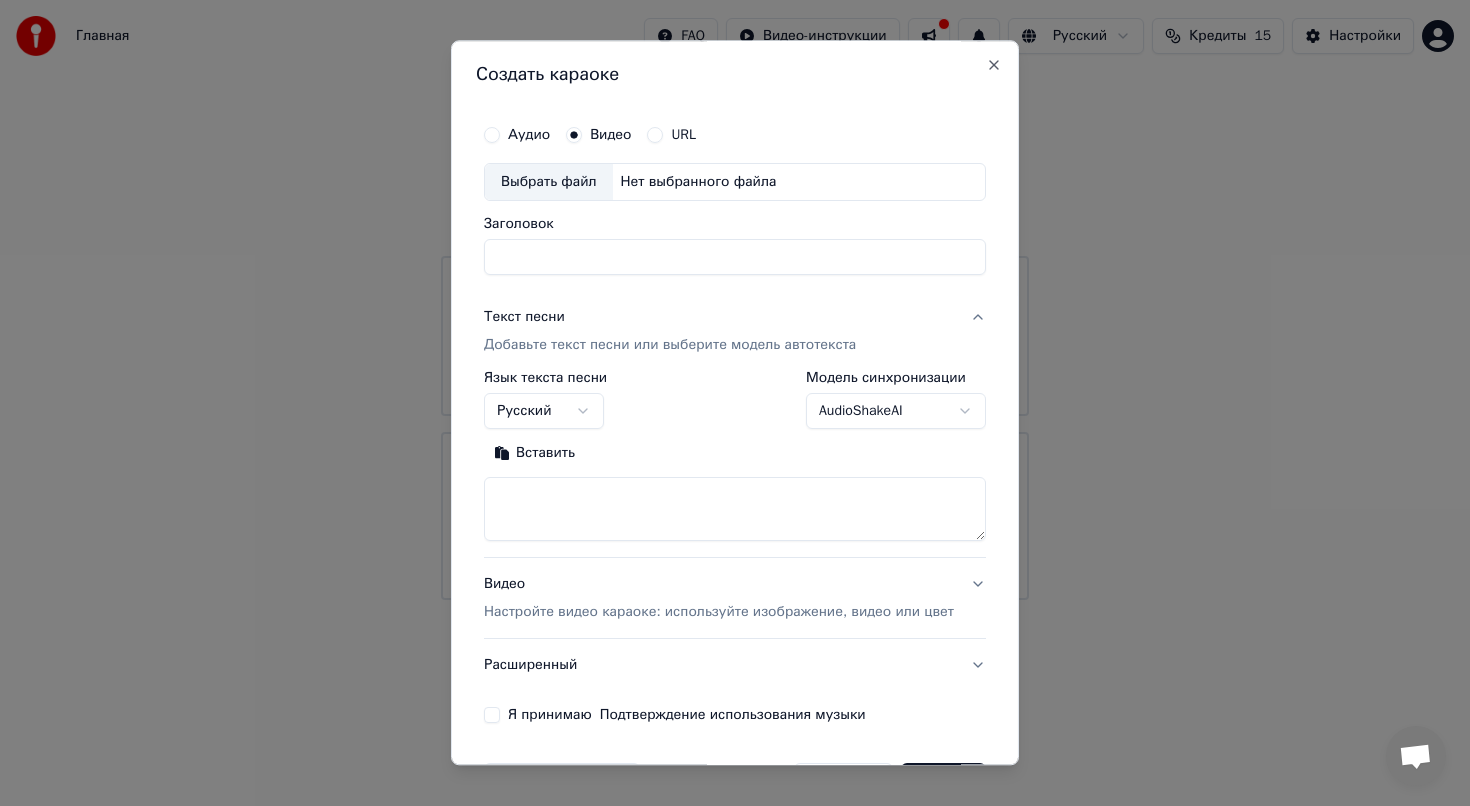 click at bounding box center (735, 509) 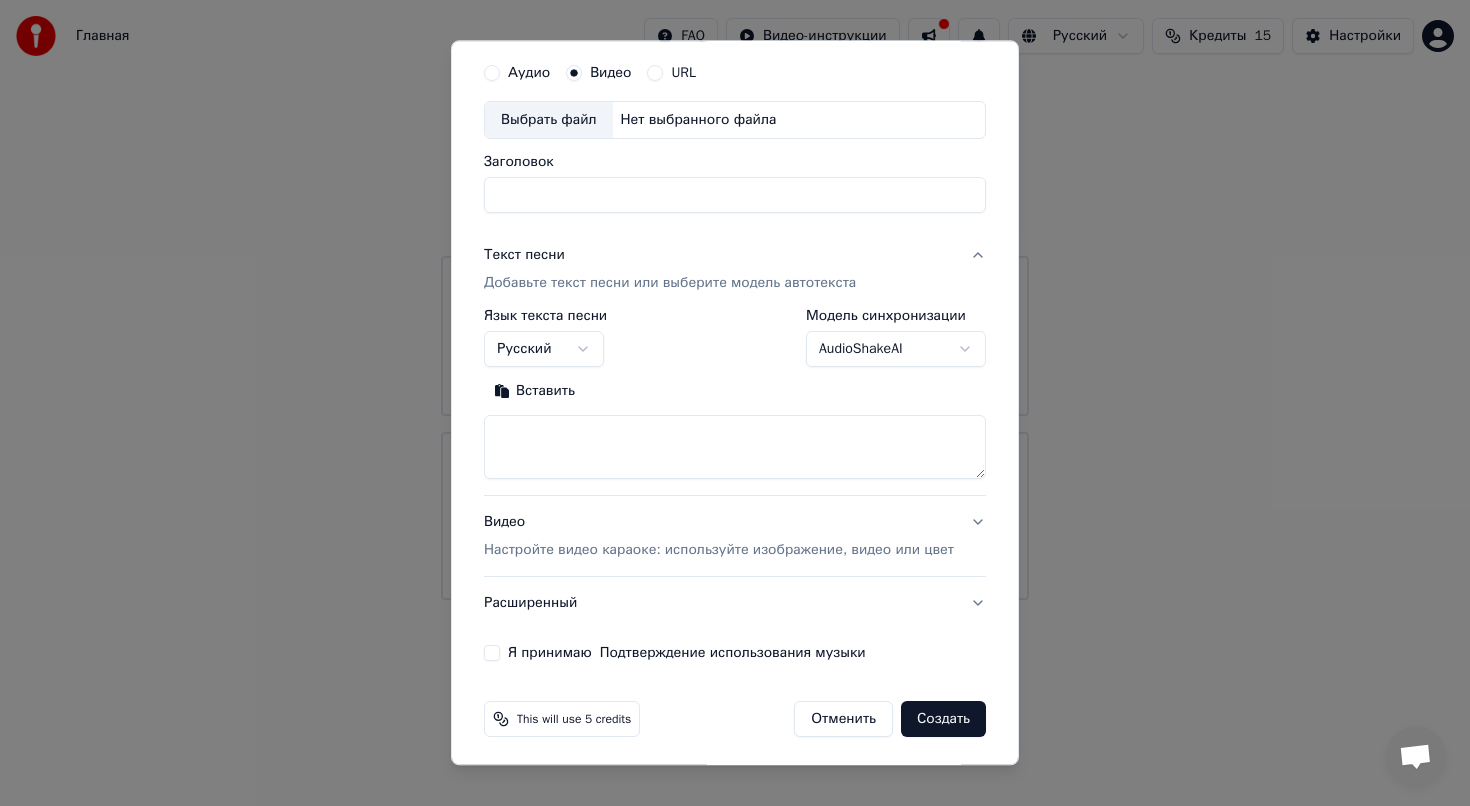 scroll, scrollTop: 66, scrollLeft: 0, axis: vertical 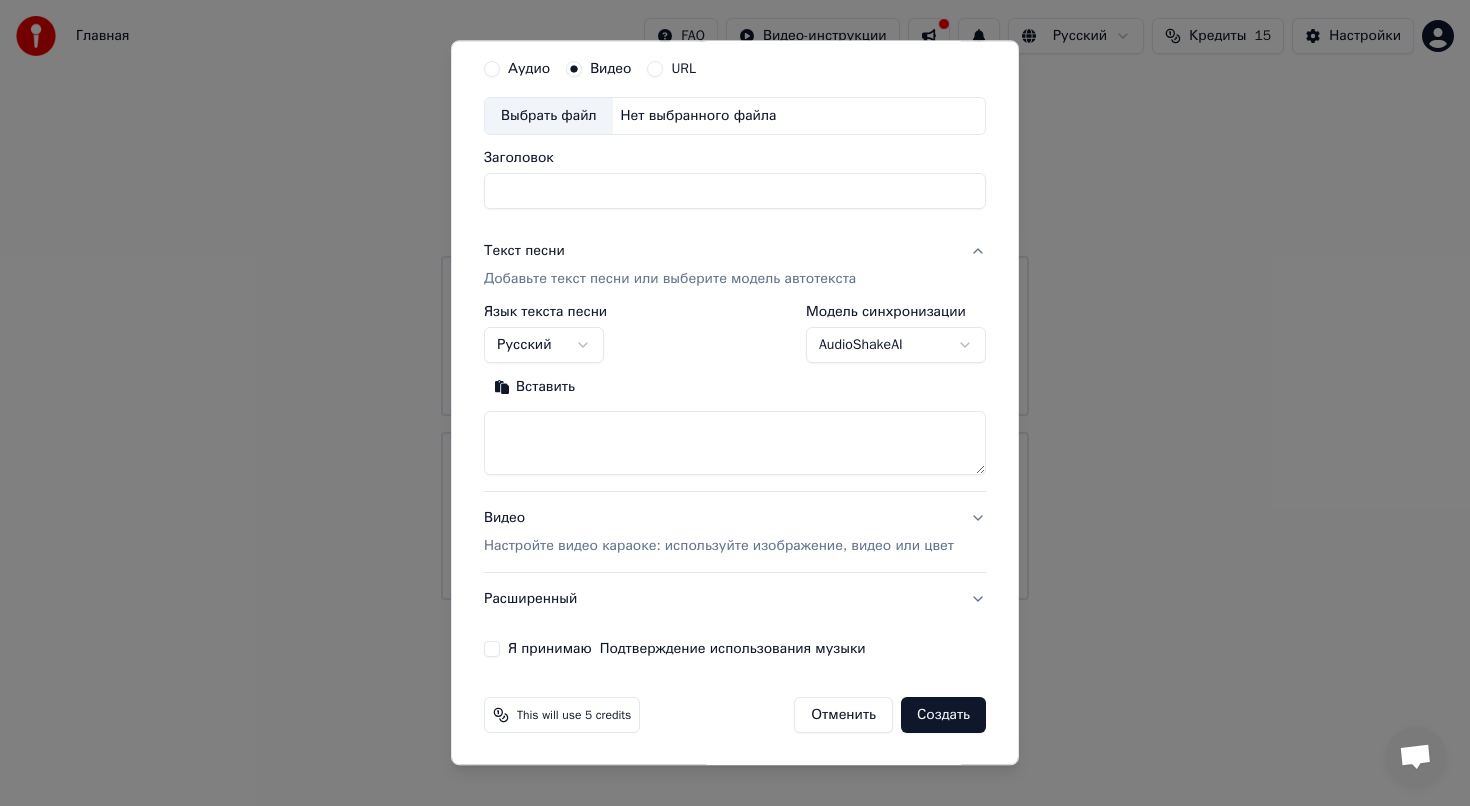 paste on "**********" 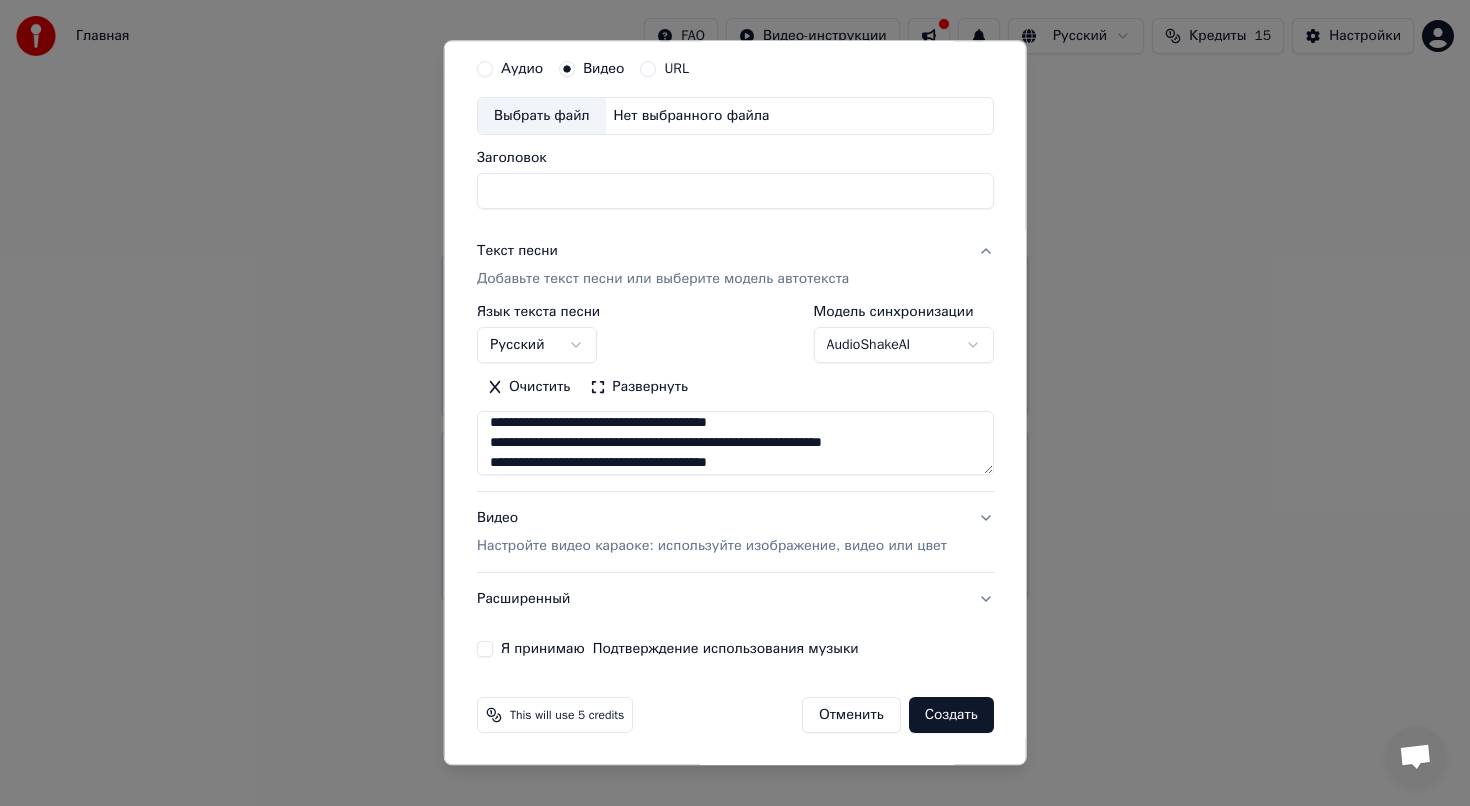 scroll, scrollTop: 0, scrollLeft: 0, axis: both 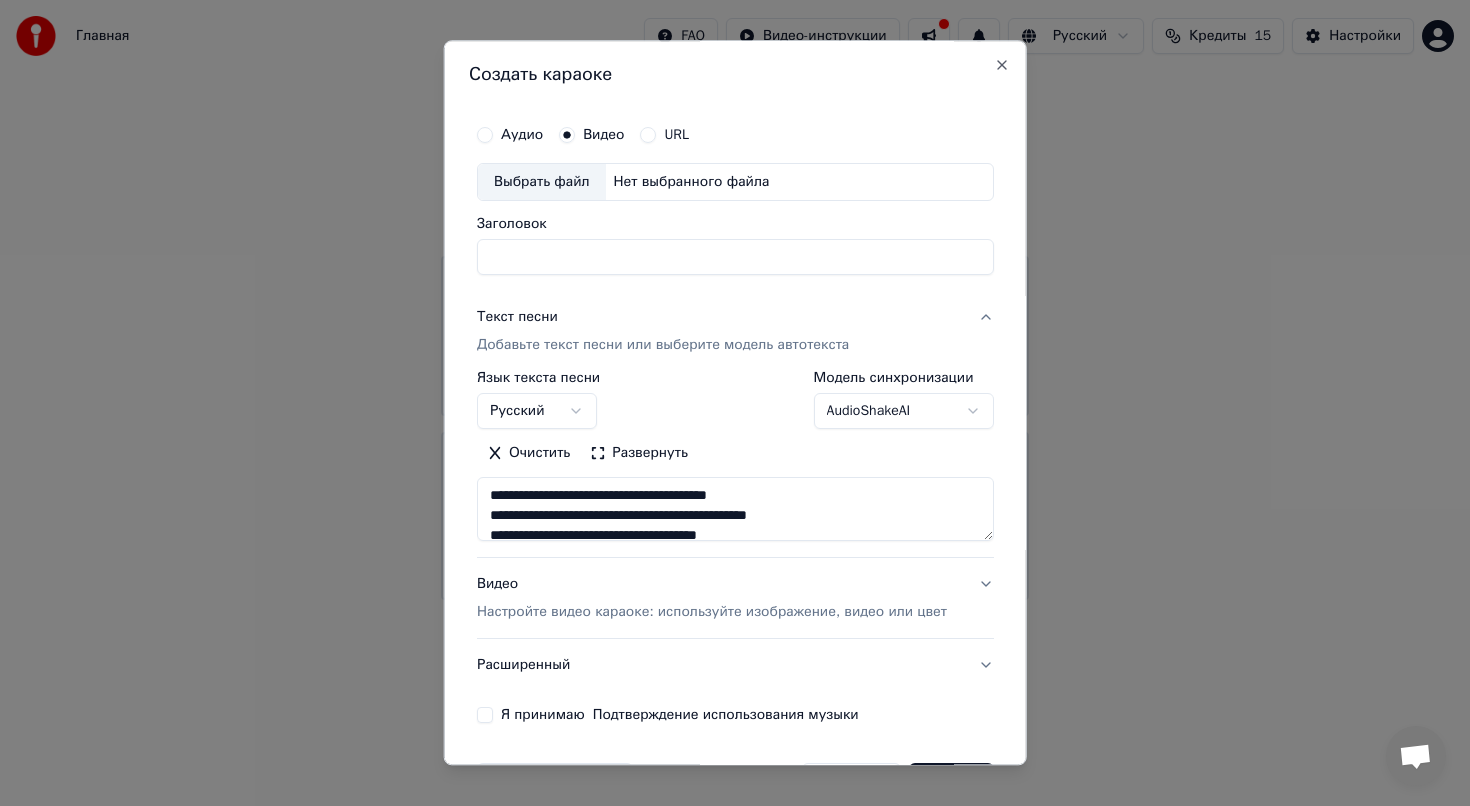click at bounding box center [735, 509] 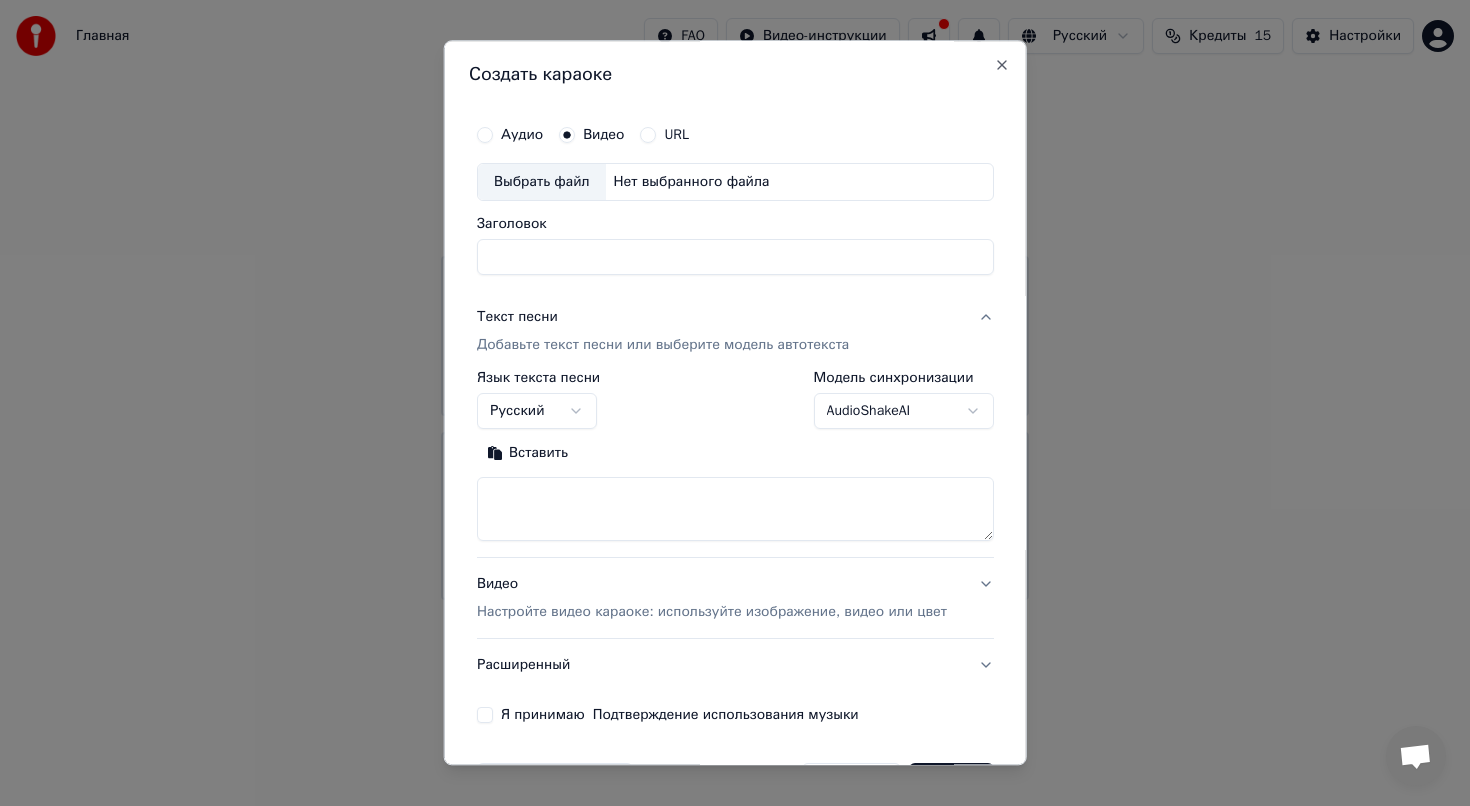scroll, scrollTop: 66, scrollLeft: 0, axis: vertical 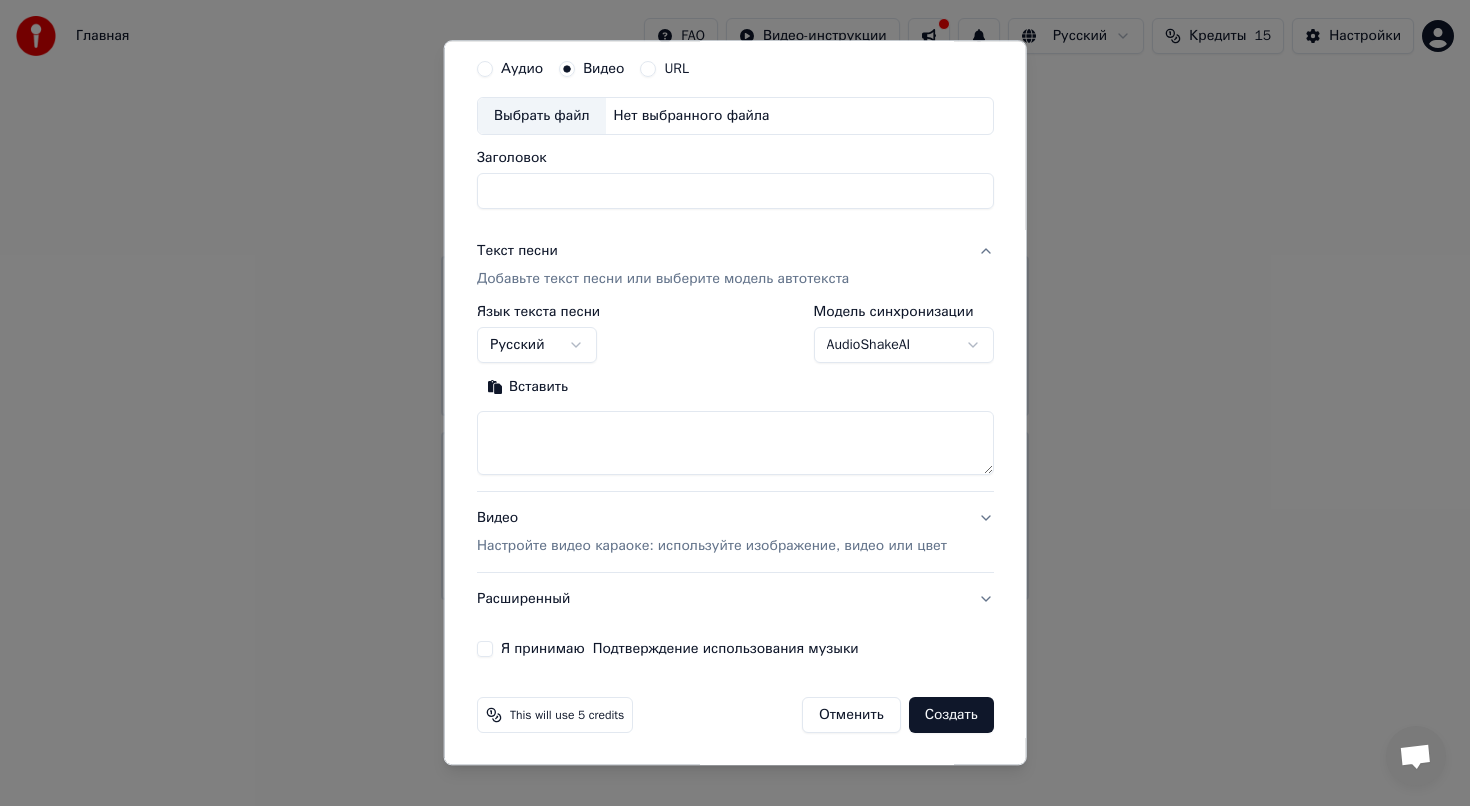 click on "Я принимаю   Подтверждение использования музыки" at bounding box center (485, 649) 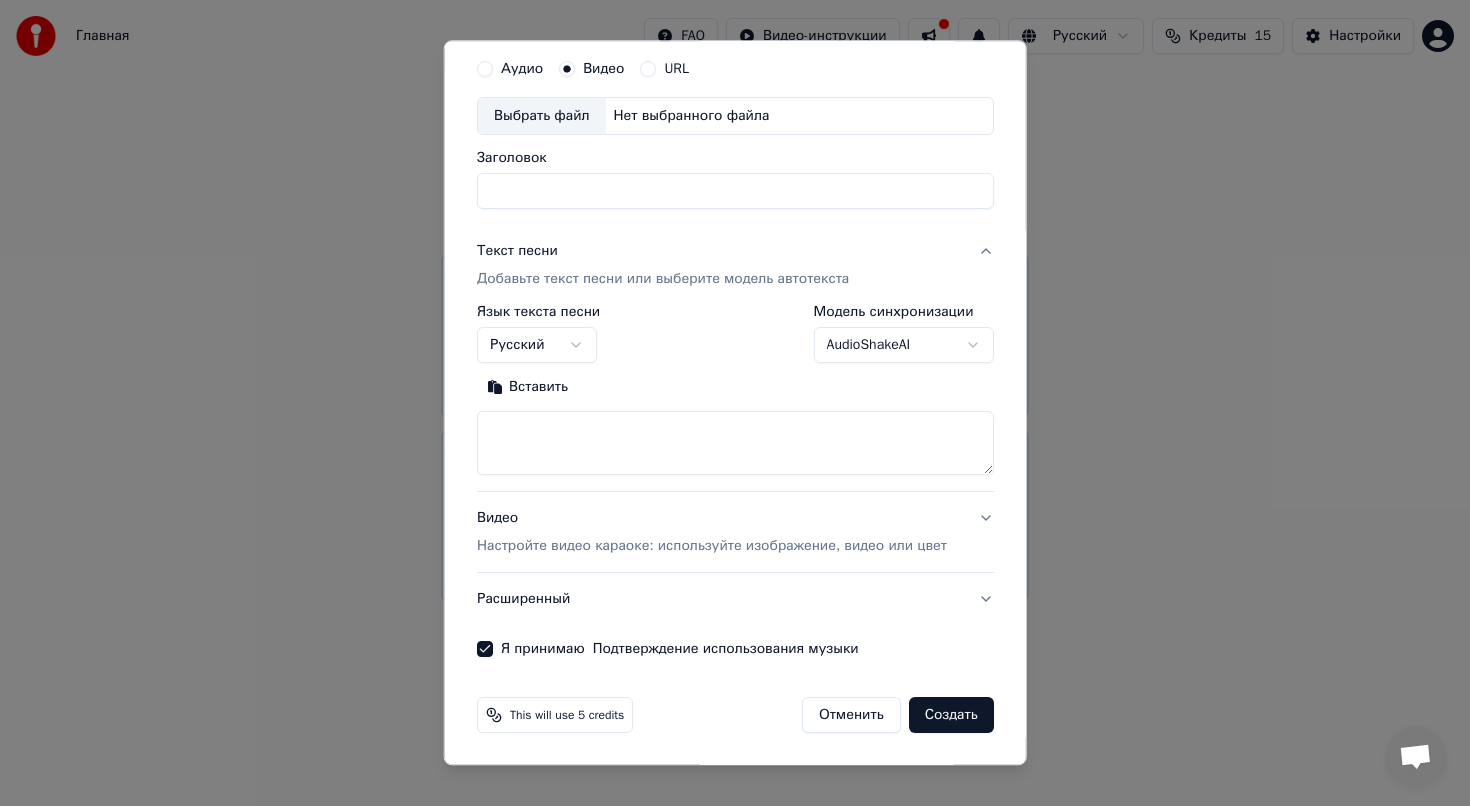scroll, scrollTop: 0, scrollLeft: 0, axis: both 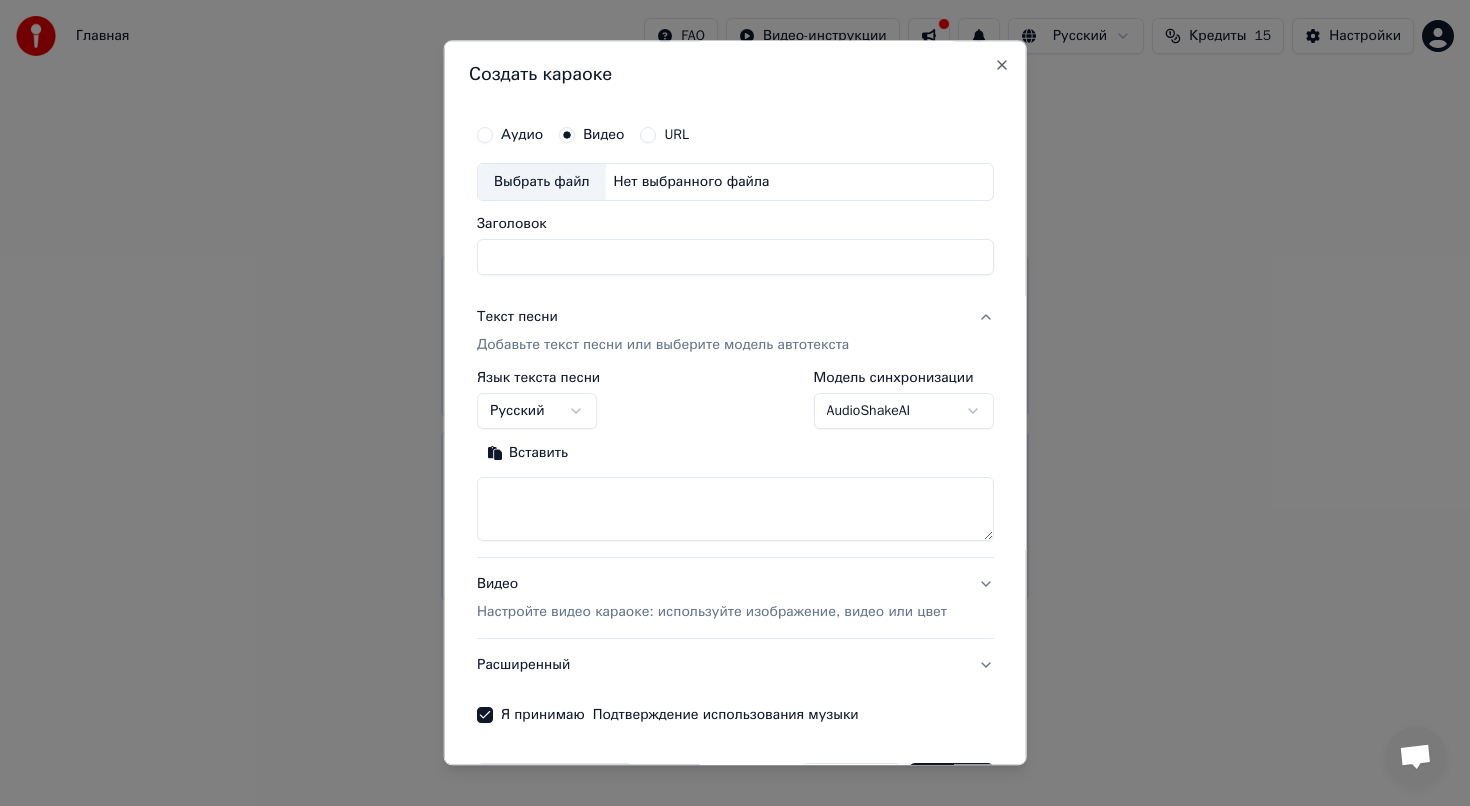 click on "Заголовок" at bounding box center [735, 257] 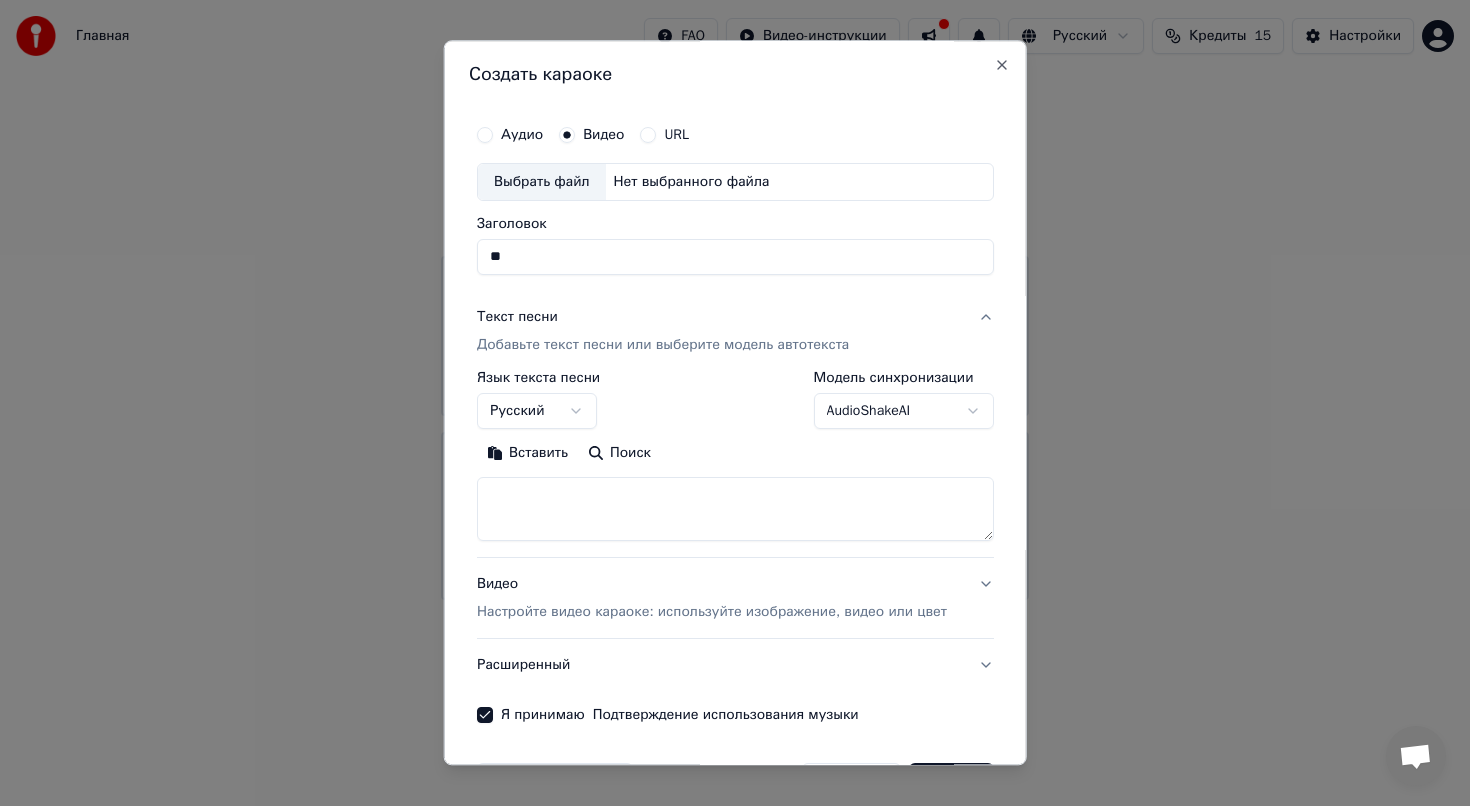 type on "*" 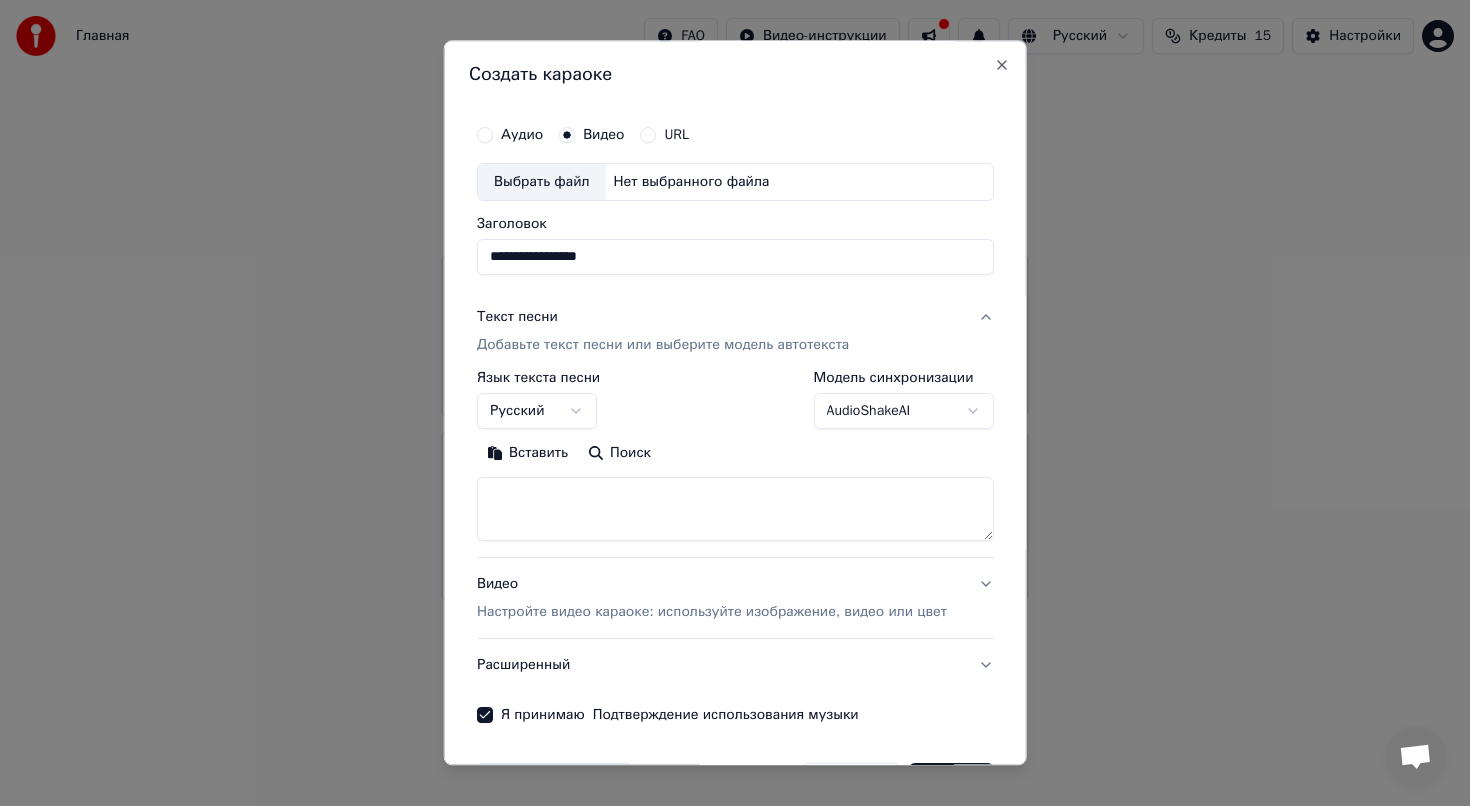 click on "Нет выбранного файла" at bounding box center (691, 182) 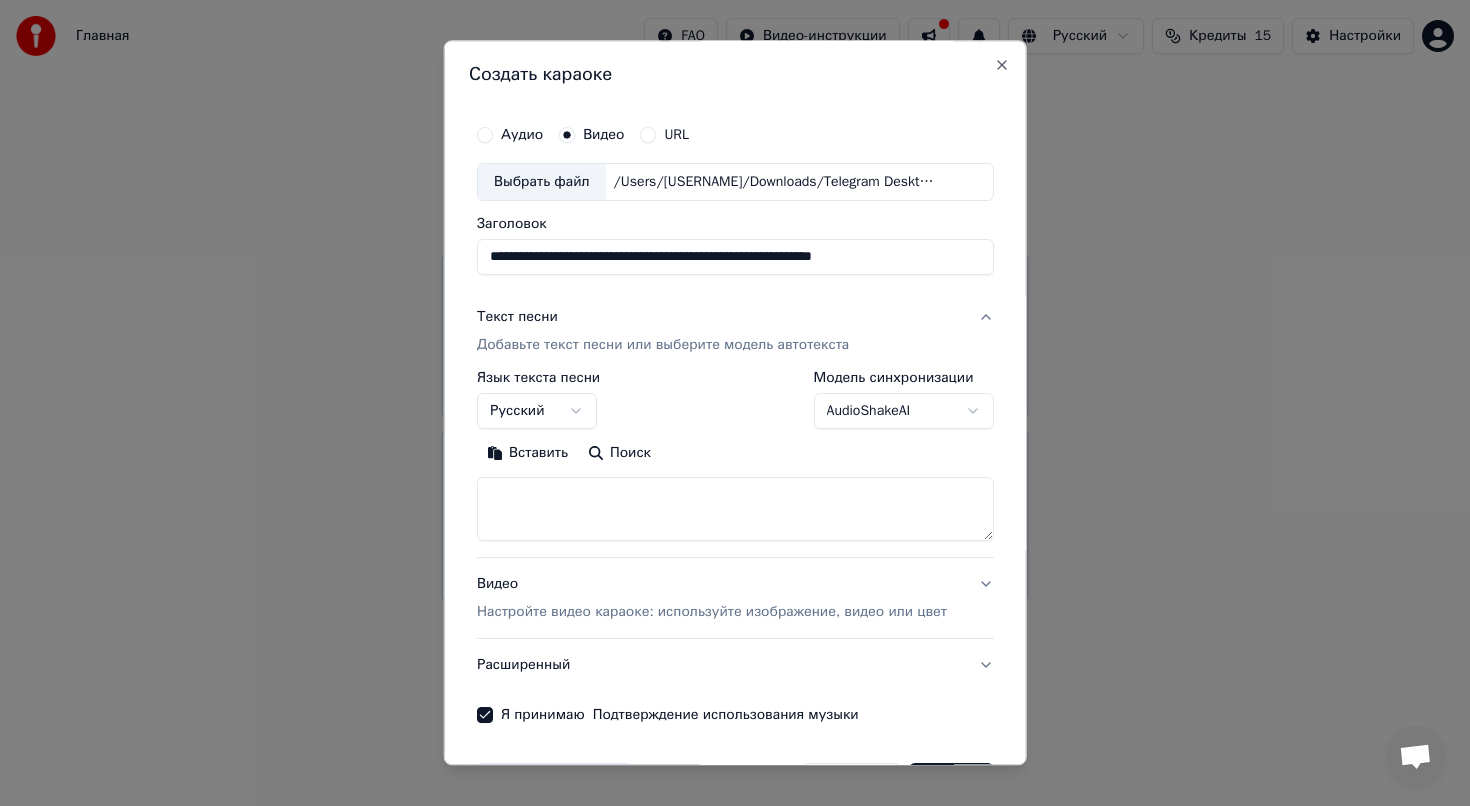 click on "**********" at bounding box center (735, 257) 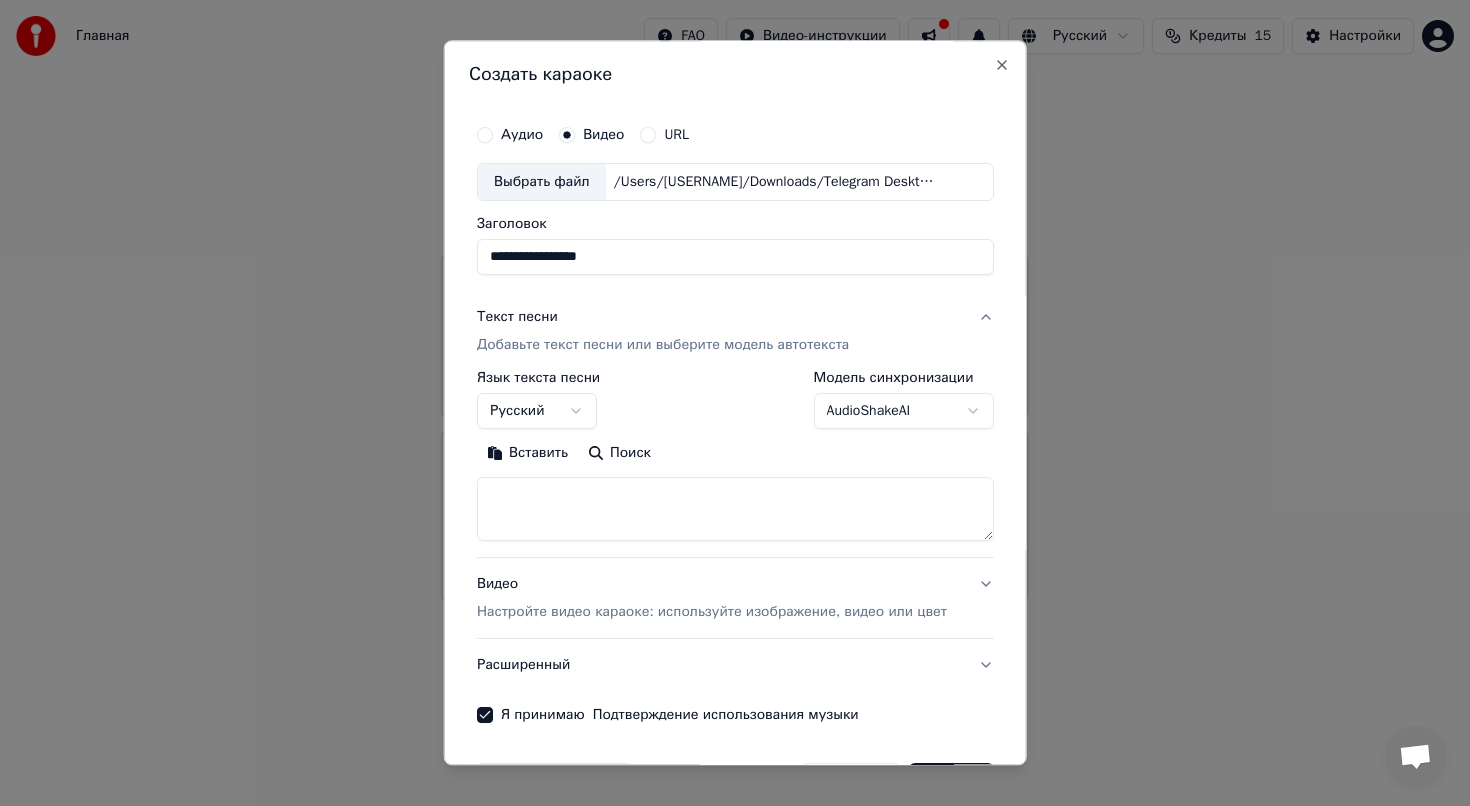 scroll, scrollTop: 66, scrollLeft: 0, axis: vertical 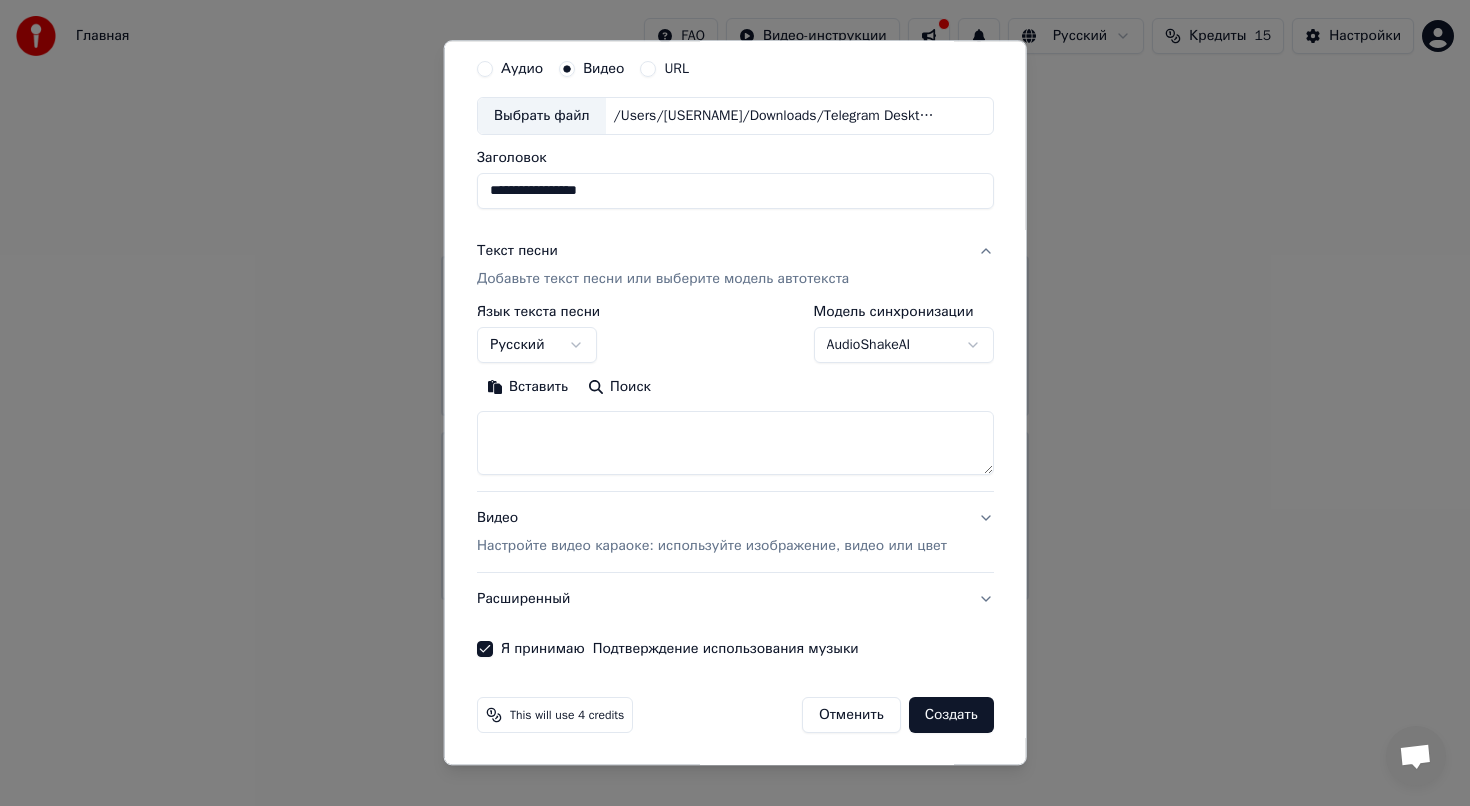 type on "**********" 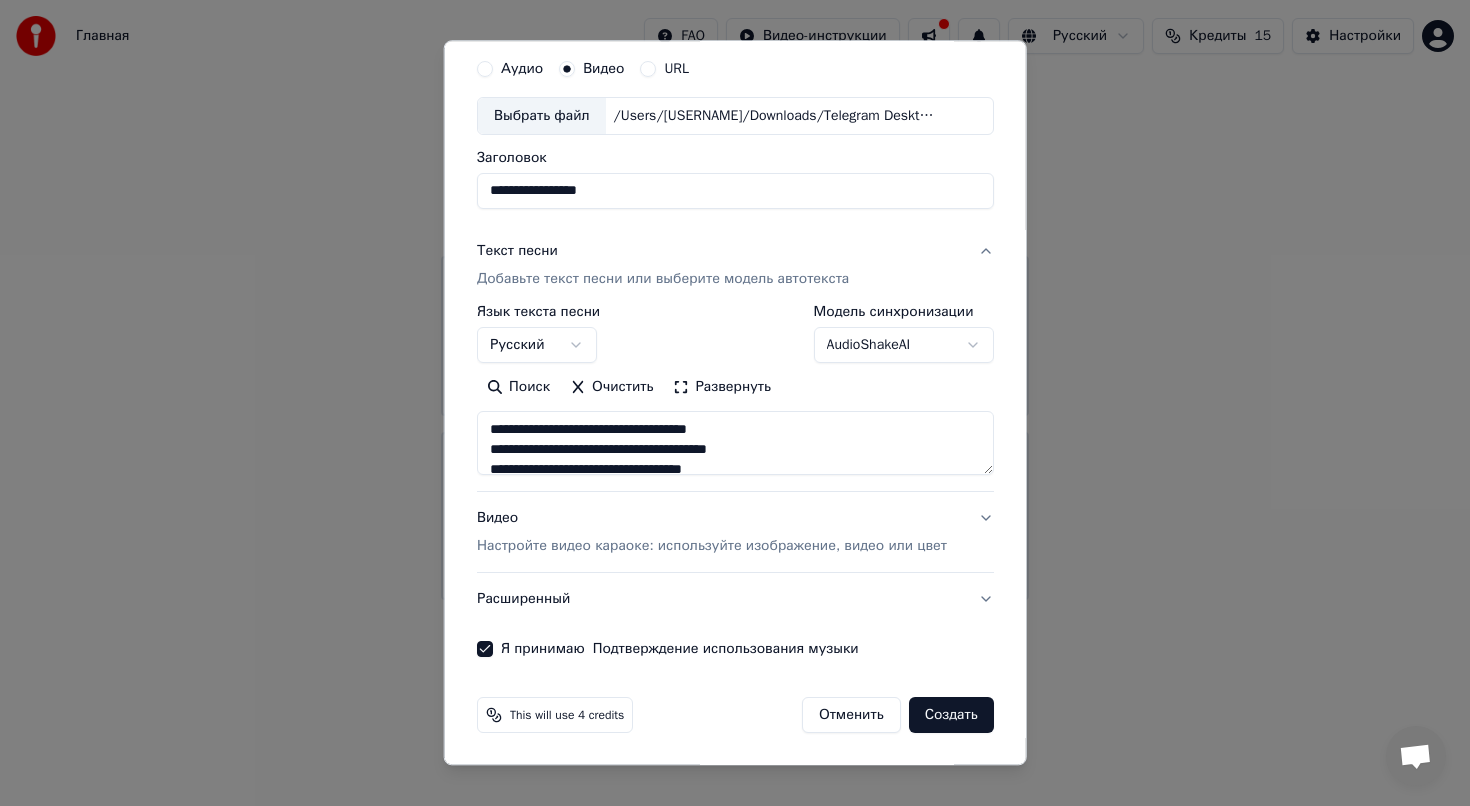 scroll, scrollTop: 1013, scrollLeft: 0, axis: vertical 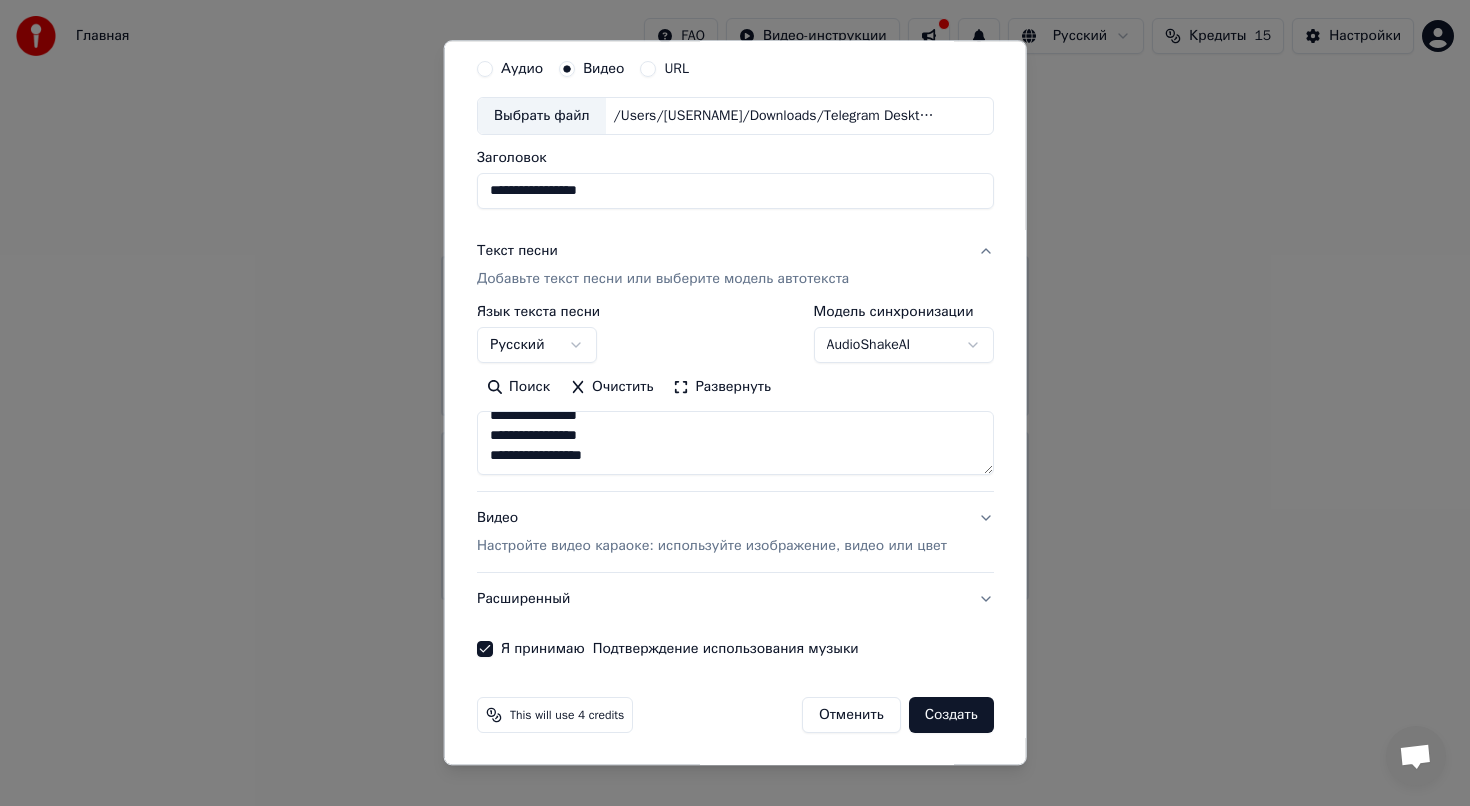 type on "**********" 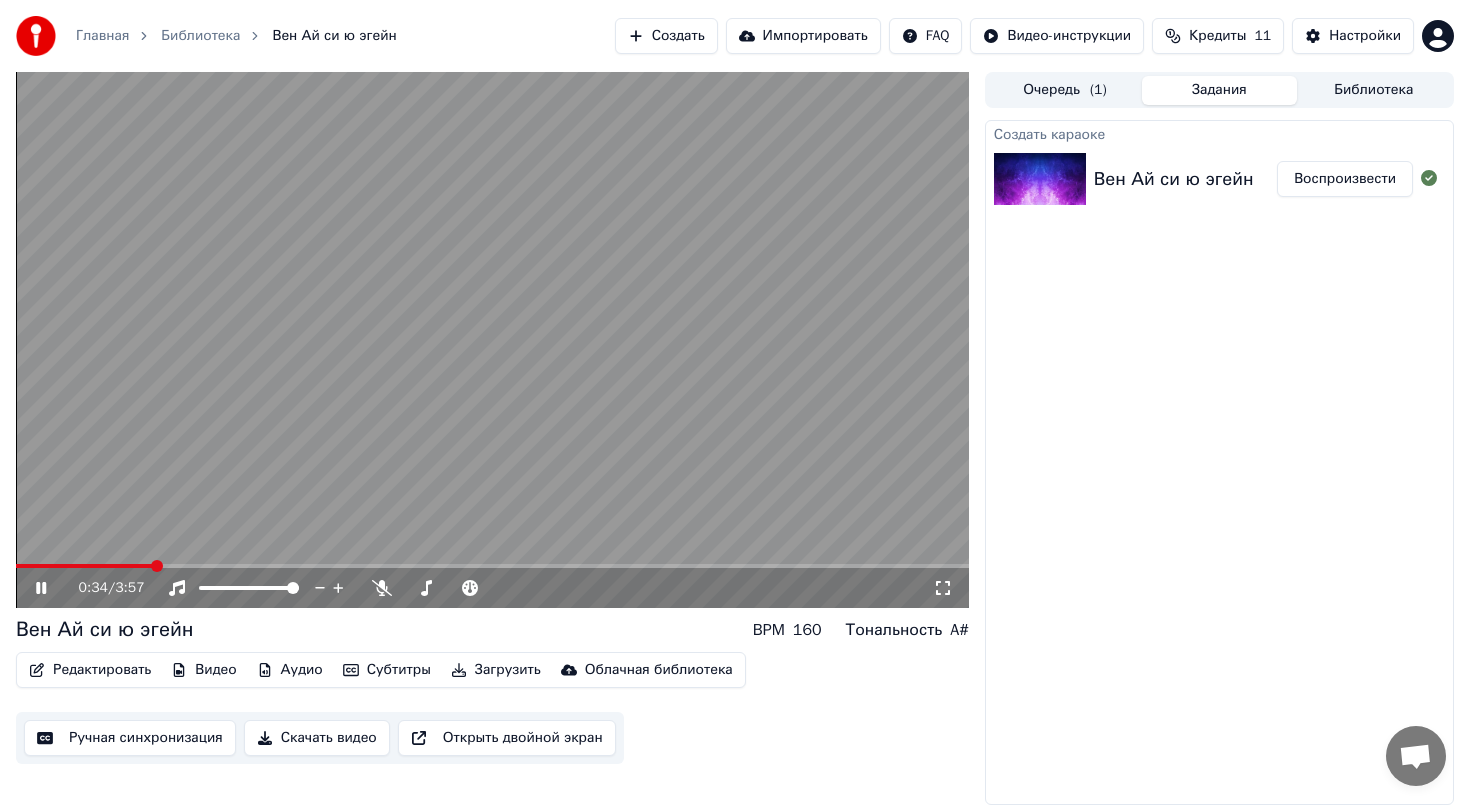 click 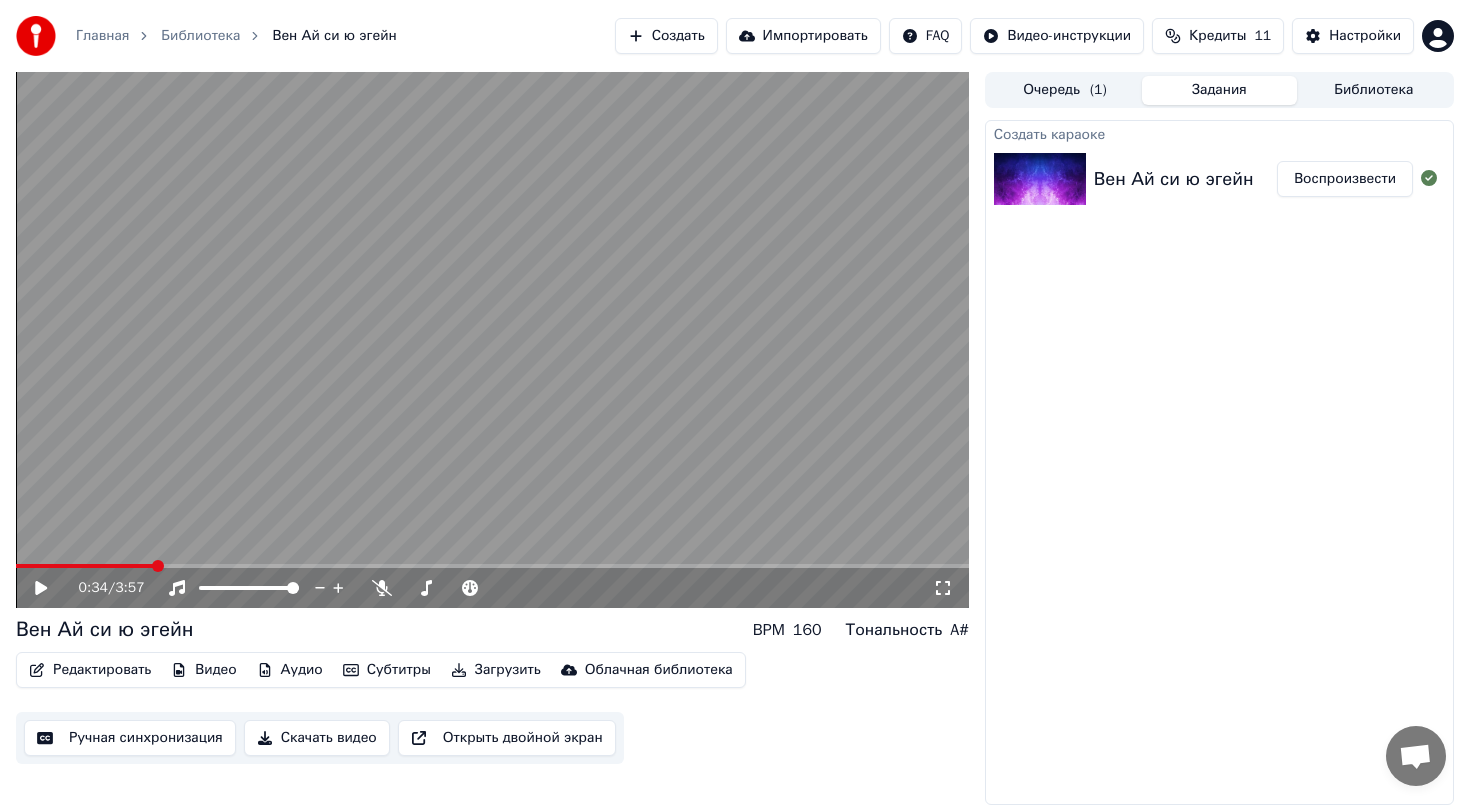 click on "Ручная синхронизация" at bounding box center (130, 738) 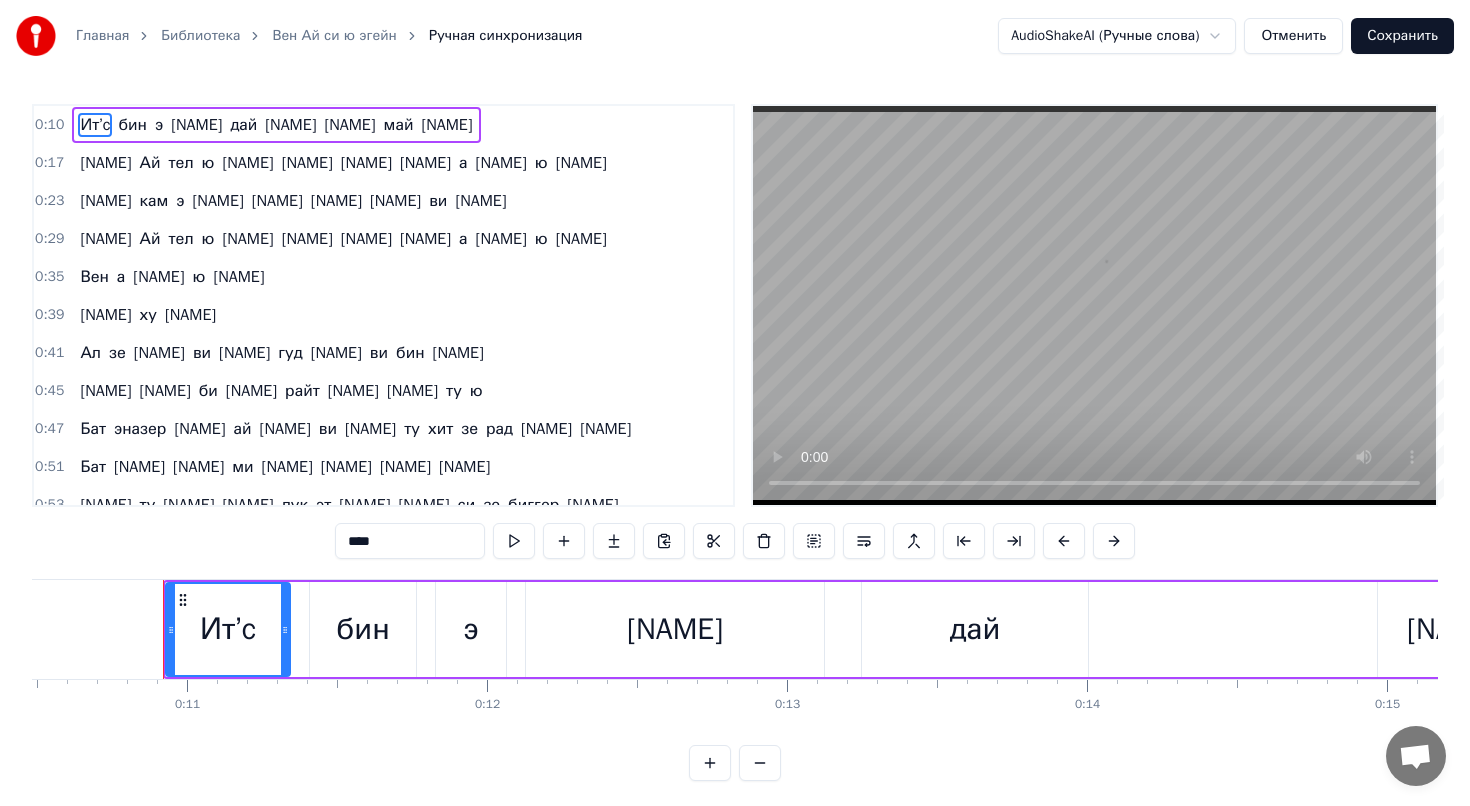 scroll, scrollTop: 0, scrollLeft: 3176, axis: horizontal 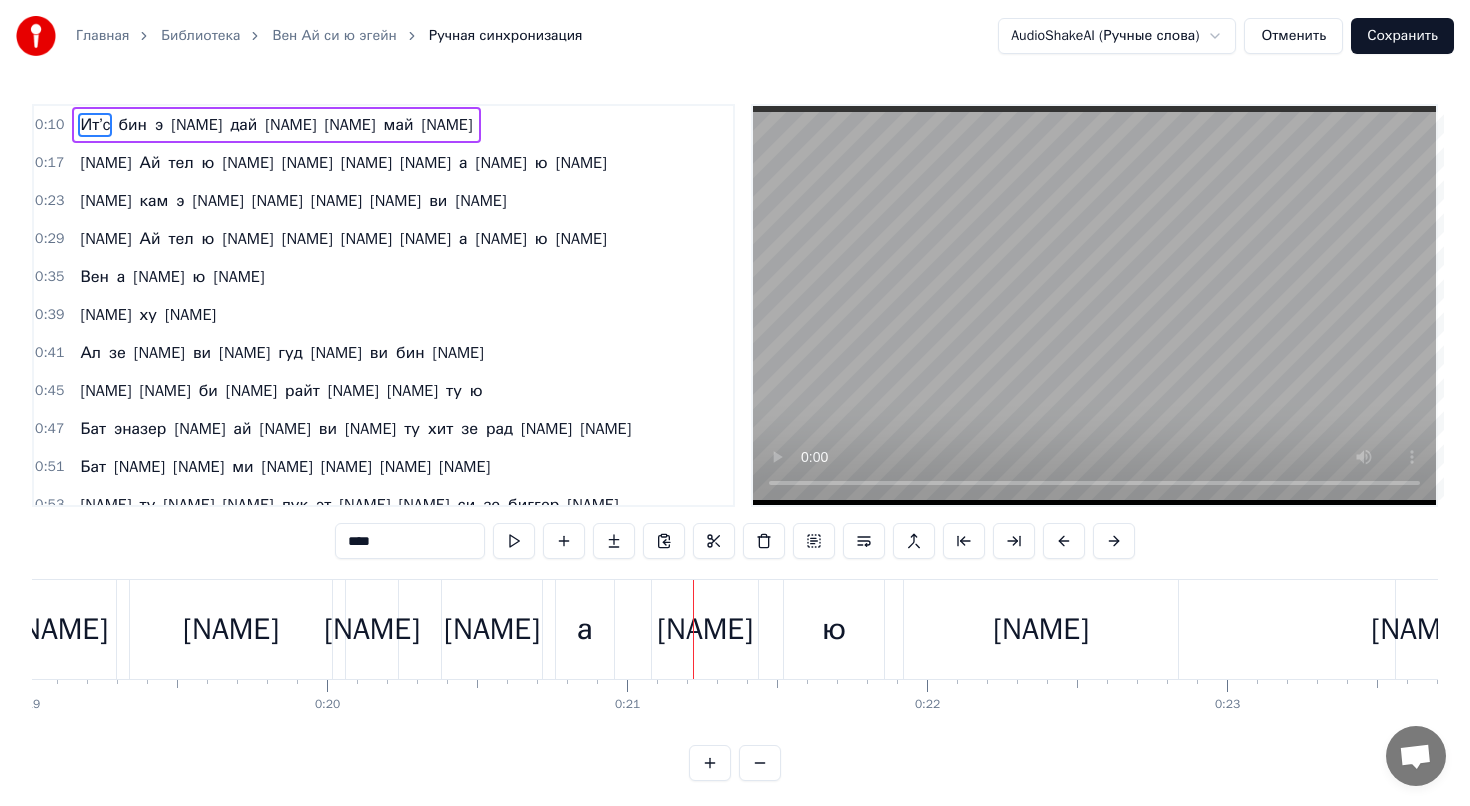 click on "[NAME]" at bounding box center (231, 629) 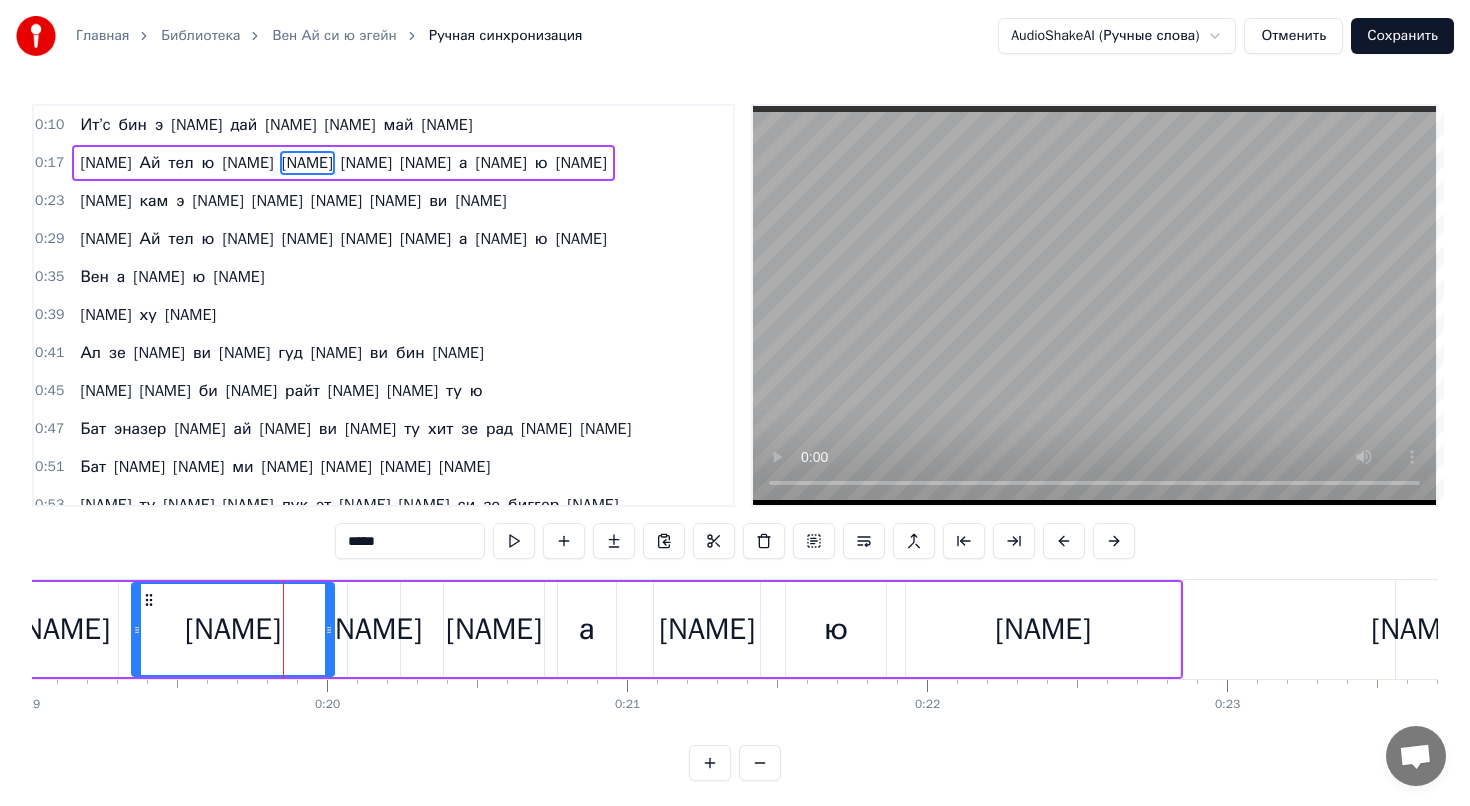 click on "[NAME]" at bounding box center [374, 629] 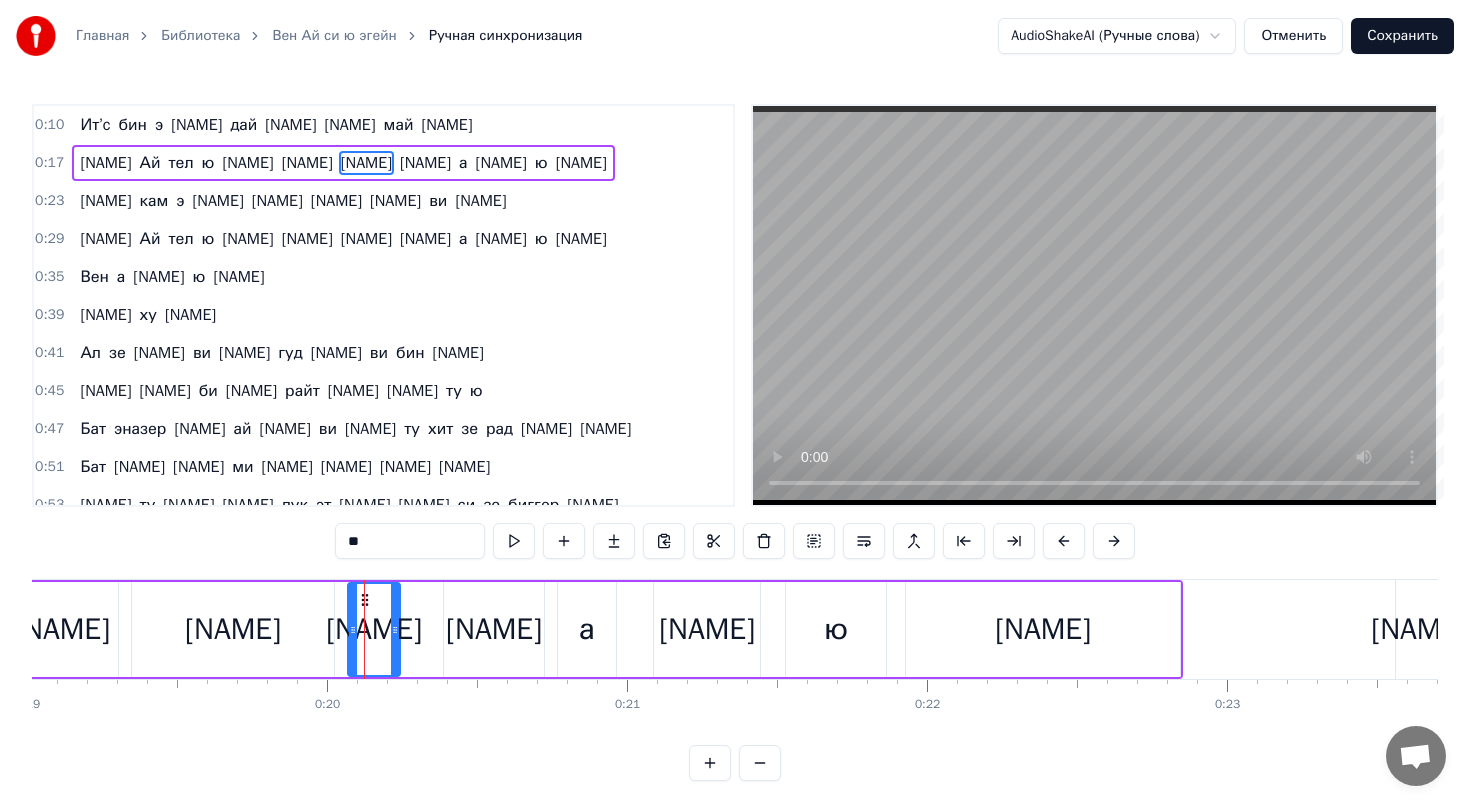 drag, startPoint x: 379, startPoint y: 625, endPoint x: 349, endPoint y: 623, distance: 30.066593 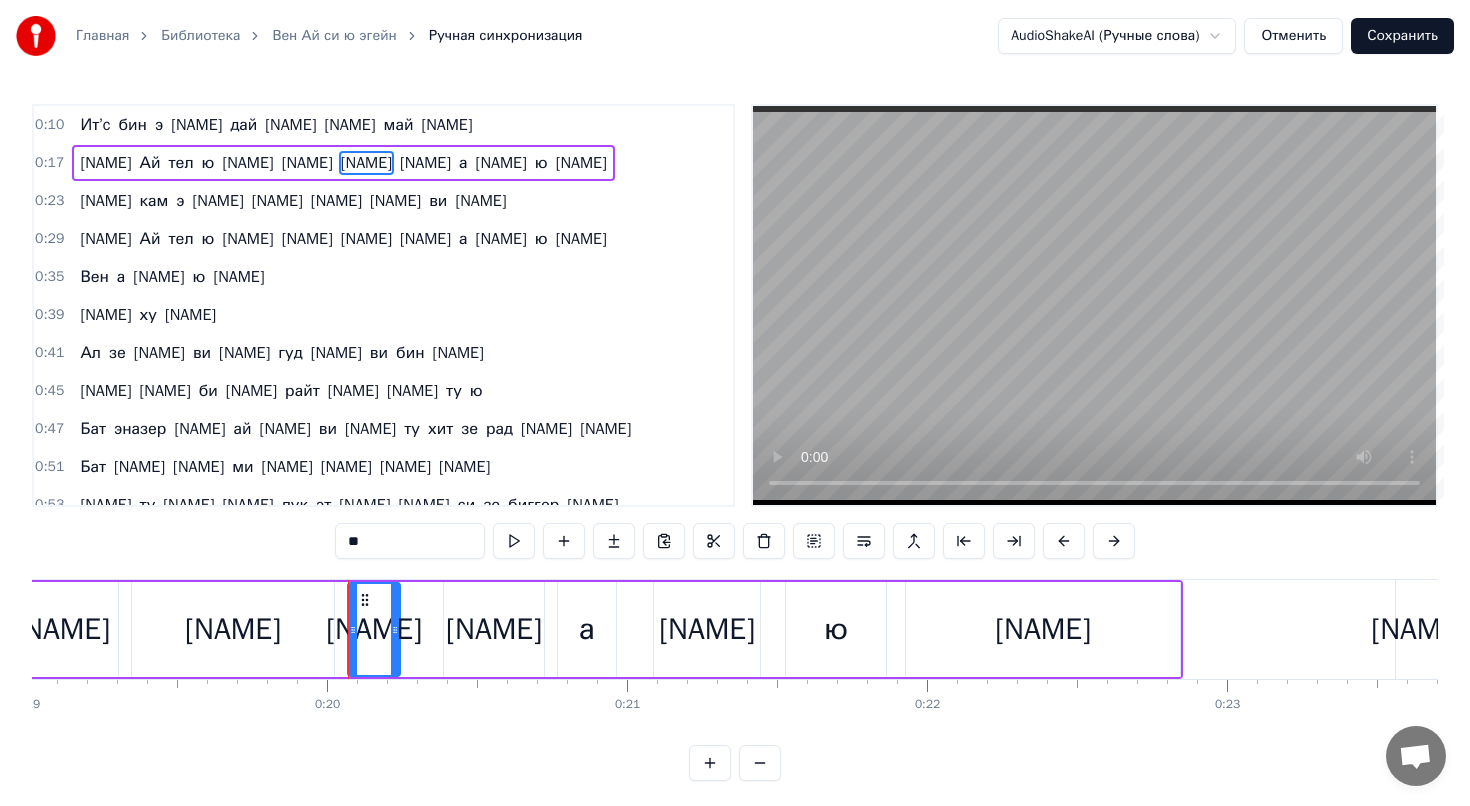 click on "[NAME]" at bounding box center (233, 629) 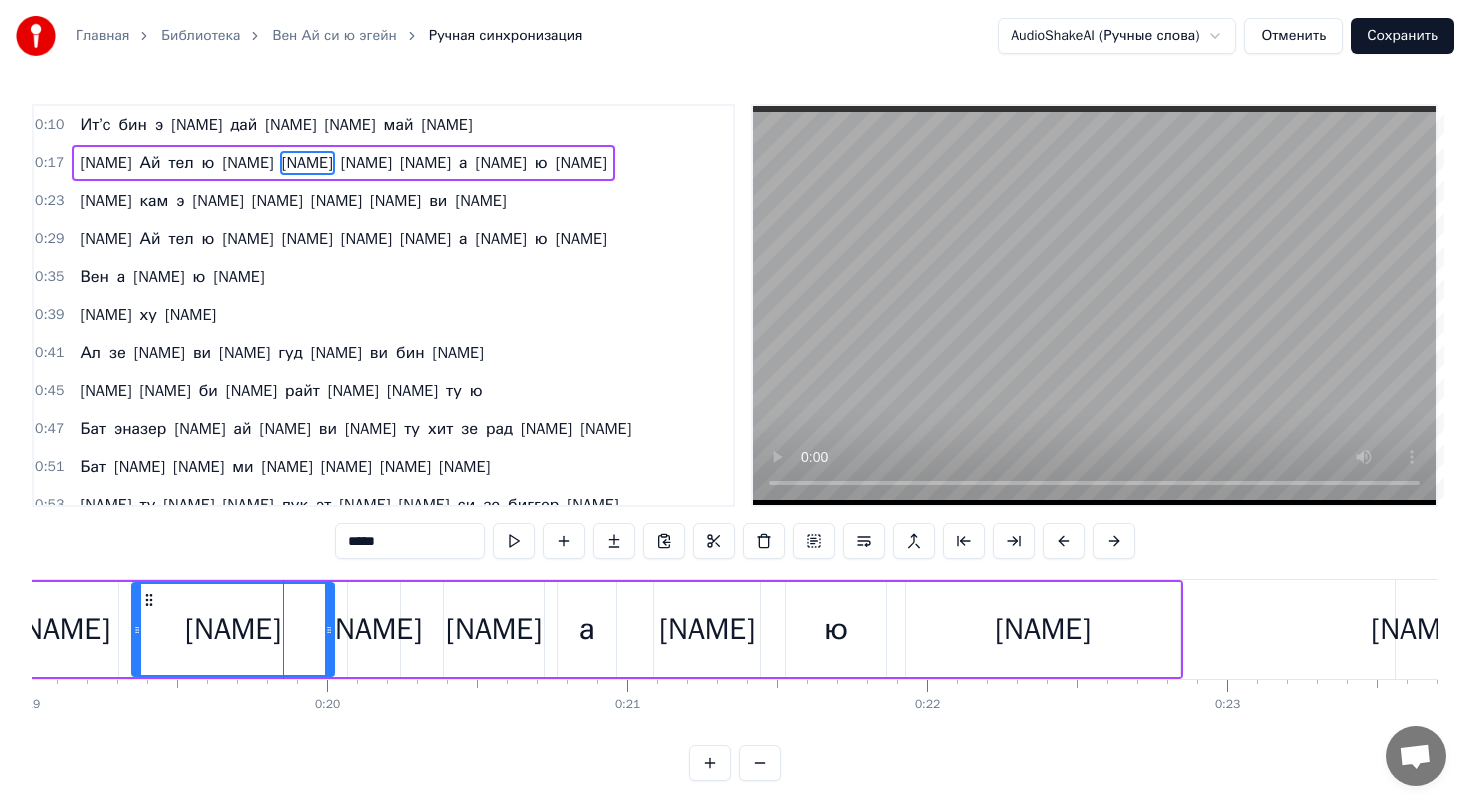 click on "[NAME]" at bounding box center [374, 629] 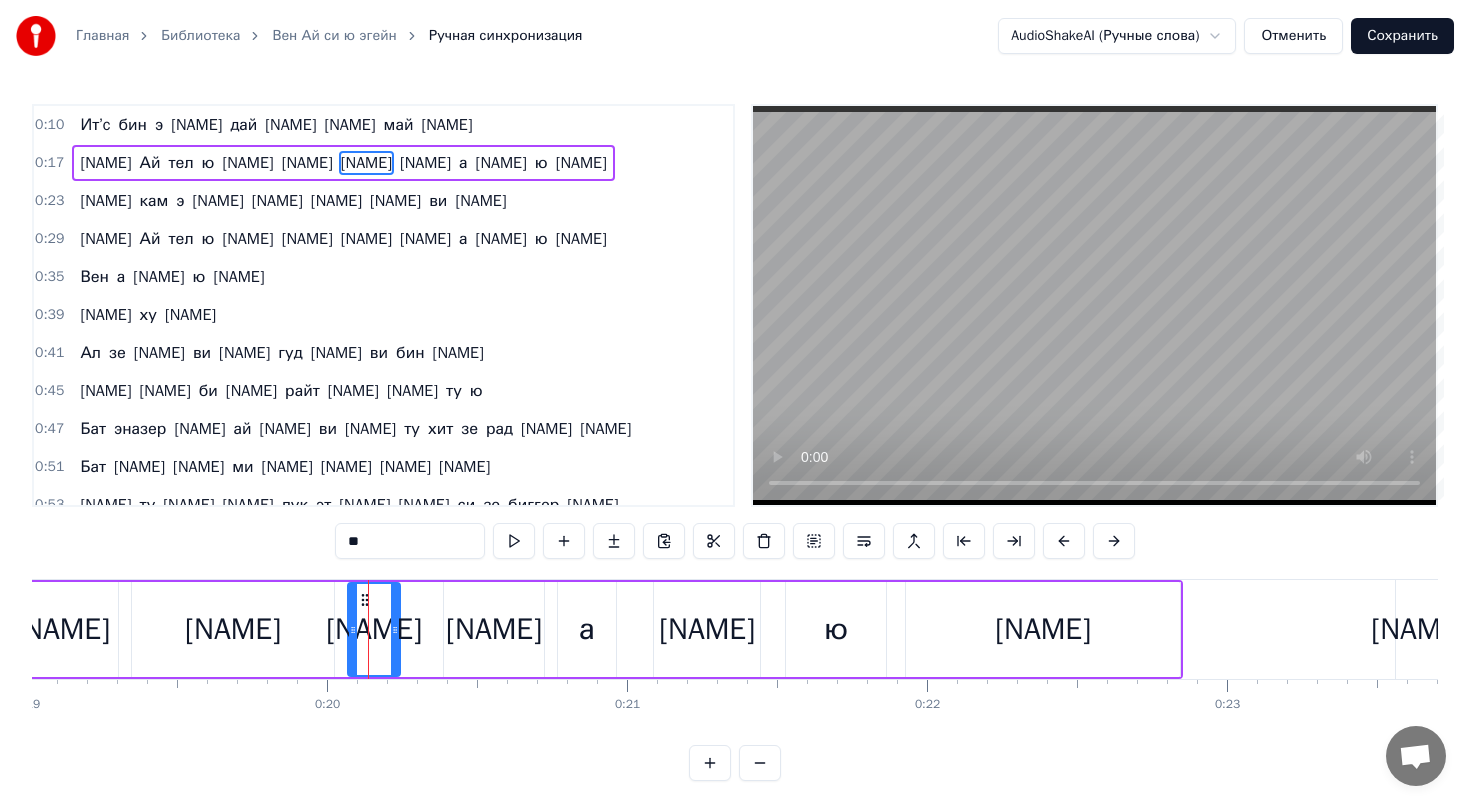 click on "[NAME]" at bounding box center (233, 629) 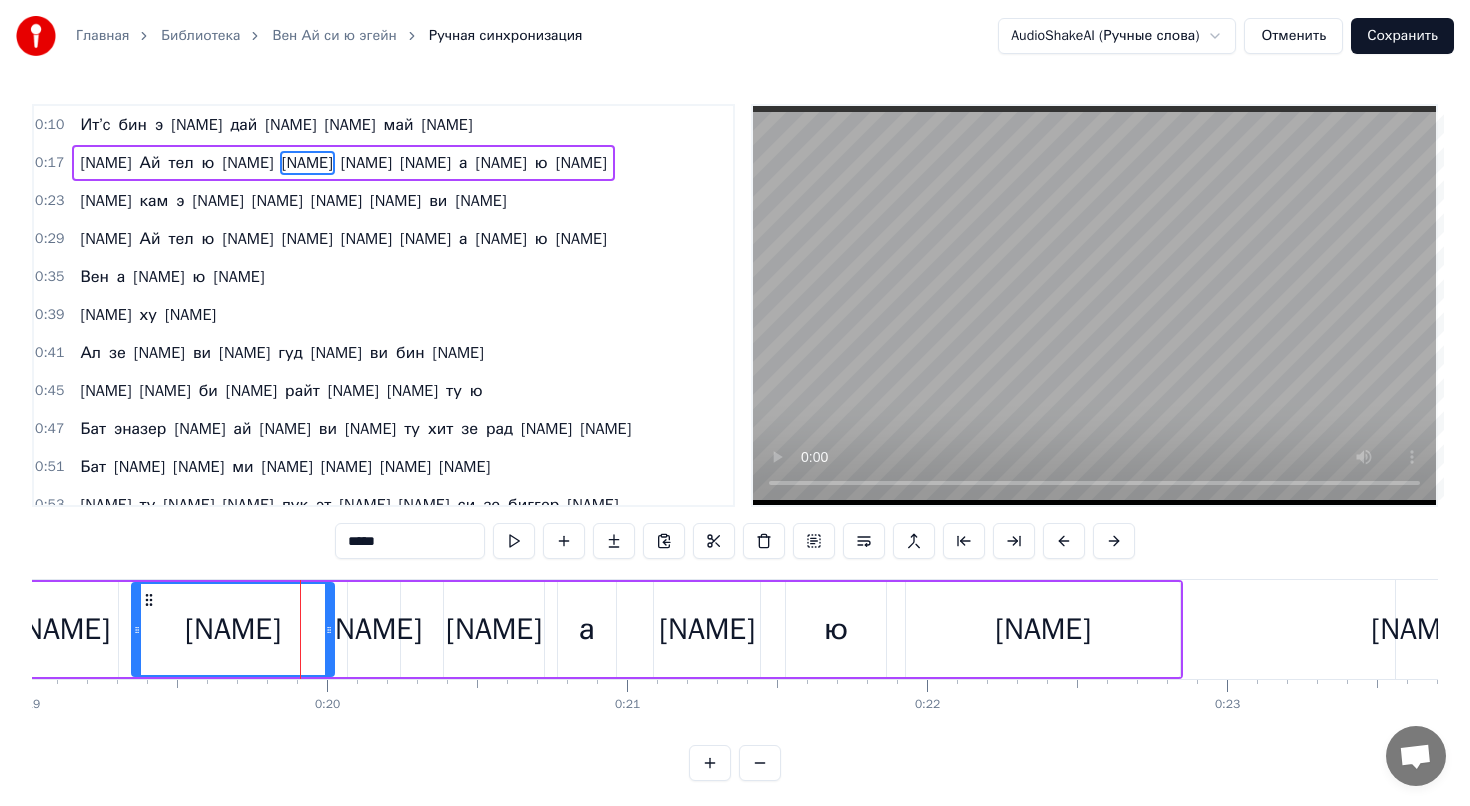 click on "[NAME]" at bounding box center (233, 629) 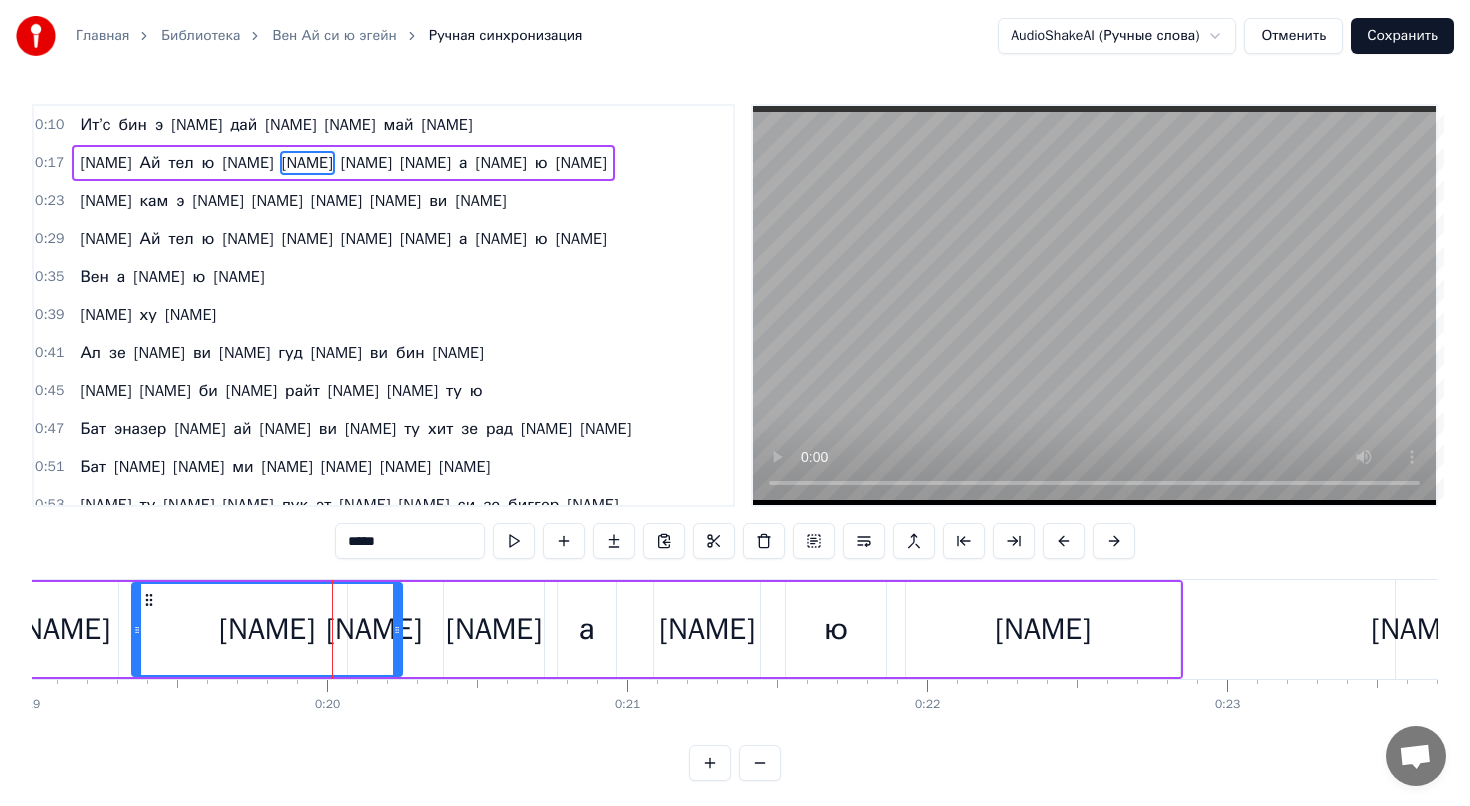drag, startPoint x: 328, startPoint y: 625, endPoint x: 396, endPoint y: 629, distance: 68.117546 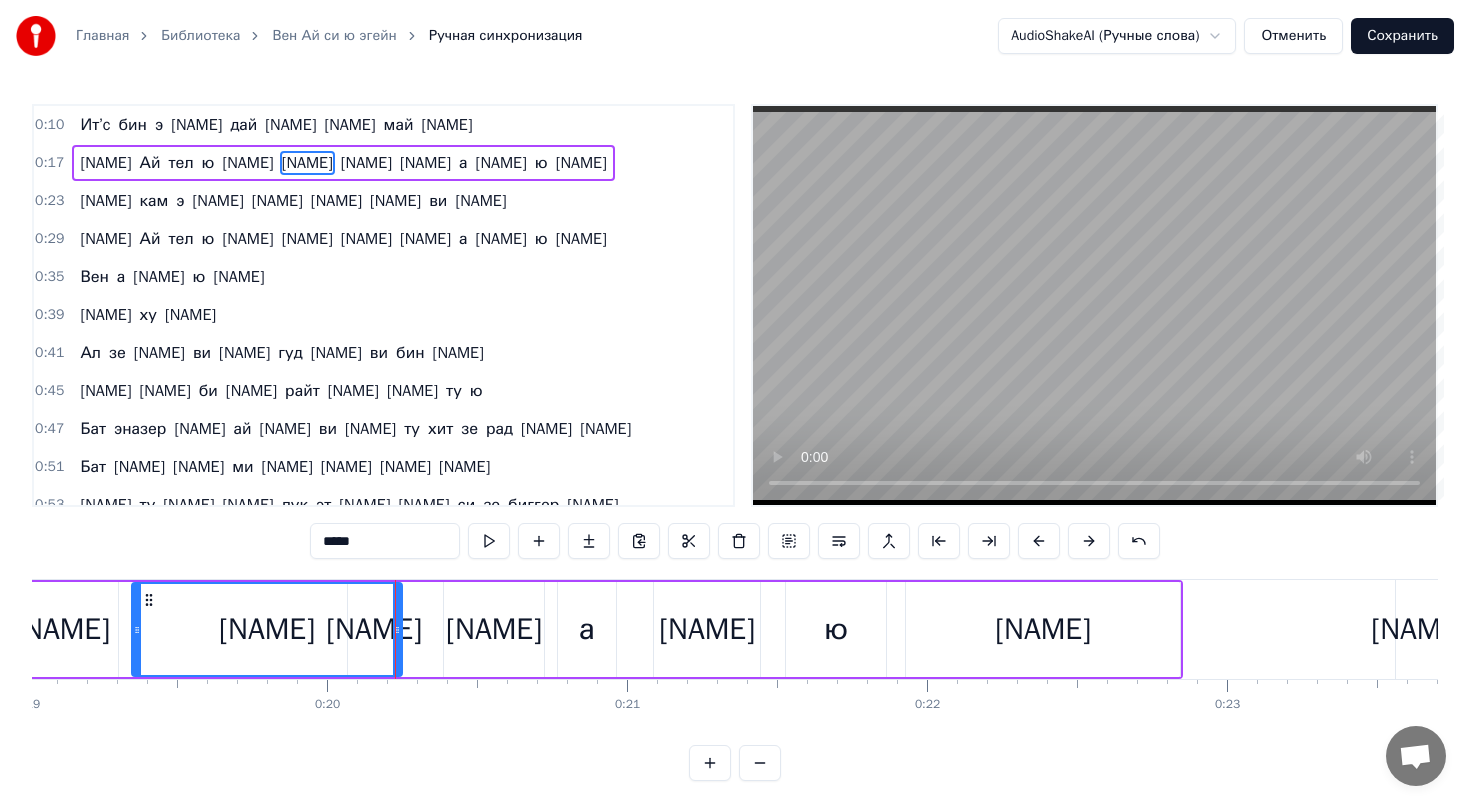 click on "[NAME]" at bounding box center (62, 629) 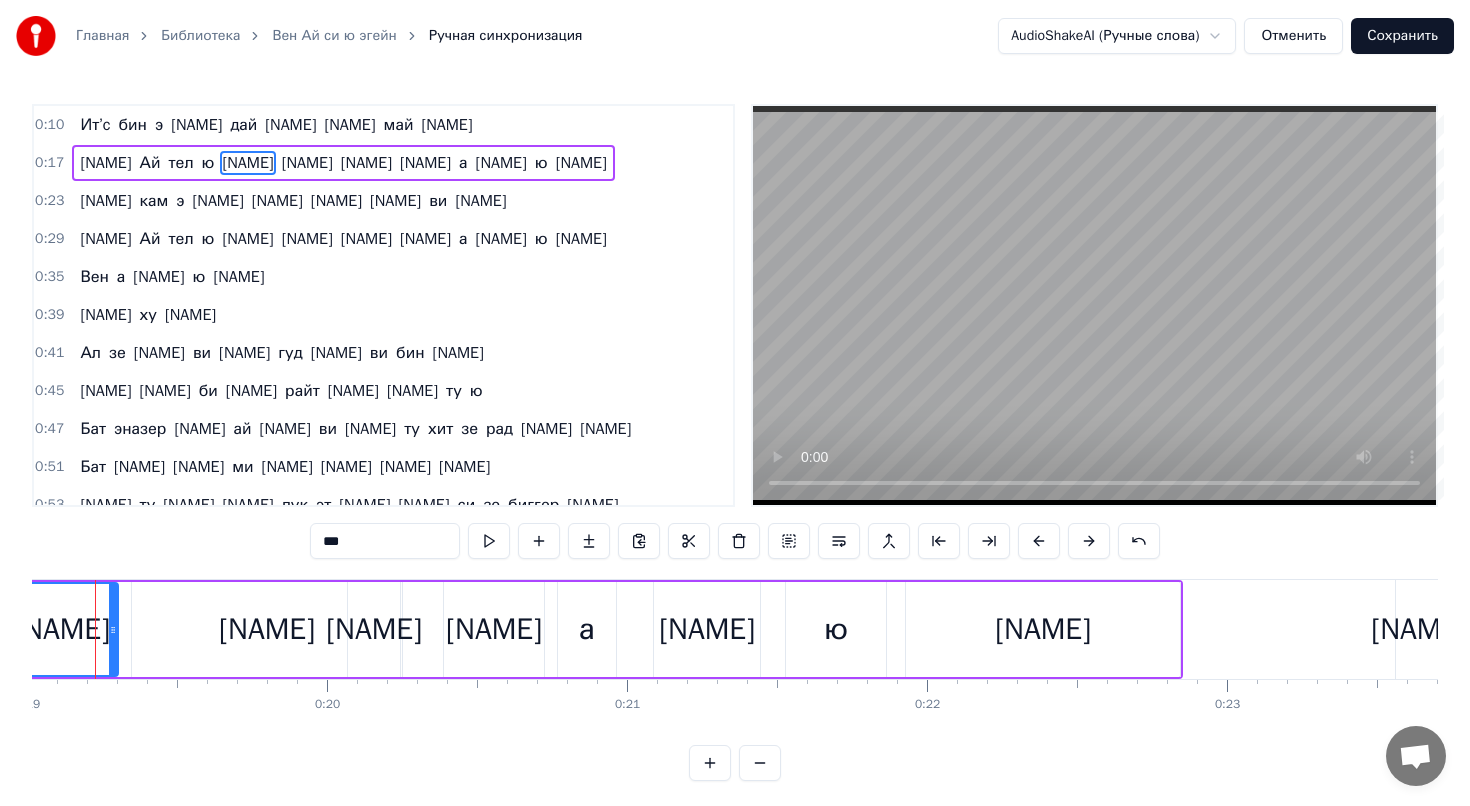 scroll, scrollTop: 0, scrollLeft: 5667, axis: horizontal 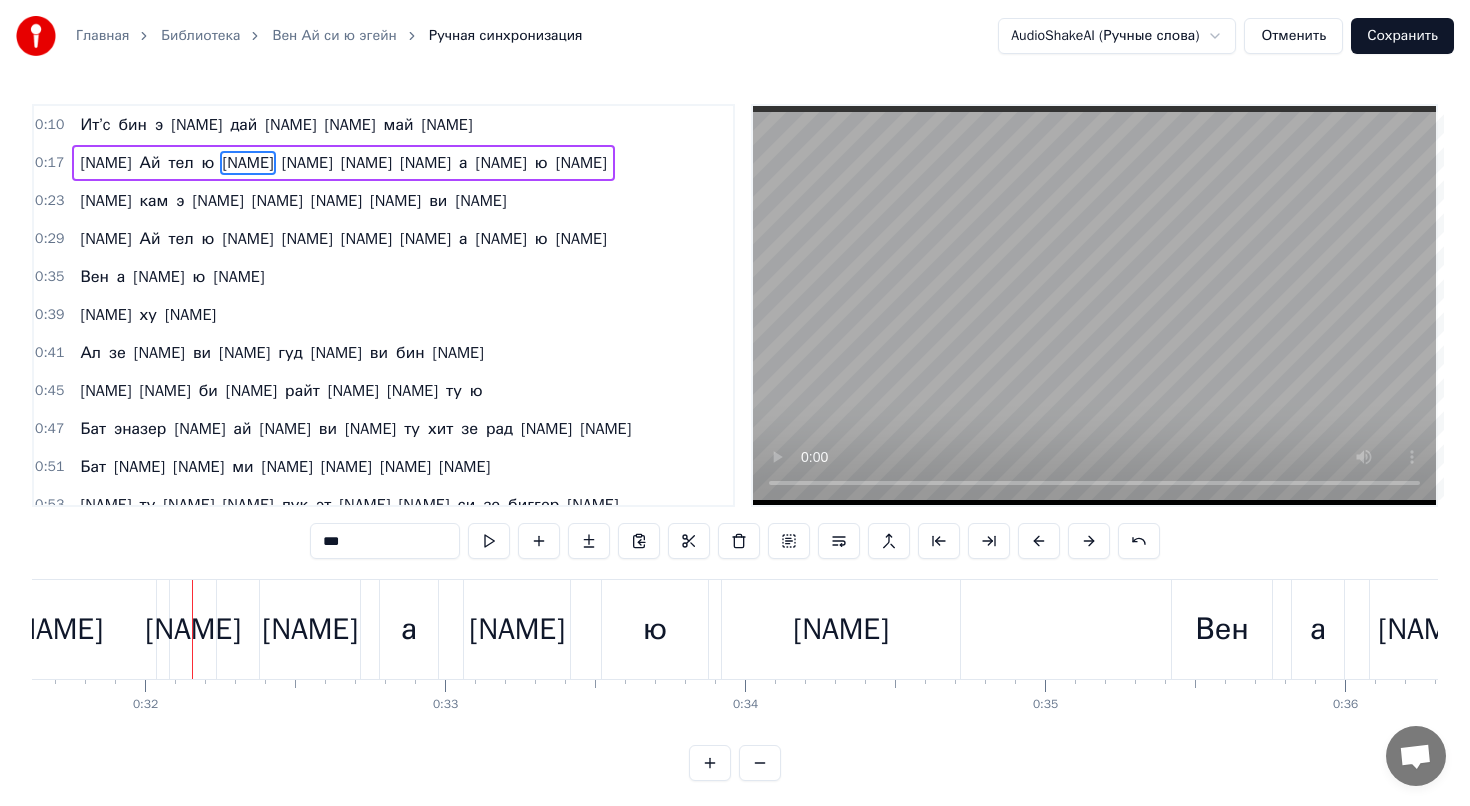 click on "[NAME]" at bounding box center [55, 629] 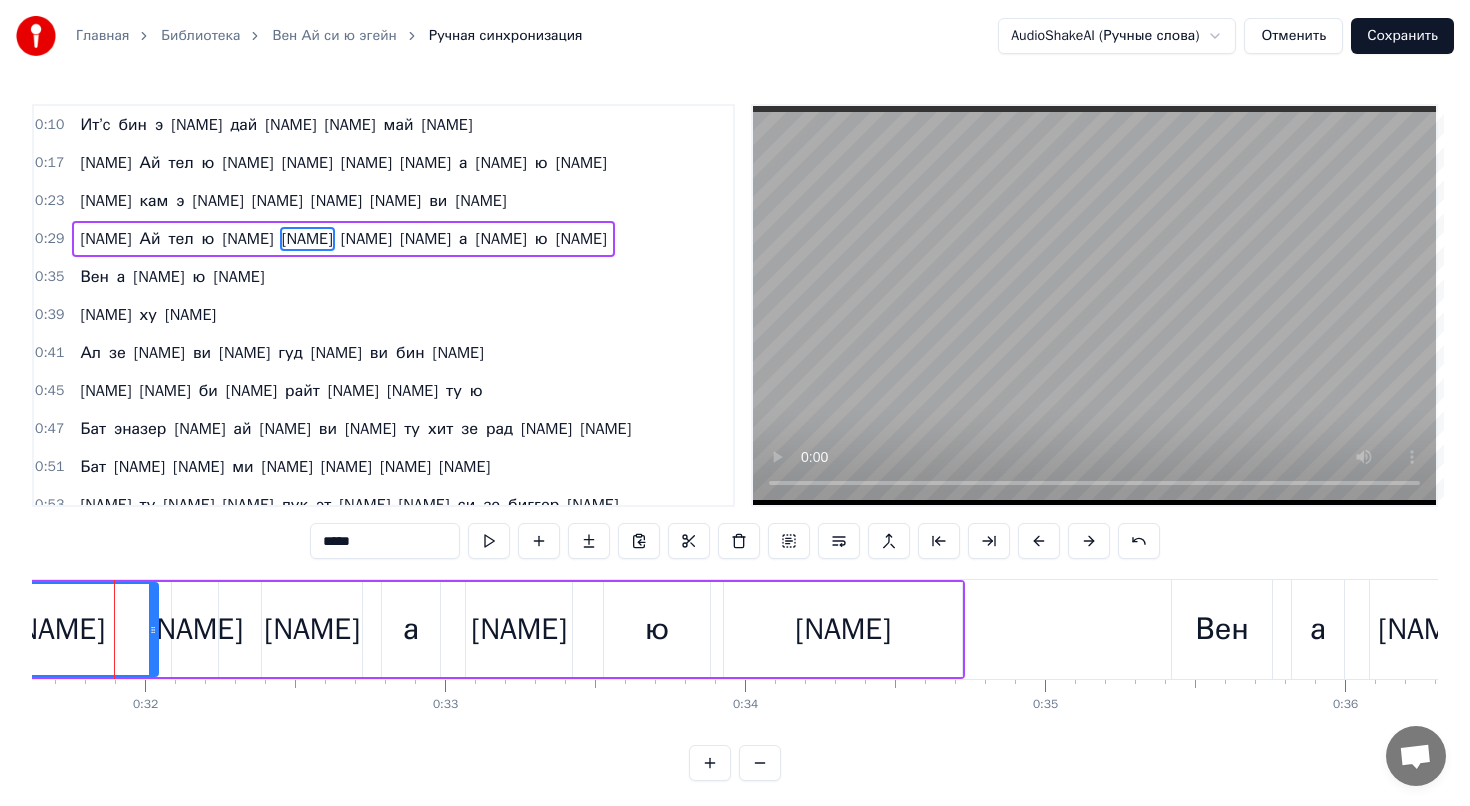 scroll, scrollTop: 0, scrollLeft: 9469, axis: horizontal 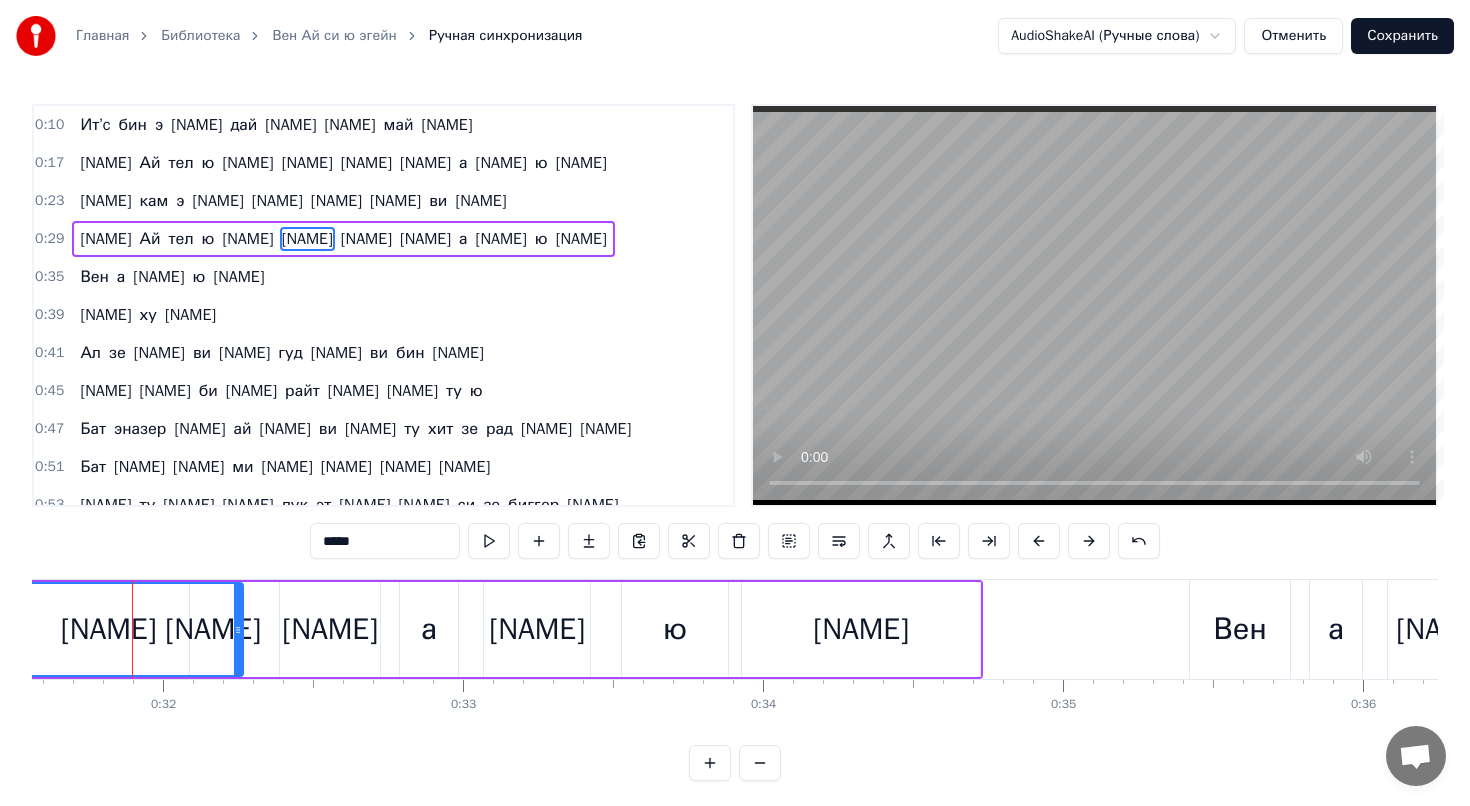 drag, startPoint x: 169, startPoint y: 633, endPoint x: 236, endPoint y: 634, distance: 67.00746 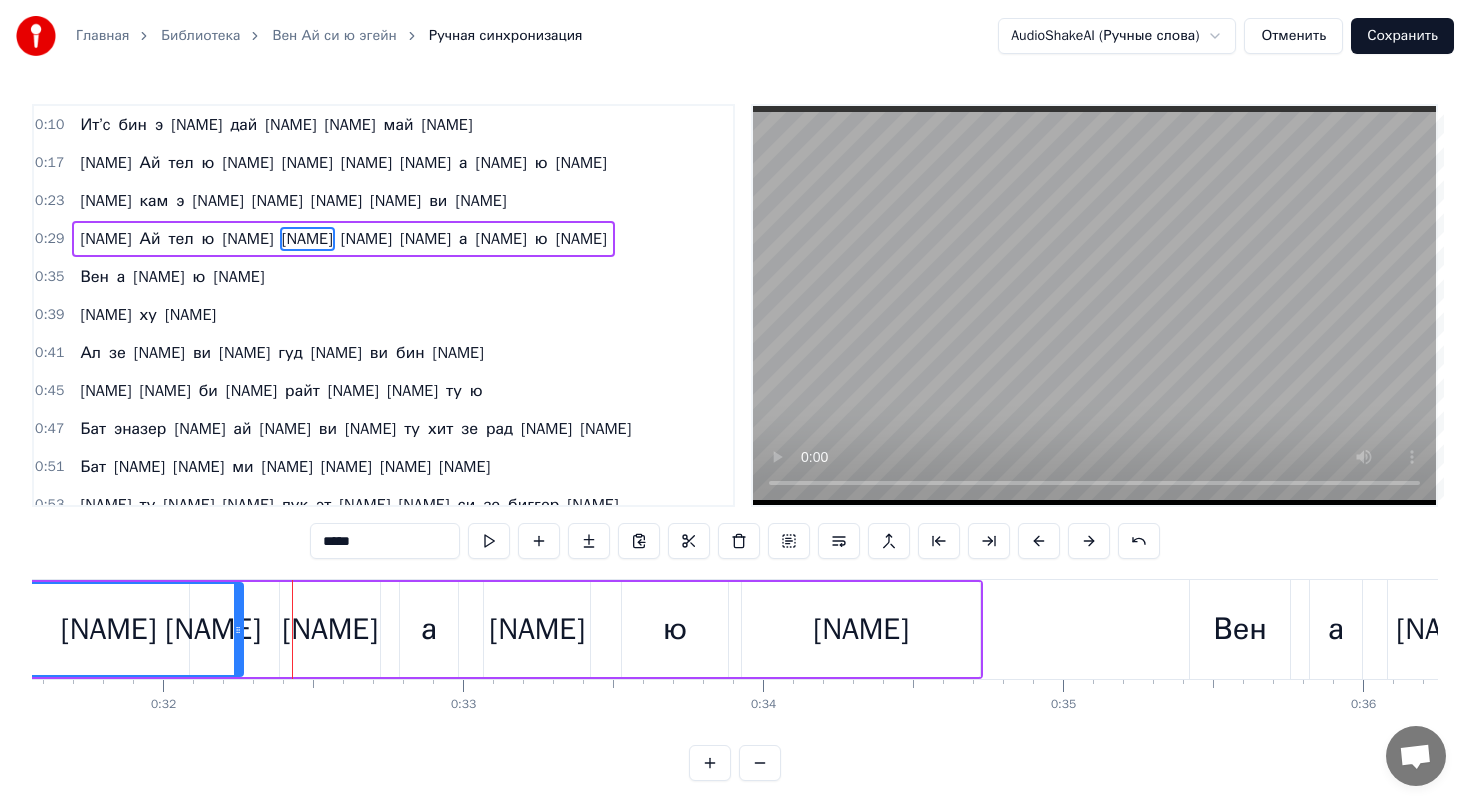 click on "[NAME]" at bounding box center (108, 629) 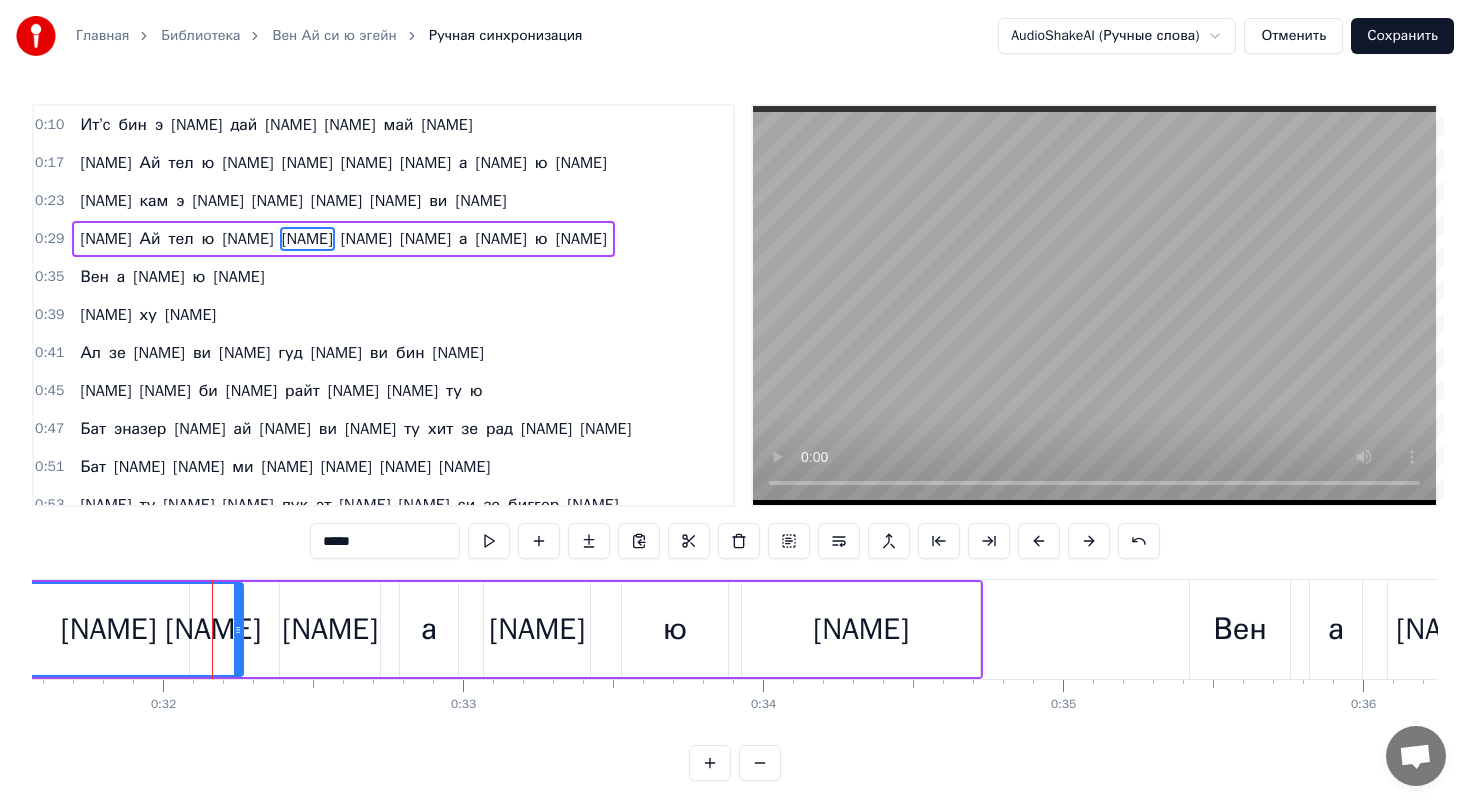 click on "[NAME]" at bounding box center [108, 629] 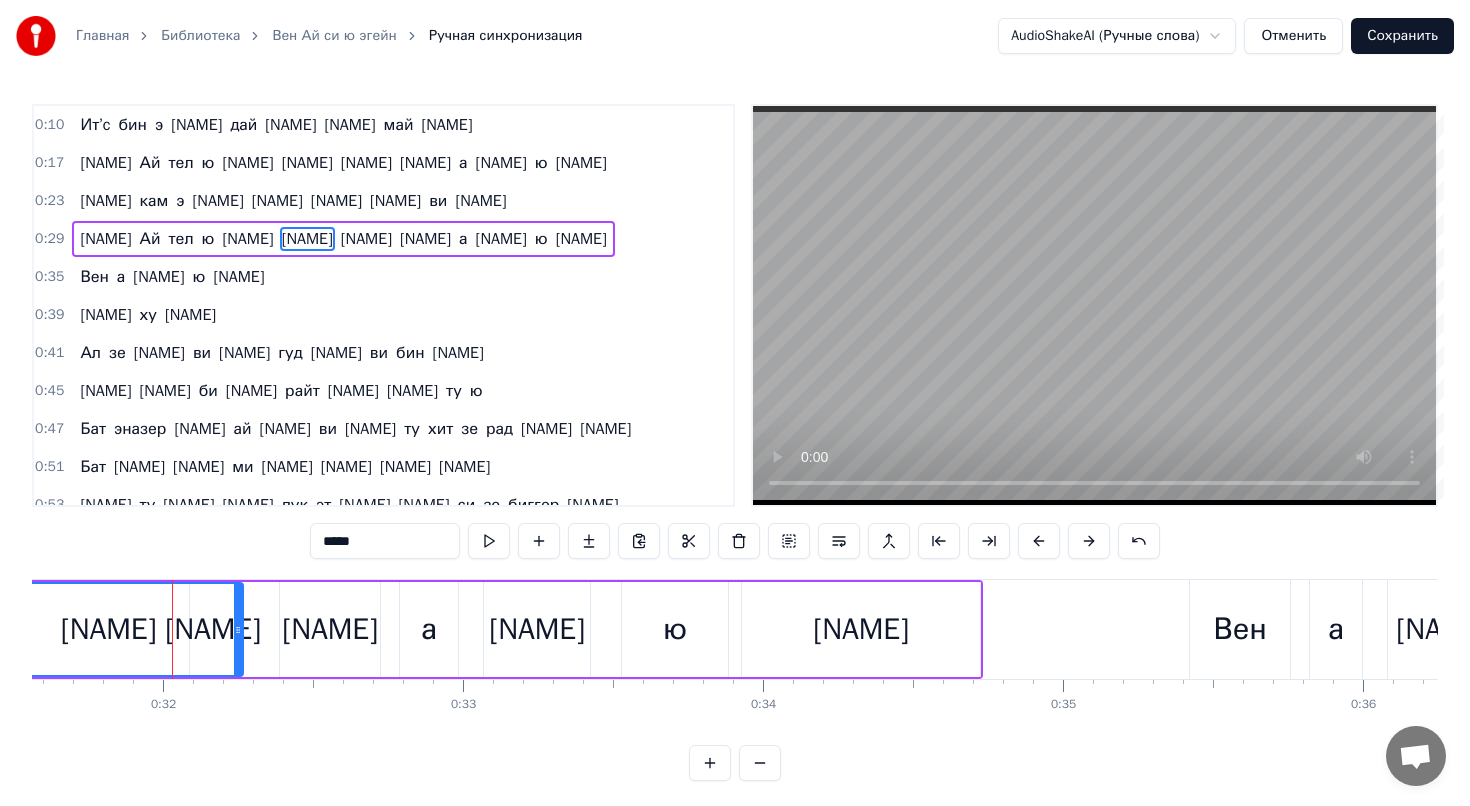 click on "[NAME]" at bounding box center [109, 629] 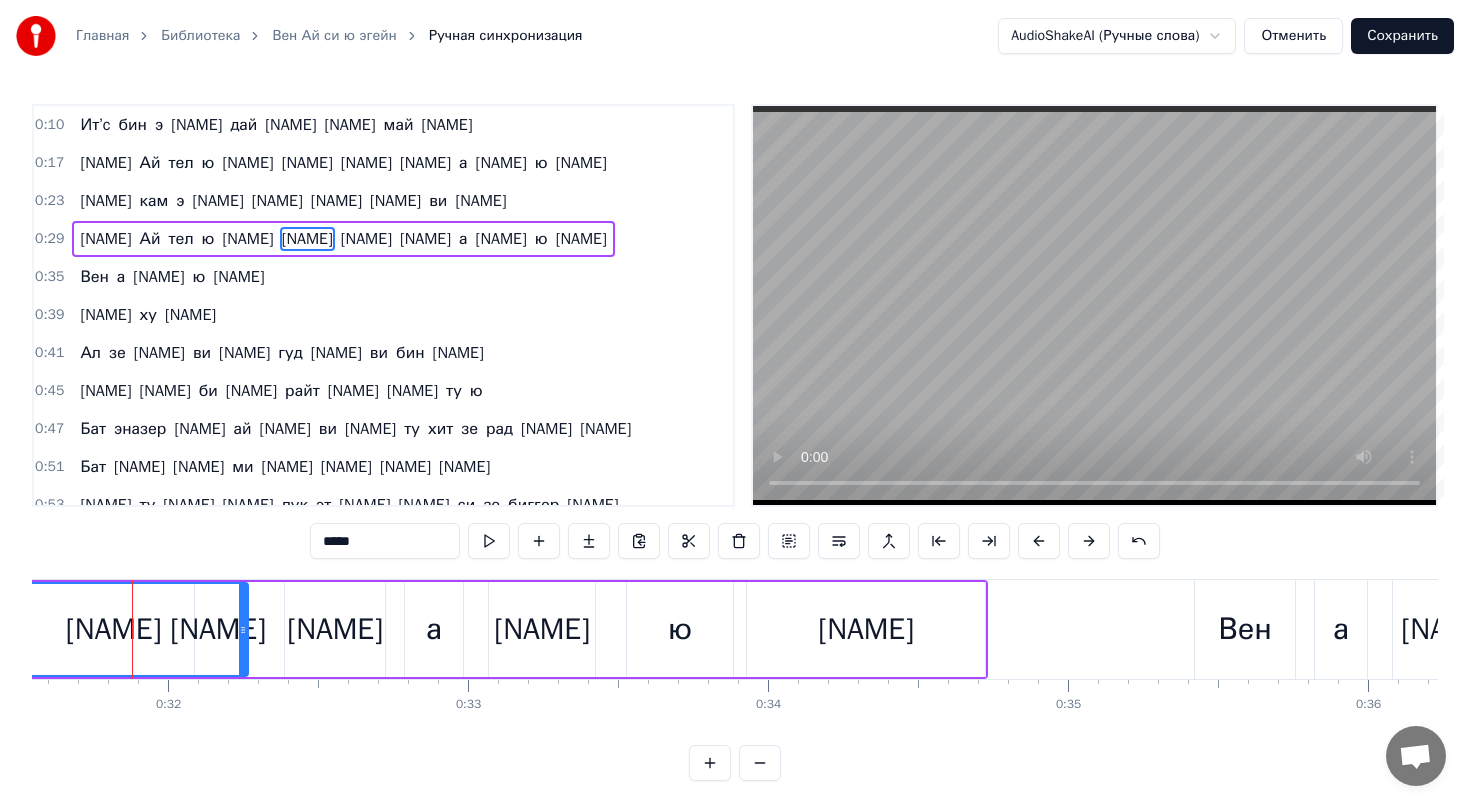 click on "[NAME]" at bounding box center [114, 629] 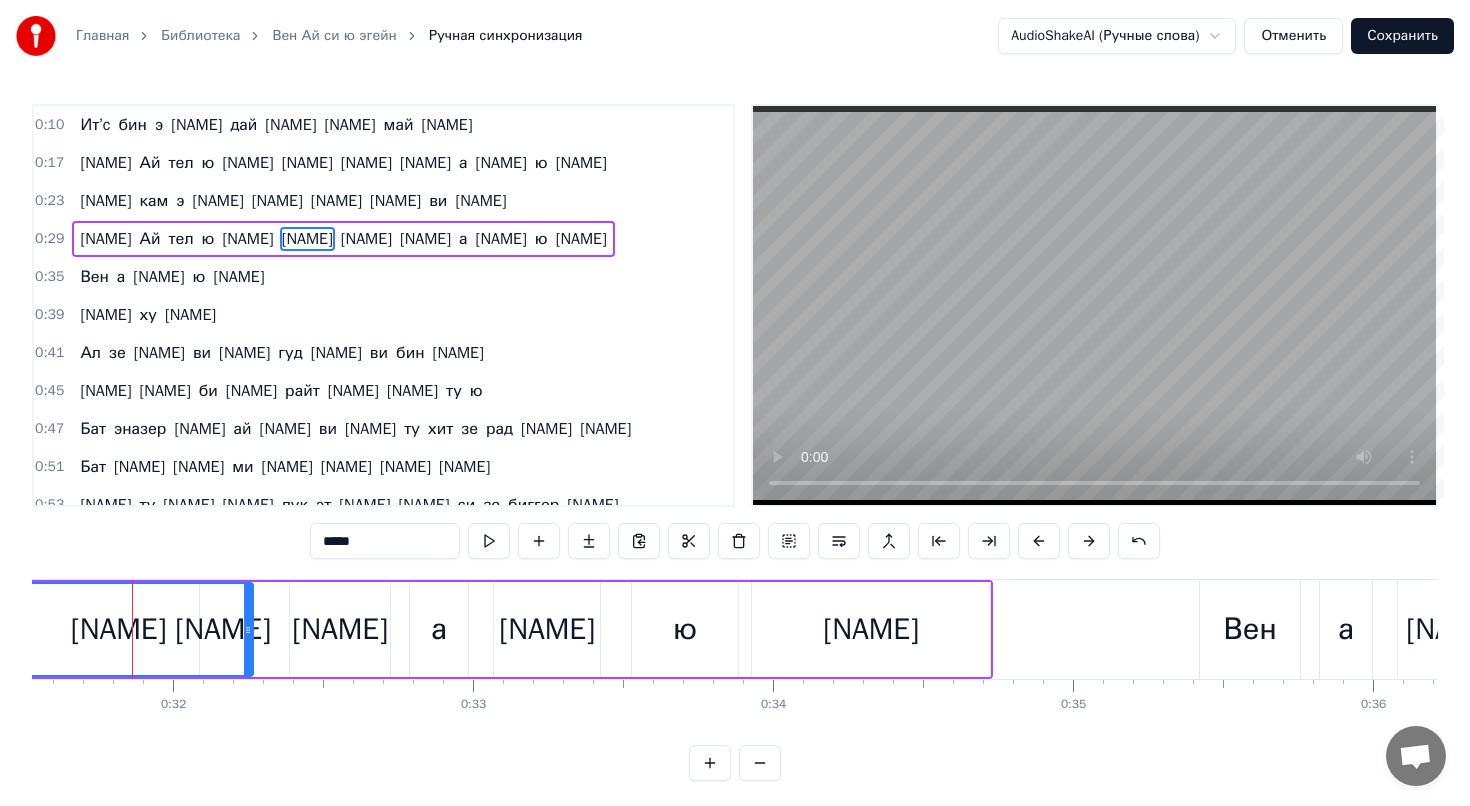 click on "[NAME]" at bounding box center (118, 629) 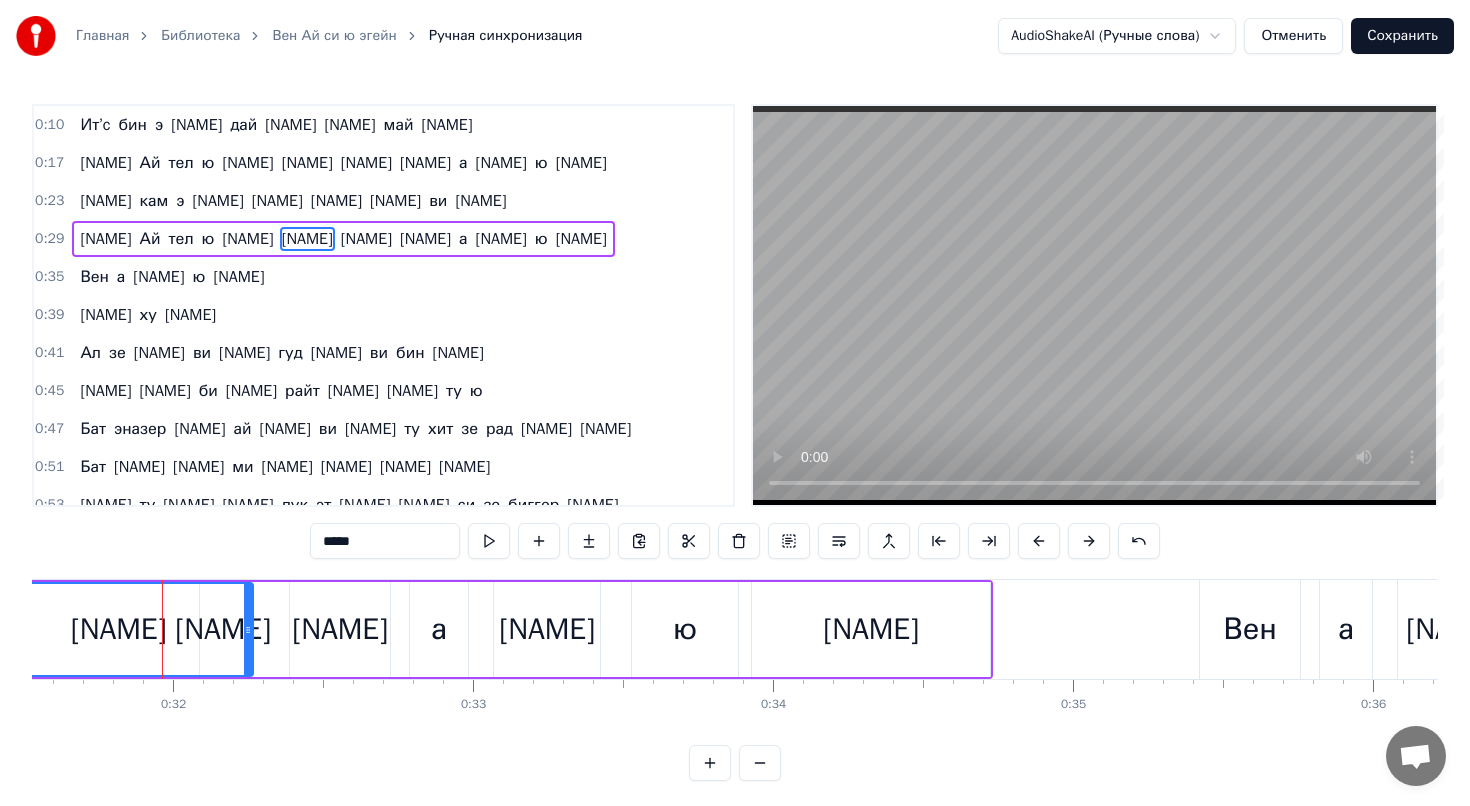 click on "*****" at bounding box center (385, 541) 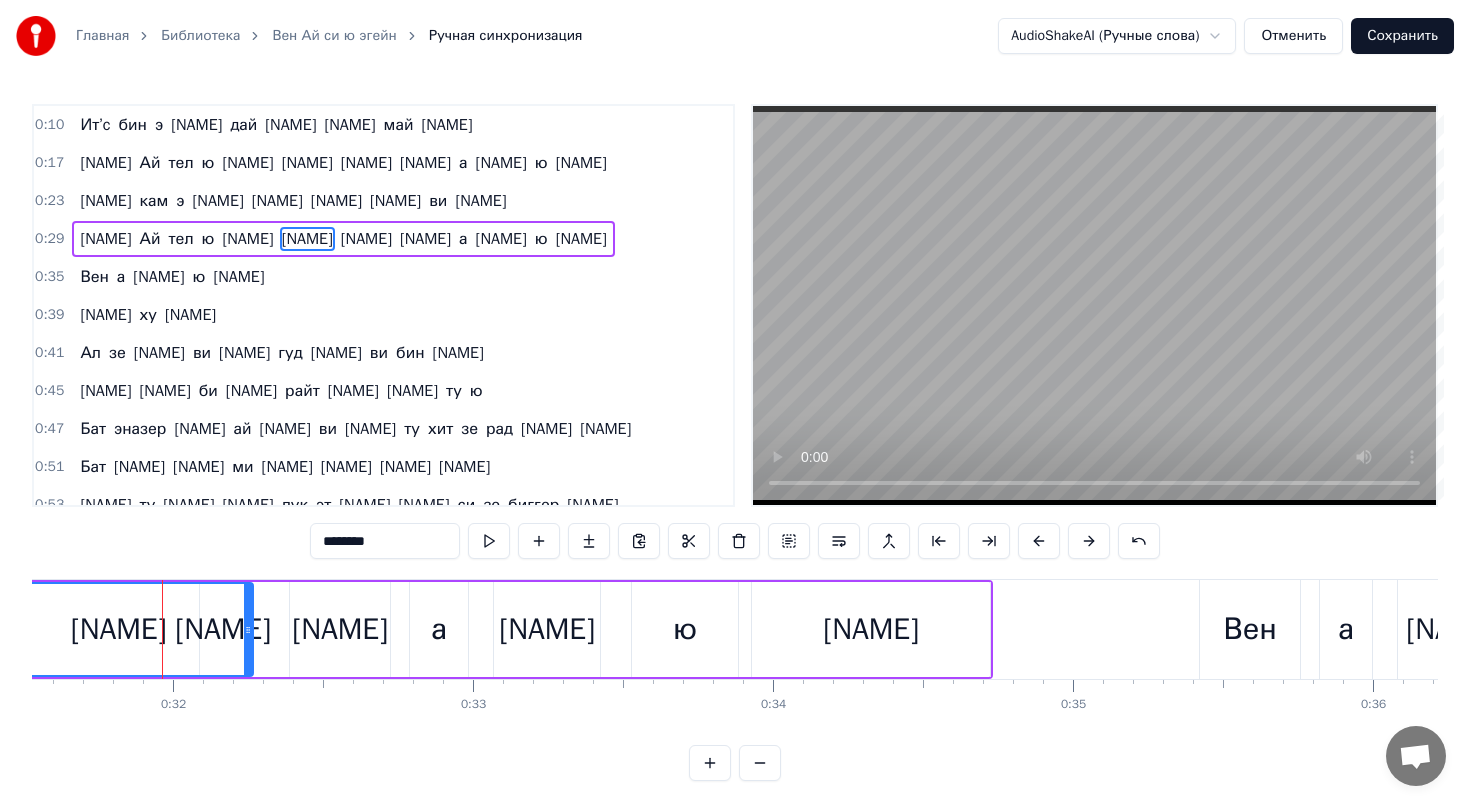 click on "[NAME]" at bounding box center [118, 629] 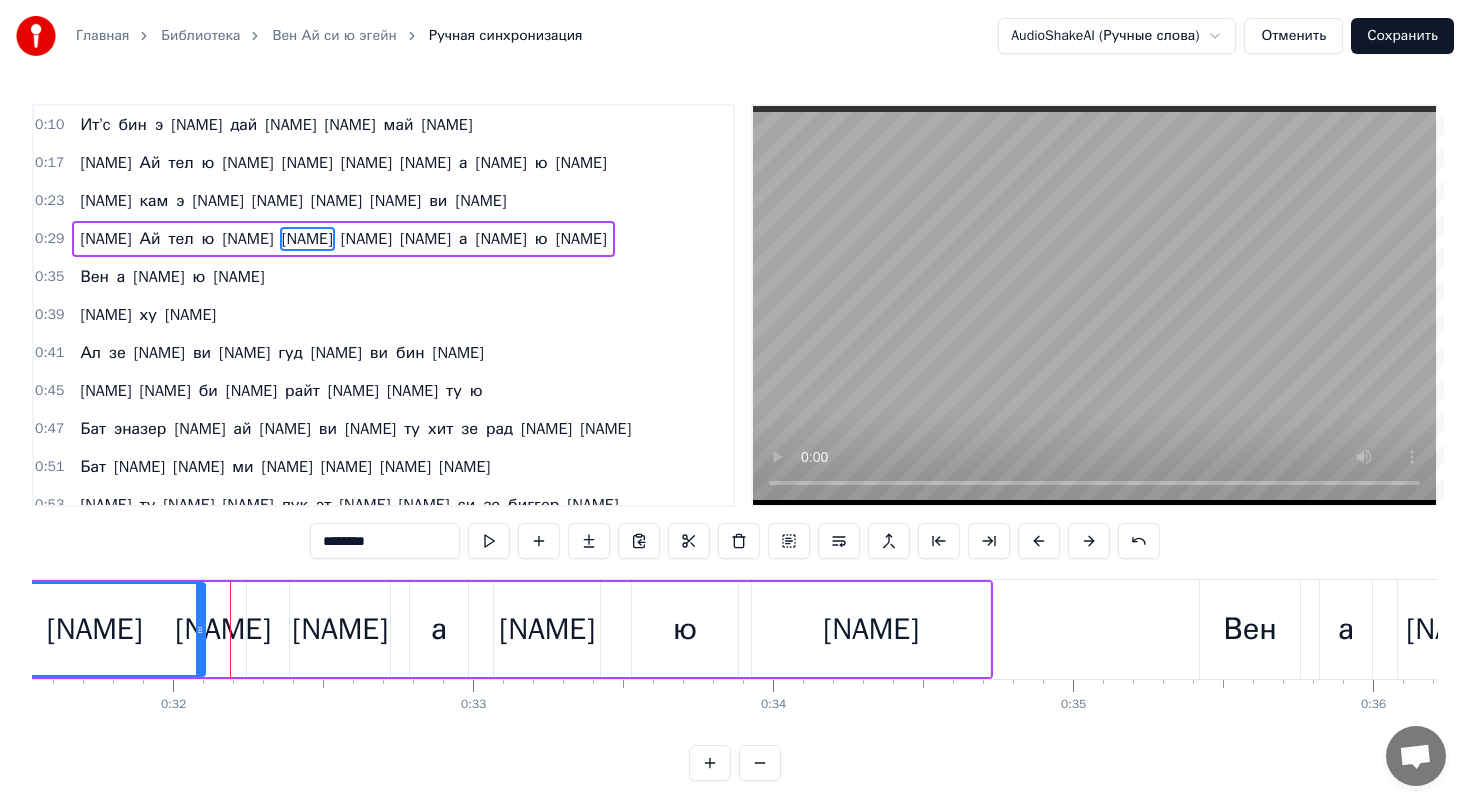 drag, startPoint x: 250, startPoint y: 628, endPoint x: 202, endPoint y: 628, distance: 48 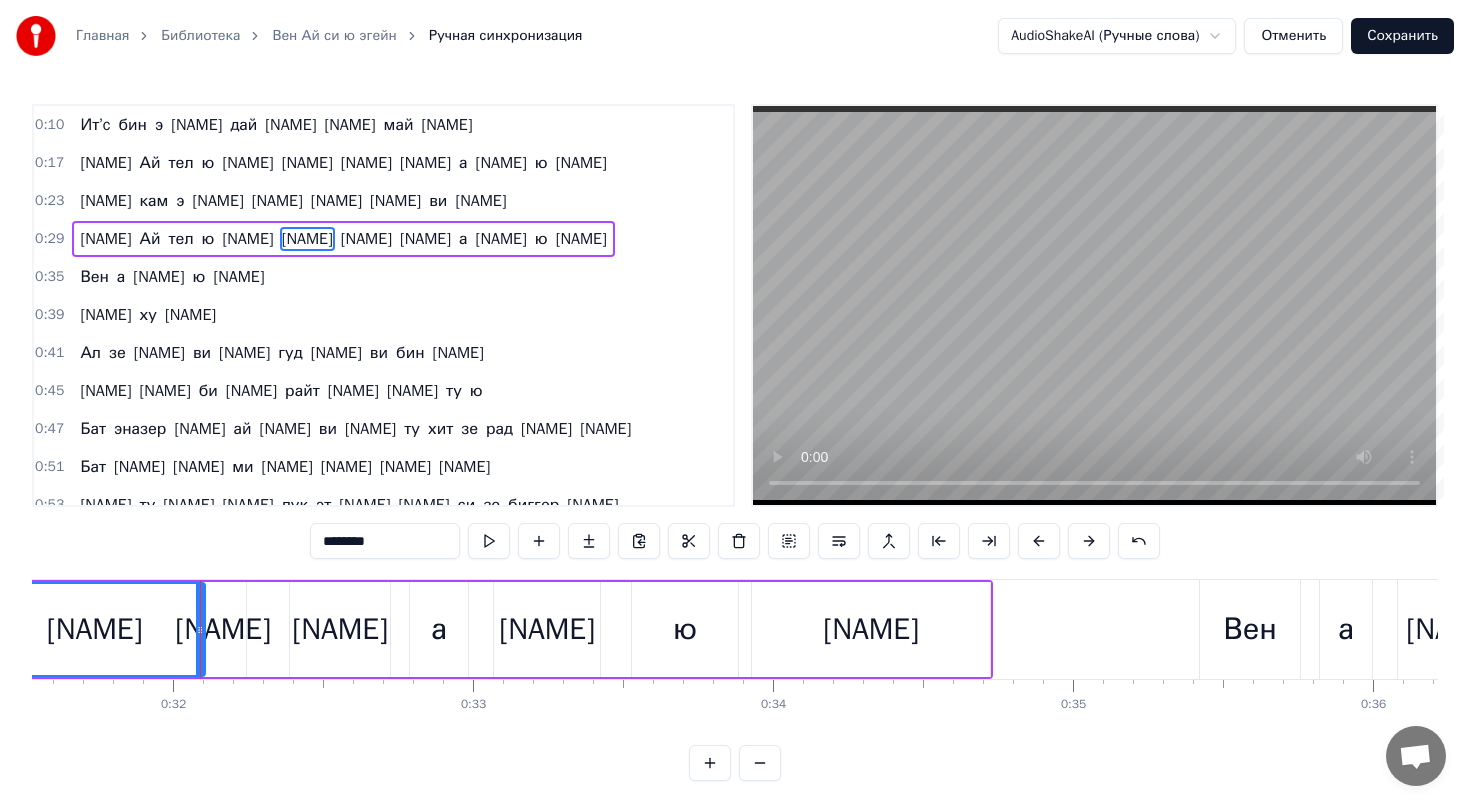 click on "[NAME]" at bounding box center [223, 629] 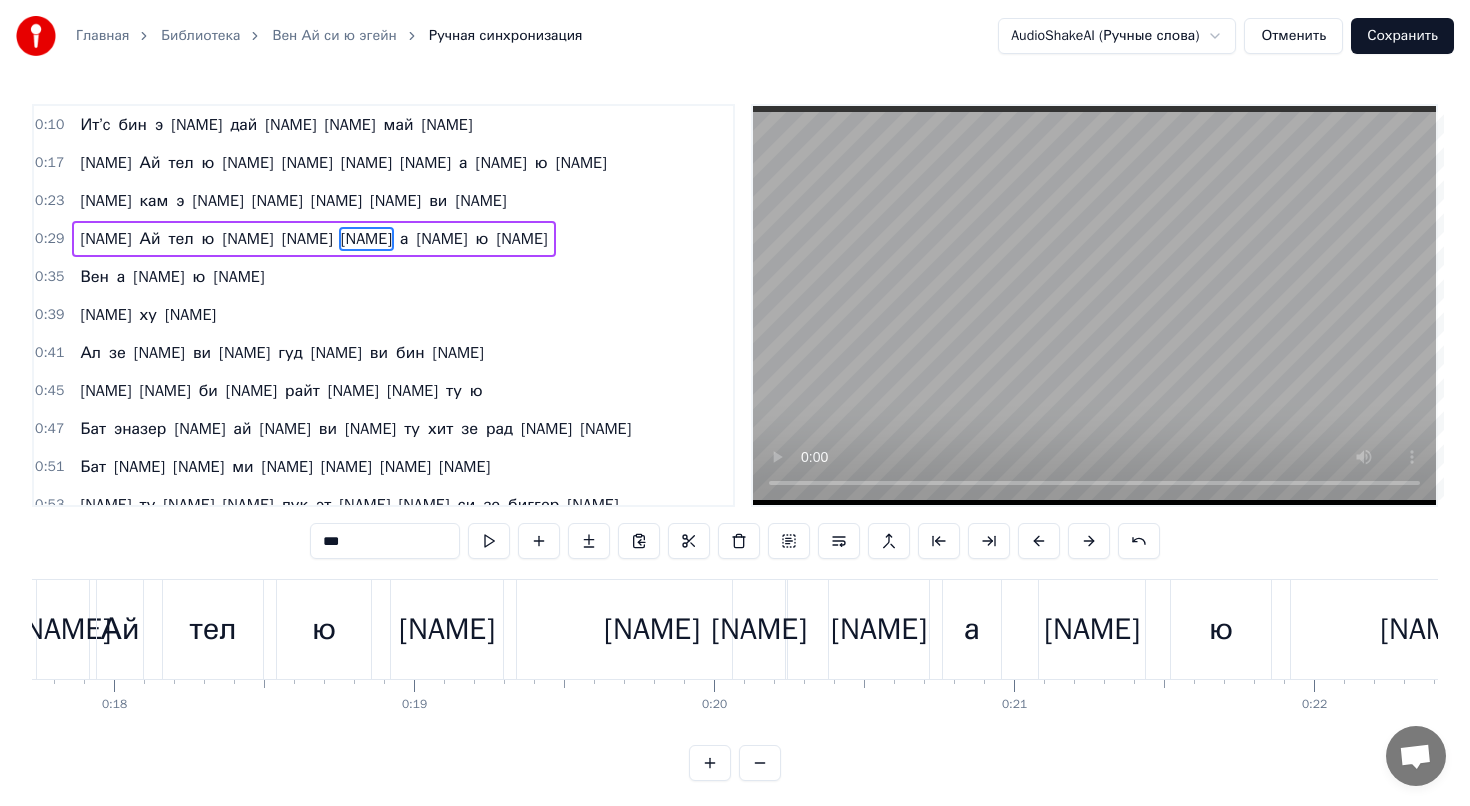 scroll, scrollTop: 0, scrollLeft: 5311, axis: horizontal 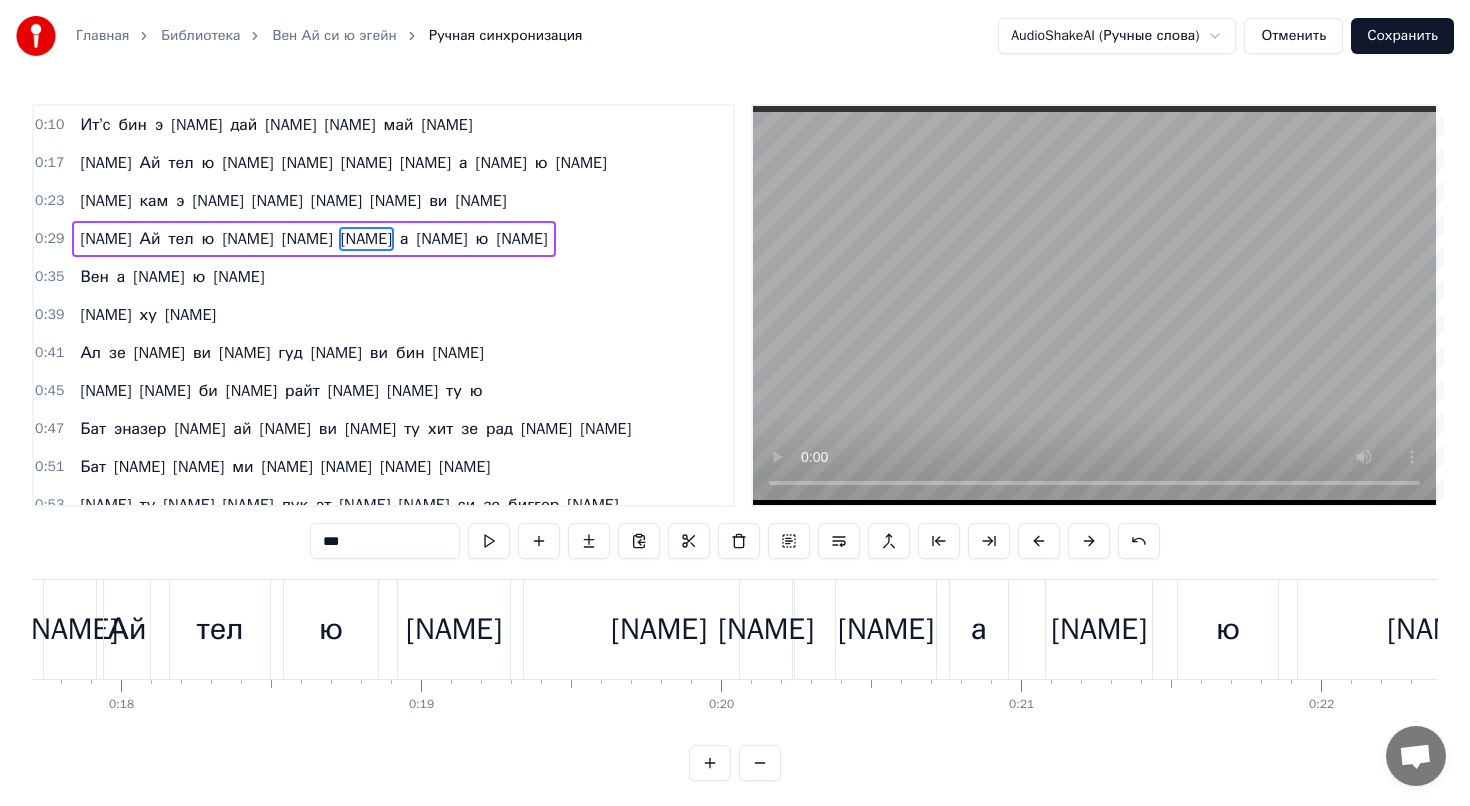 click on "[NAME]" at bounding box center [659, 629] 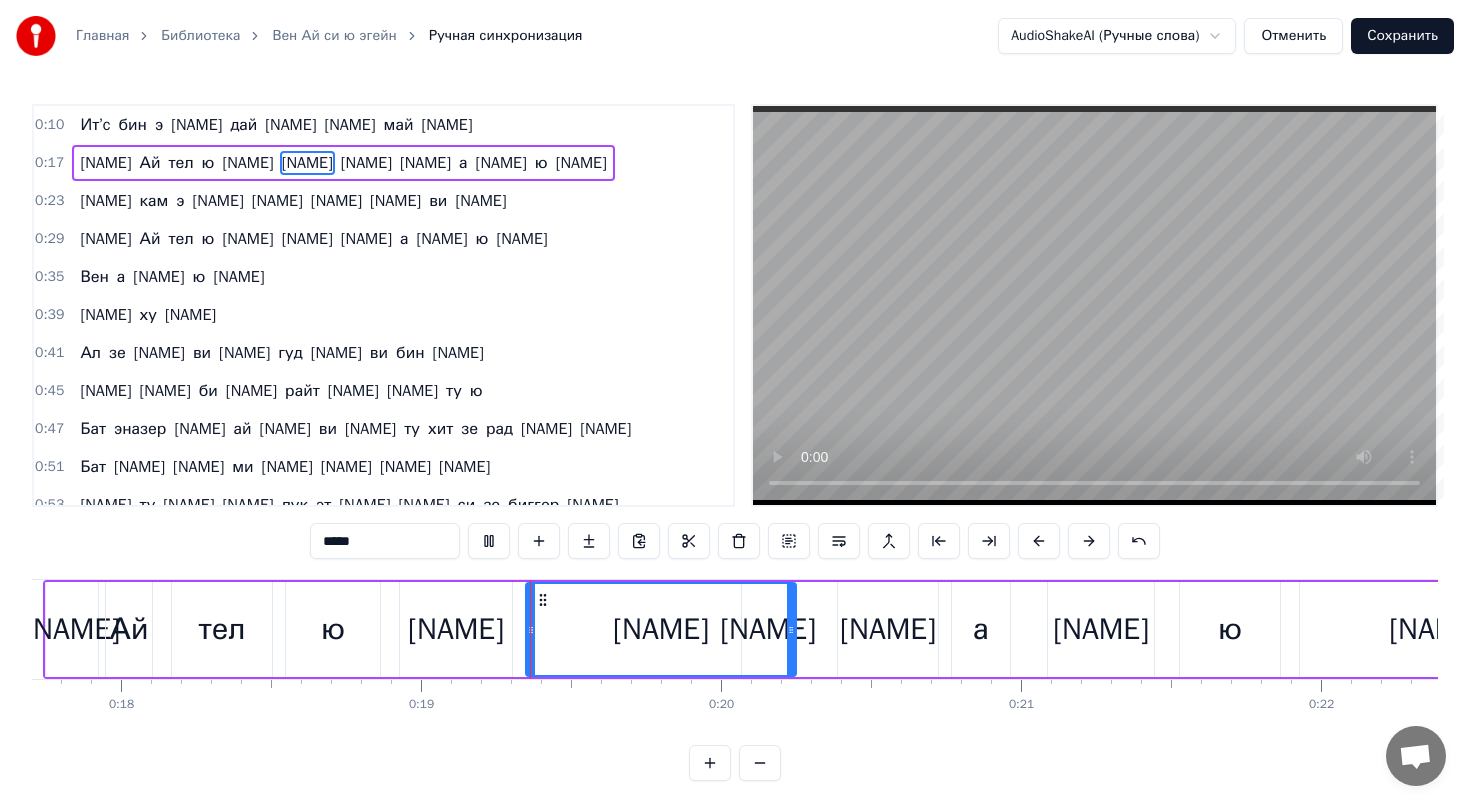 scroll, scrollTop: 7, scrollLeft: 0, axis: vertical 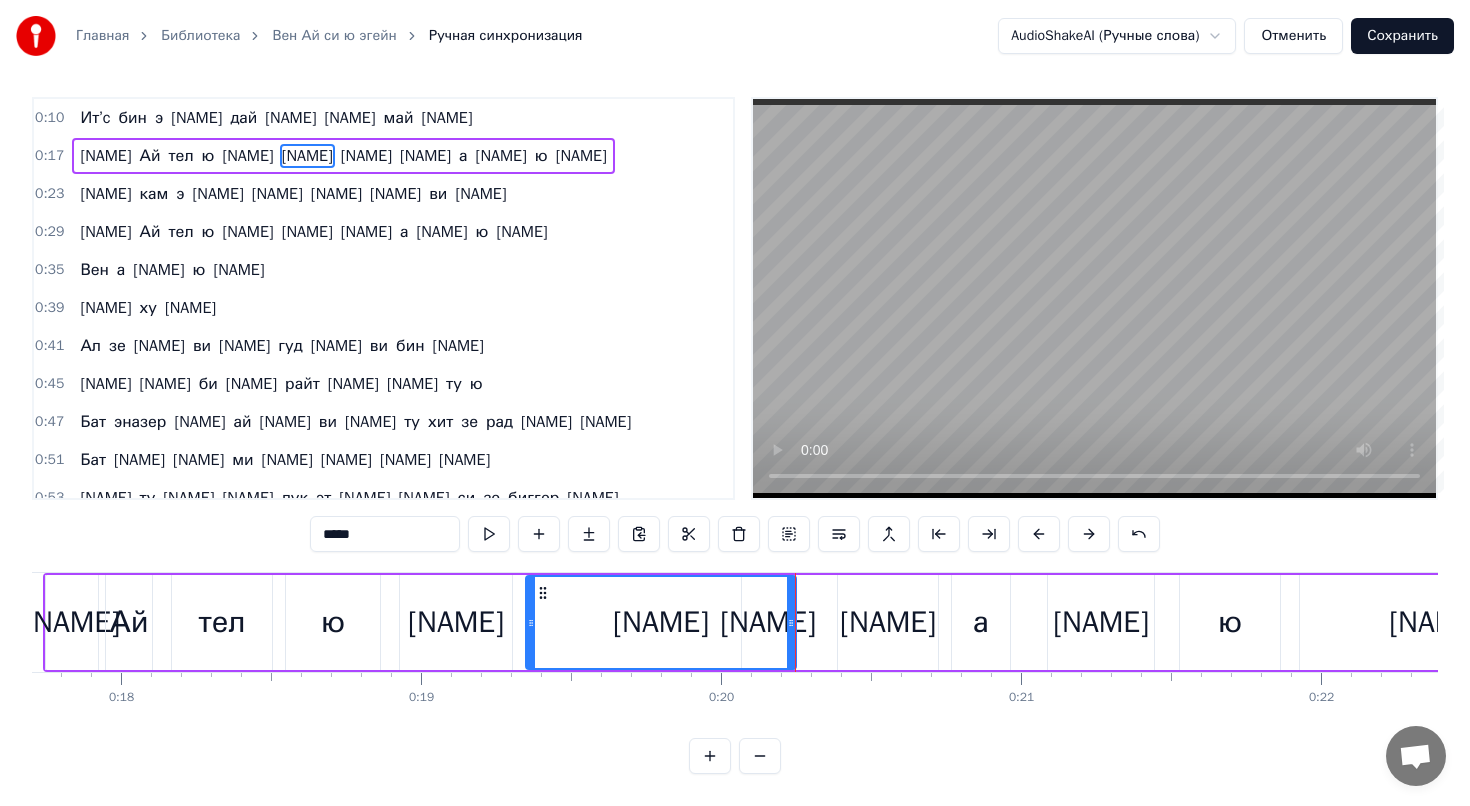 click on "[NAME]" at bounding box center [661, 622] 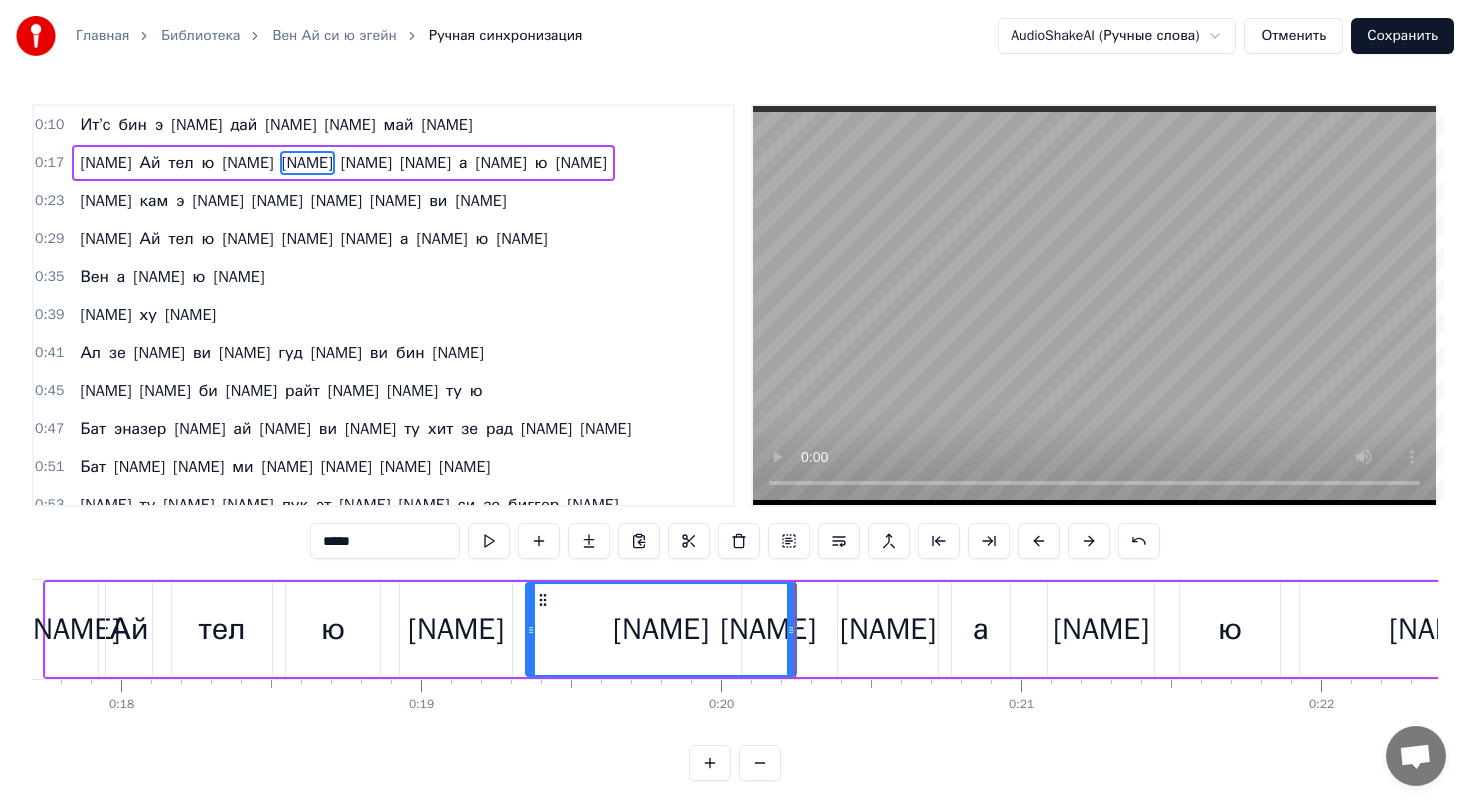 click on "[NAME]" at bounding box center [661, 629] 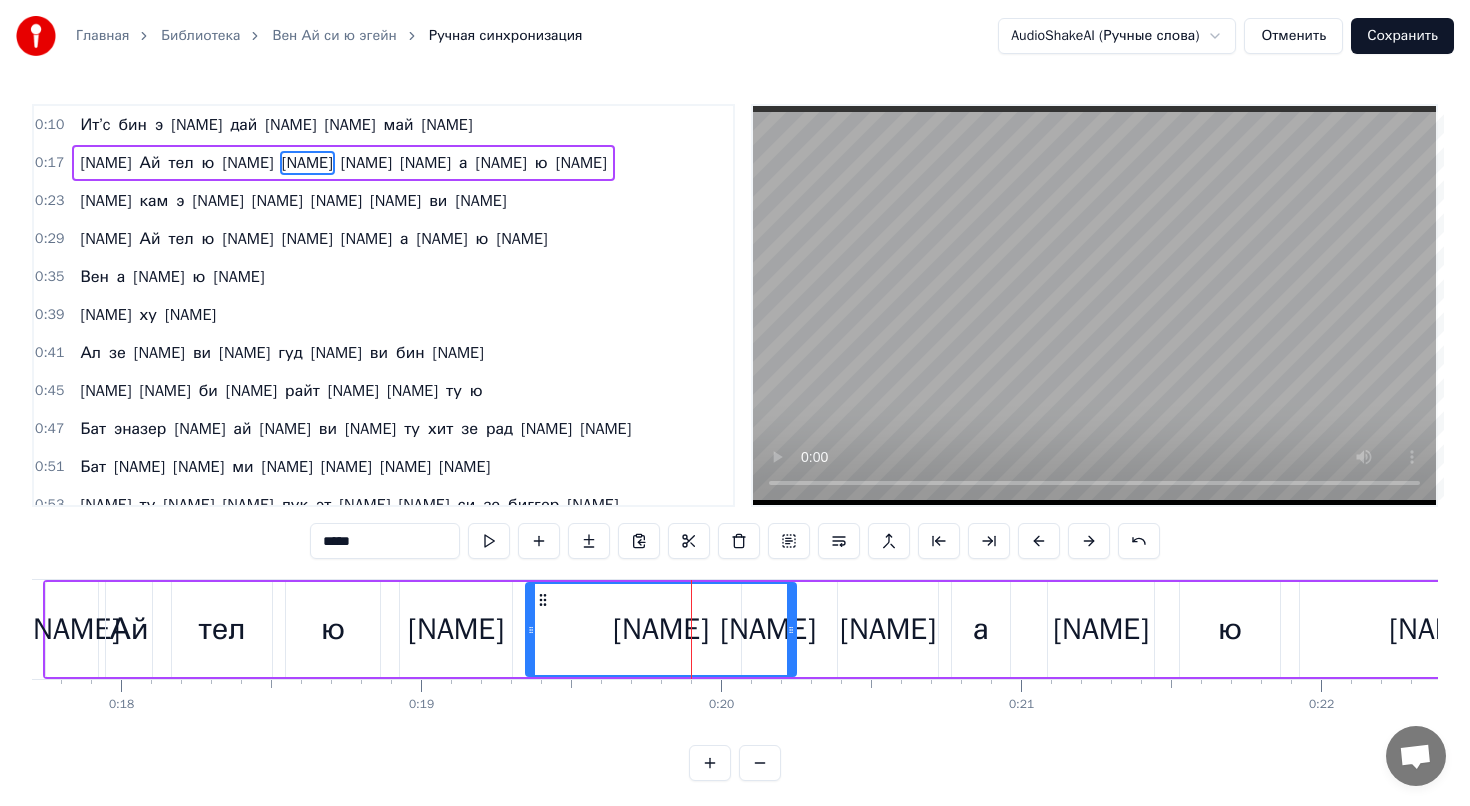 click on "*****" at bounding box center (385, 541) 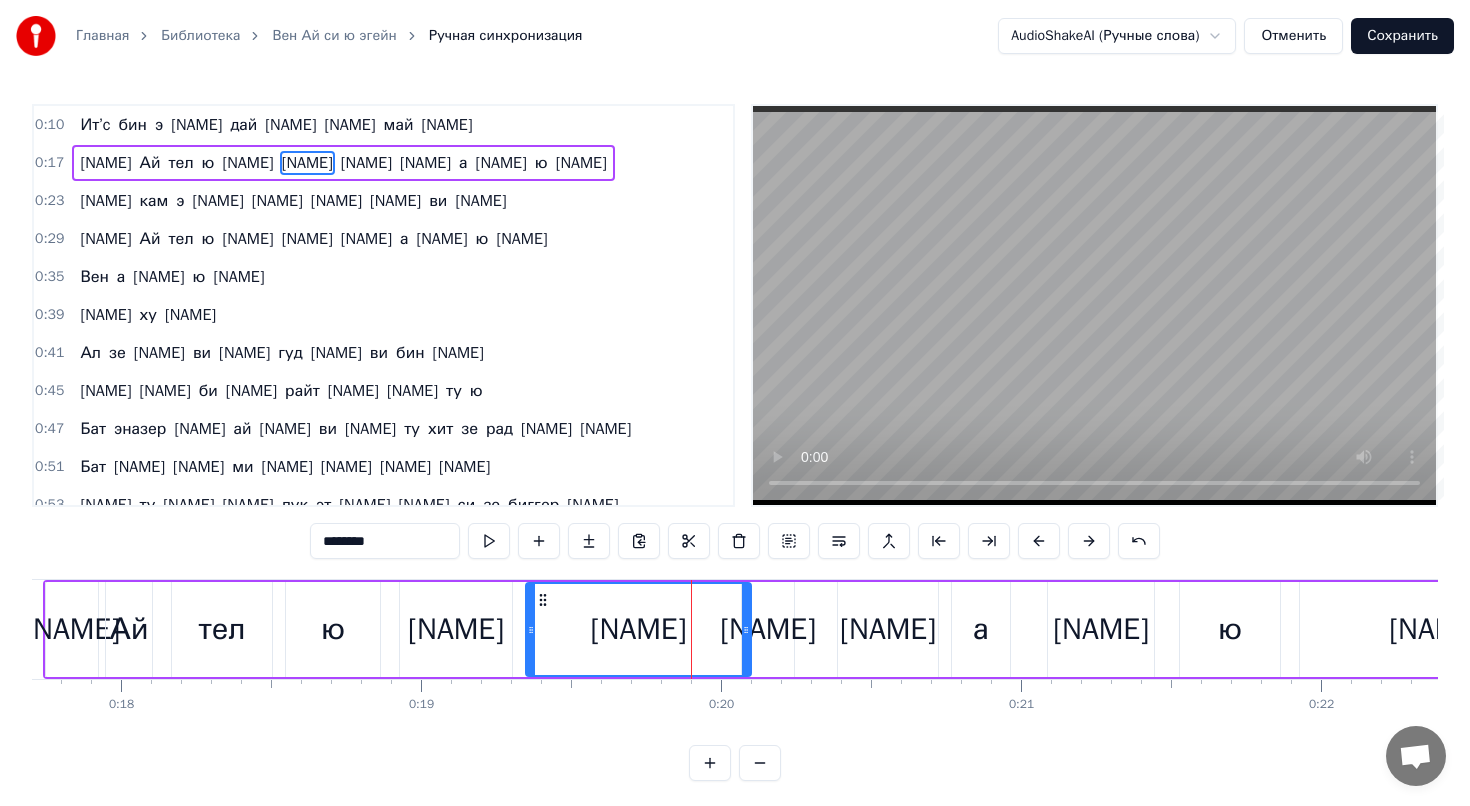 drag, startPoint x: 788, startPoint y: 626, endPoint x: 743, endPoint y: 626, distance: 45 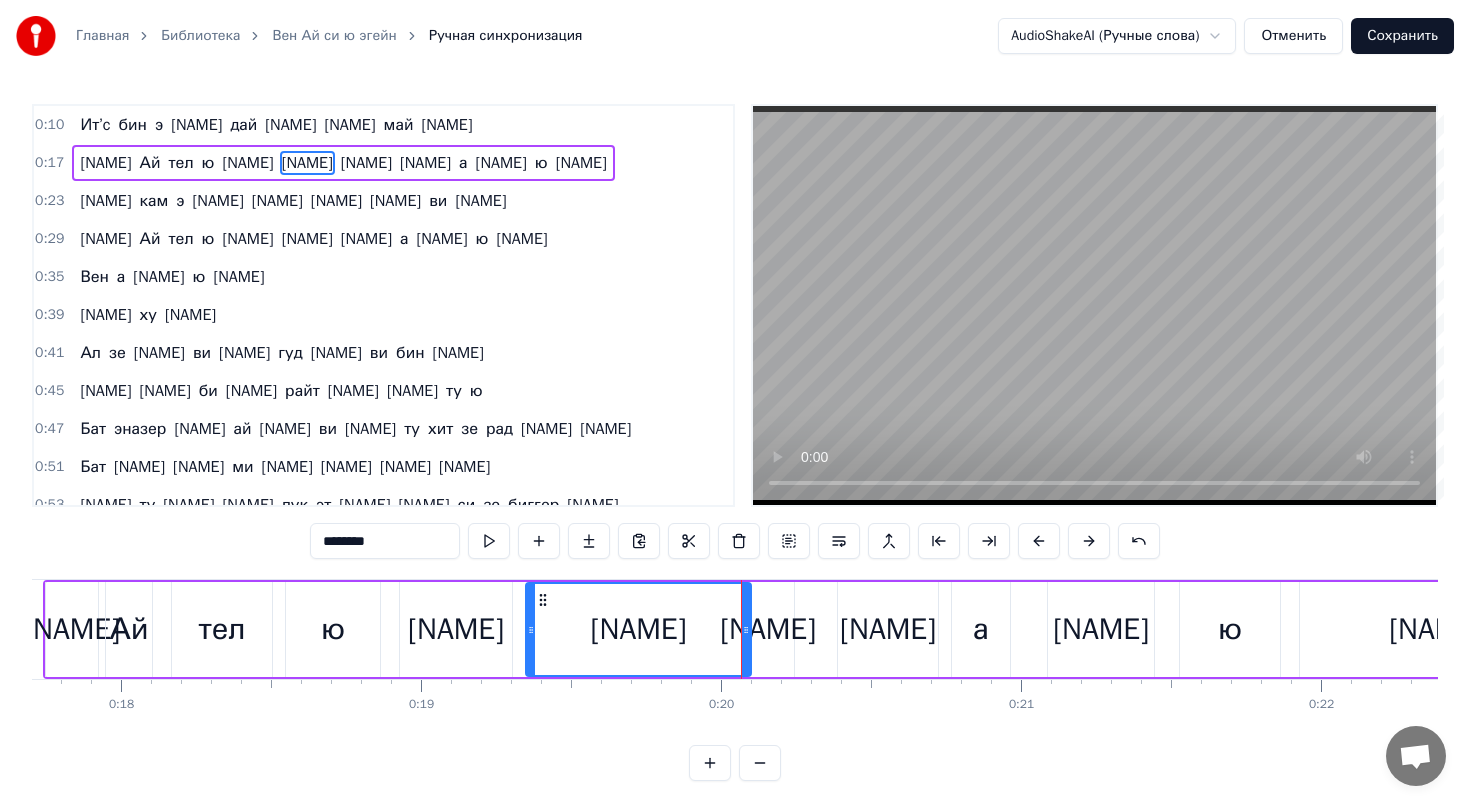 click on "[NAME]" at bounding box center [768, 629] 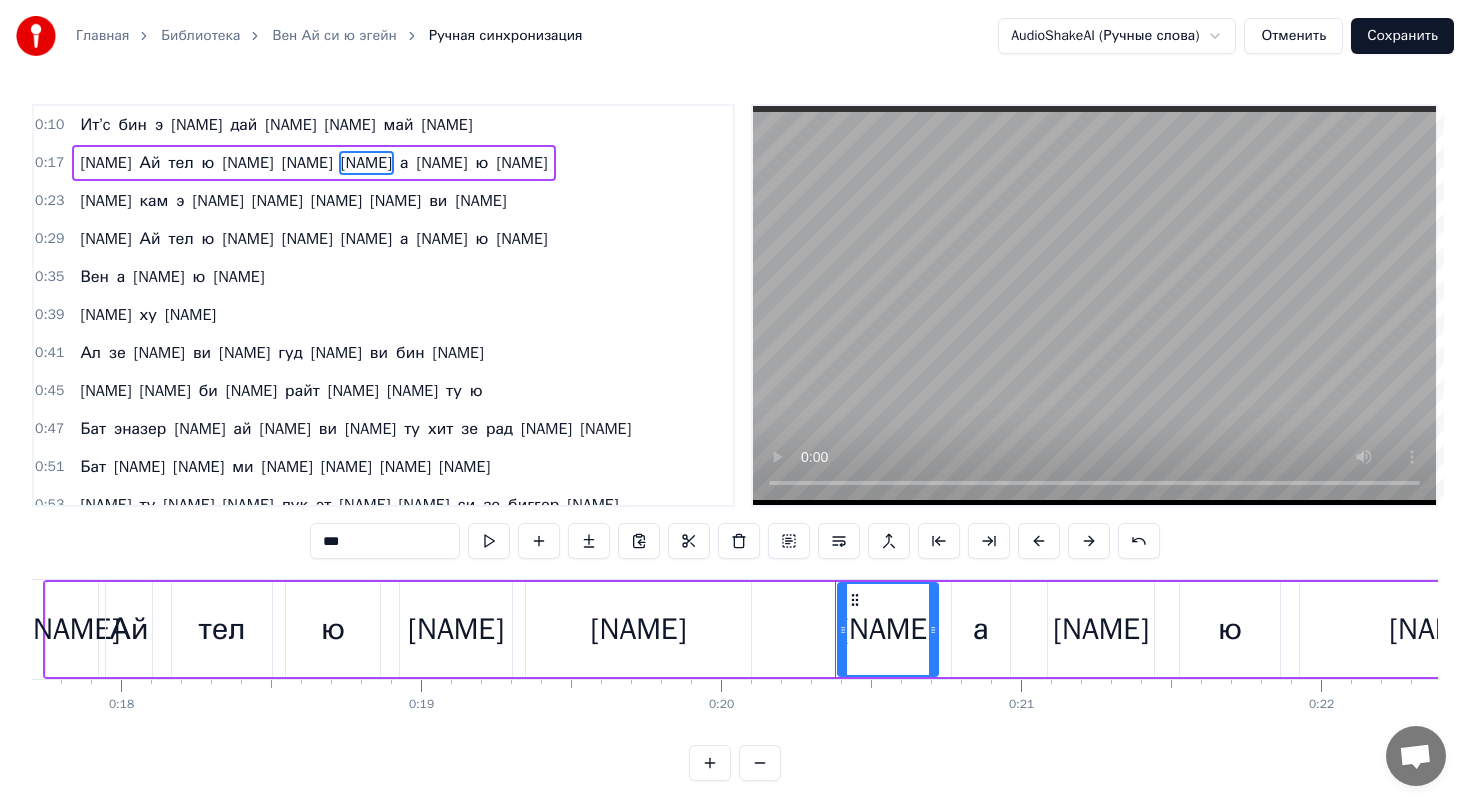 click on "[NAME]" at bounding box center [638, 629] 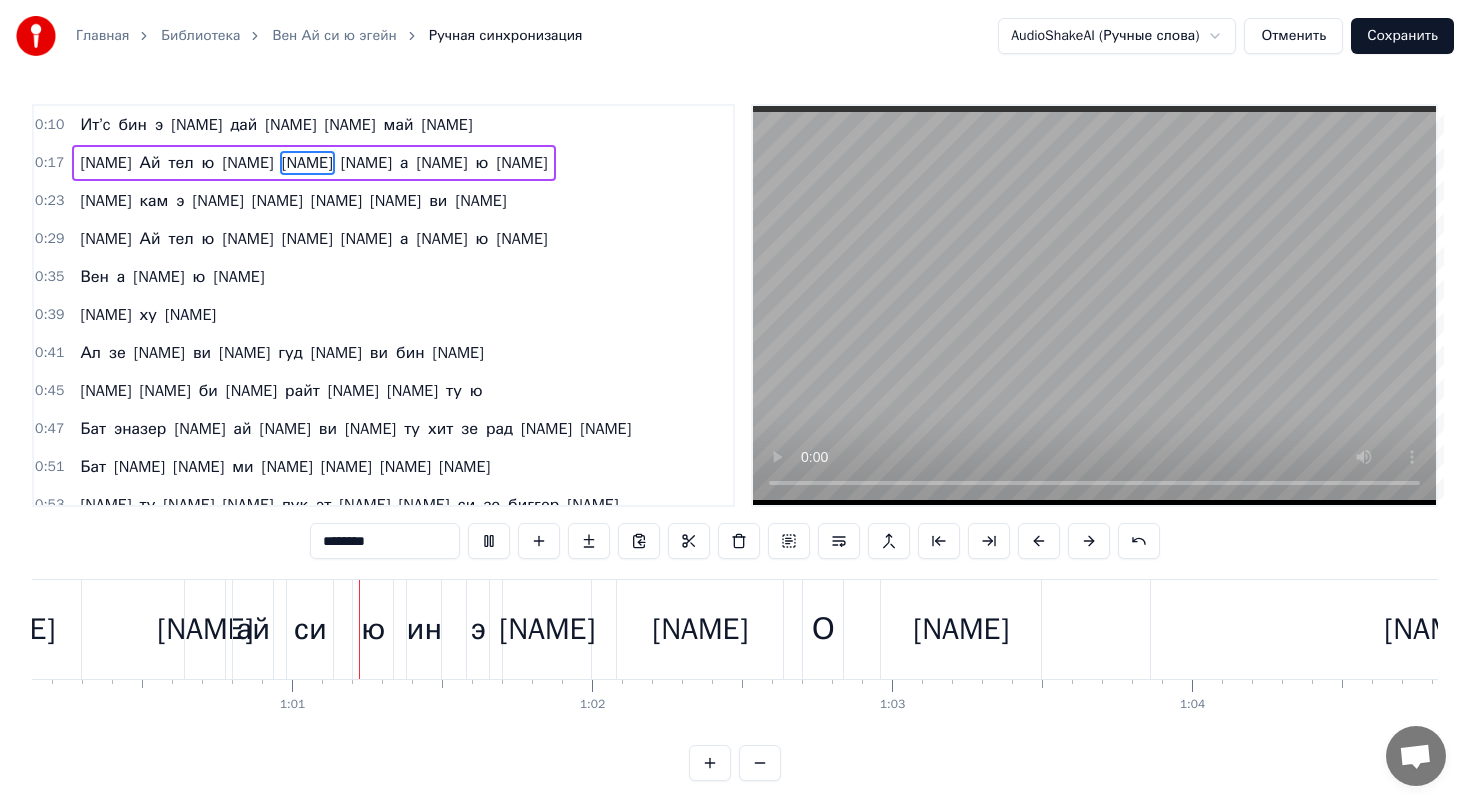 scroll, scrollTop: 0, scrollLeft: 18046, axis: horizontal 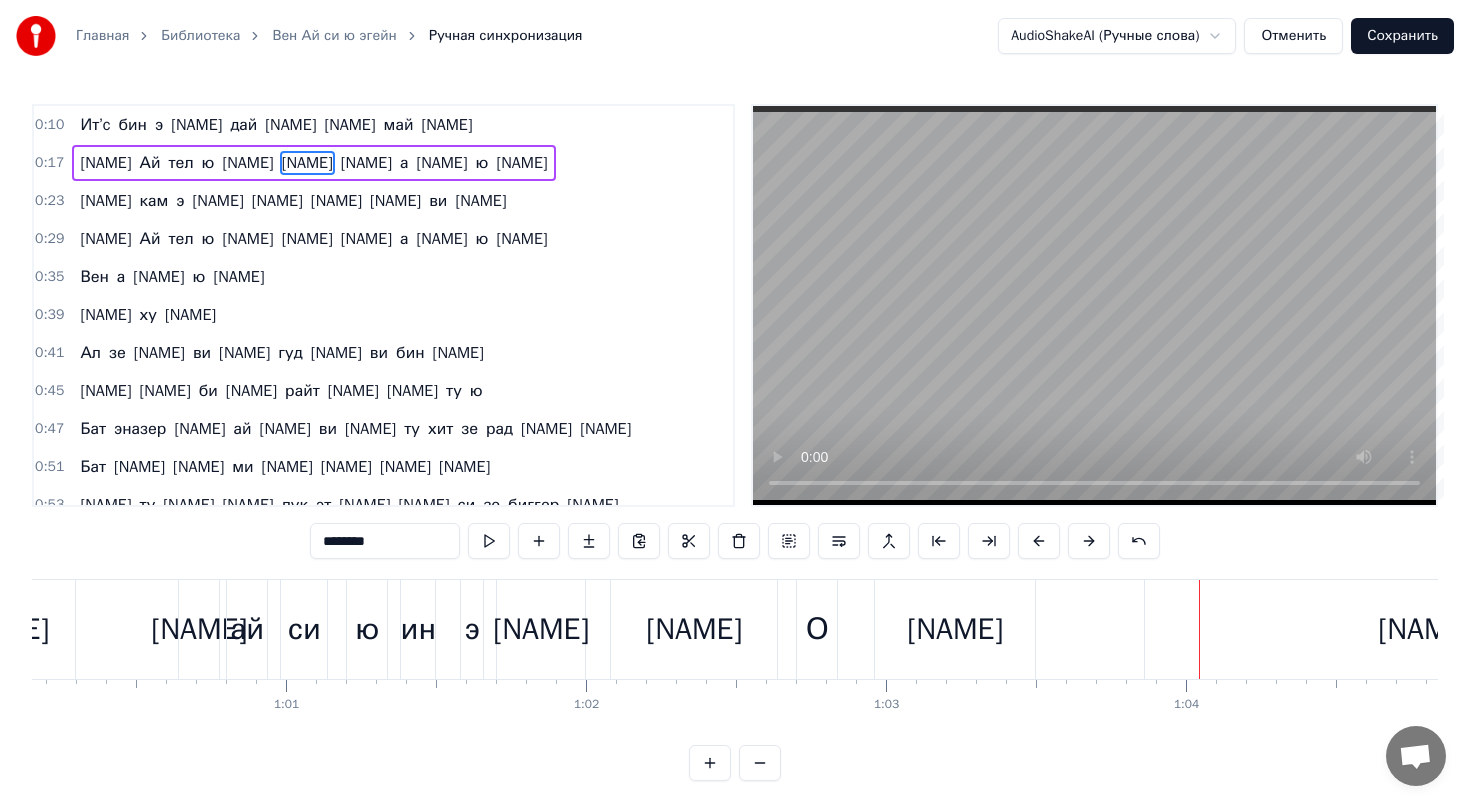 click on "[NAME]" at bounding box center (694, 629) 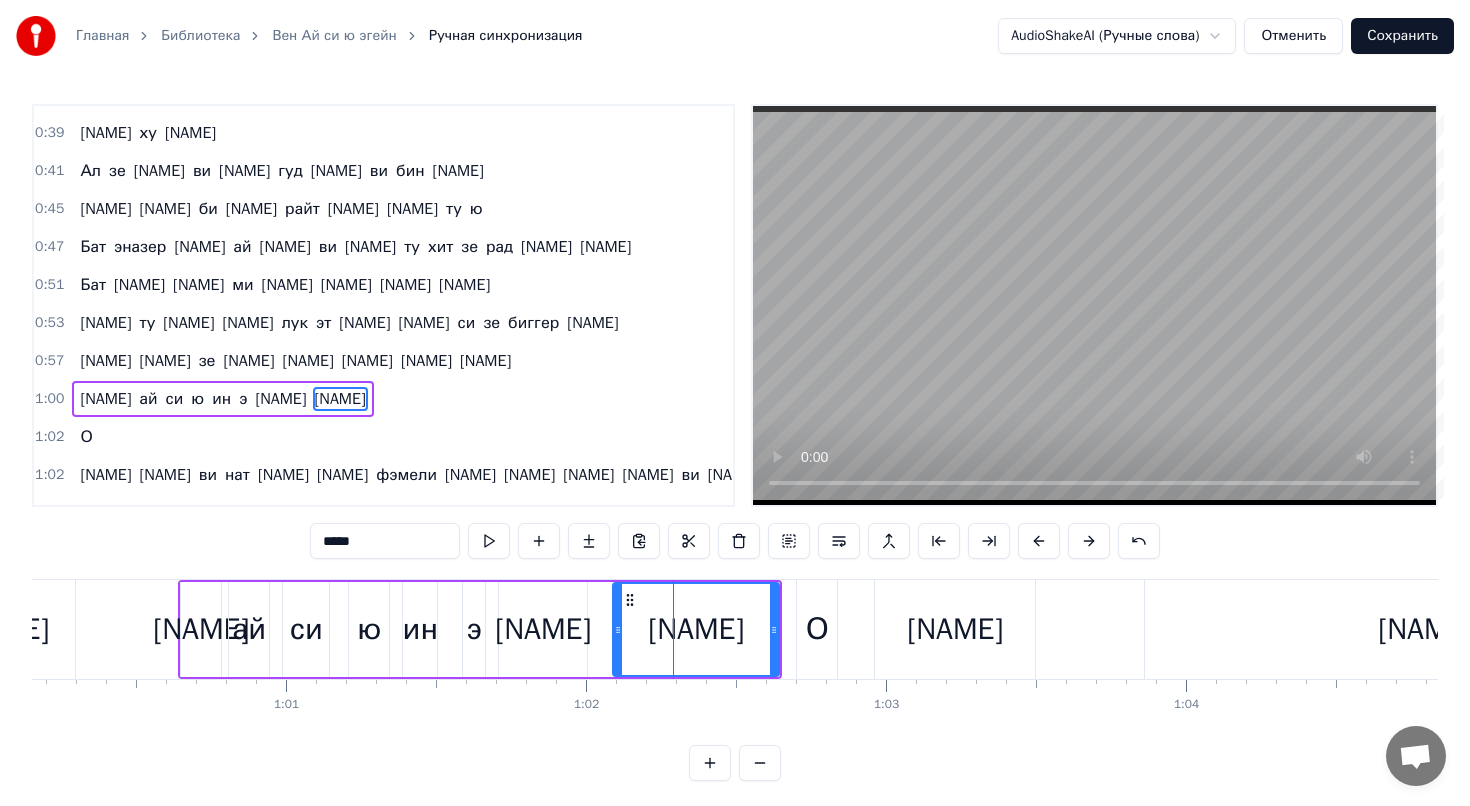 scroll, scrollTop: 275, scrollLeft: 0, axis: vertical 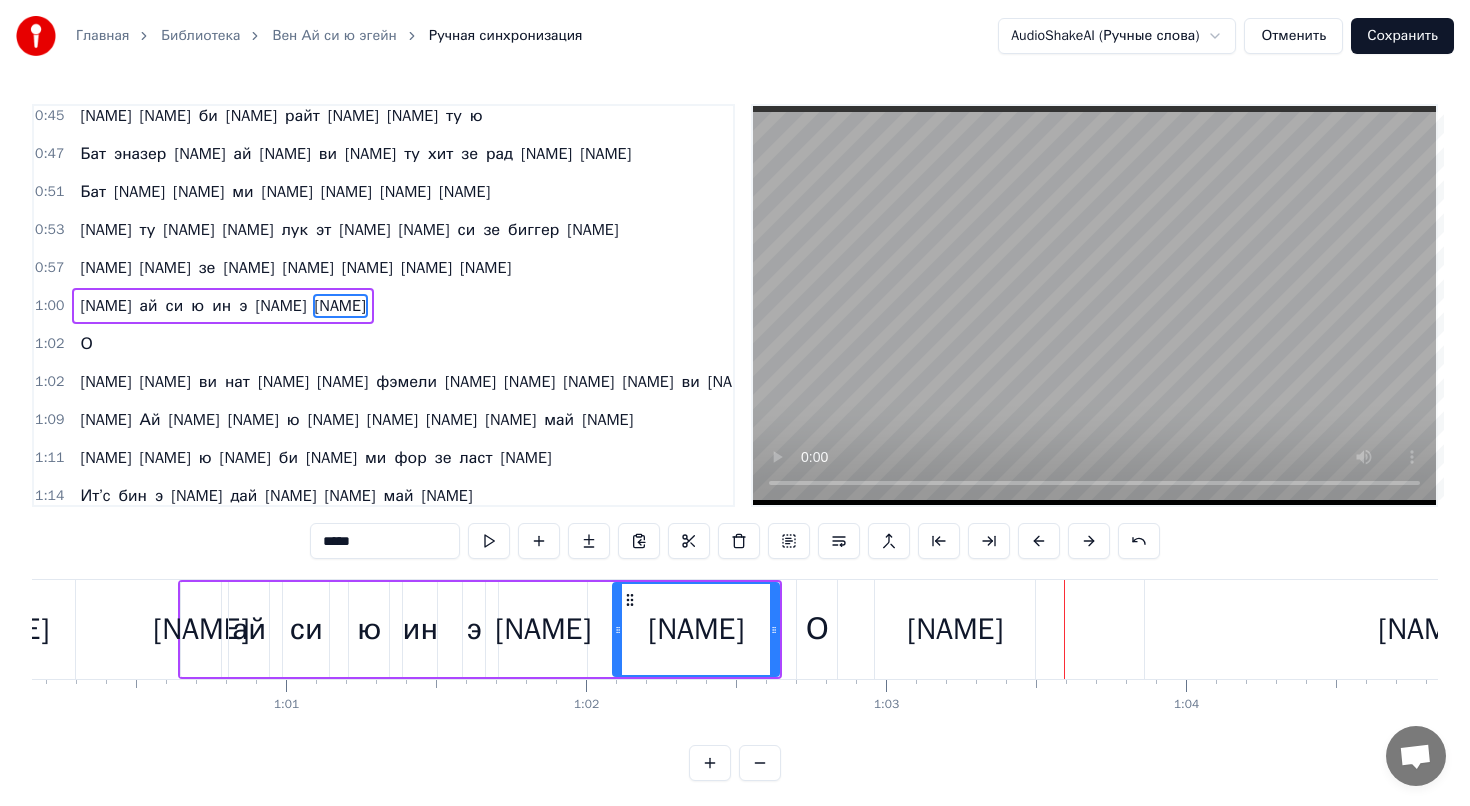 click on "О" at bounding box center (86, 344) 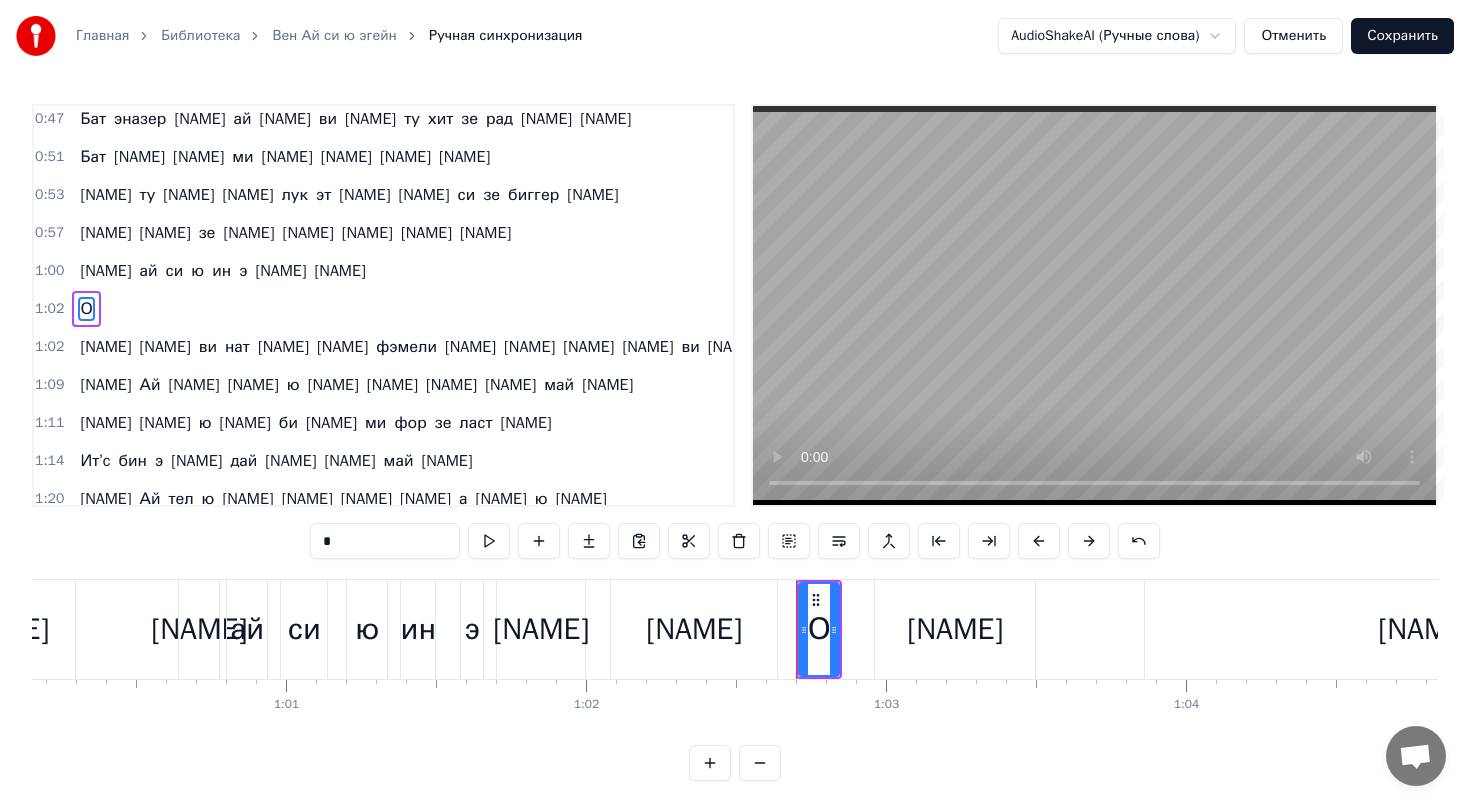 scroll, scrollTop: 313, scrollLeft: 0, axis: vertical 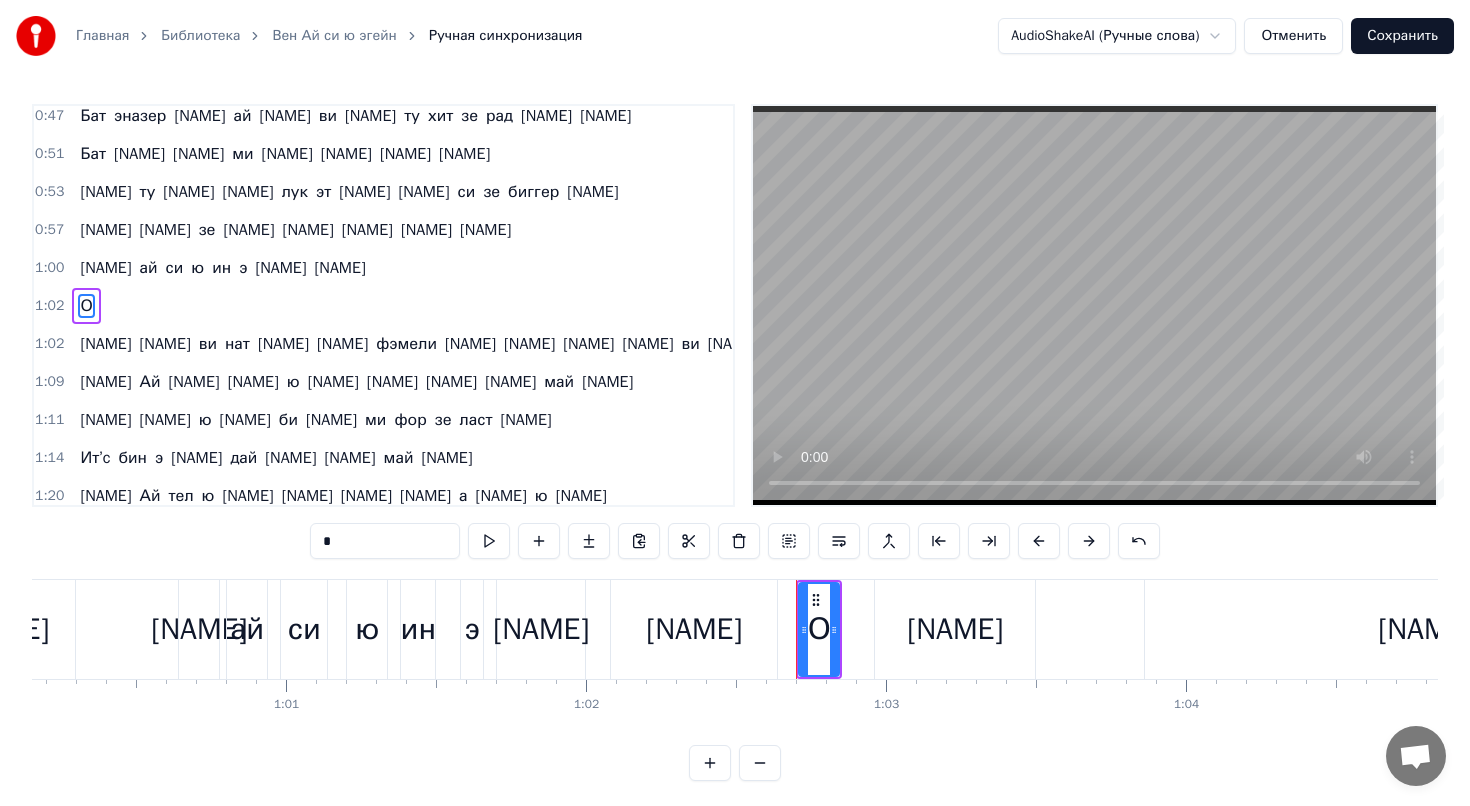 type on "***" 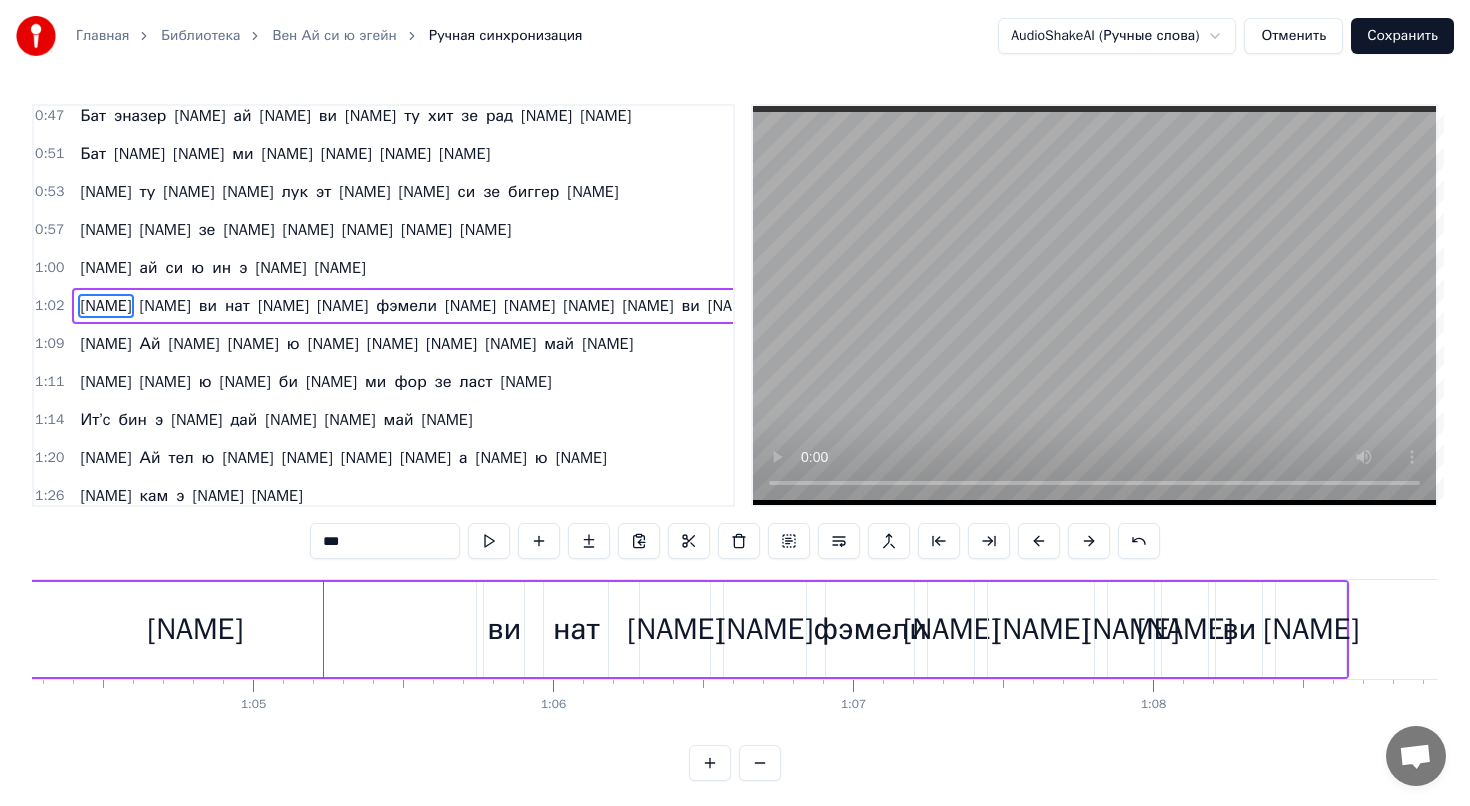 scroll, scrollTop: 0, scrollLeft: 19301, axis: horizontal 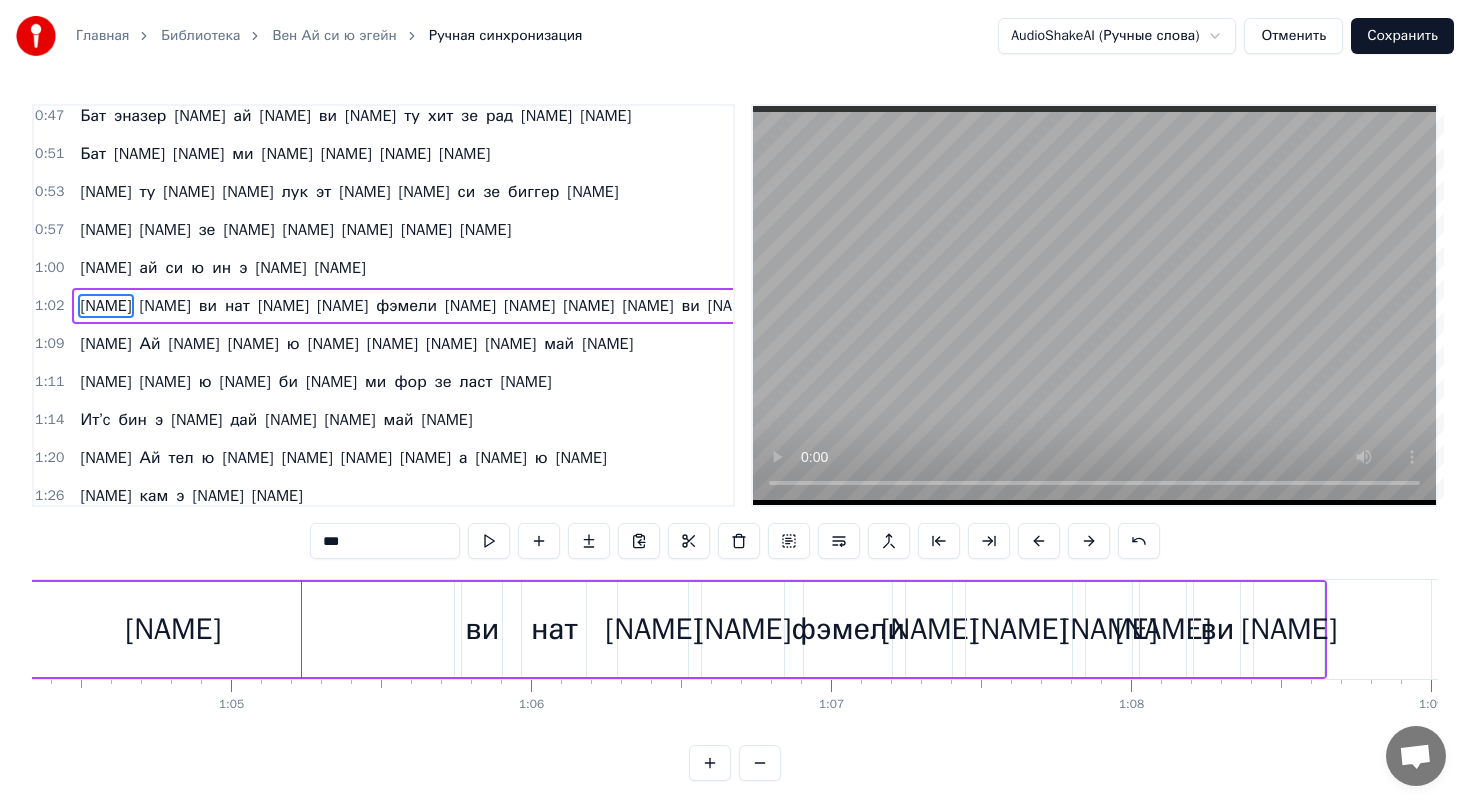 click on "1:00 Ноу ай си ю ин э бетттер плейс" at bounding box center (383, 268) 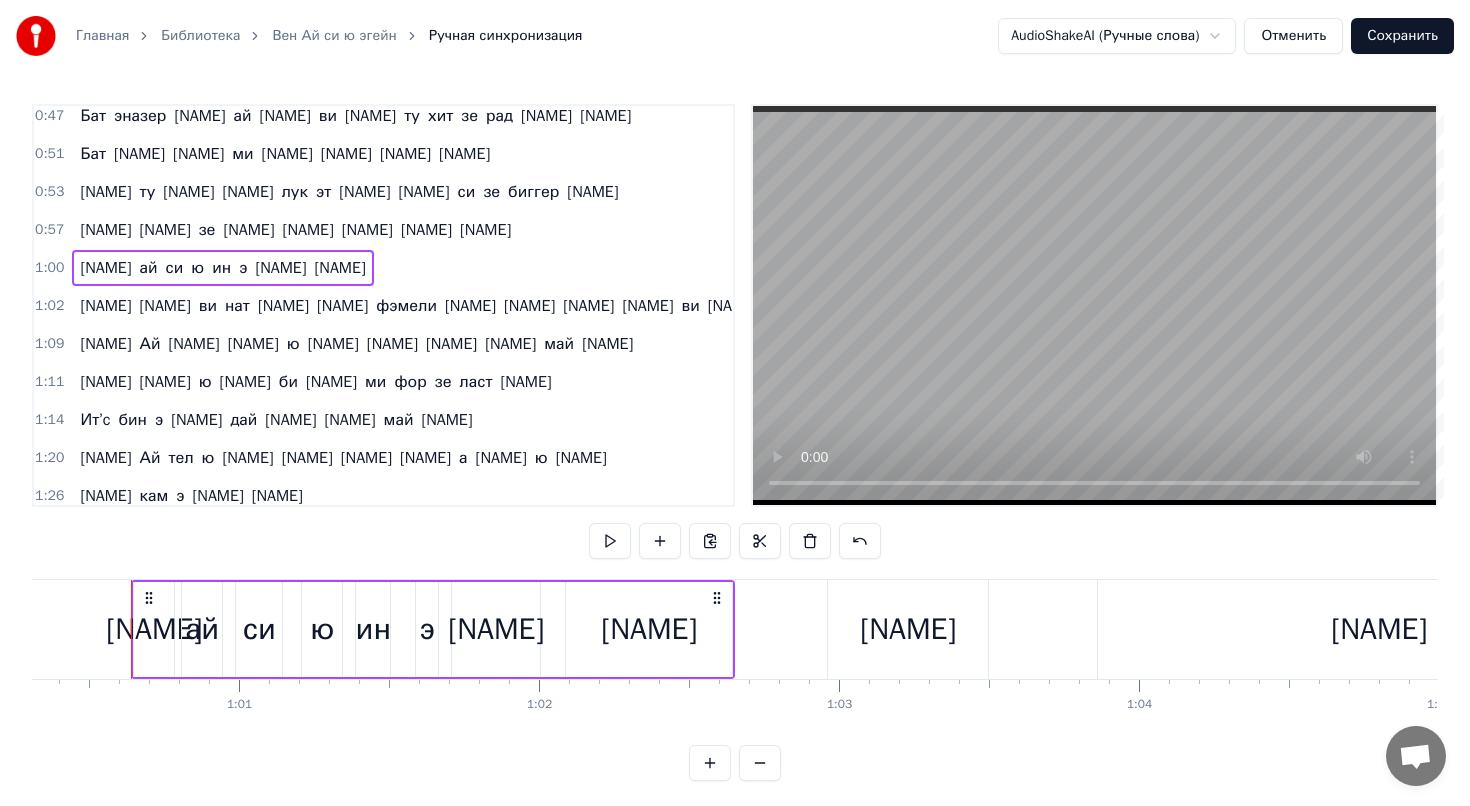 scroll, scrollTop: 0, scrollLeft: 18092, axis: horizontal 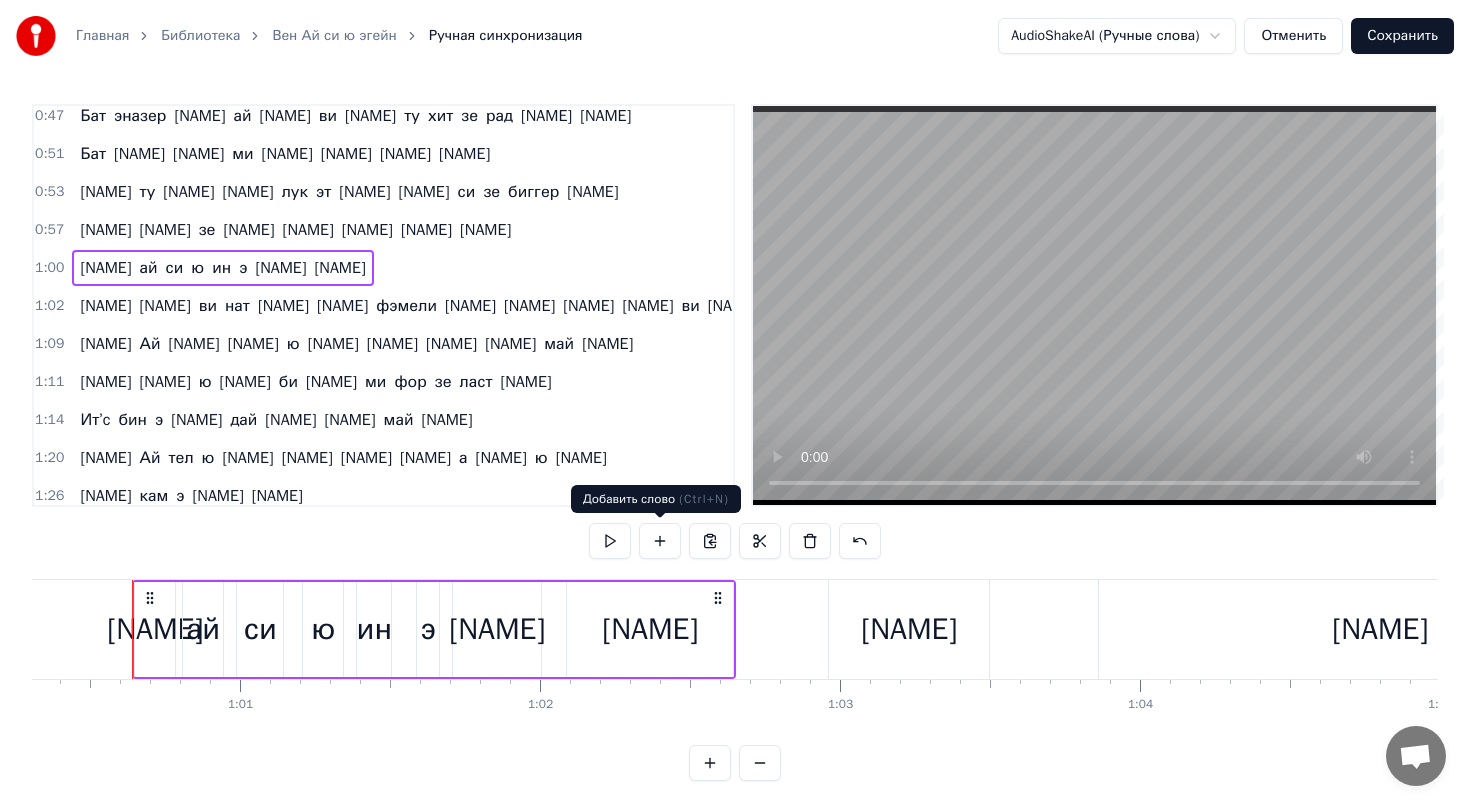 click at bounding box center (660, 541) 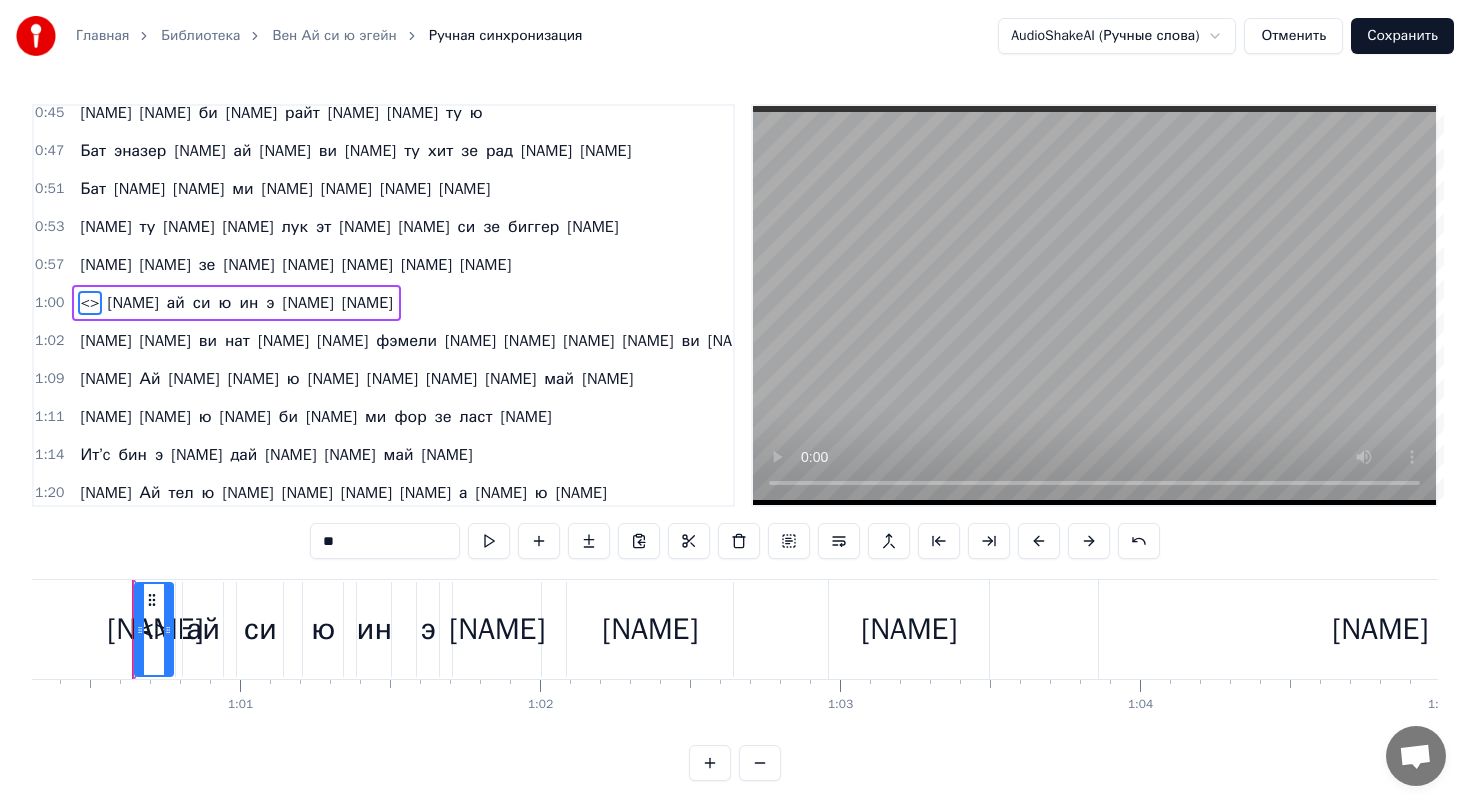 scroll, scrollTop: 275, scrollLeft: 0, axis: vertical 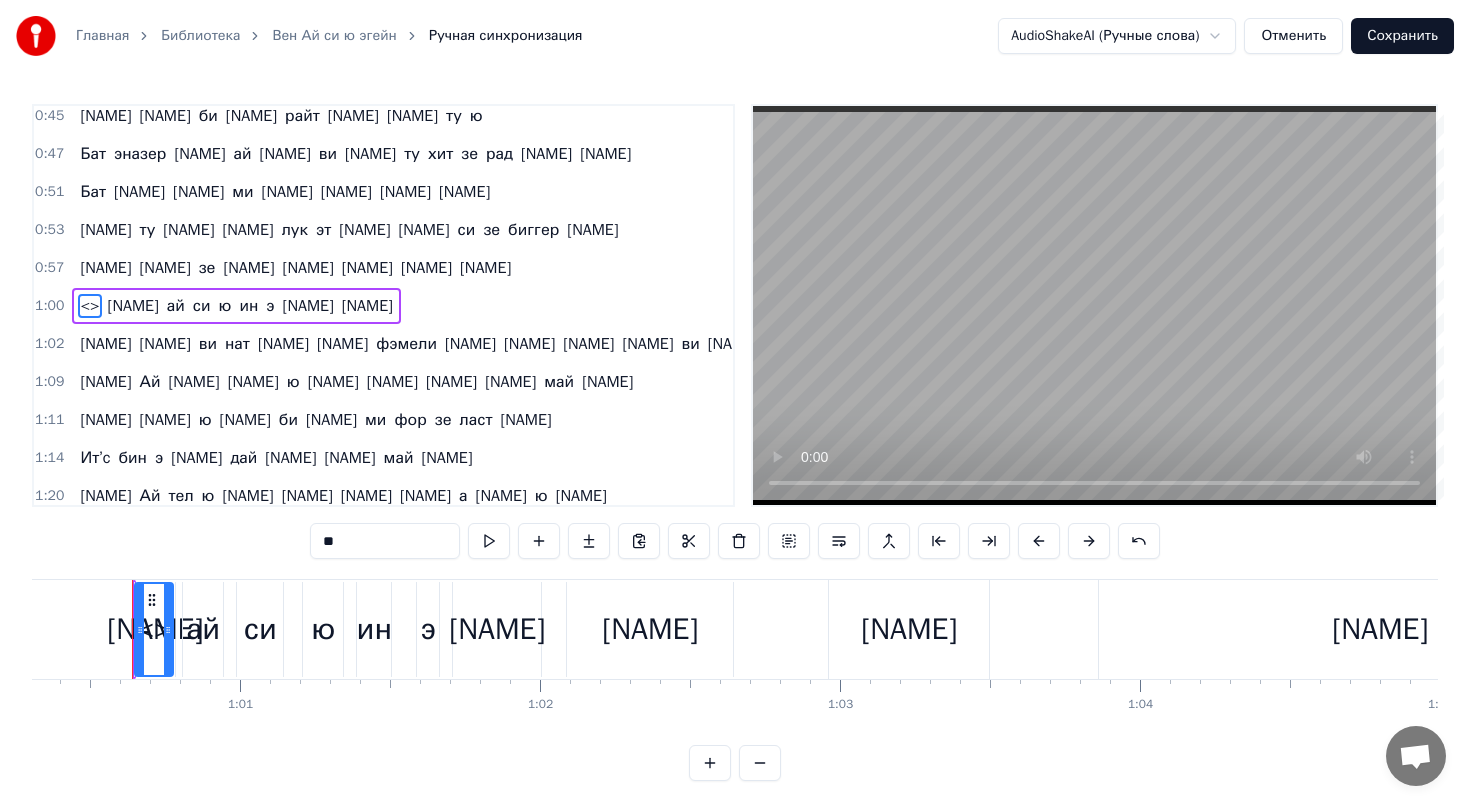 click on "[NAME]" at bounding box center (133, 306) 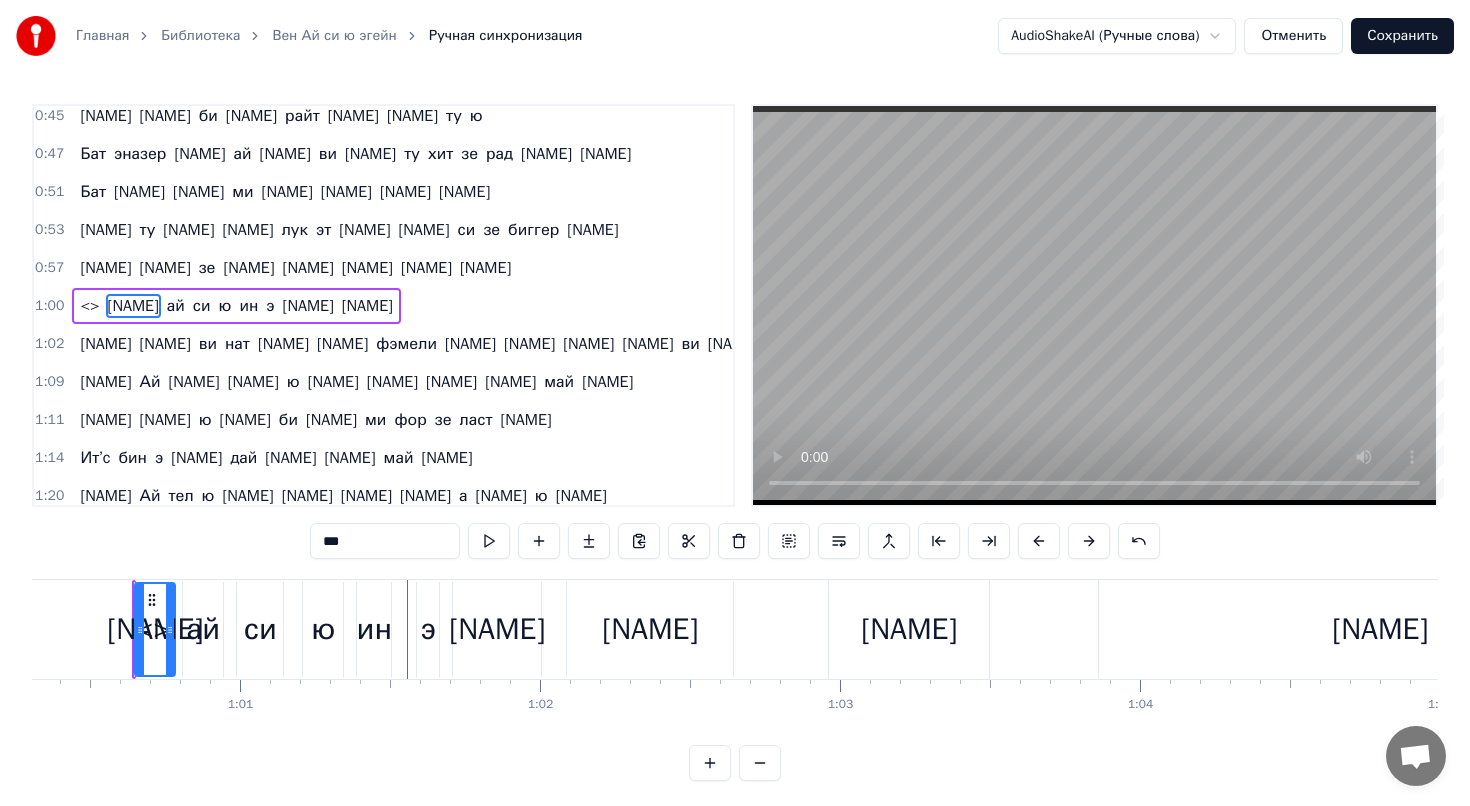 click on "<>" at bounding box center [89, 306] 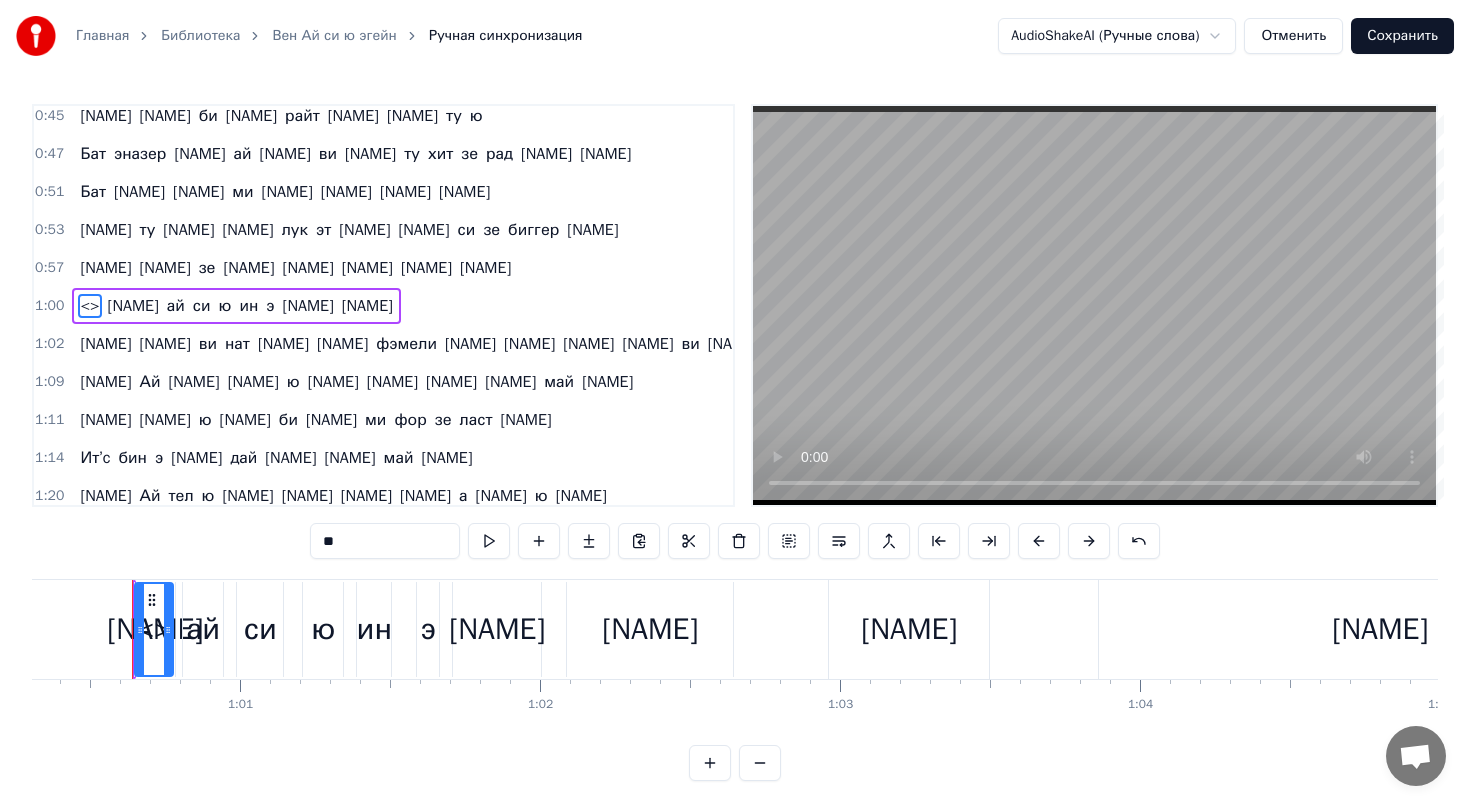 type on "***" 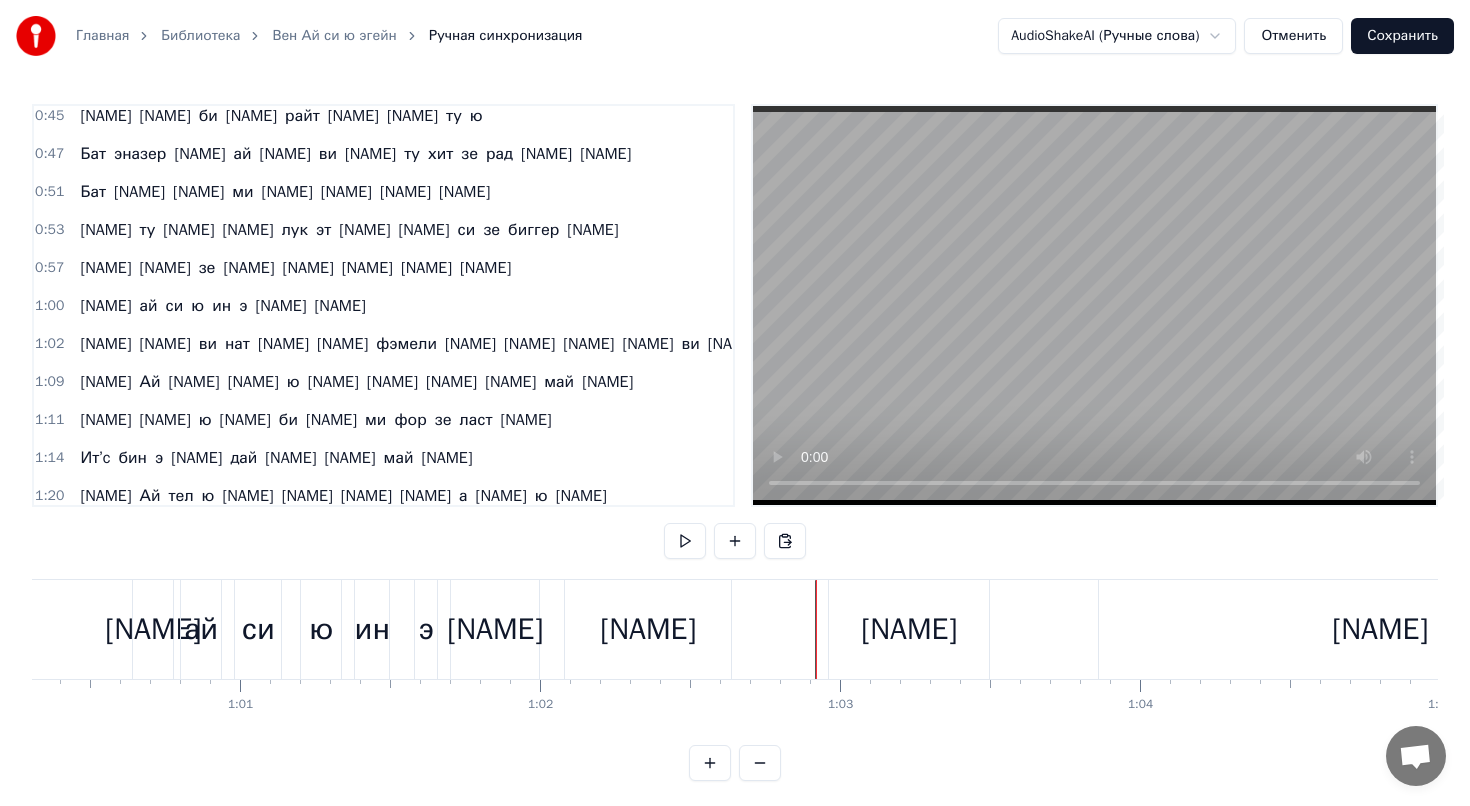 click on "[NAME]" at bounding box center [340, 306] 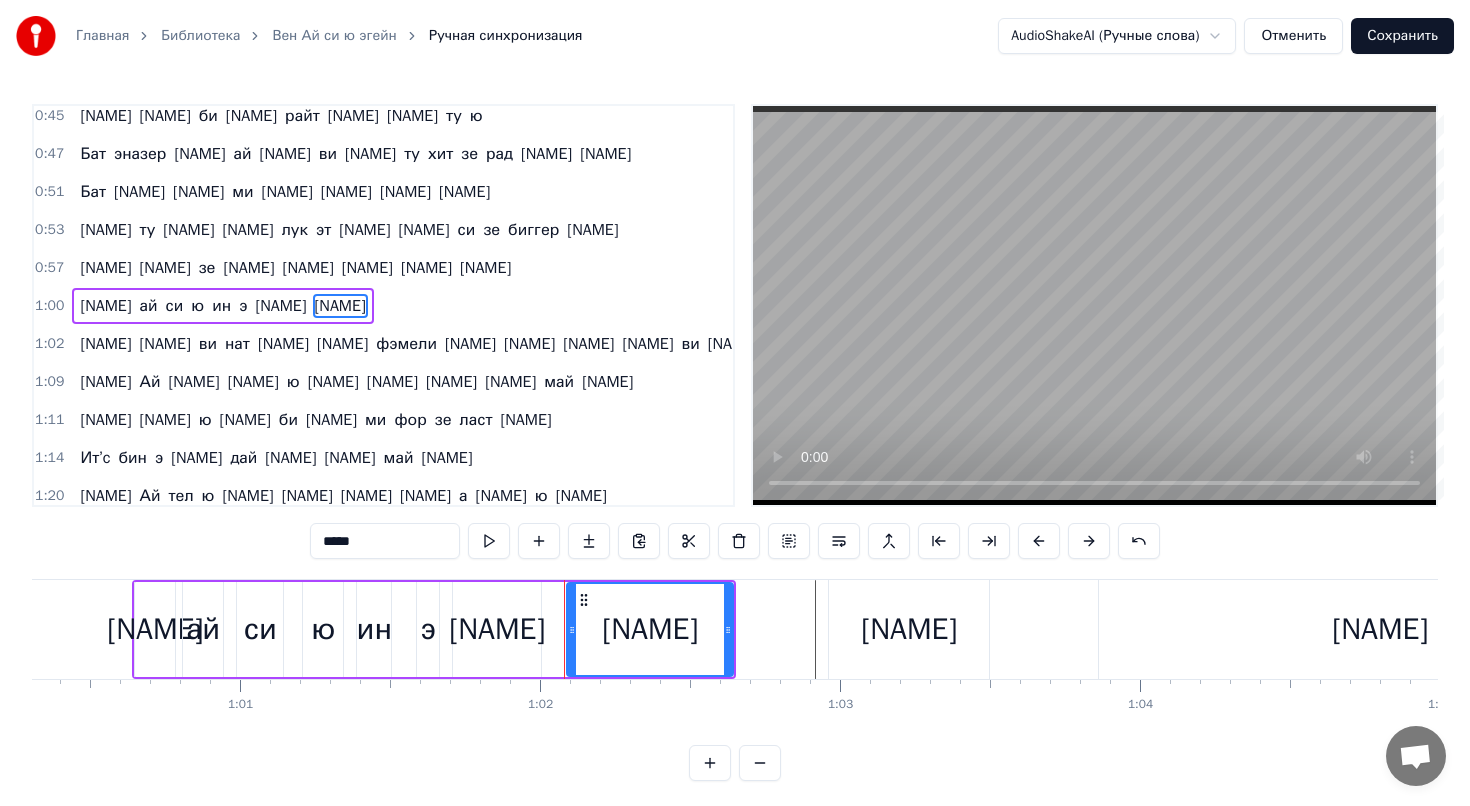 click on "1:00 Ноу ай си ю ин э бетттер плейс" at bounding box center [383, 306] 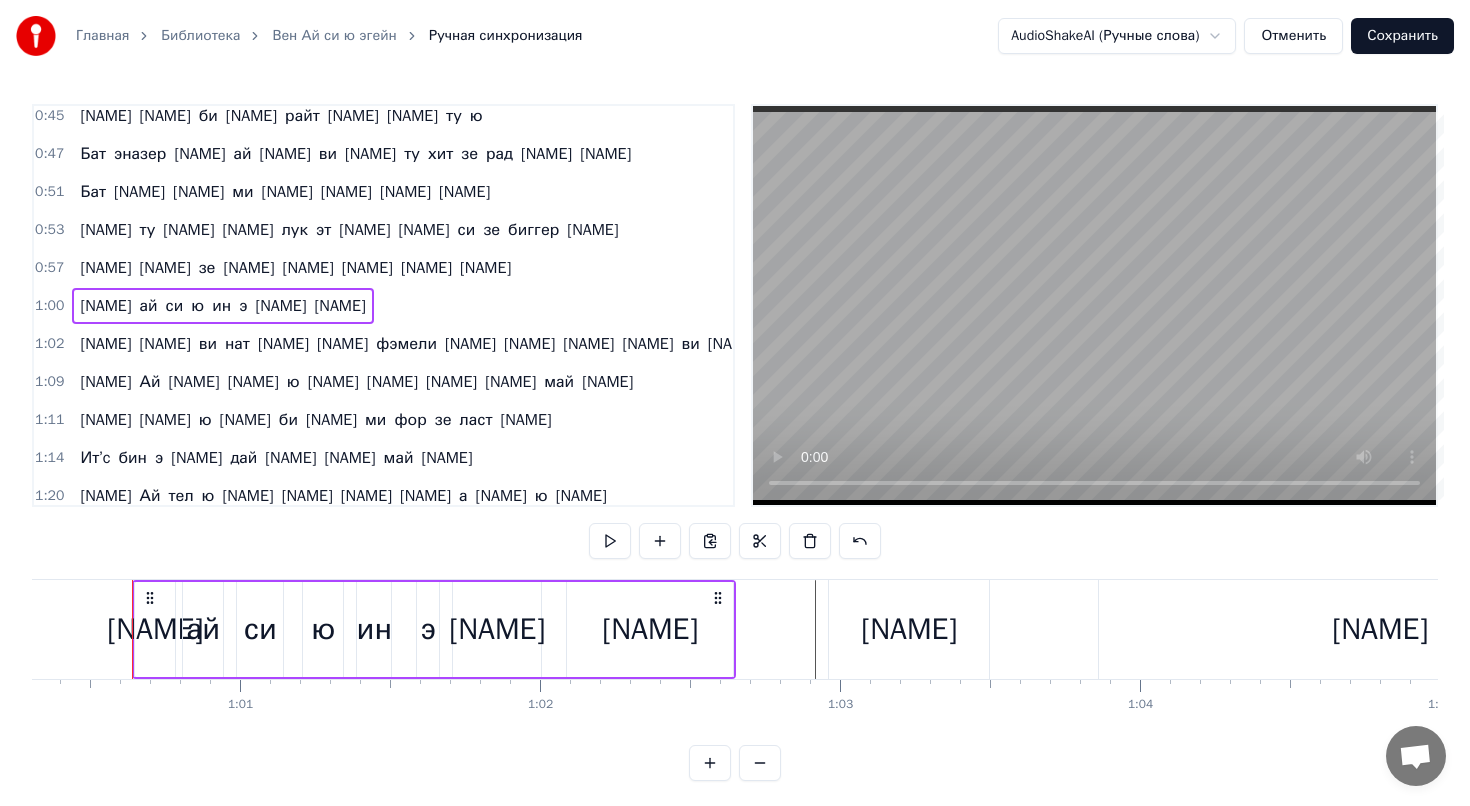 click on "1:00 Ноу ай си ю ин э бетттер плейс" at bounding box center (383, 306) 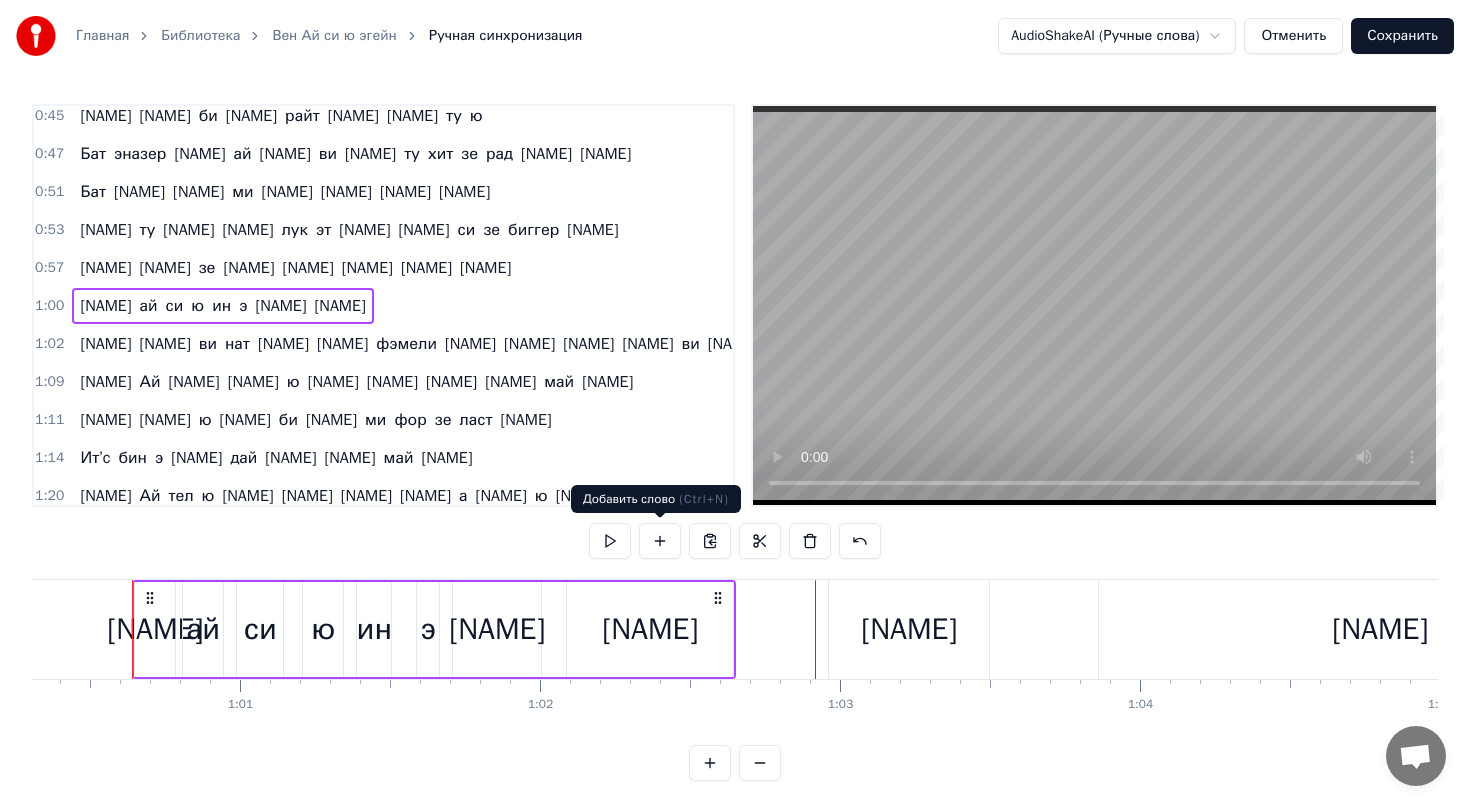 click at bounding box center [660, 541] 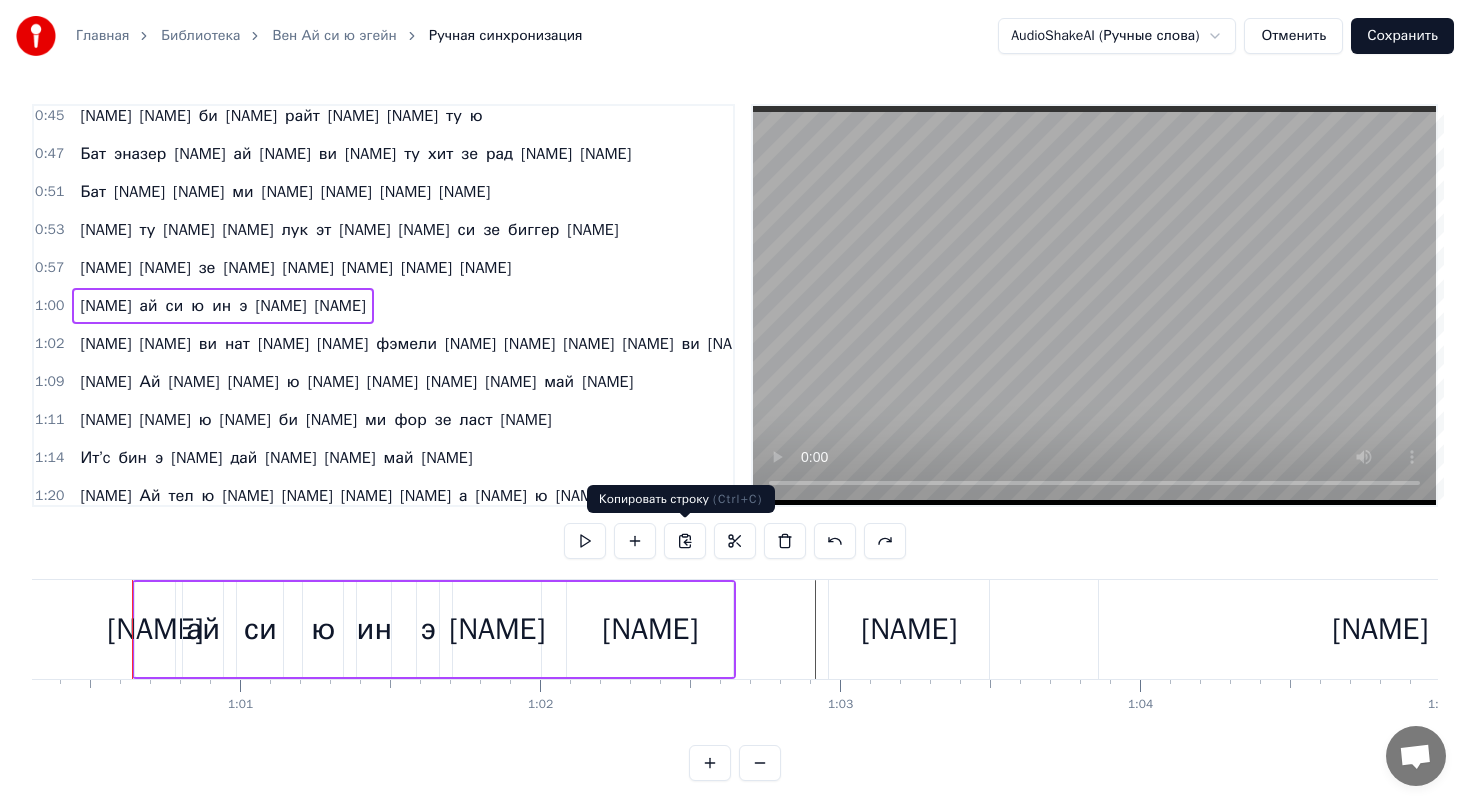 click at bounding box center [685, 541] 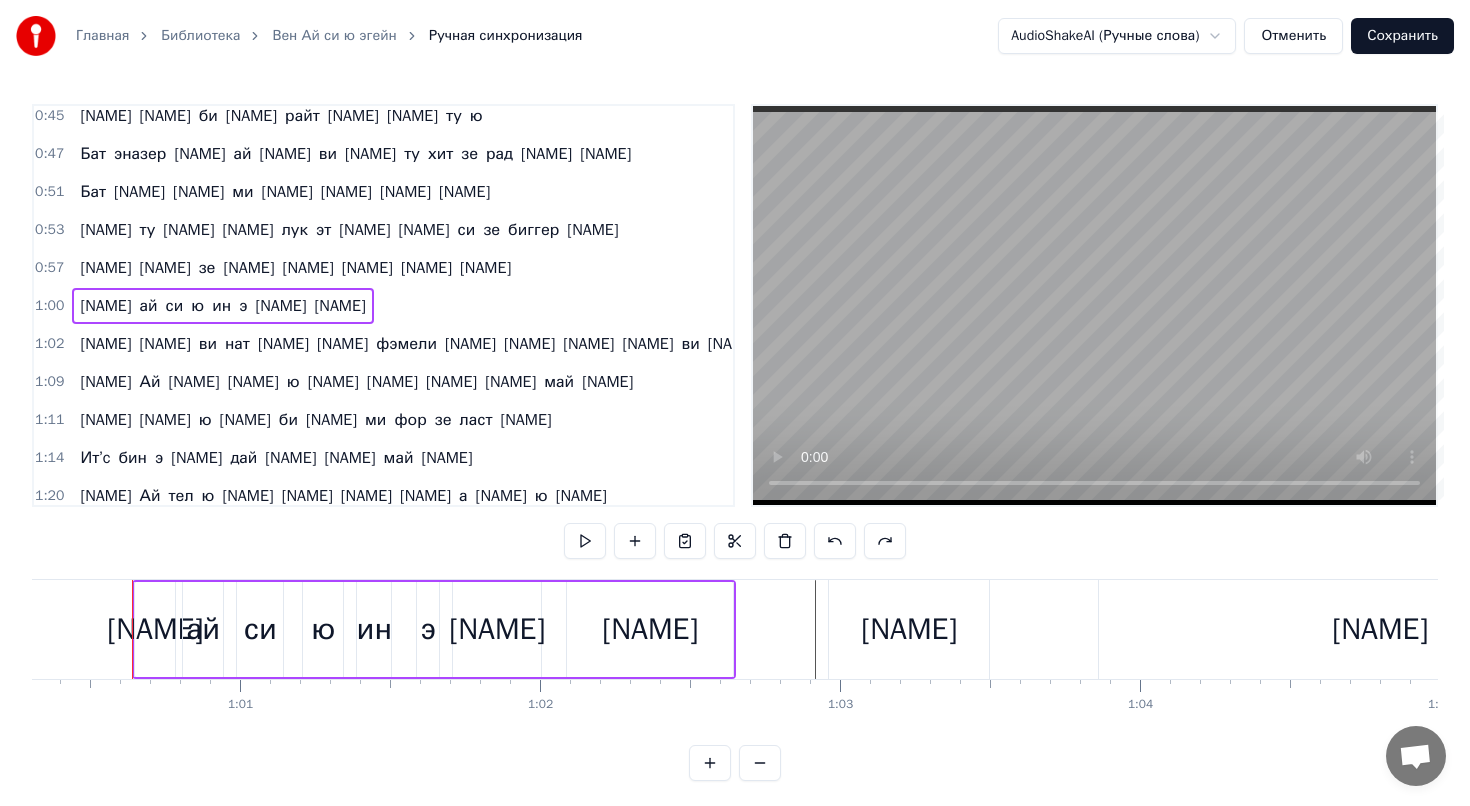 click on "1:00 Ноу ай си ю ин э бетттер плейс" at bounding box center (383, 306) 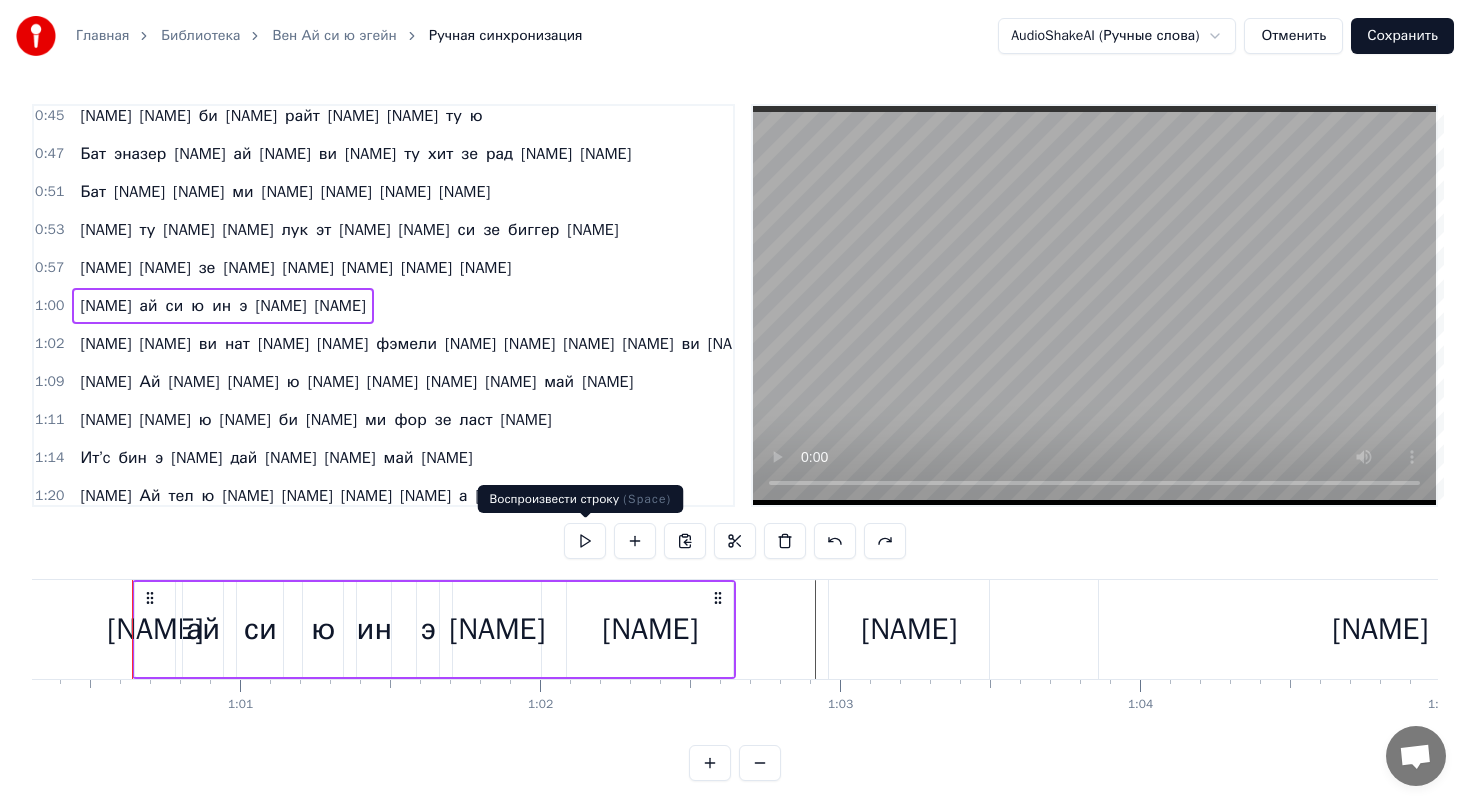 click at bounding box center (585, 541) 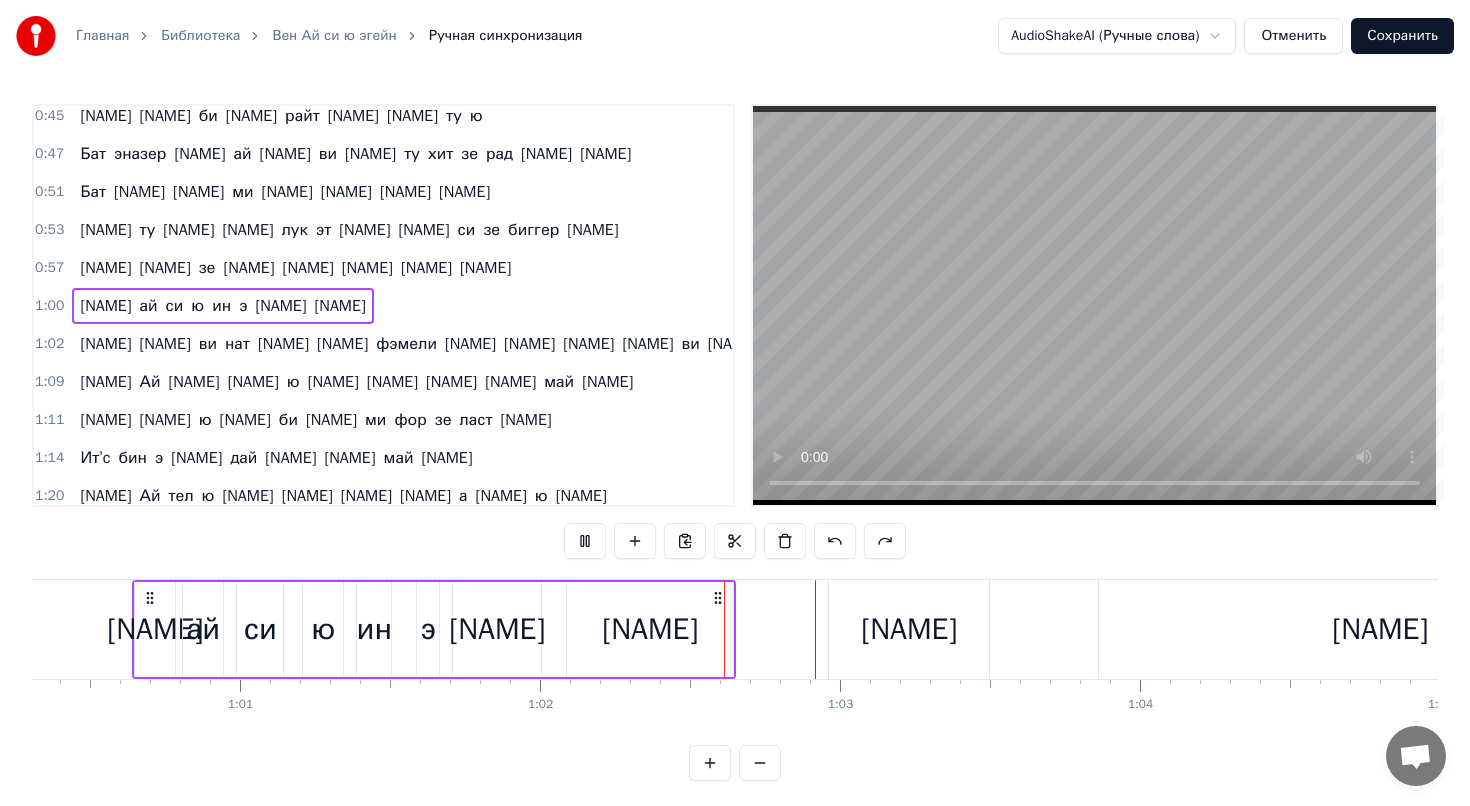 click at bounding box center [585, 541] 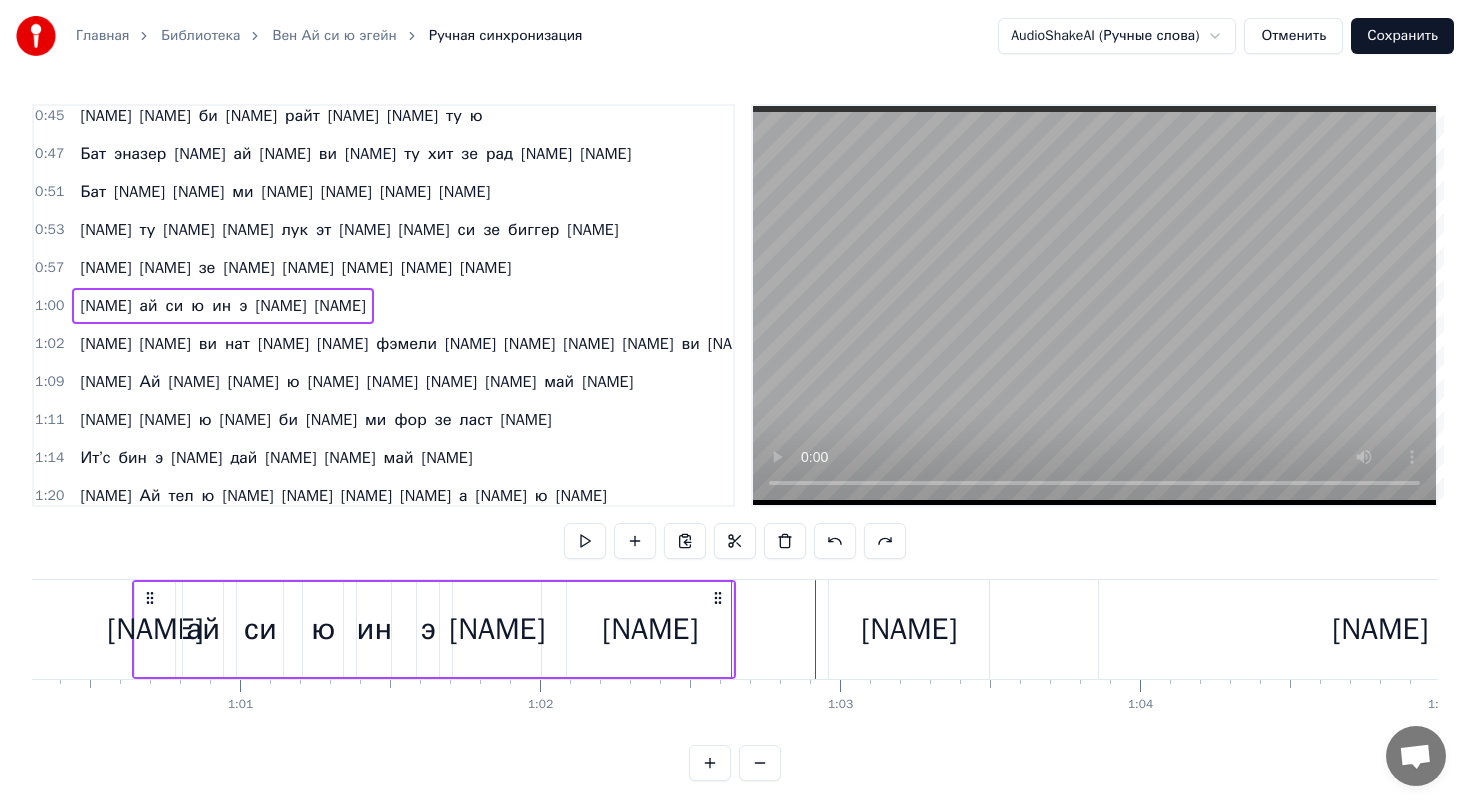 click at bounding box center [710, 763] 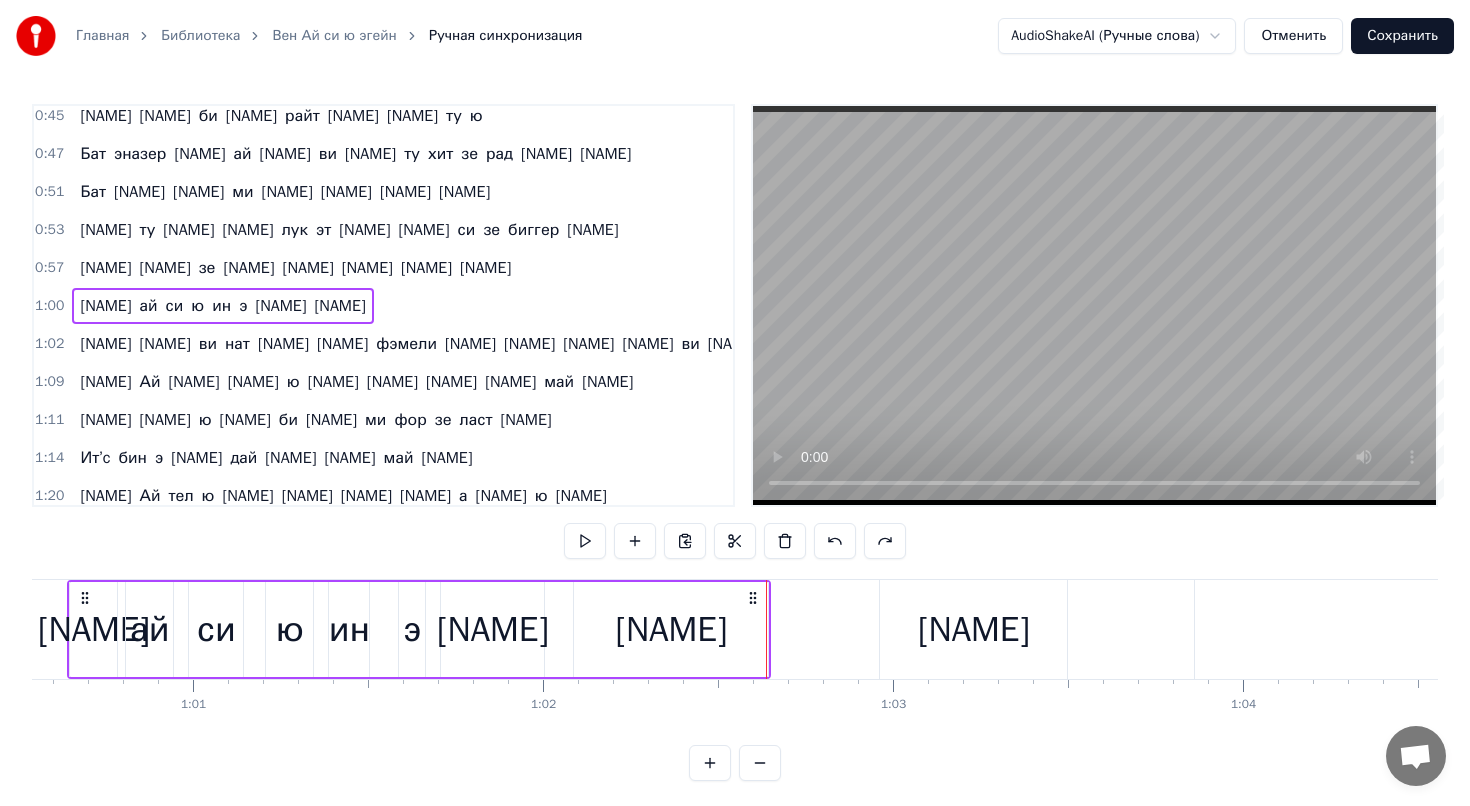 scroll, scrollTop: 0, scrollLeft: 21822, axis: horizontal 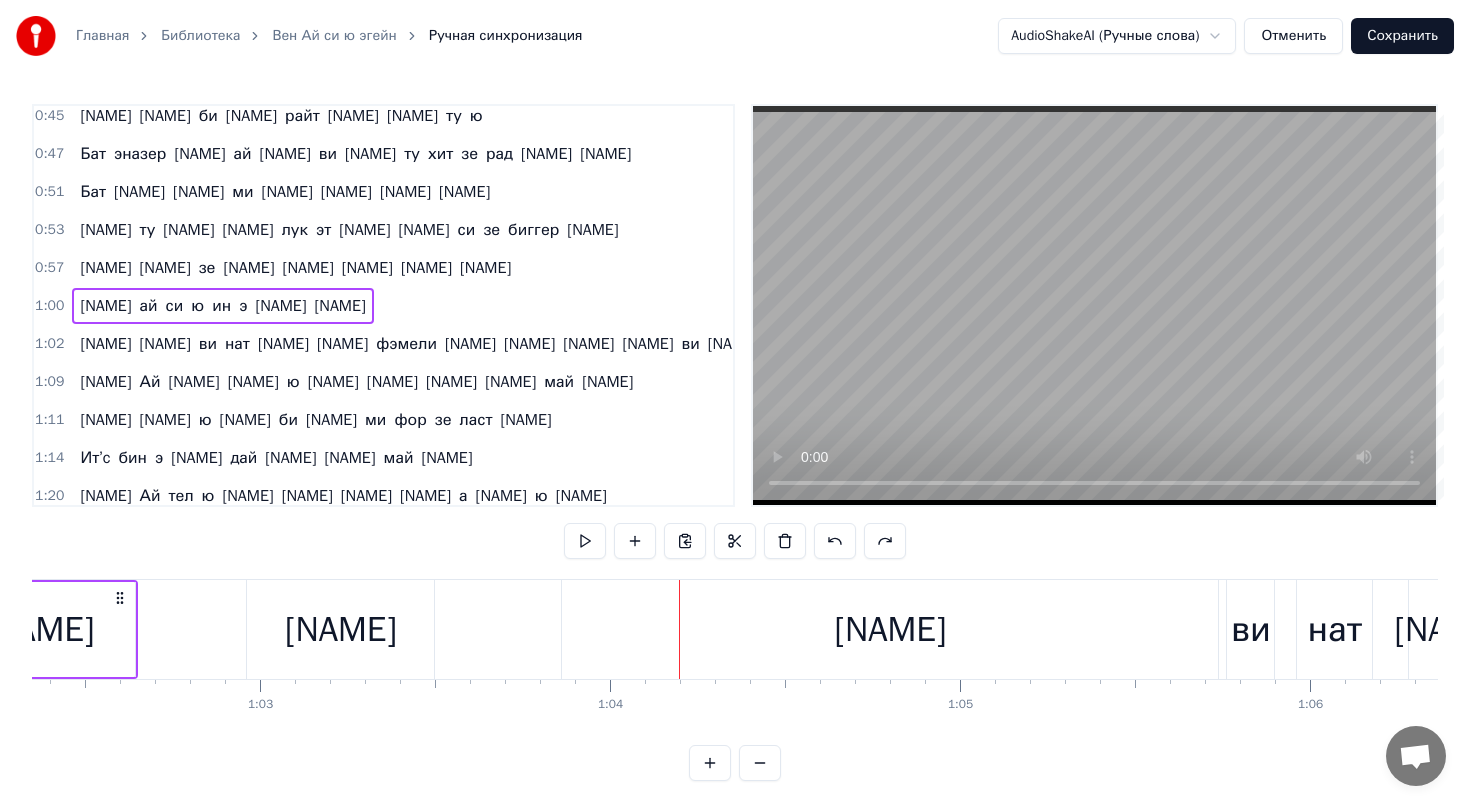 click on "[NAME]" at bounding box center [340, 629] 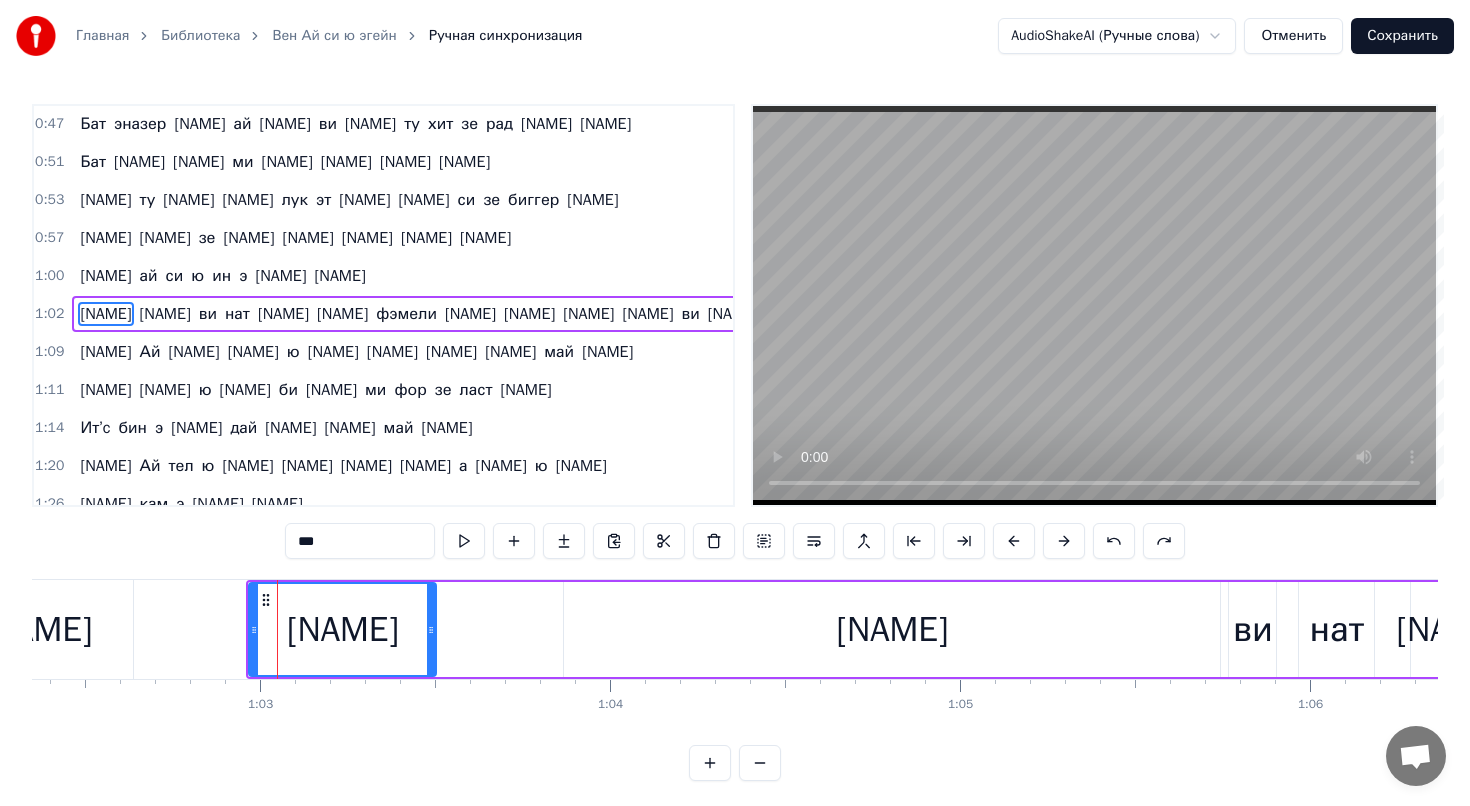 scroll, scrollTop: 313, scrollLeft: 0, axis: vertical 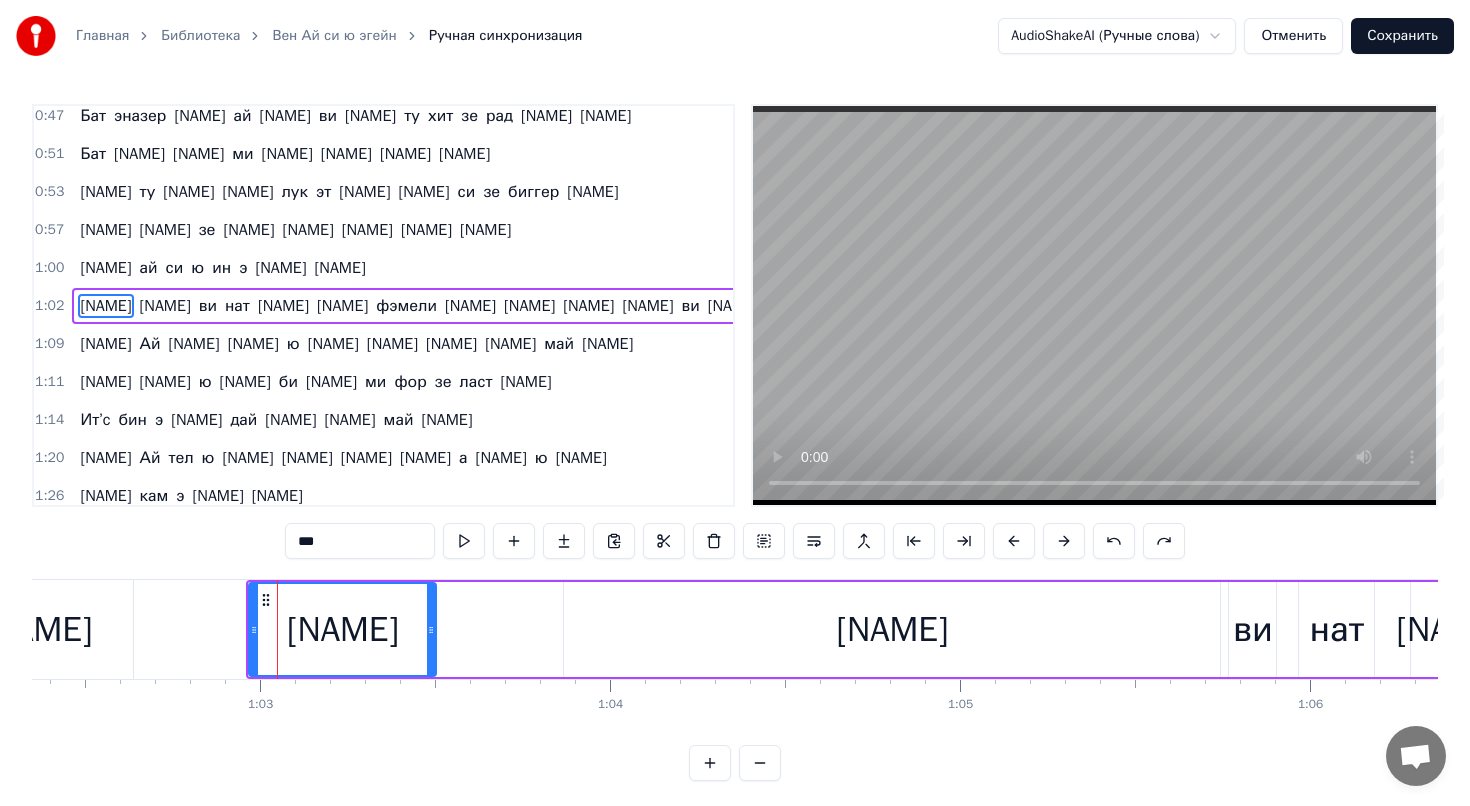 click on "1:02 [NAME] кен ви нат толк эбаут фэмели вен фэмелис олл зет ви гат?" at bounding box center (383, 306) 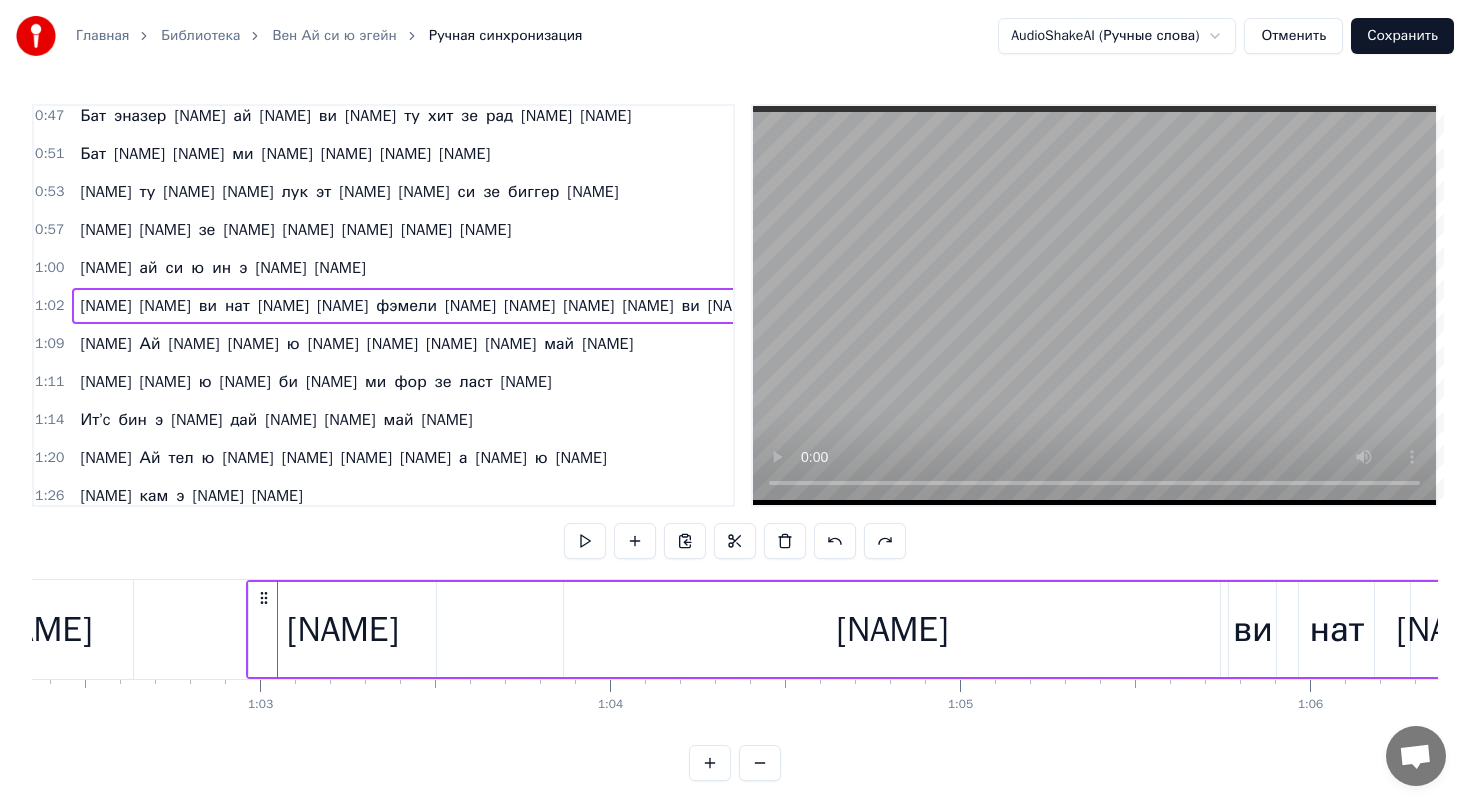 click on "1:02" at bounding box center [49, 306] 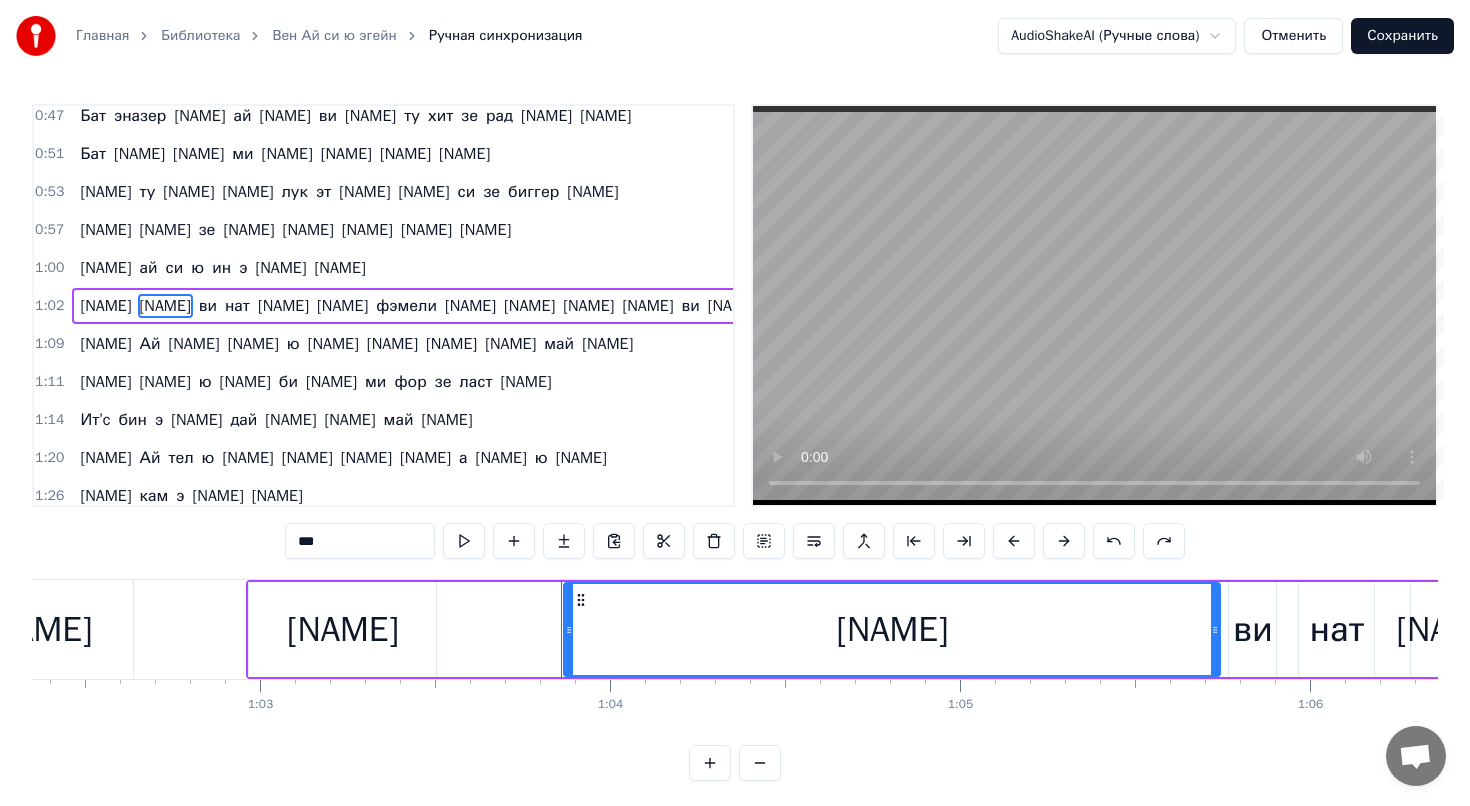click on "1:00 Ноу ай си ю ин э бетттер плейс" at bounding box center (383, 268) 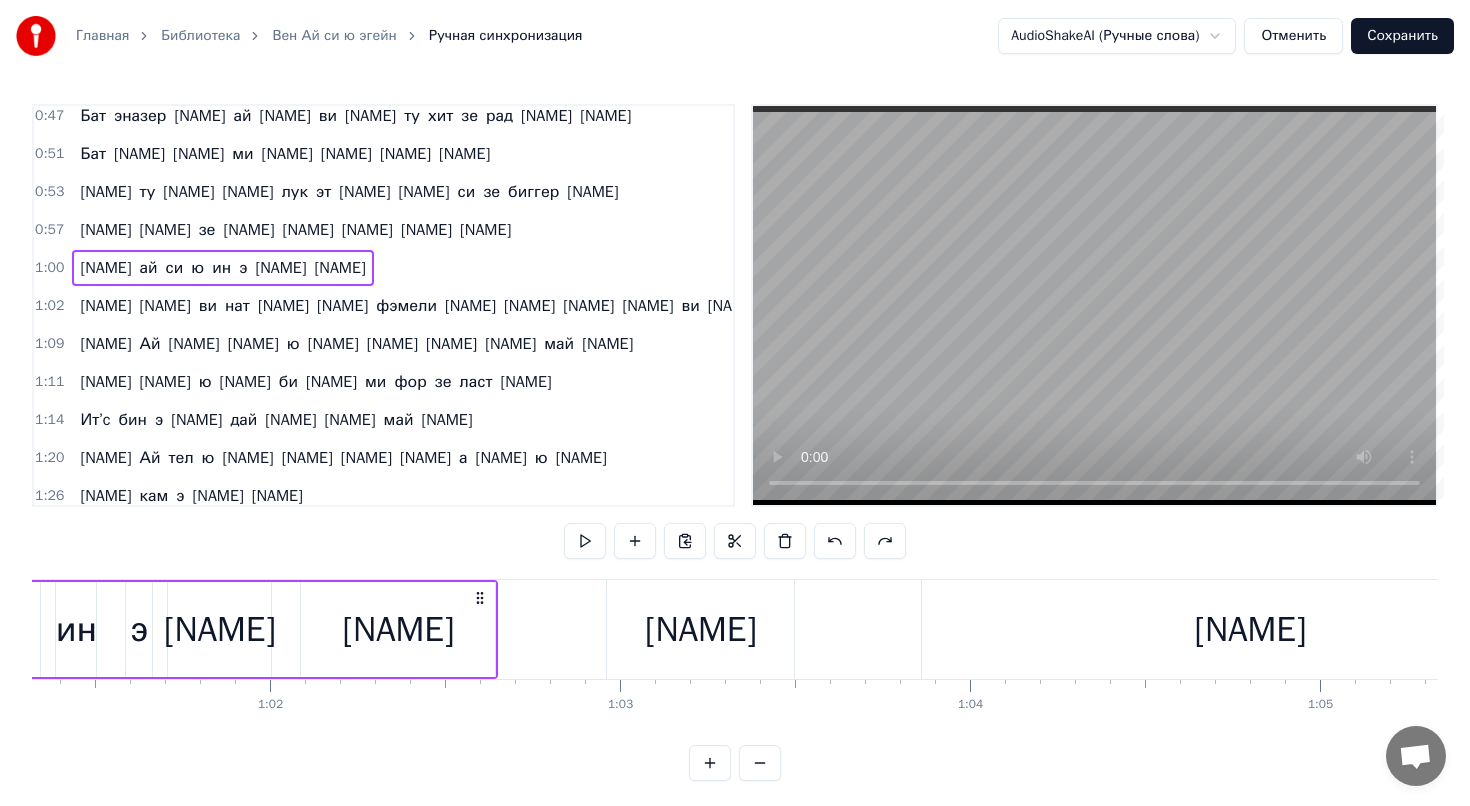 click on "Ноу ай си ю ин э бетттер плейс" at bounding box center (222, 268) 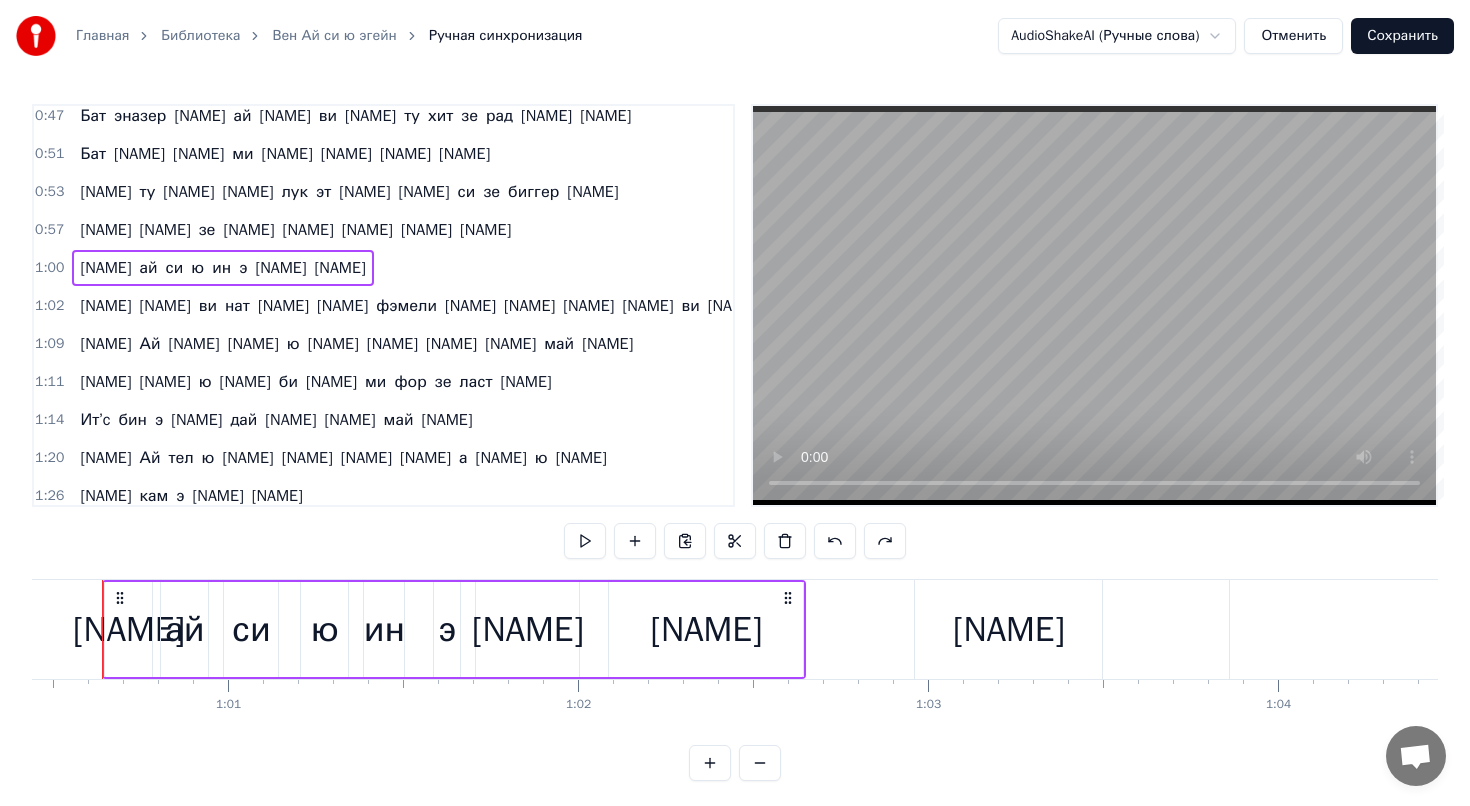 scroll, scrollTop: 0, scrollLeft: 21124, axis: horizontal 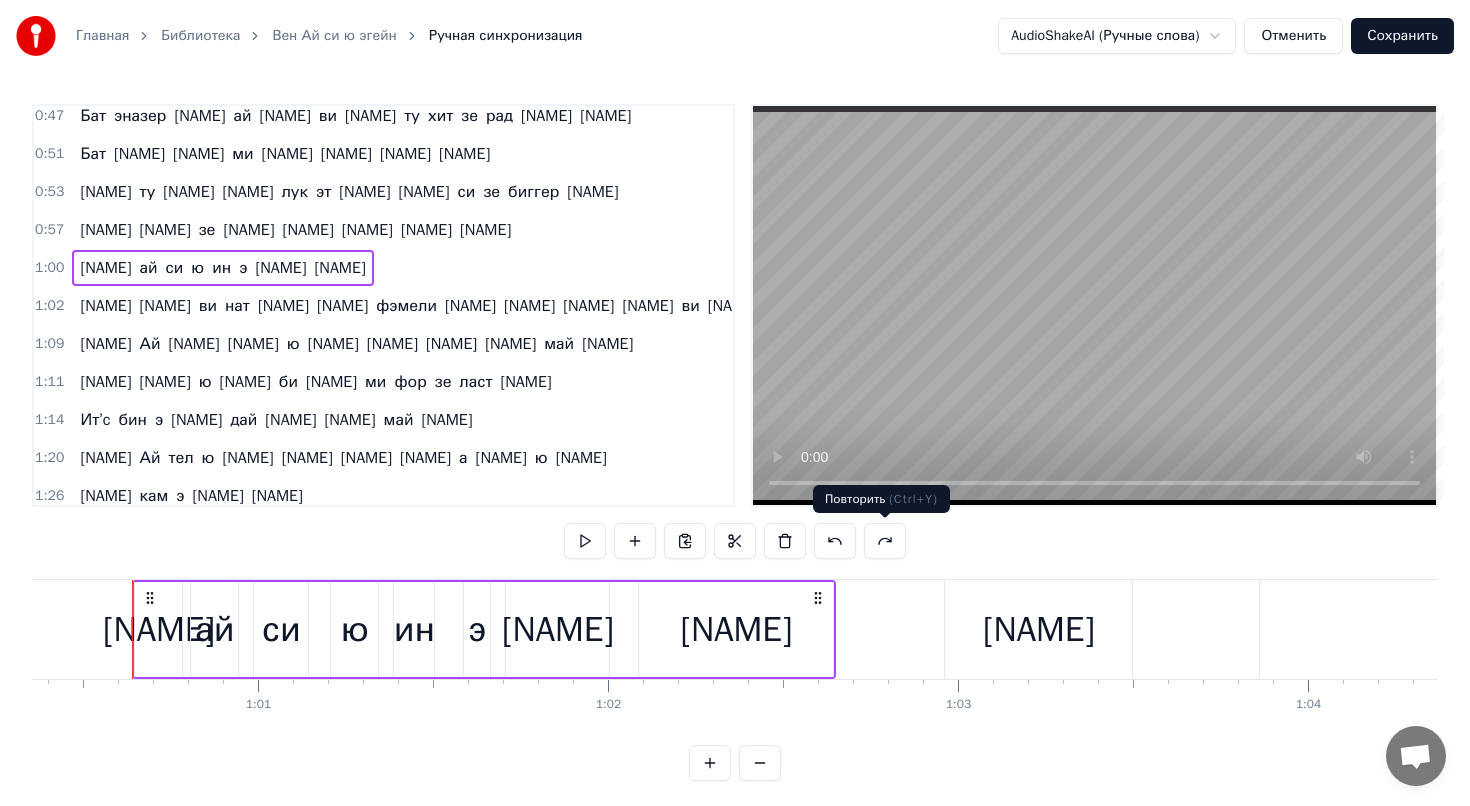 click at bounding box center [885, 541] 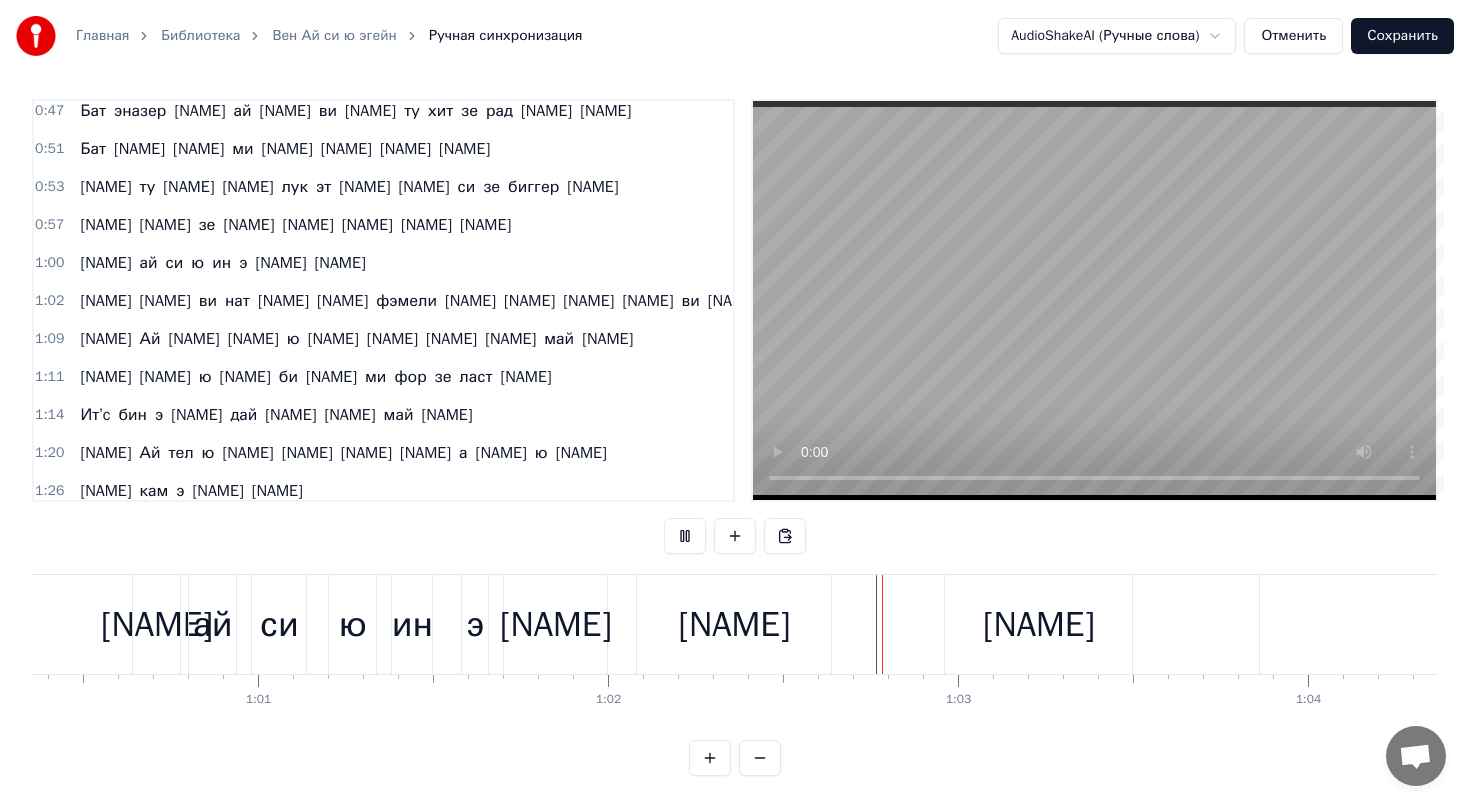 scroll, scrollTop: 7, scrollLeft: 0, axis: vertical 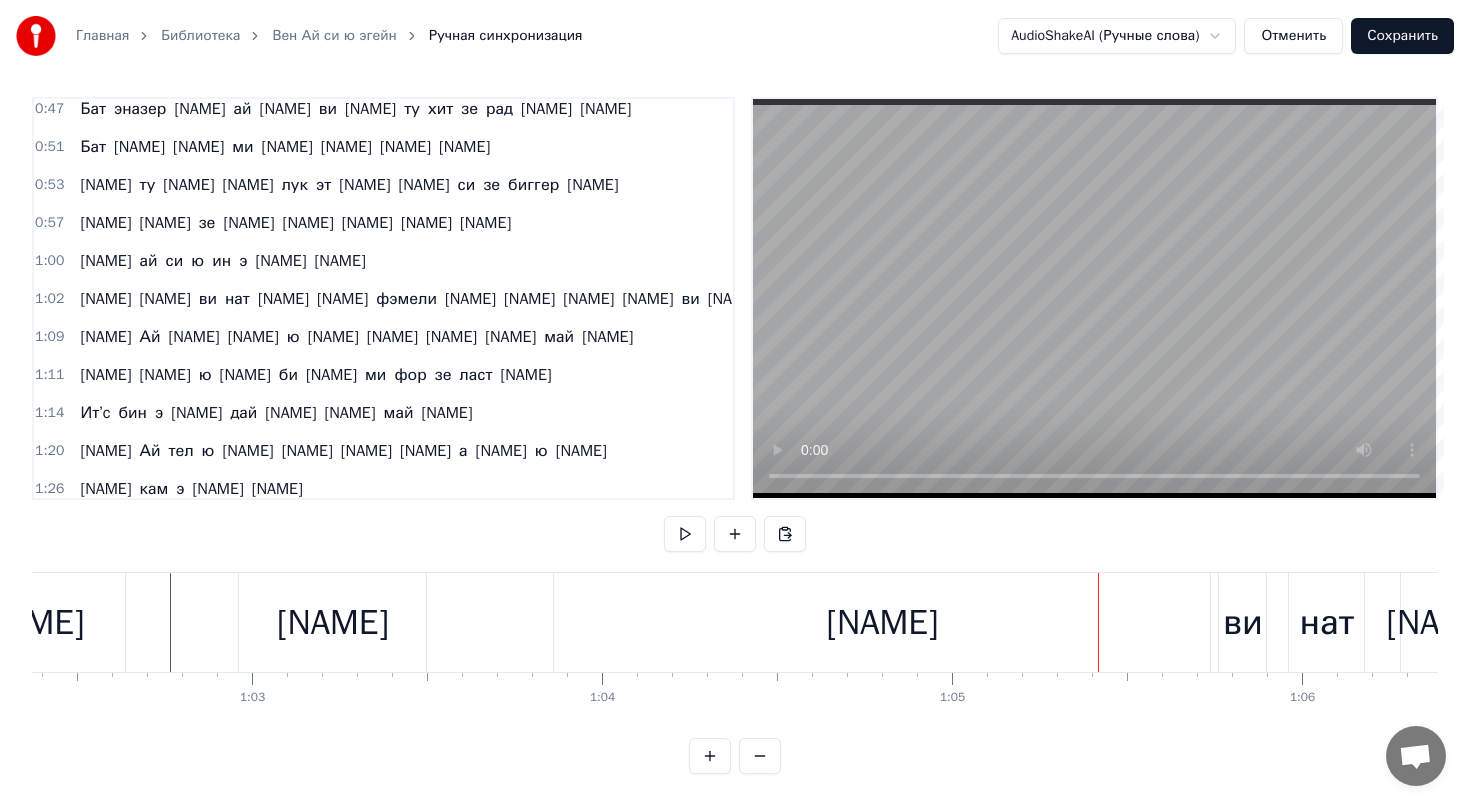 click on "[NAME]" at bounding box center [333, 622] 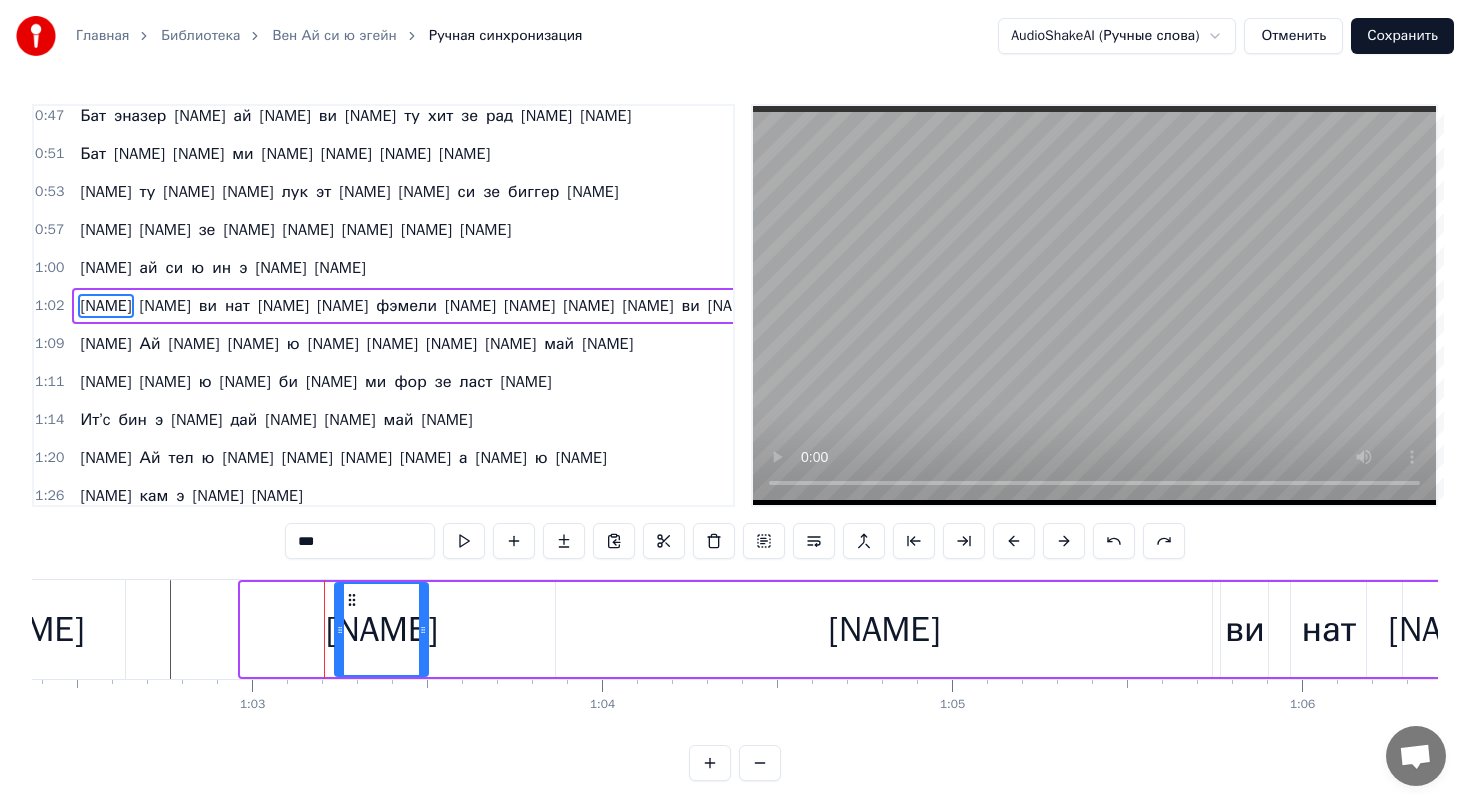 drag, startPoint x: 247, startPoint y: 625, endPoint x: 341, endPoint y: 630, distance: 94.13288 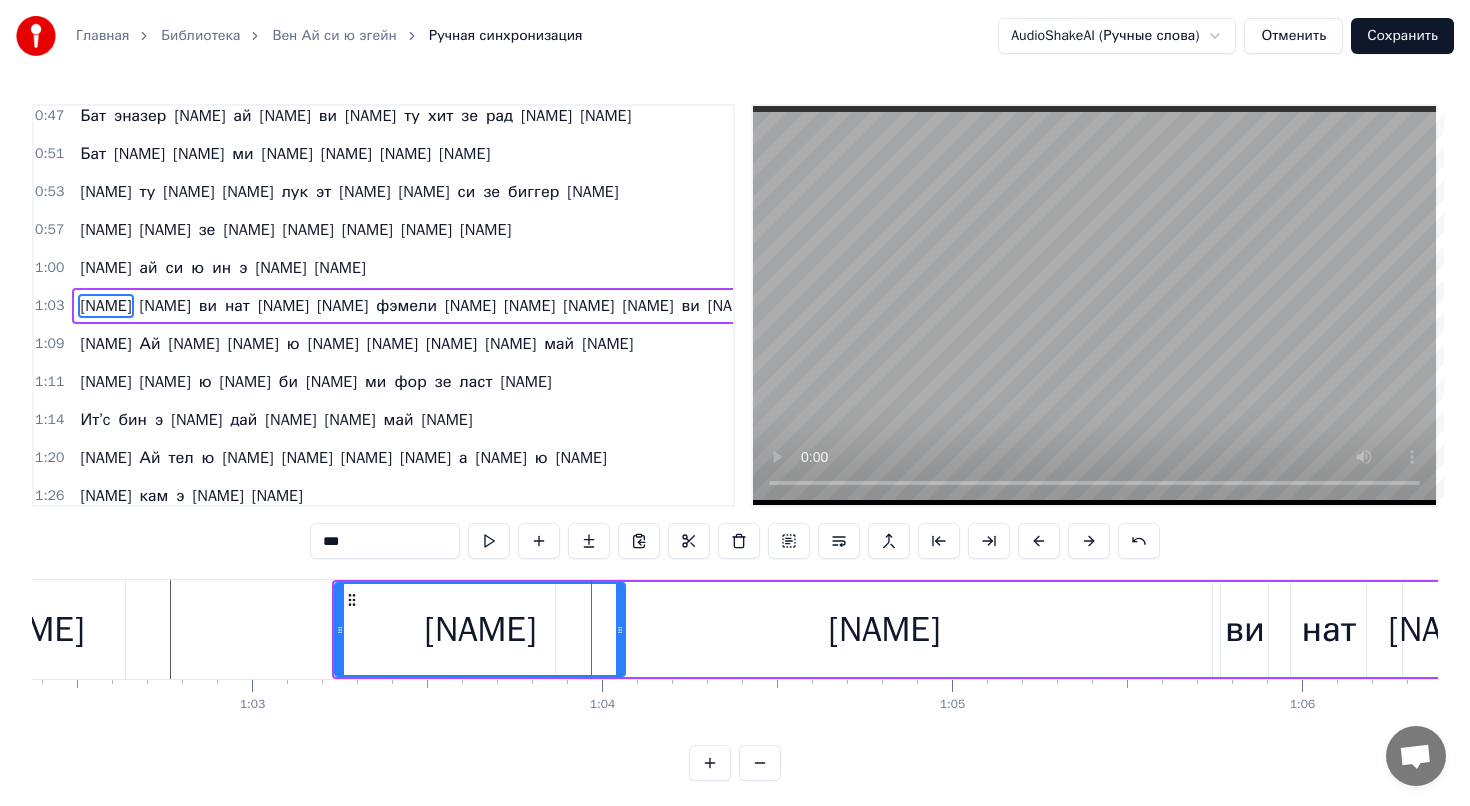 drag, startPoint x: 423, startPoint y: 625, endPoint x: 609, endPoint y: 627, distance: 186.01076 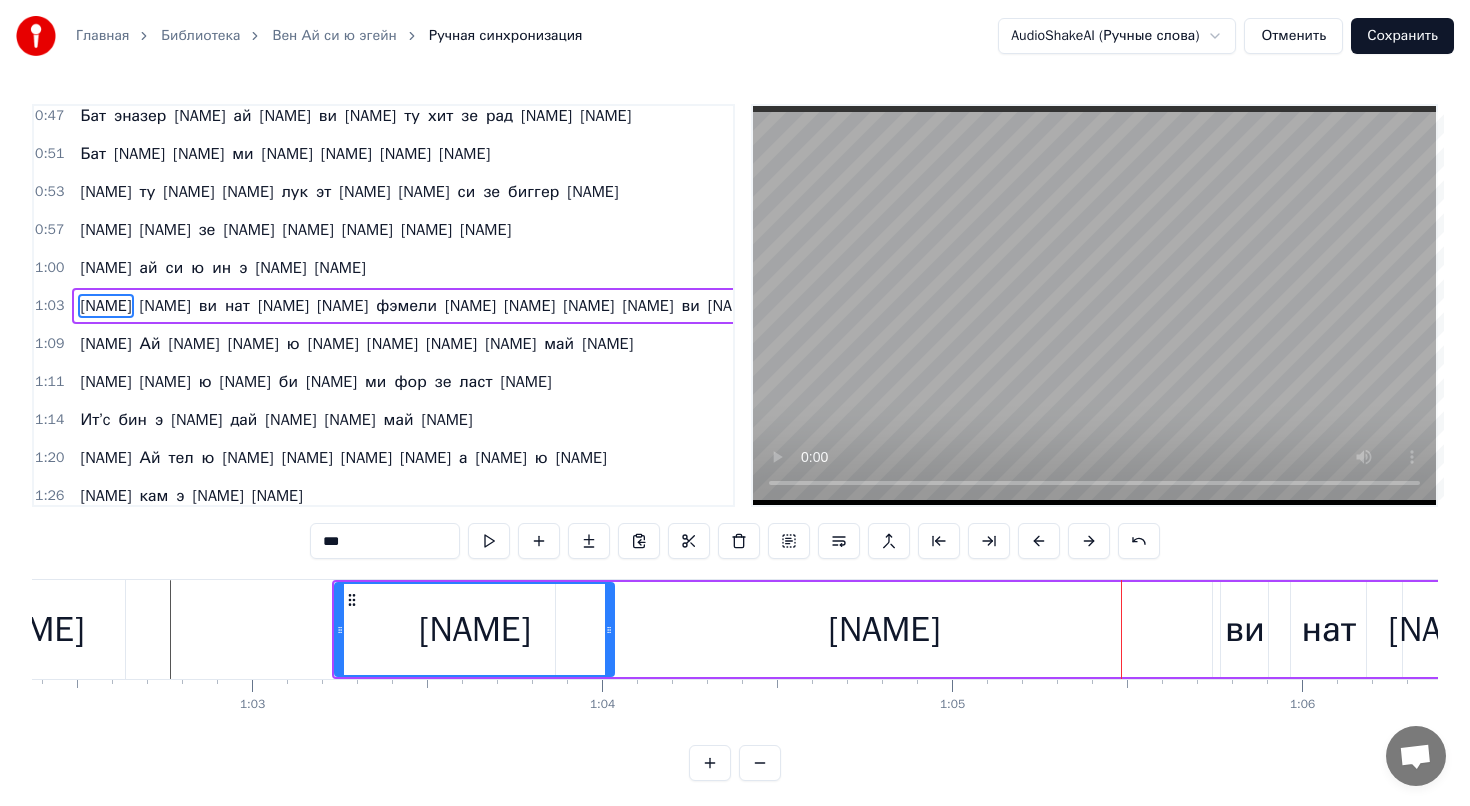 drag, startPoint x: 484, startPoint y: 629, endPoint x: 761, endPoint y: 632, distance: 277.01624 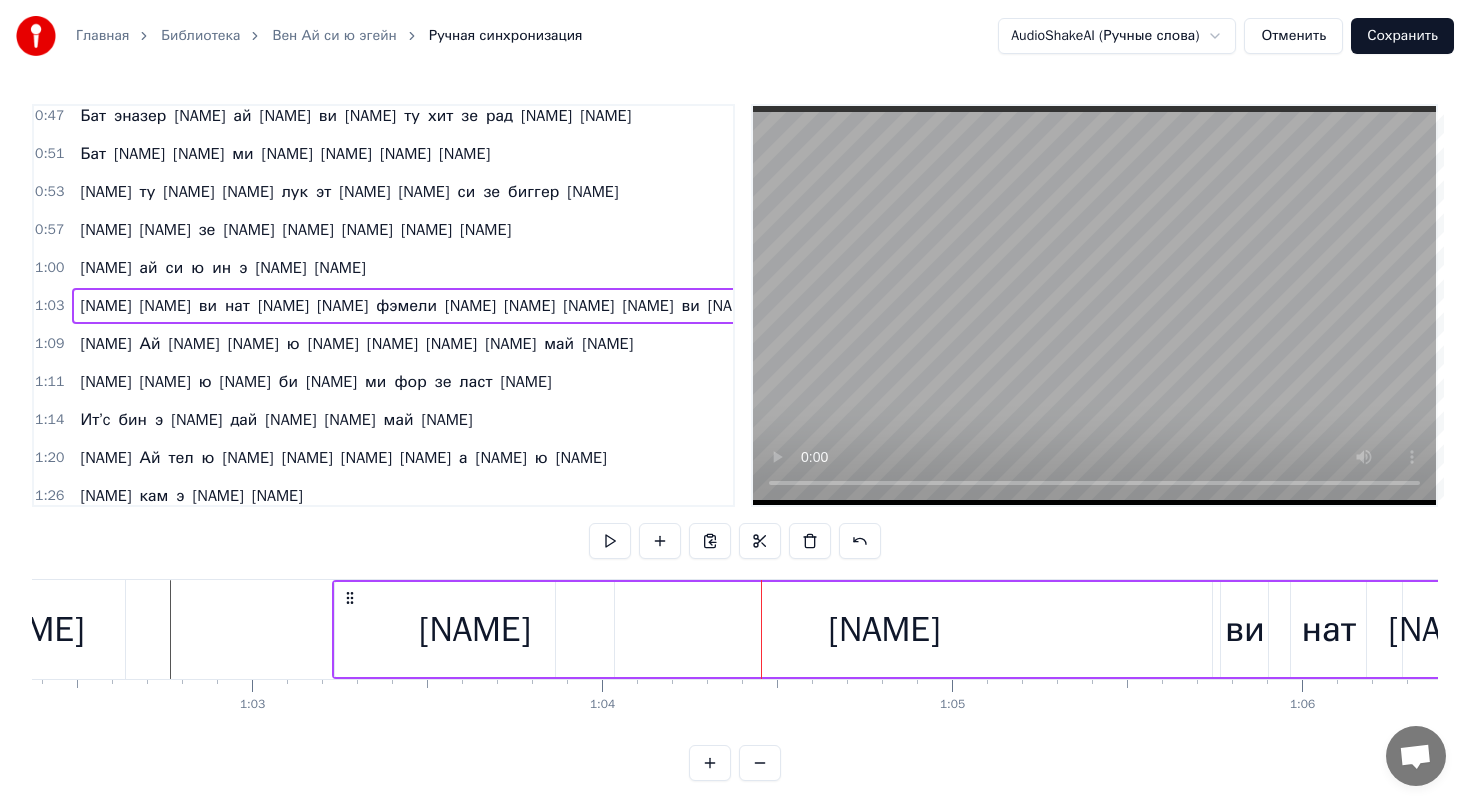 click on "[NAME]" at bounding box center (475, 629) 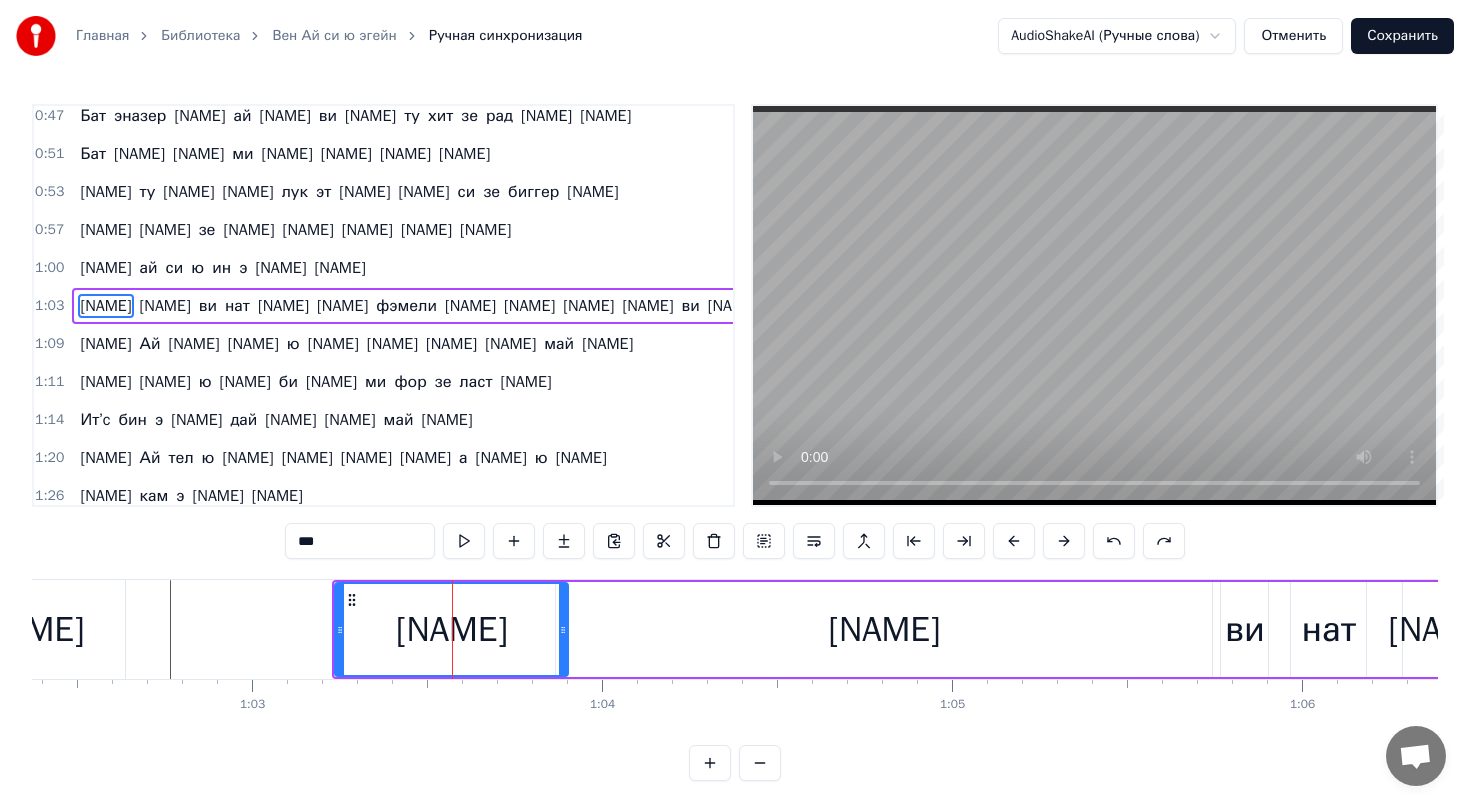 drag, startPoint x: 422, startPoint y: 628, endPoint x: 561, endPoint y: 628, distance: 139 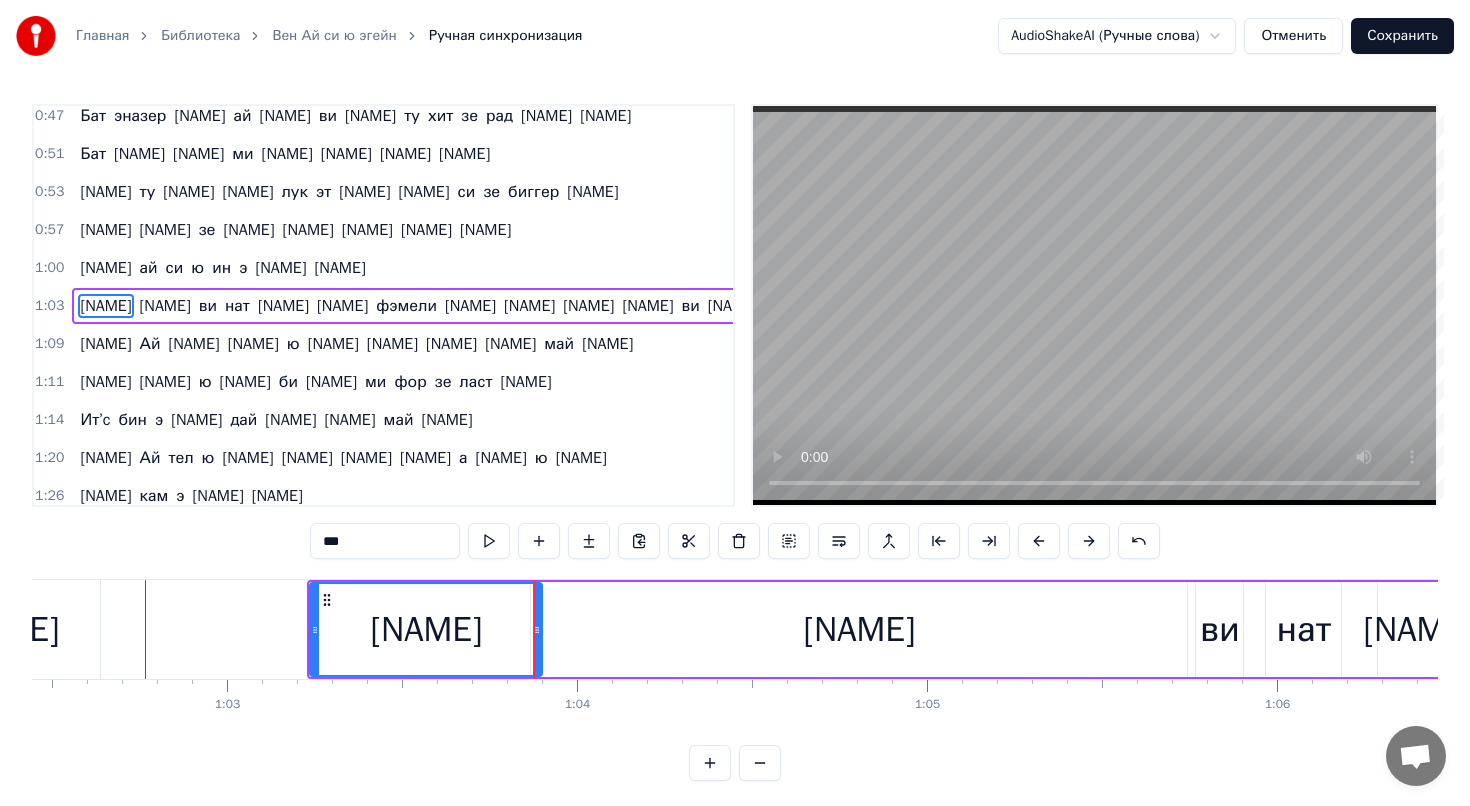 scroll, scrollTop: 0, scrollLeft: 21859, axis: horizontal 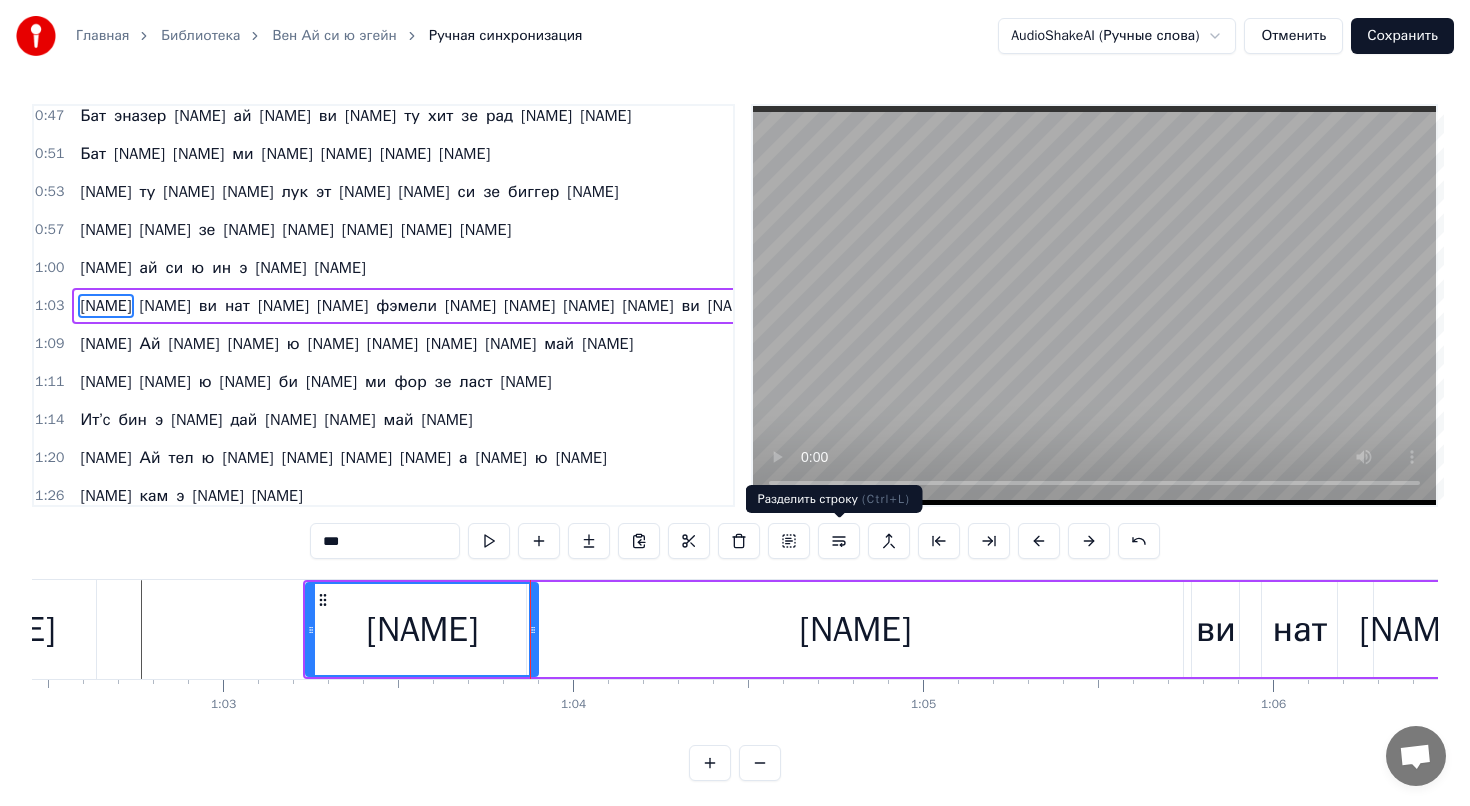 click at bounding box center (839, 541) 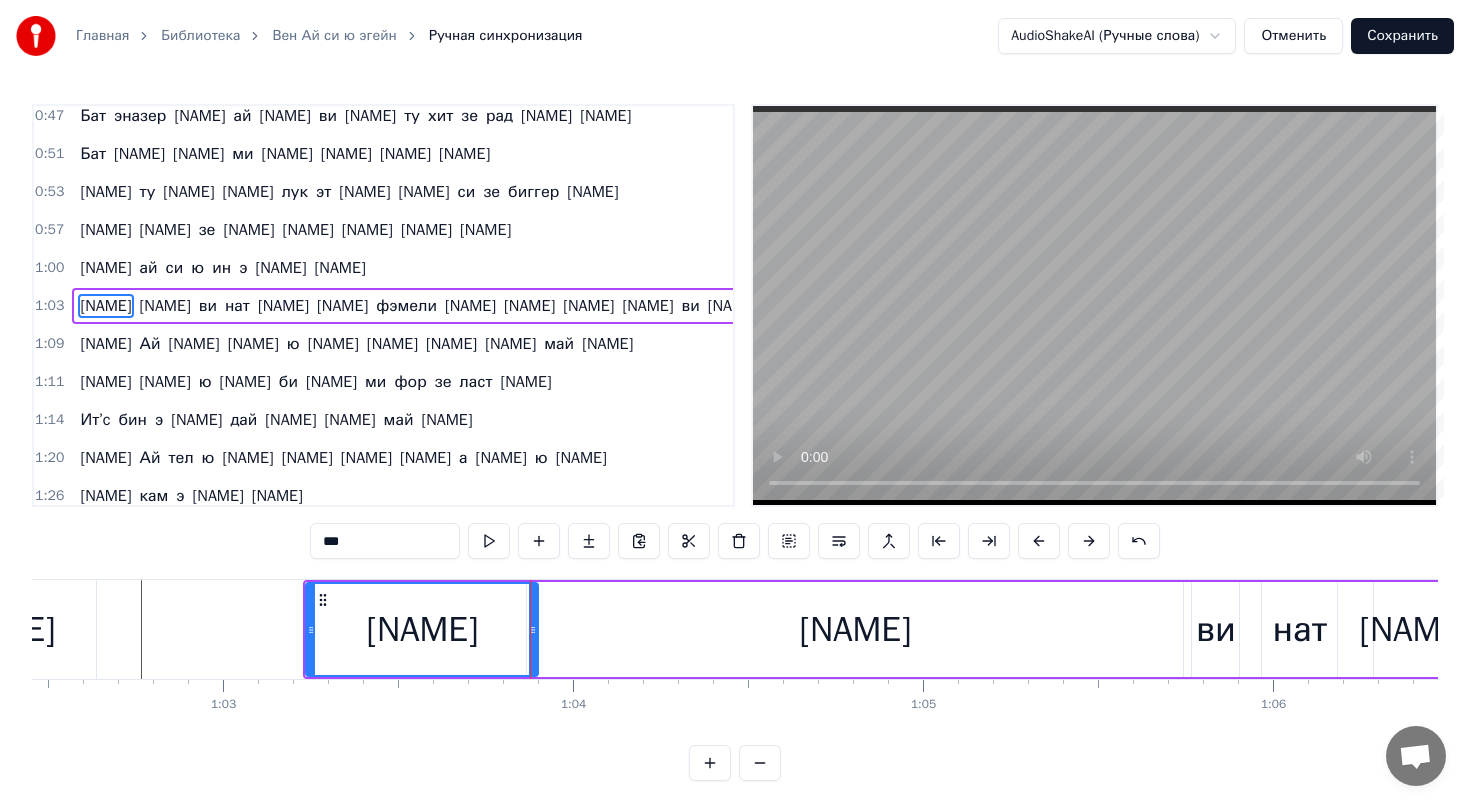 click on "[NAME]" at bounding box center [392, 344] 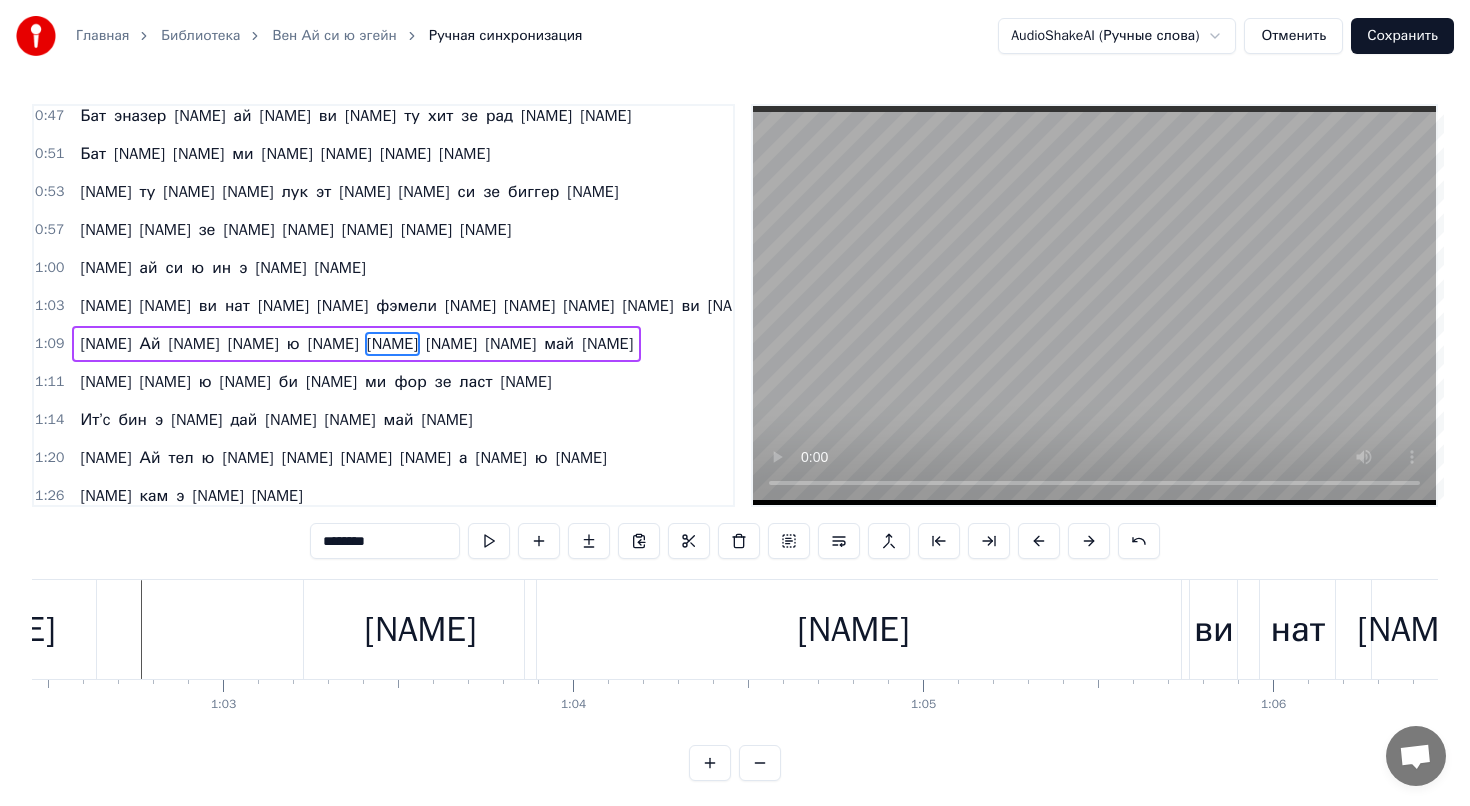 scroll, scrollTop: 314, scrollLeft: 0, axis: vertical 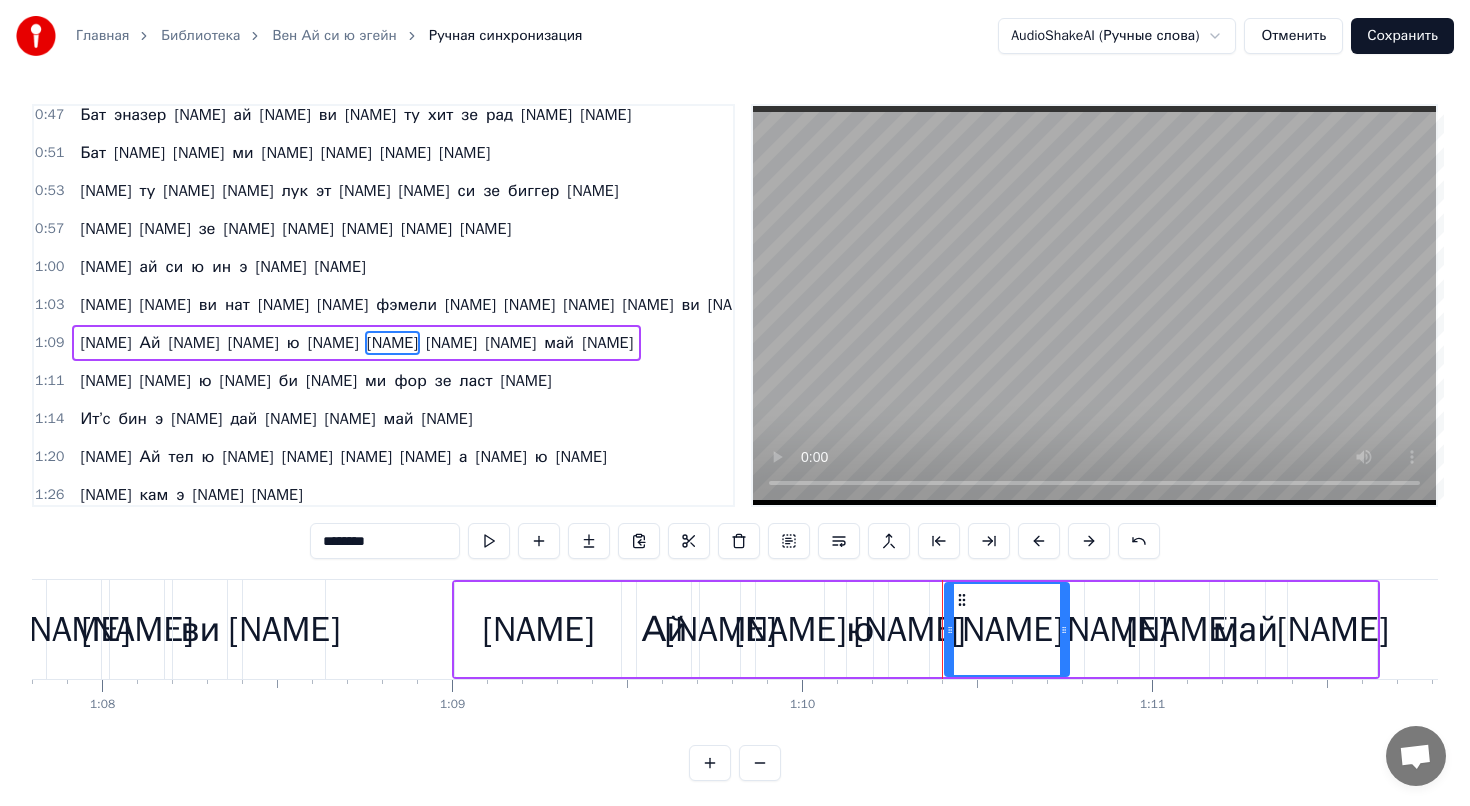 click on "[NAME]" at bounding box center (283, 305) 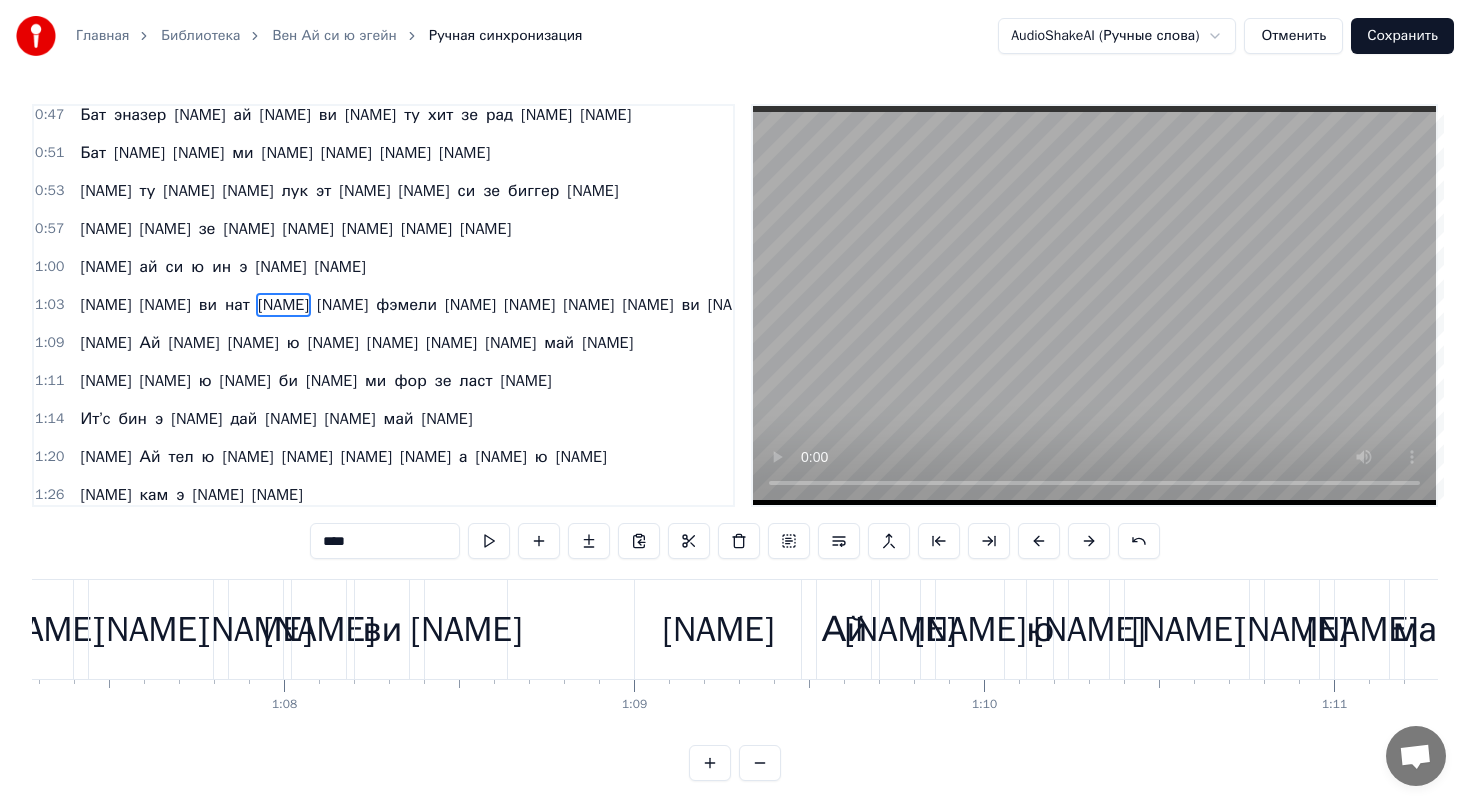 click on "[NAME]" at bounding box center [165, 305] 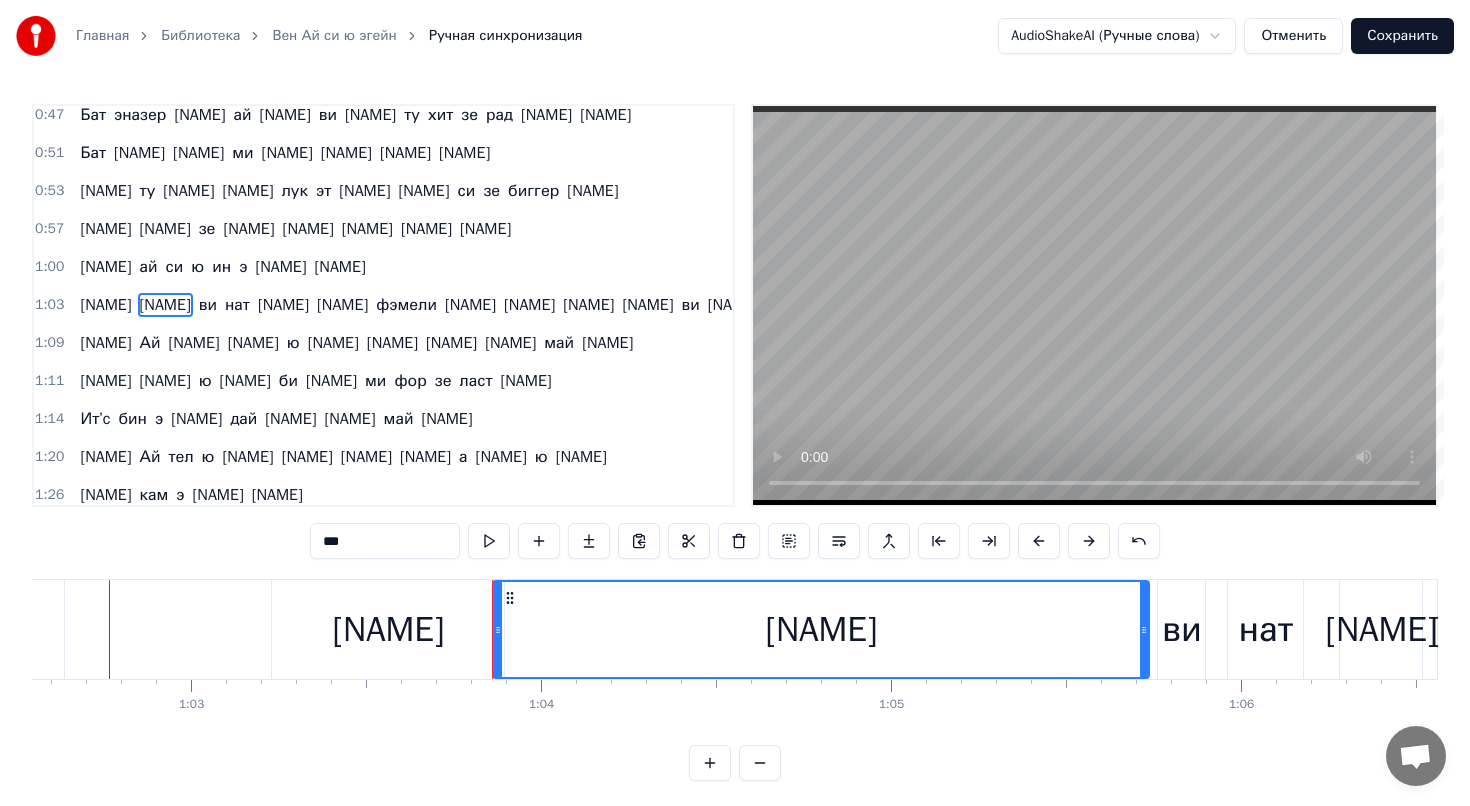 scroll, scrollTop: 0, scrollLeft: 21862, axis: horizontal 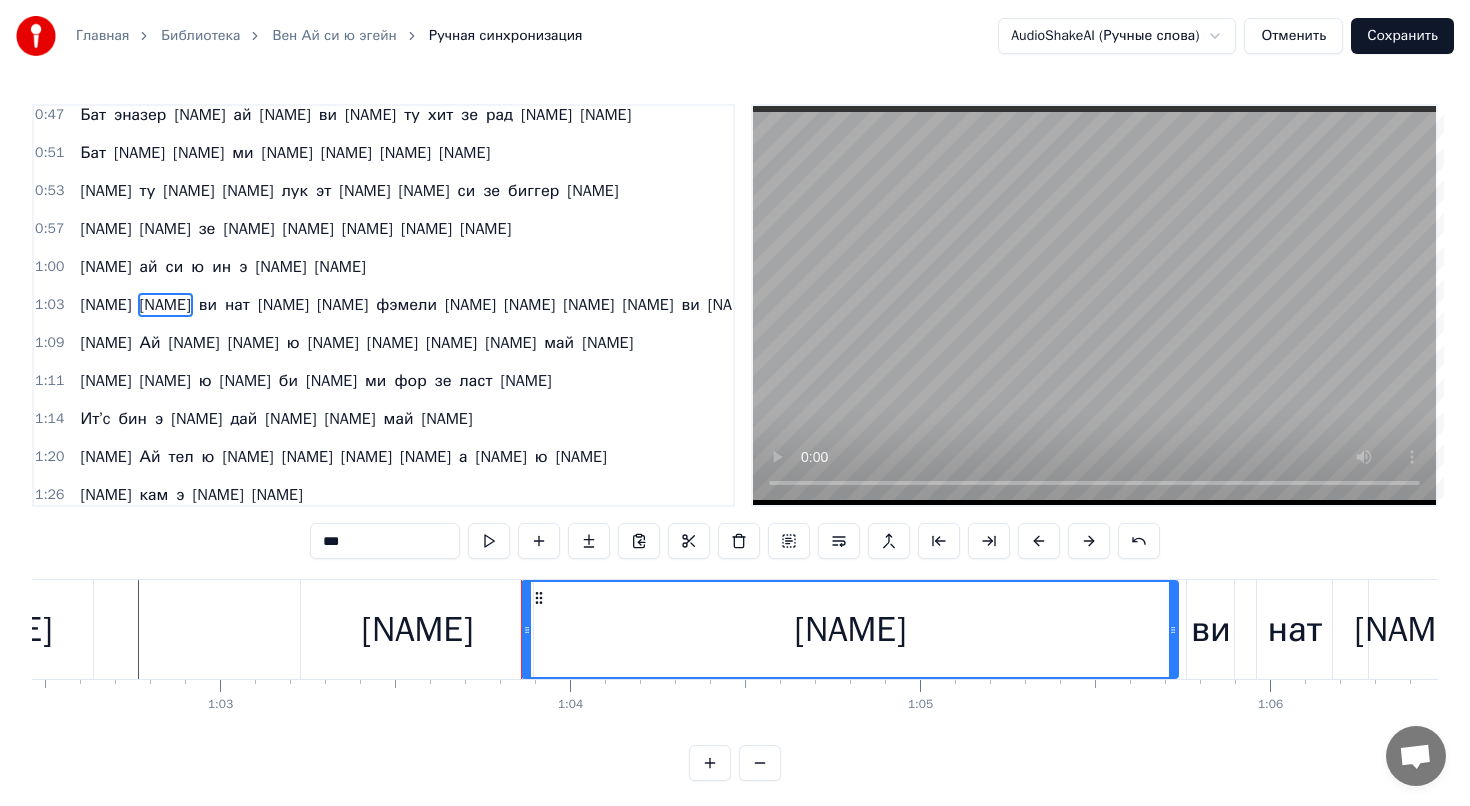click on "[NAME]" at bounding box center [417, 629] 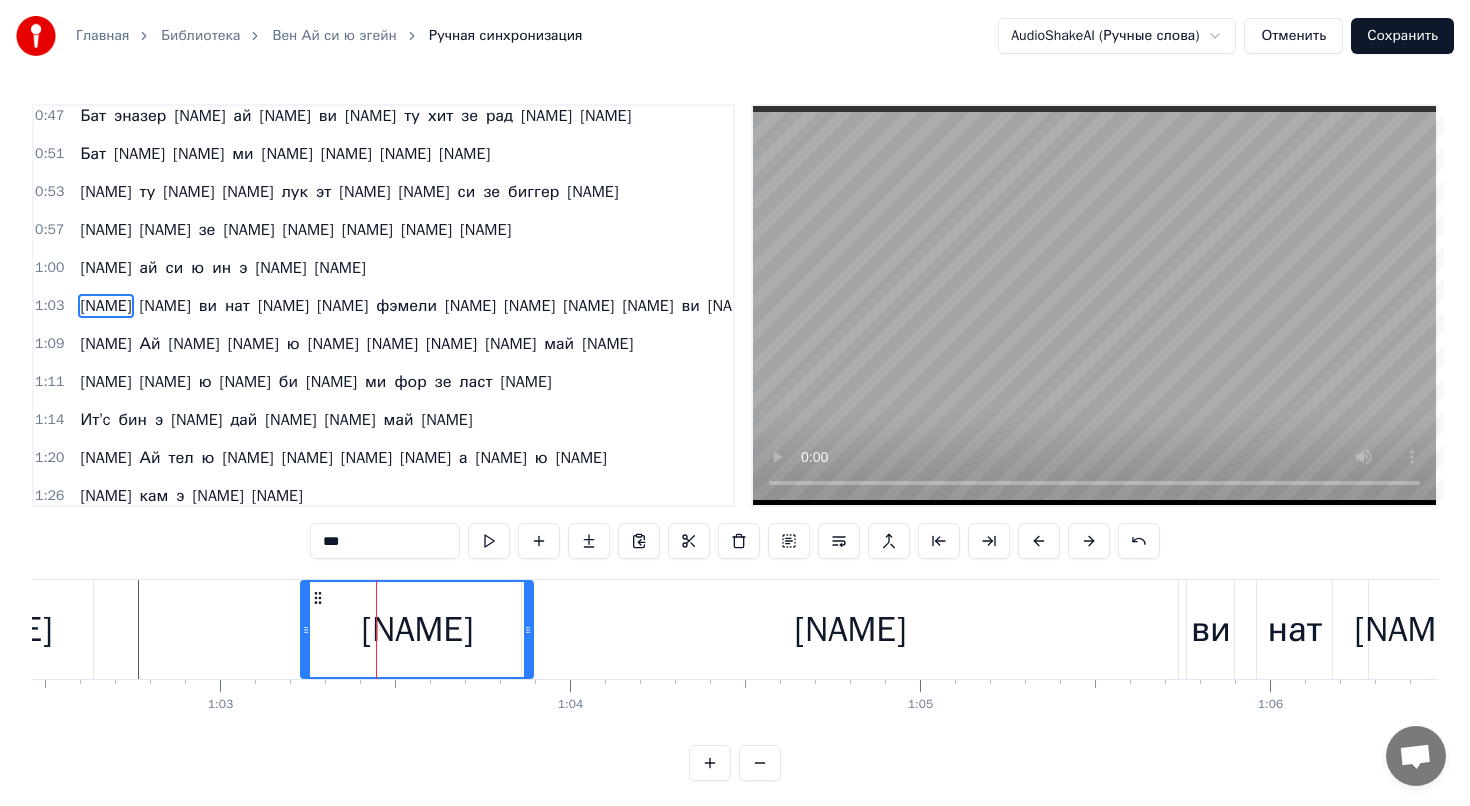 click on "1:03" at bounding box center [49, 306] 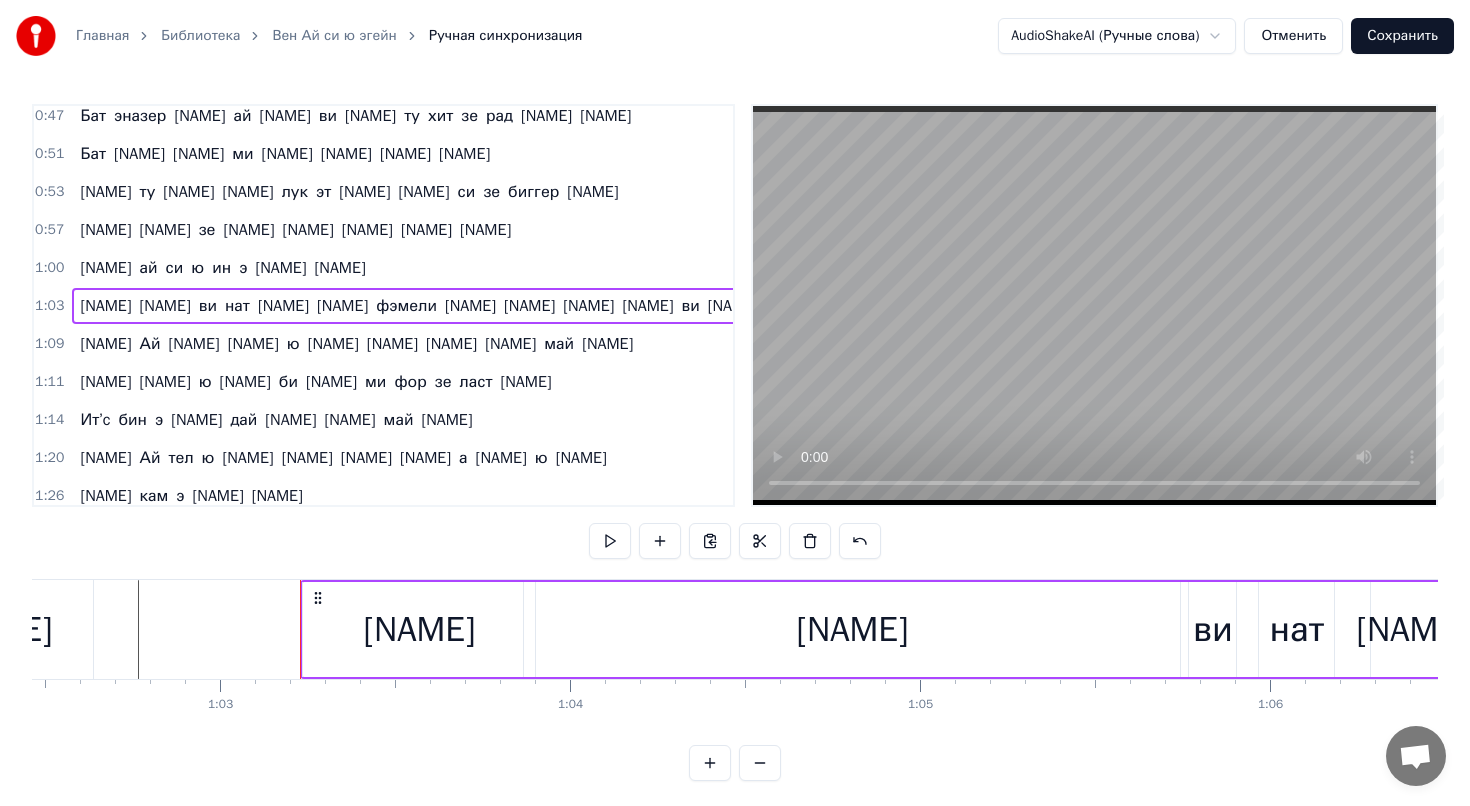click on "[NAME] кен ви нат толк эбаут фэмели вен фэмелис олл зет ви гат?" at bounding box center (419, 306) 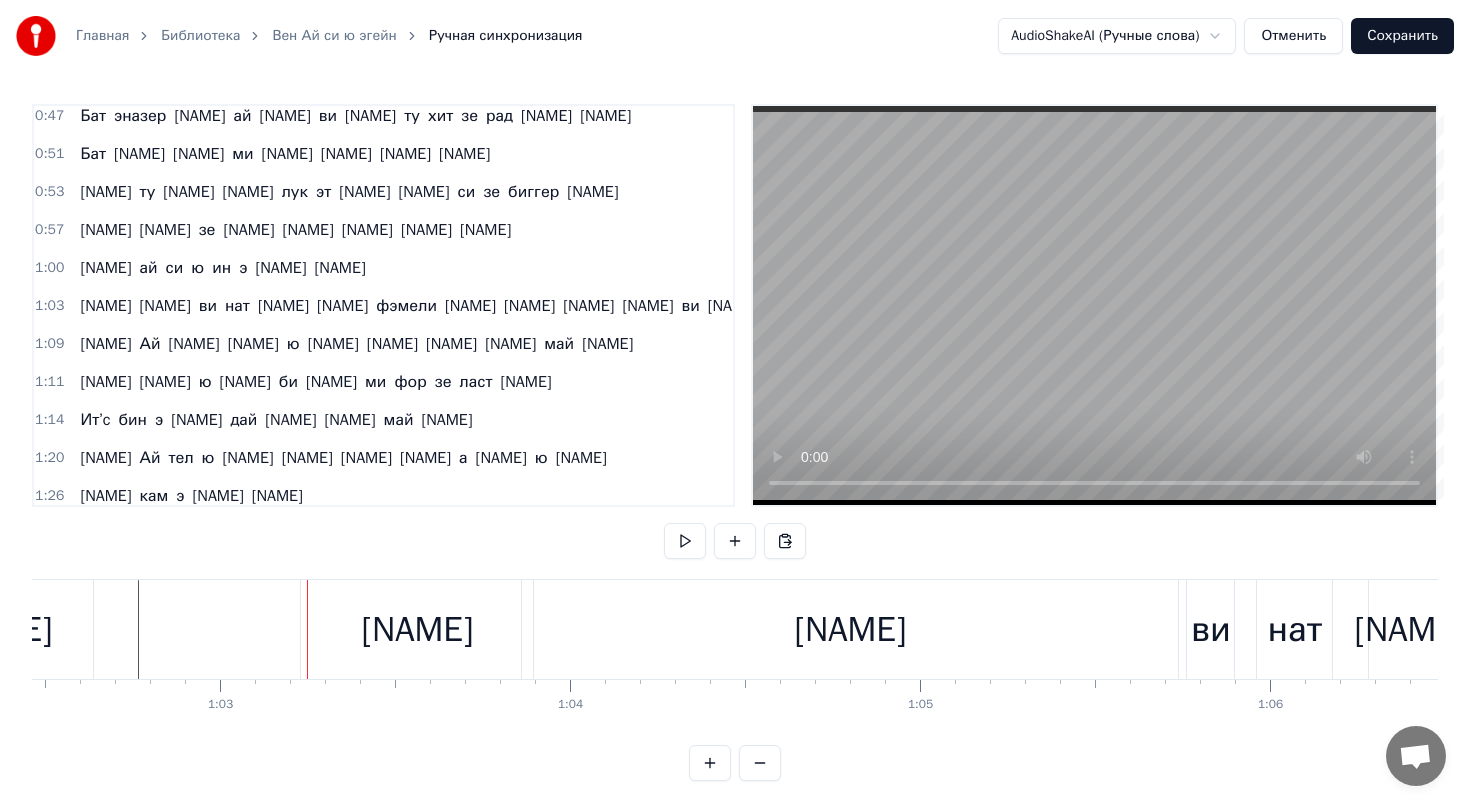 drag, startPoint x: 300, startPoint y: 624, endPoint x: 351, endPoint y: 625, distance: 51.009804 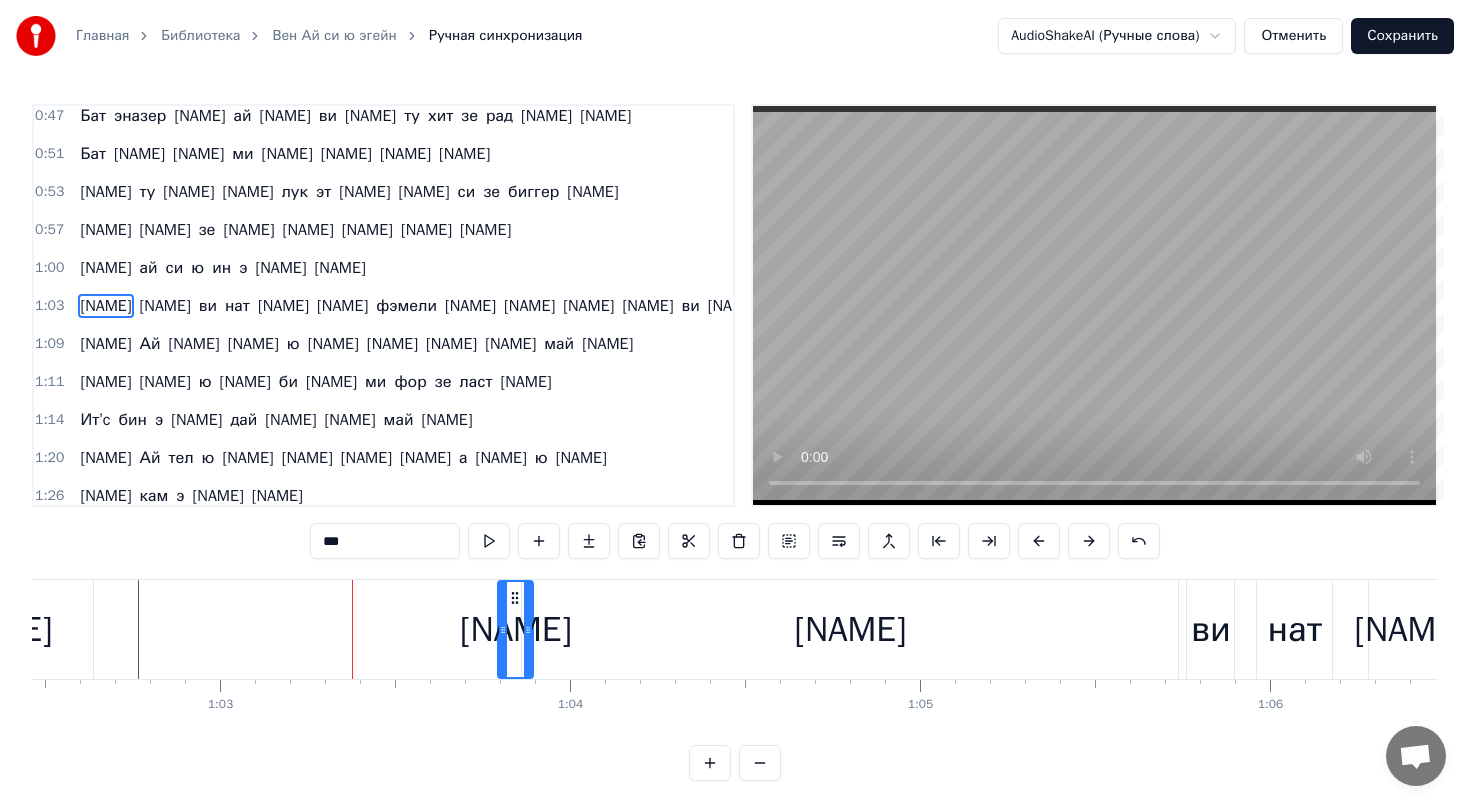 drag, startPoint x: 303, startPoint y: 613, endPoint x: 313, endPoint y: 618, distance: 11.18034 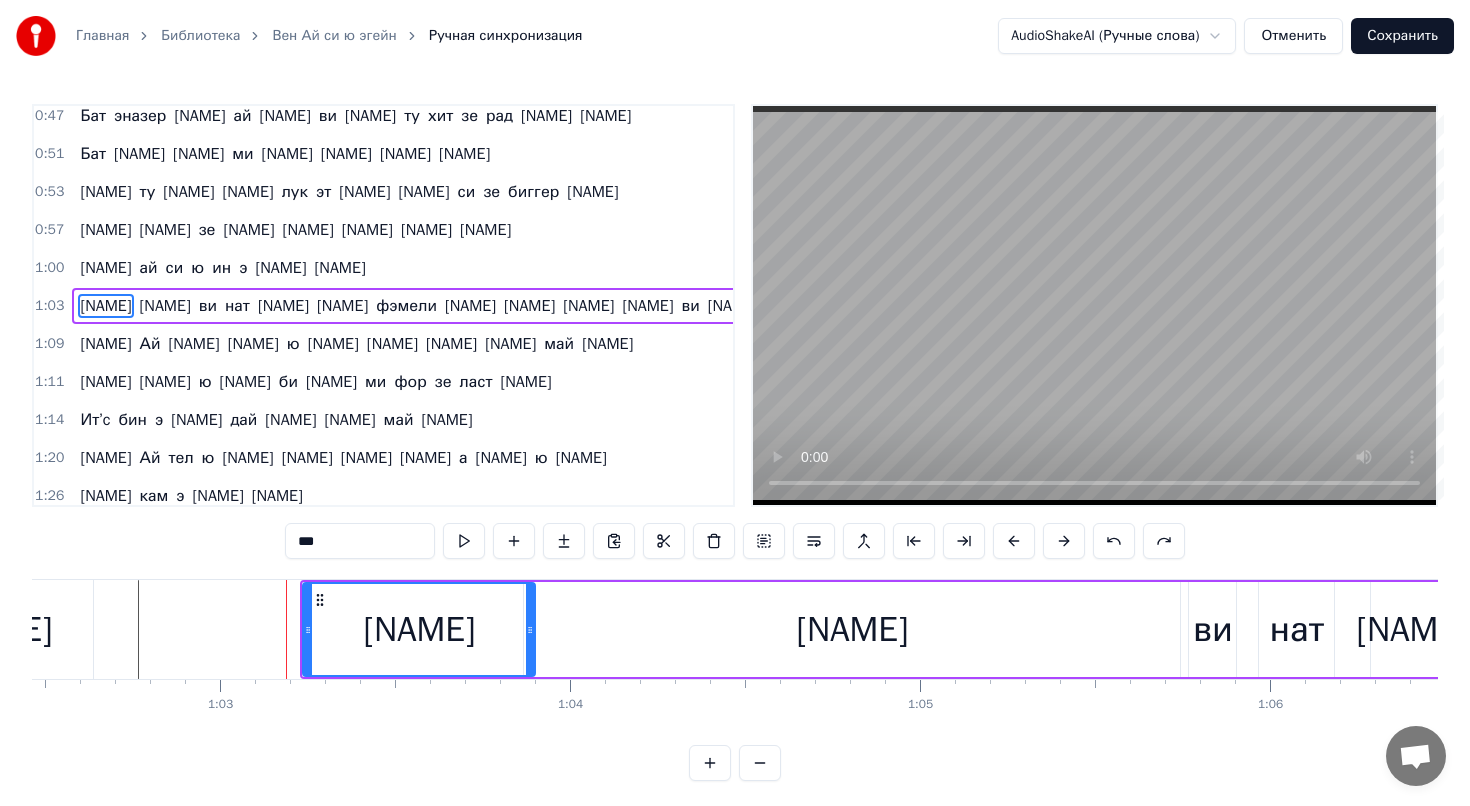 click on "Вен Ай си ю эгейн" at bounding box center [334, 36] 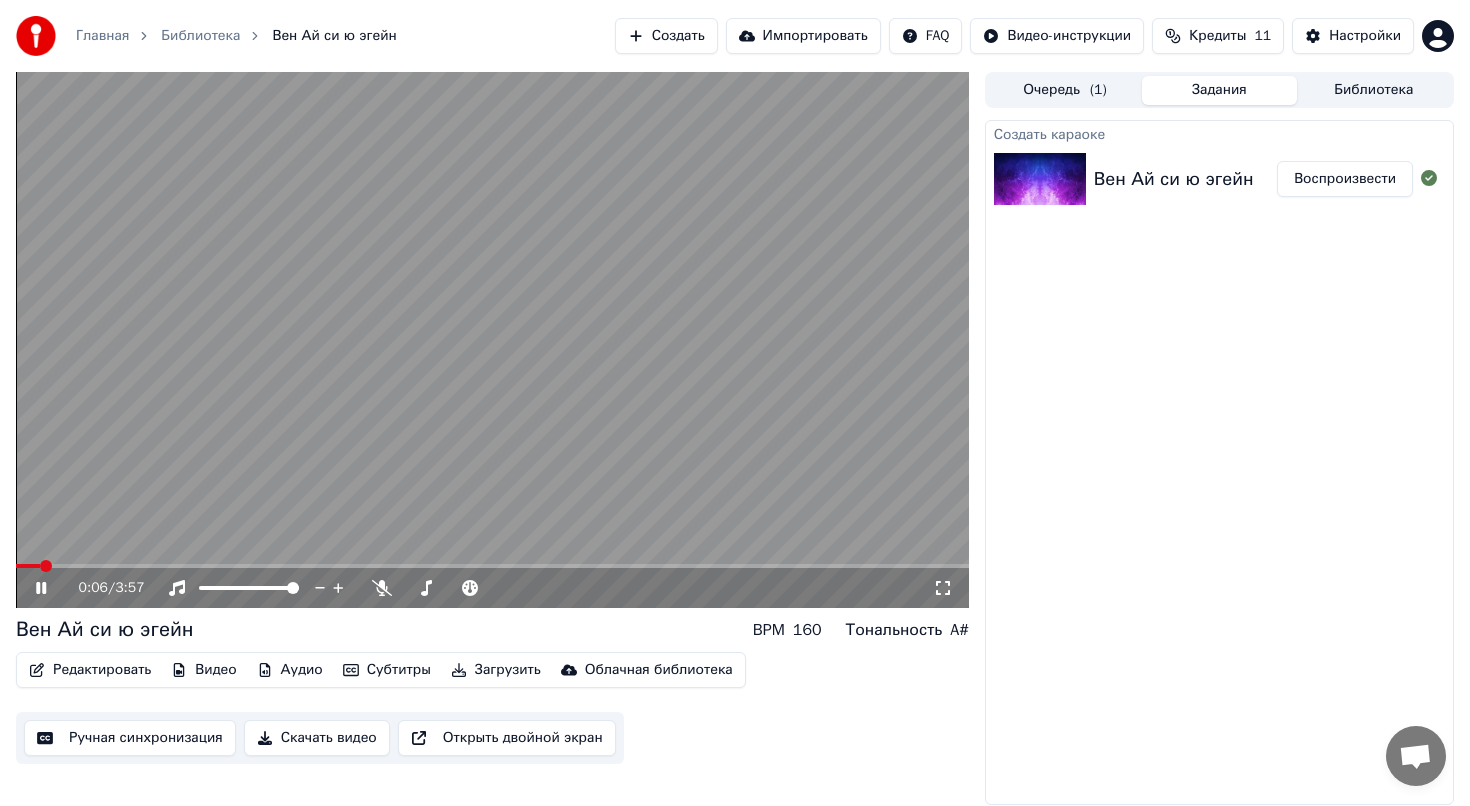 click at bounding box center (492, 566) 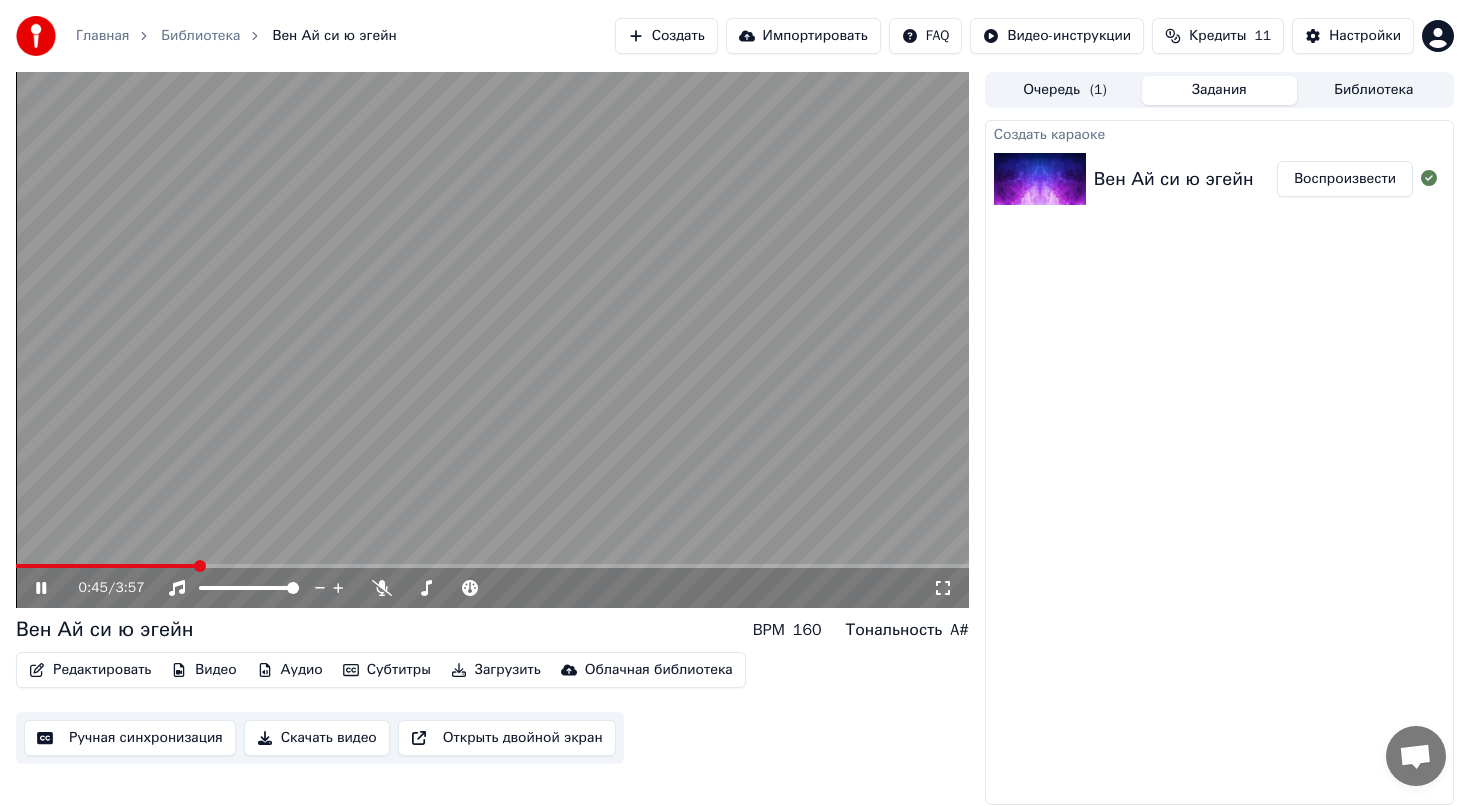 click 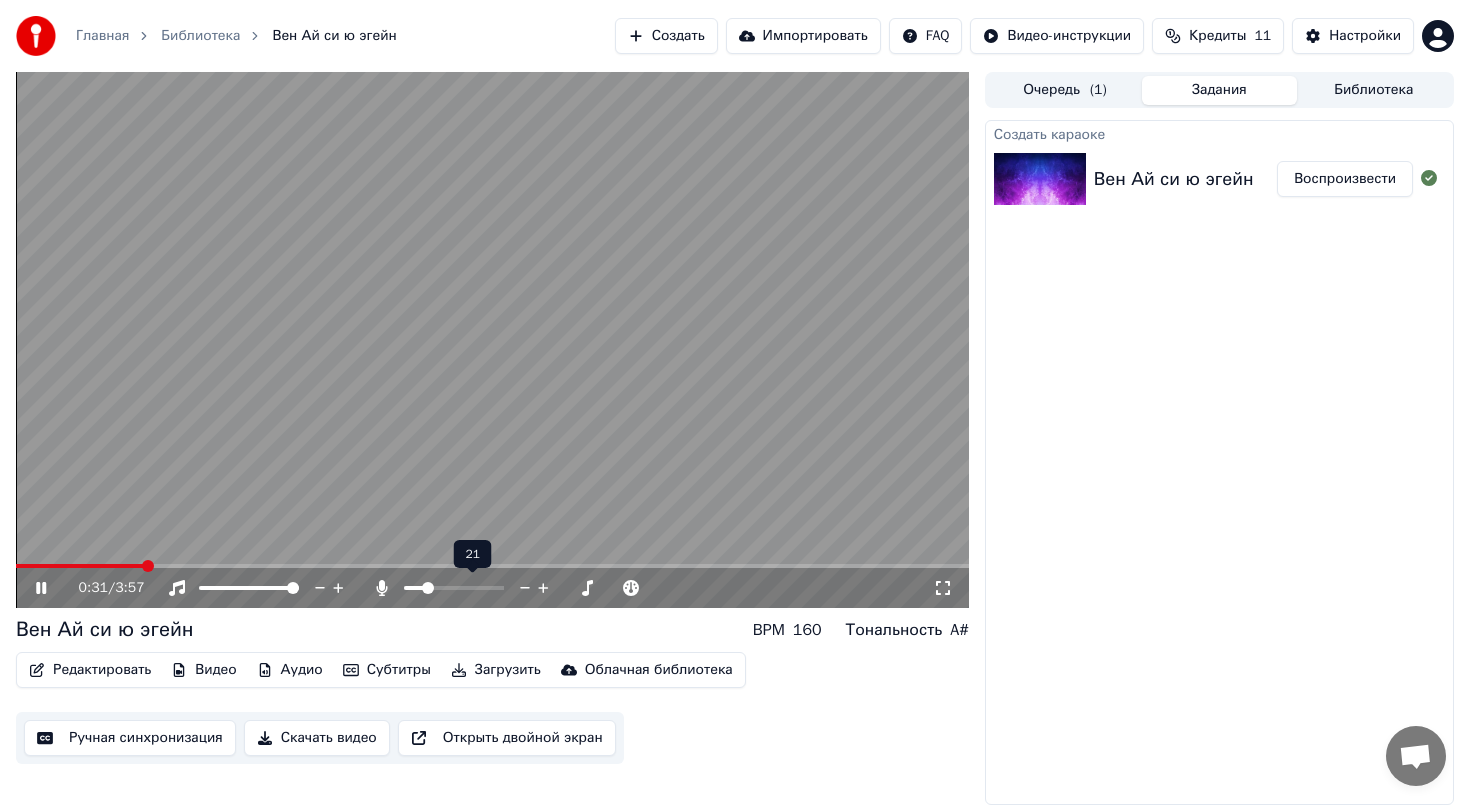 click at bounding box center [428, 588] 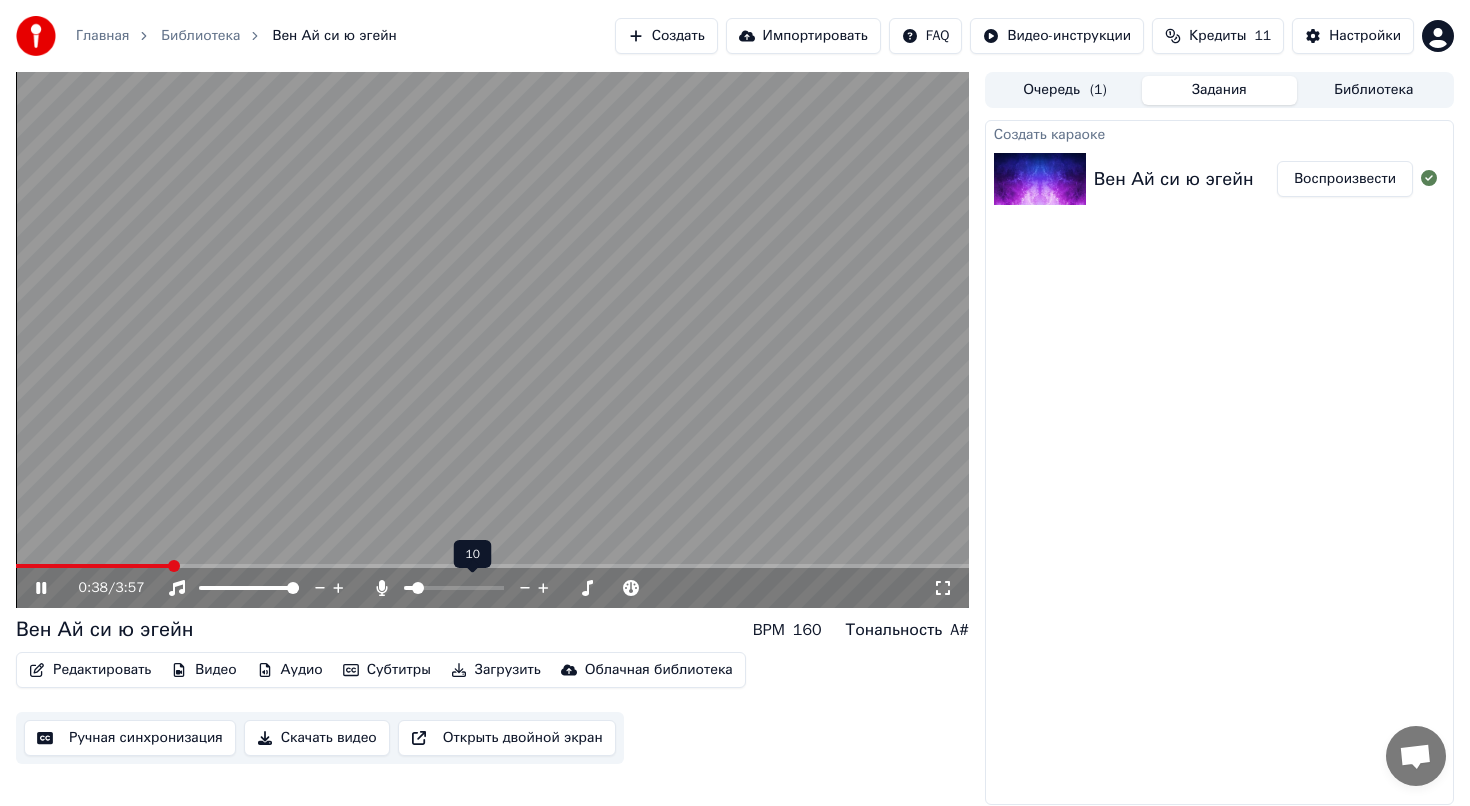 click at bounding box center [418, 588] 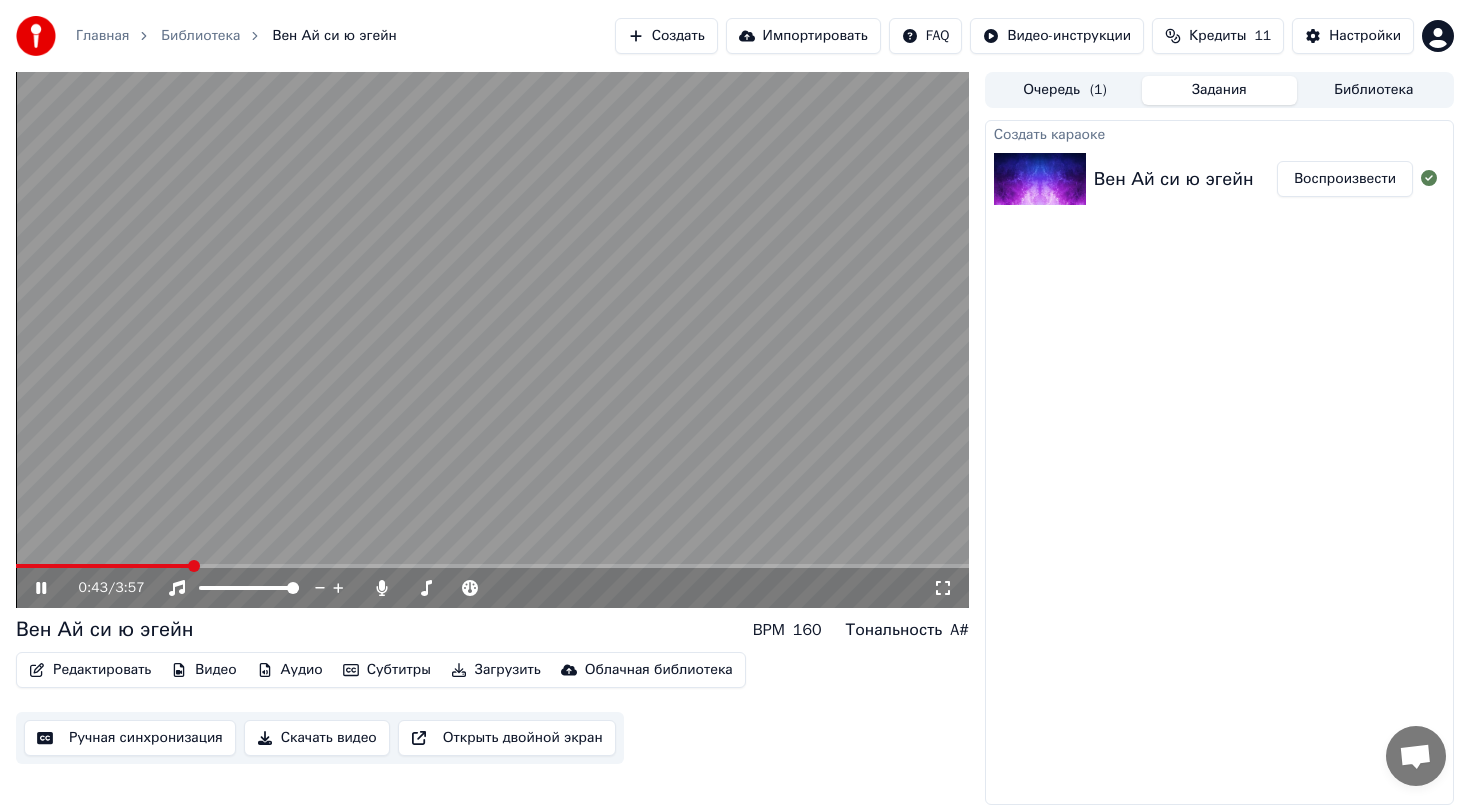 click 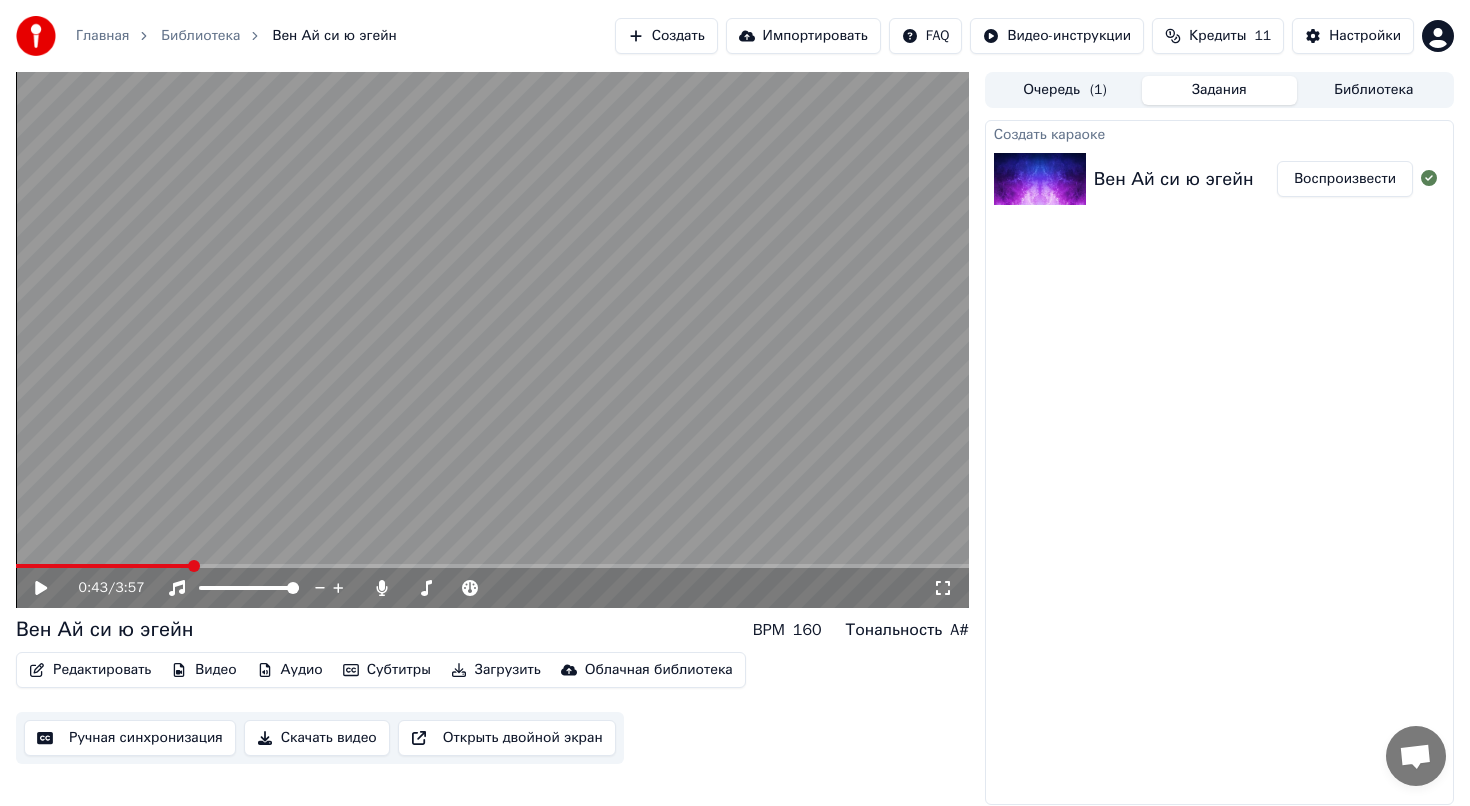 click on "Ручная синхронизация" at bounding box center (130, 738) 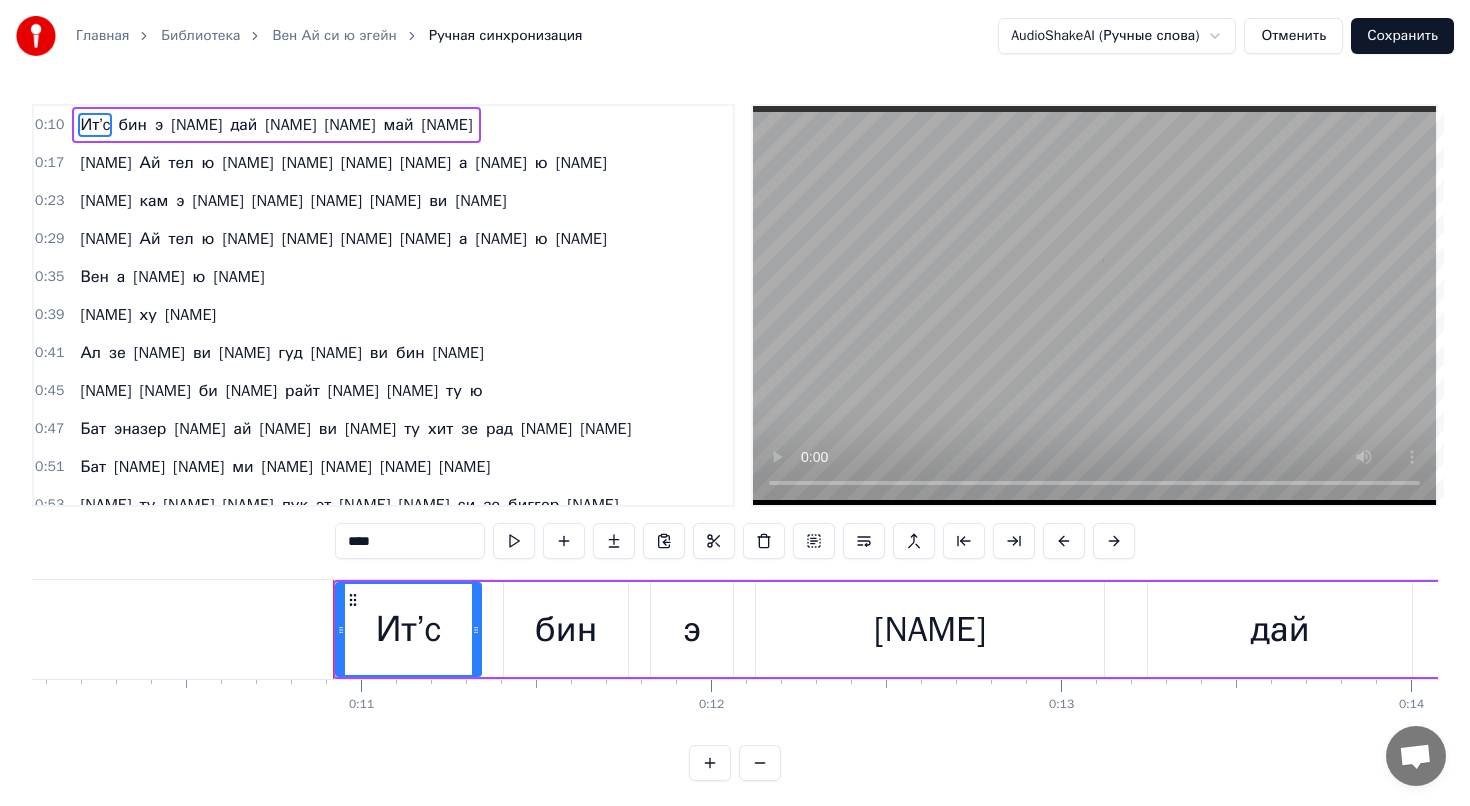 scroll, scrollTop: 0, scrollLeft: 3722, axis: horizontal 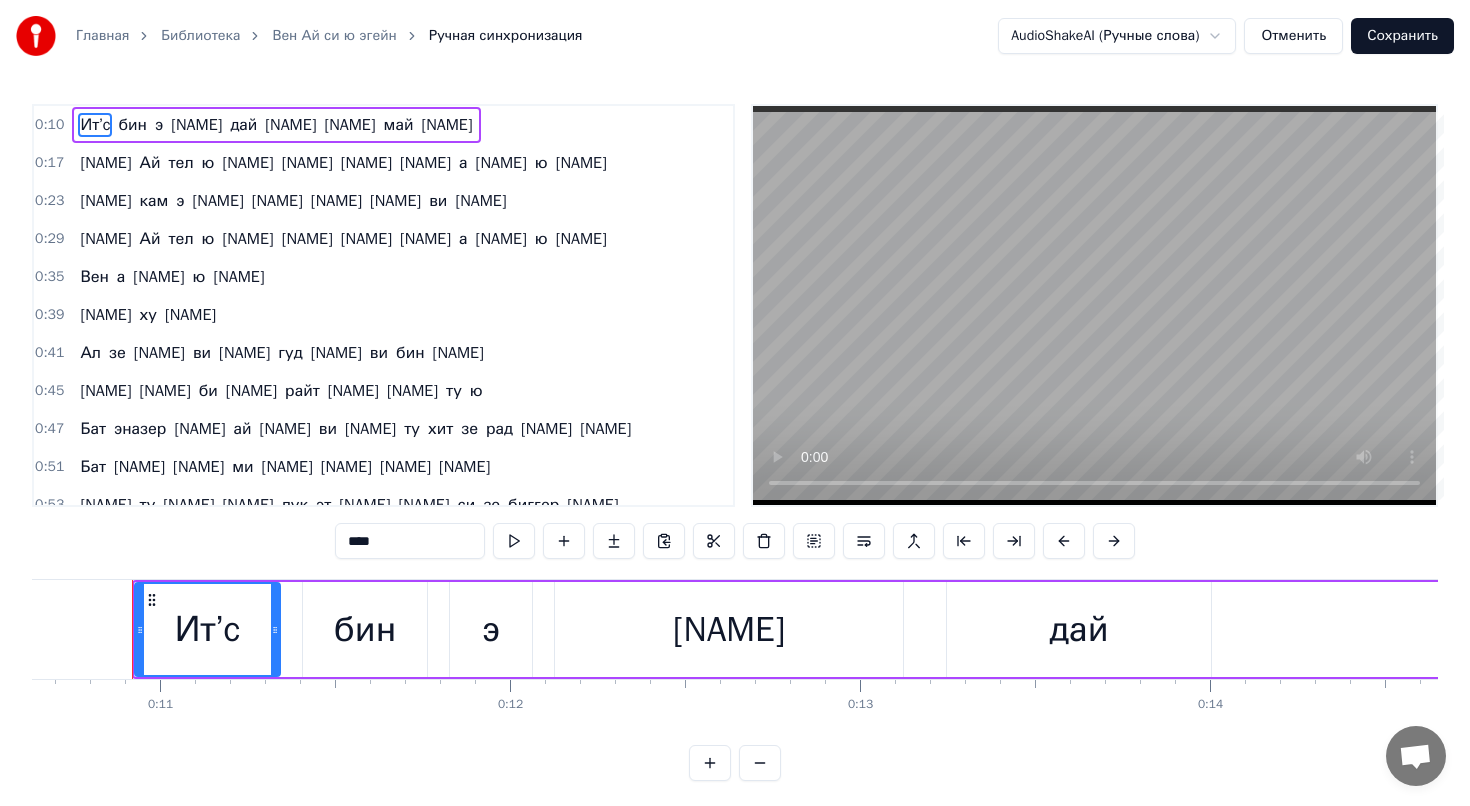 click on "0:39 Дээм, ху ноу?" at bounding box center [383, 315] 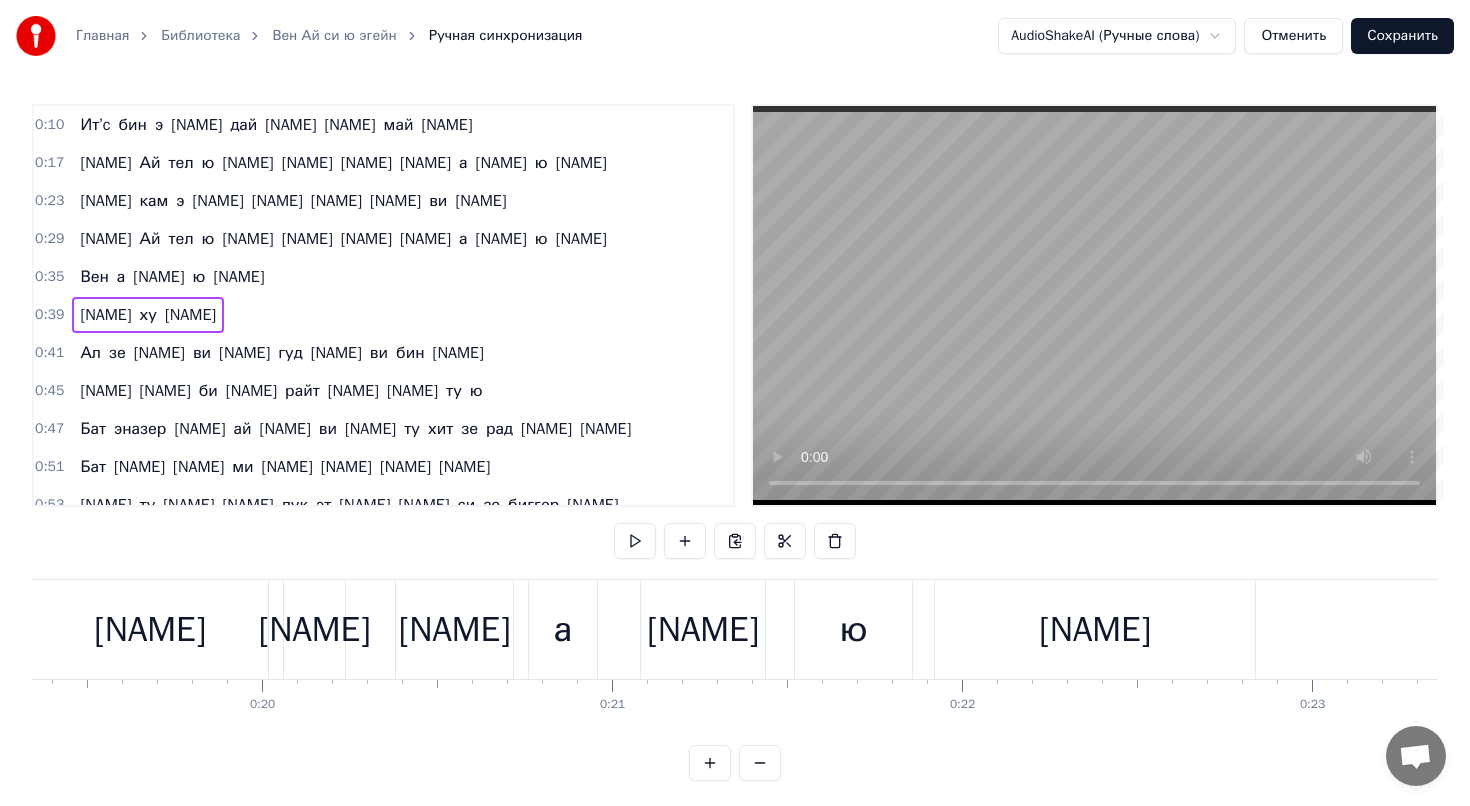 click on "[NAME]" at bounding box center [105, 315] 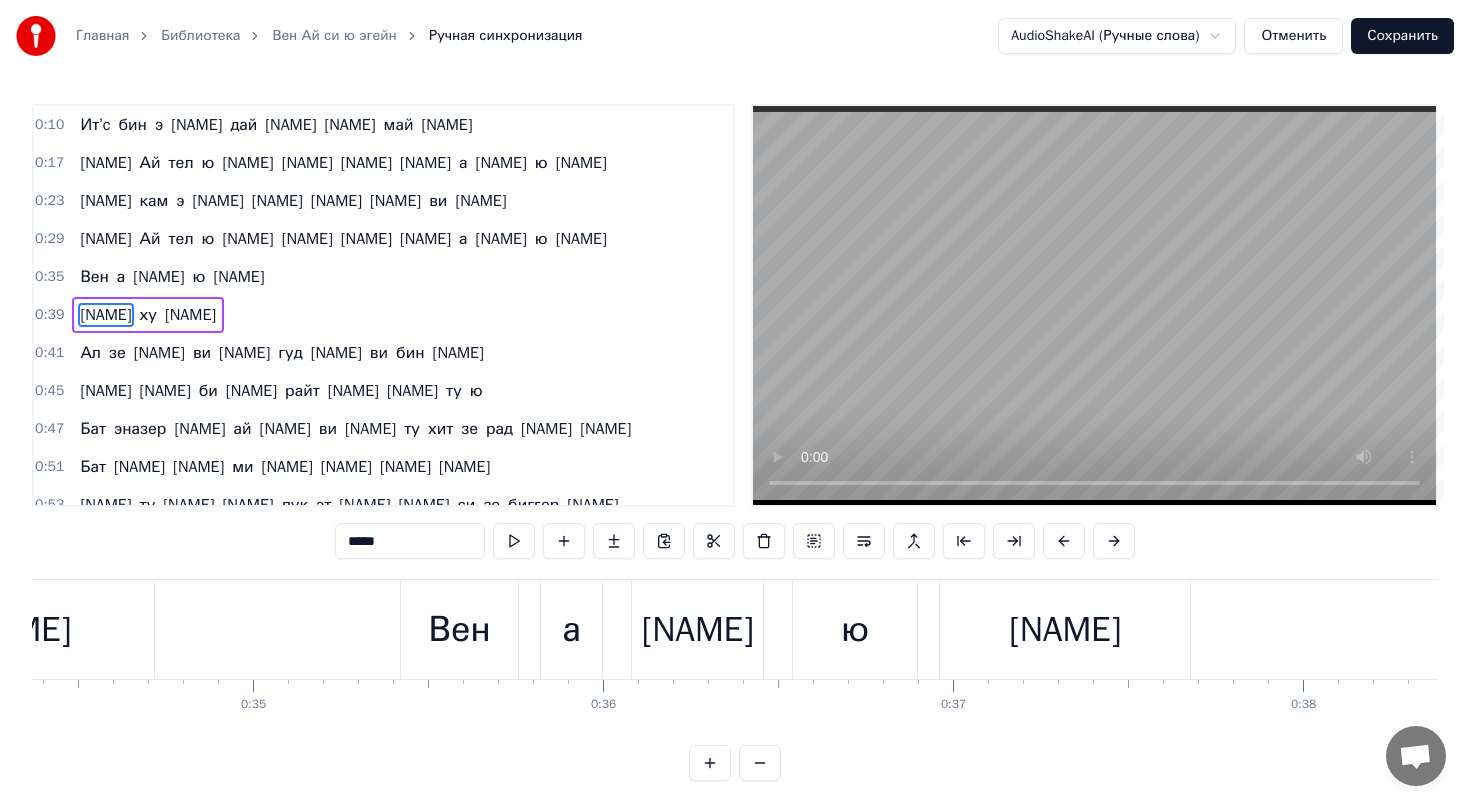 scroll, scrollTop: 0, scrollLeft: 13718, axis: horizontal 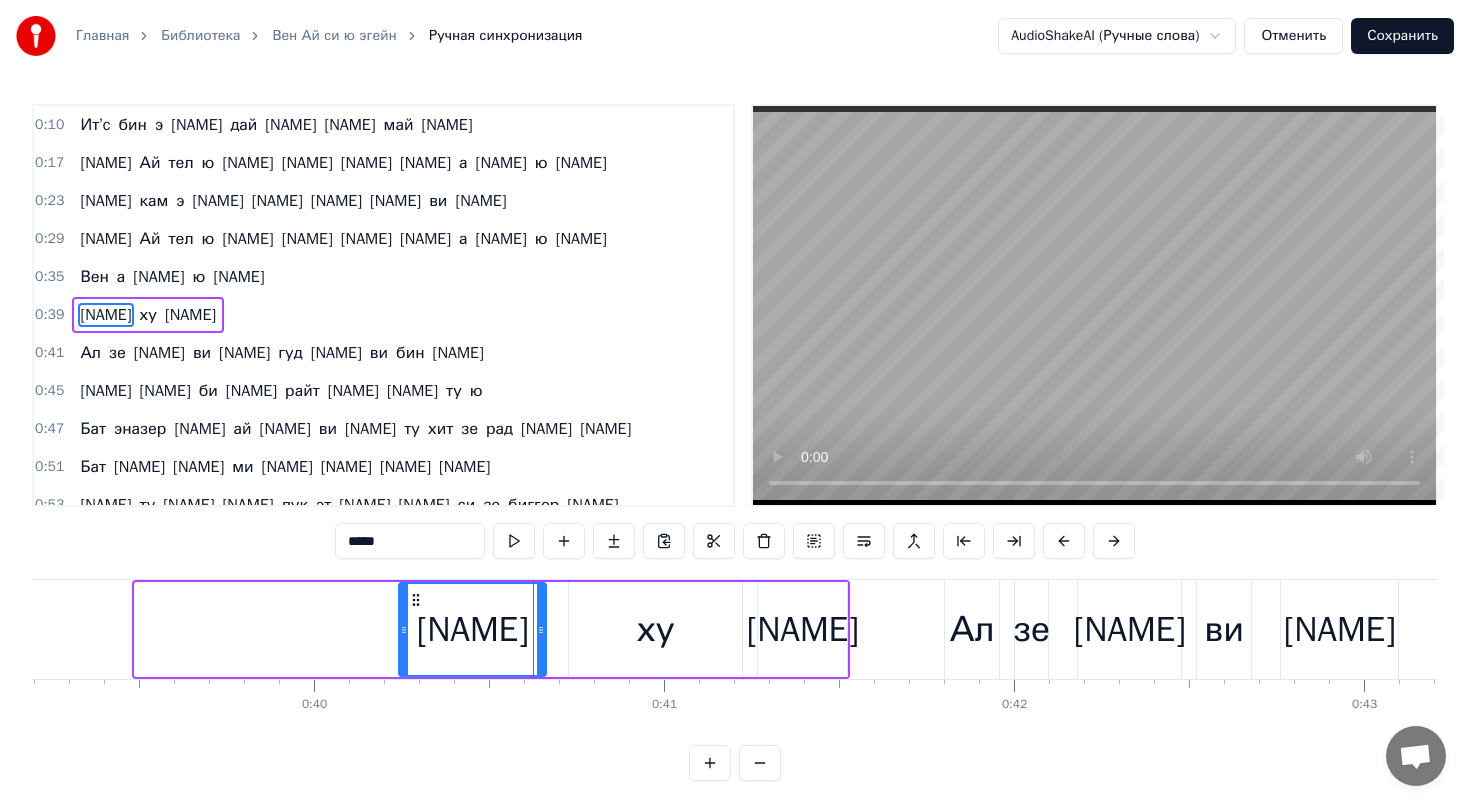 drag, startPoint x: 141, startPoint y: 629, endPoint x: 400, endPoint y: 646, distance: 259.5573 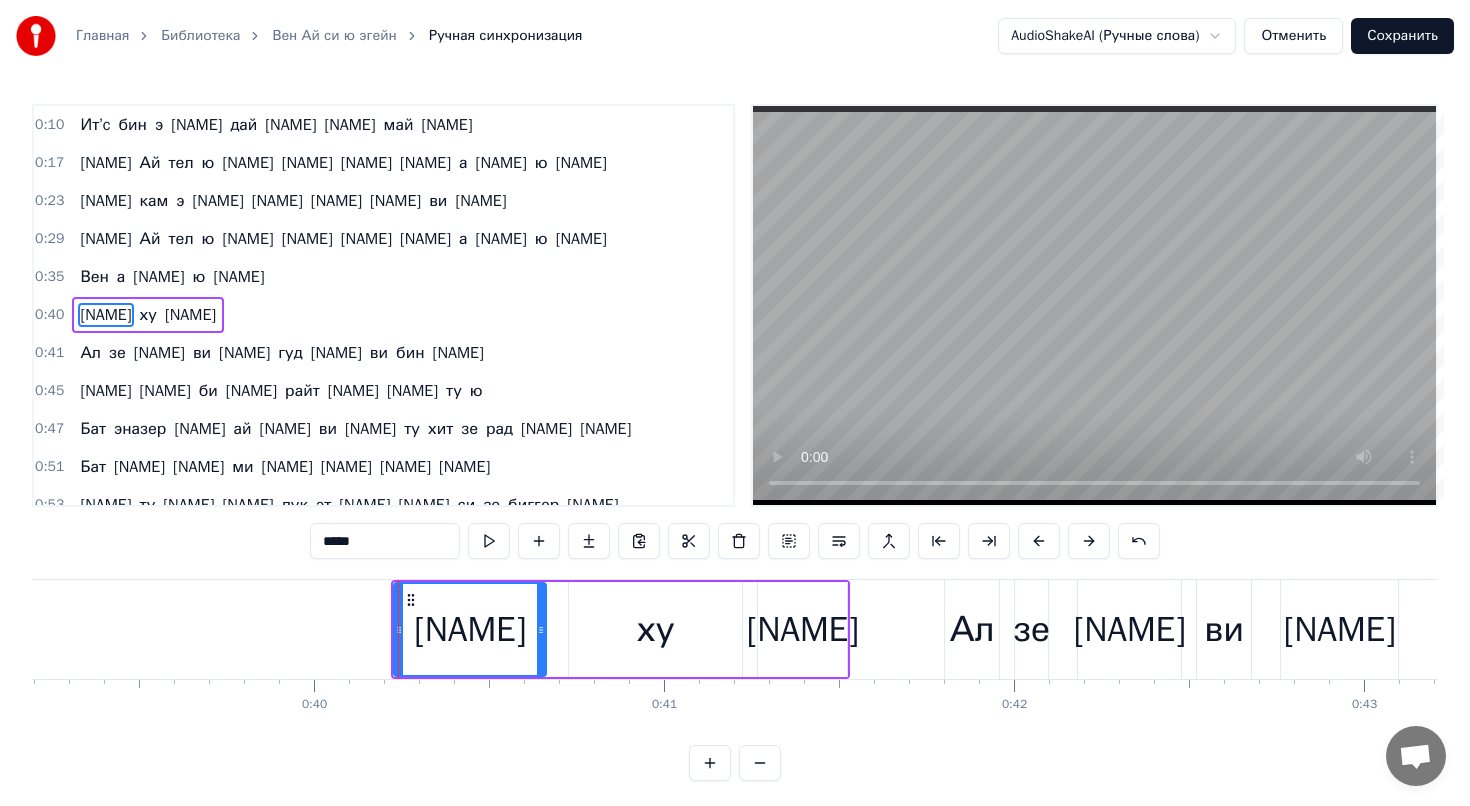 scroll, scrollTop: 9, scrollLeft: 0, axis: vertical 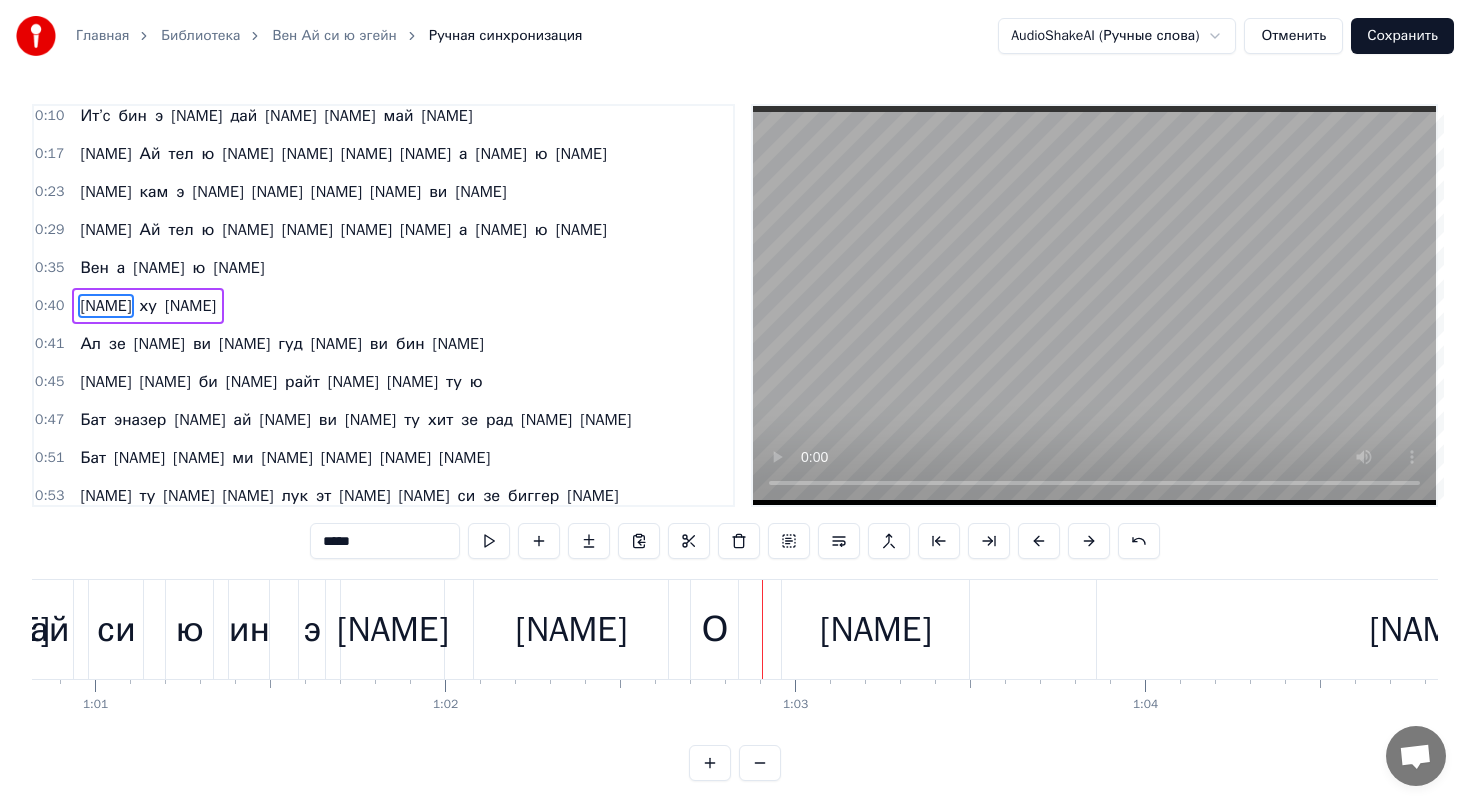 click on "О" at bounding box center (714, 629) 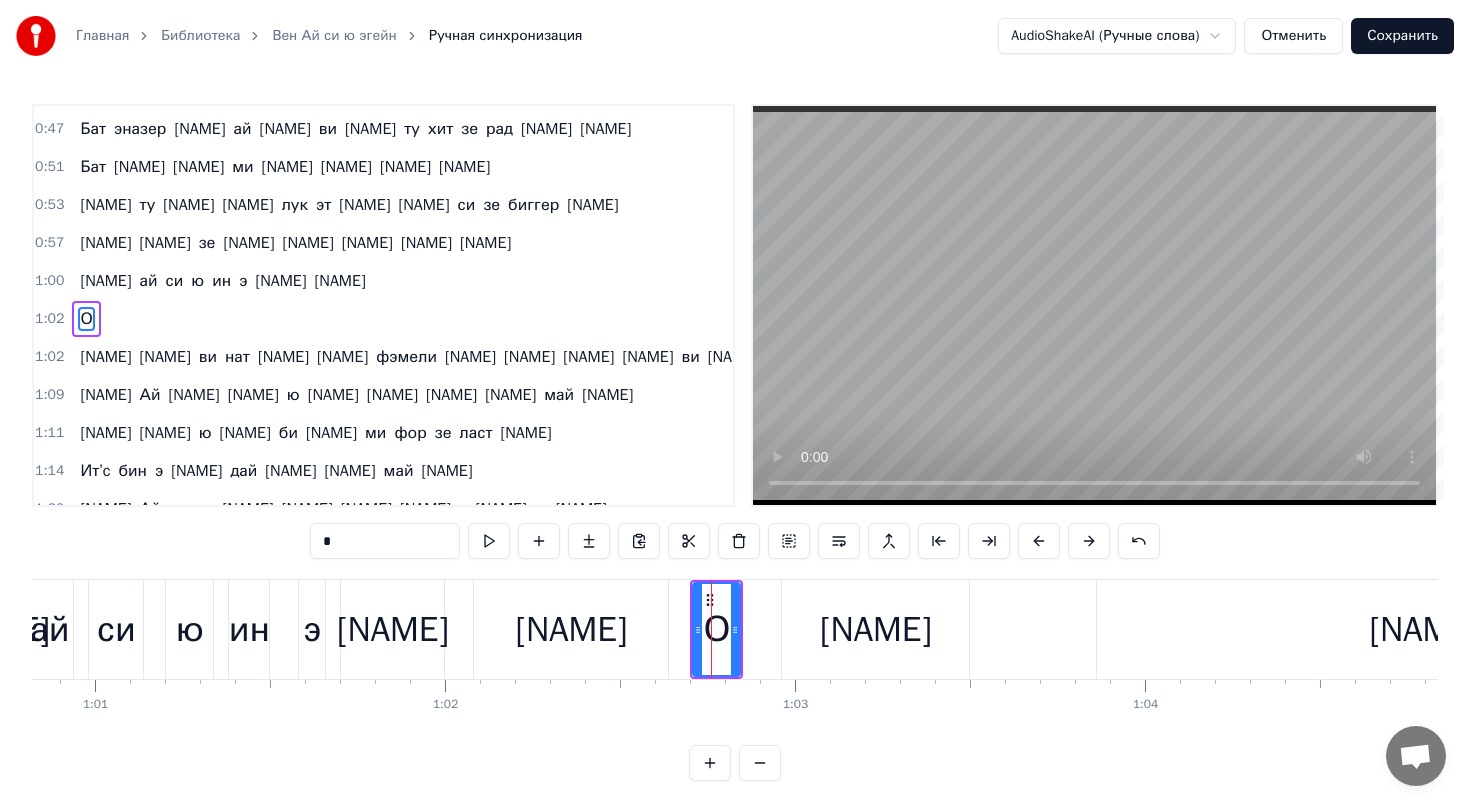 scroll, scrollTop: 313, scrollLeft: 0, axis: vertical 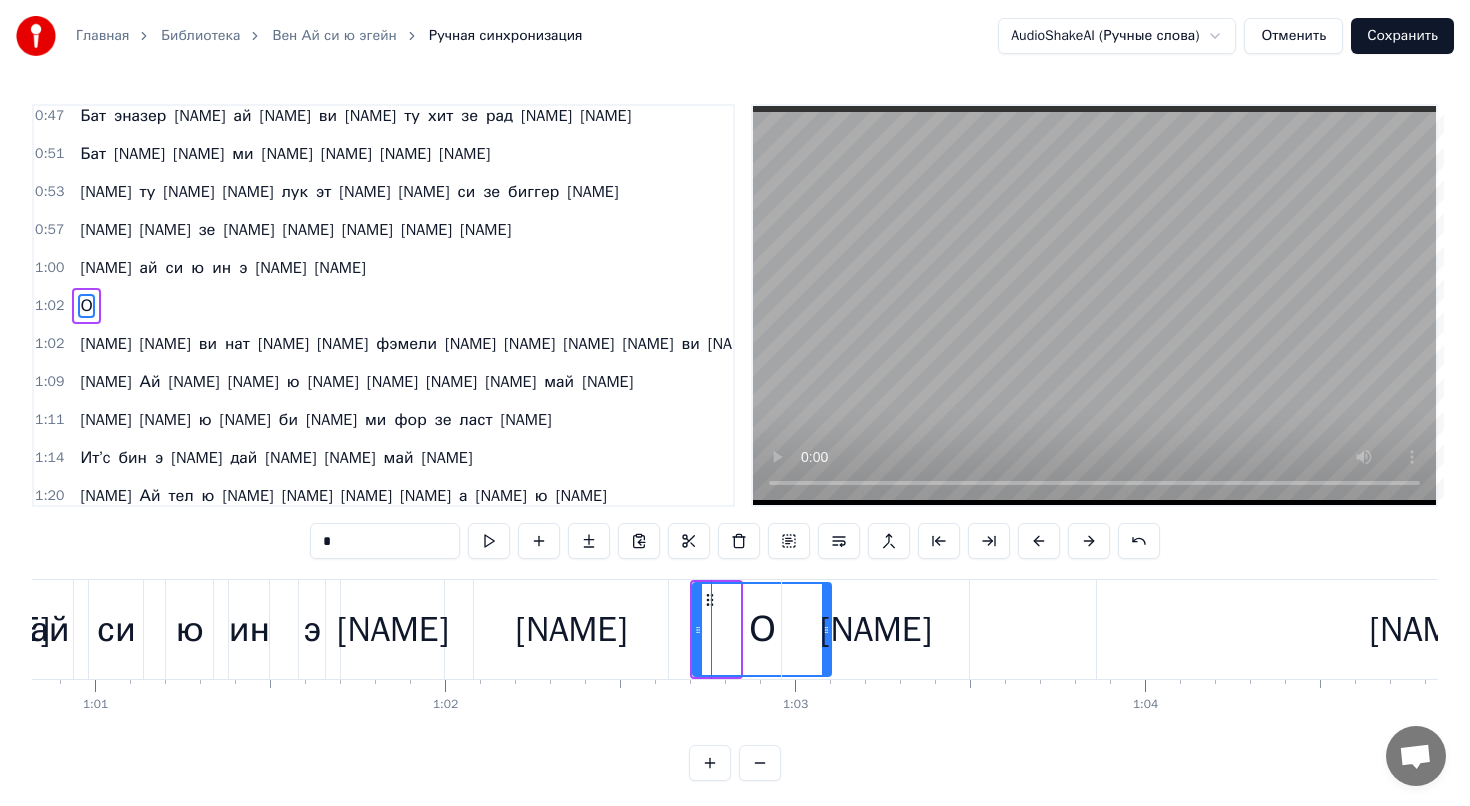 drag, startPoint x: 733, startPoint y: 631, endPoint x: 824, endPoint y: 633, distance: 91.02197 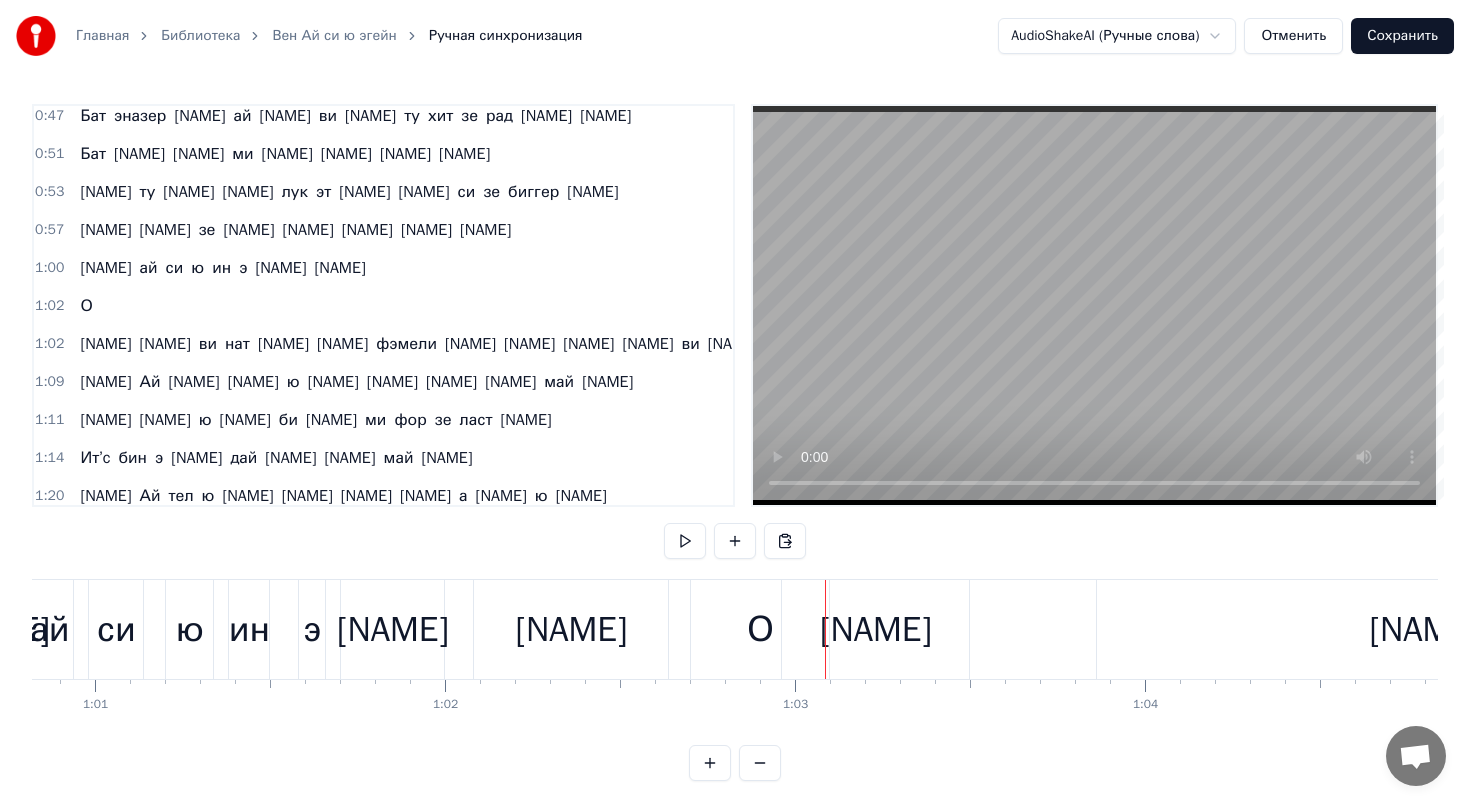 click on "О" at bounding box center [760, 629] 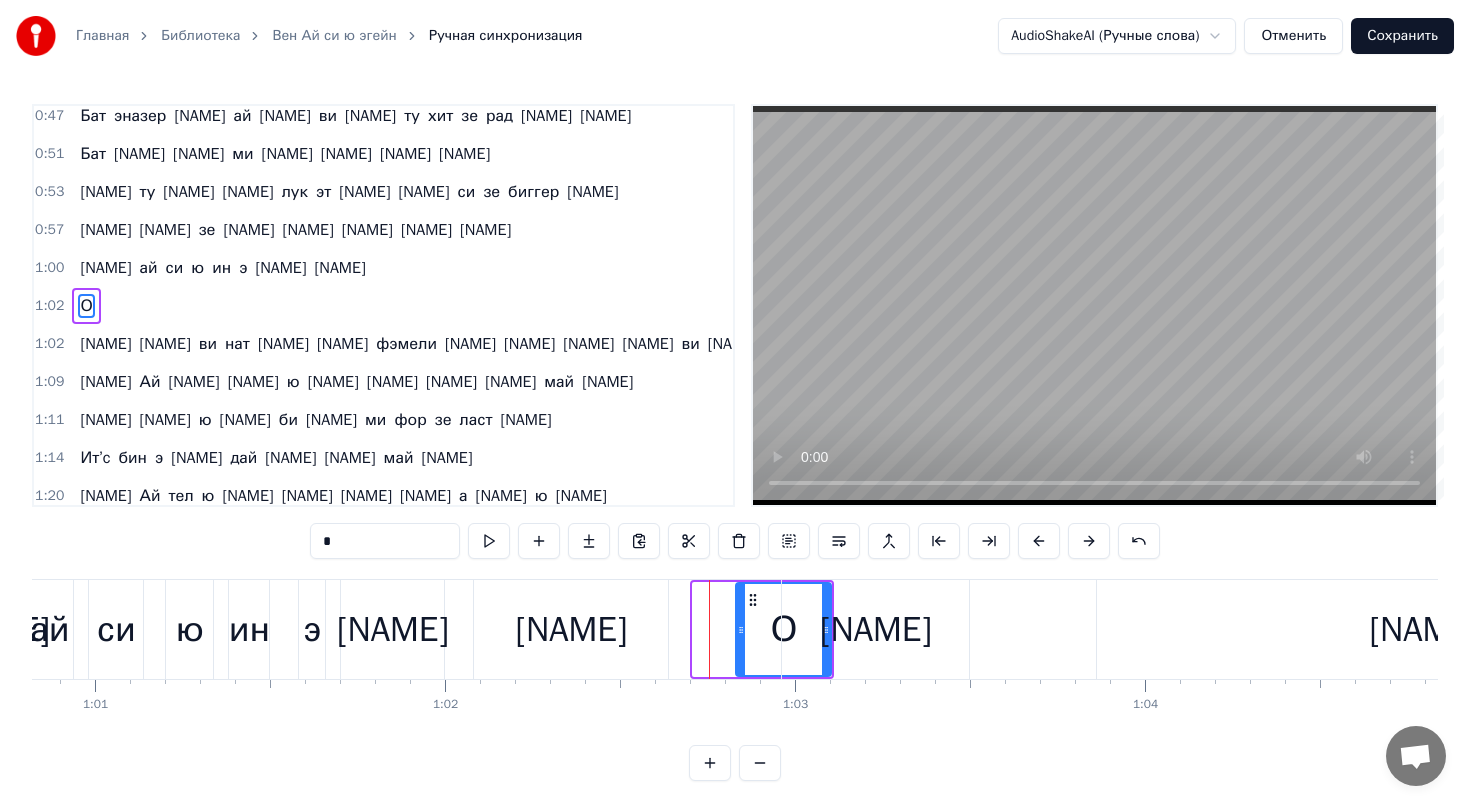 drag, startPoint x: 696, startPoint y: 627, endPoint x: 741, endPoint y: 629, distance: 45.044422 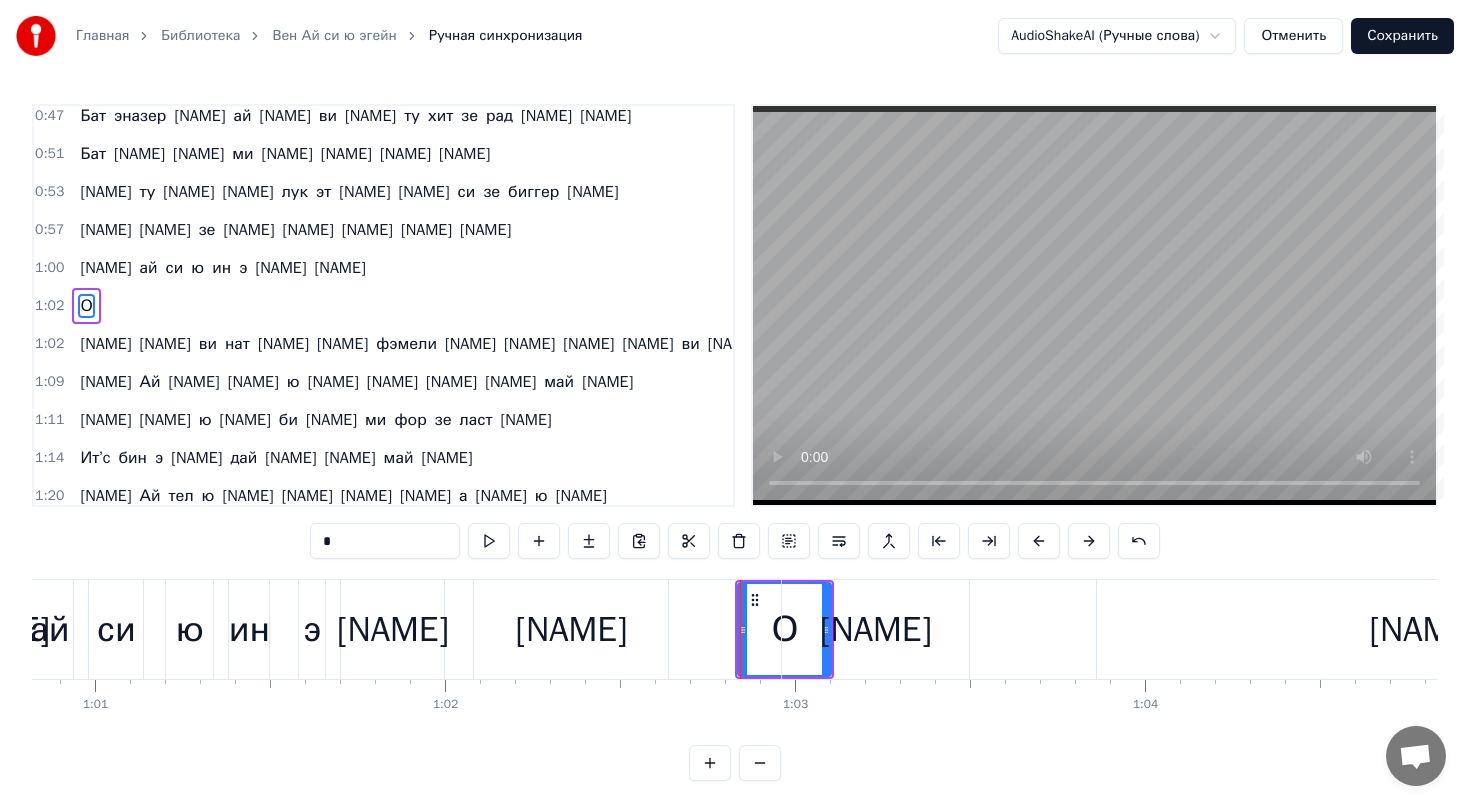 click on "[NAME]" at bounding box center [571, 629] 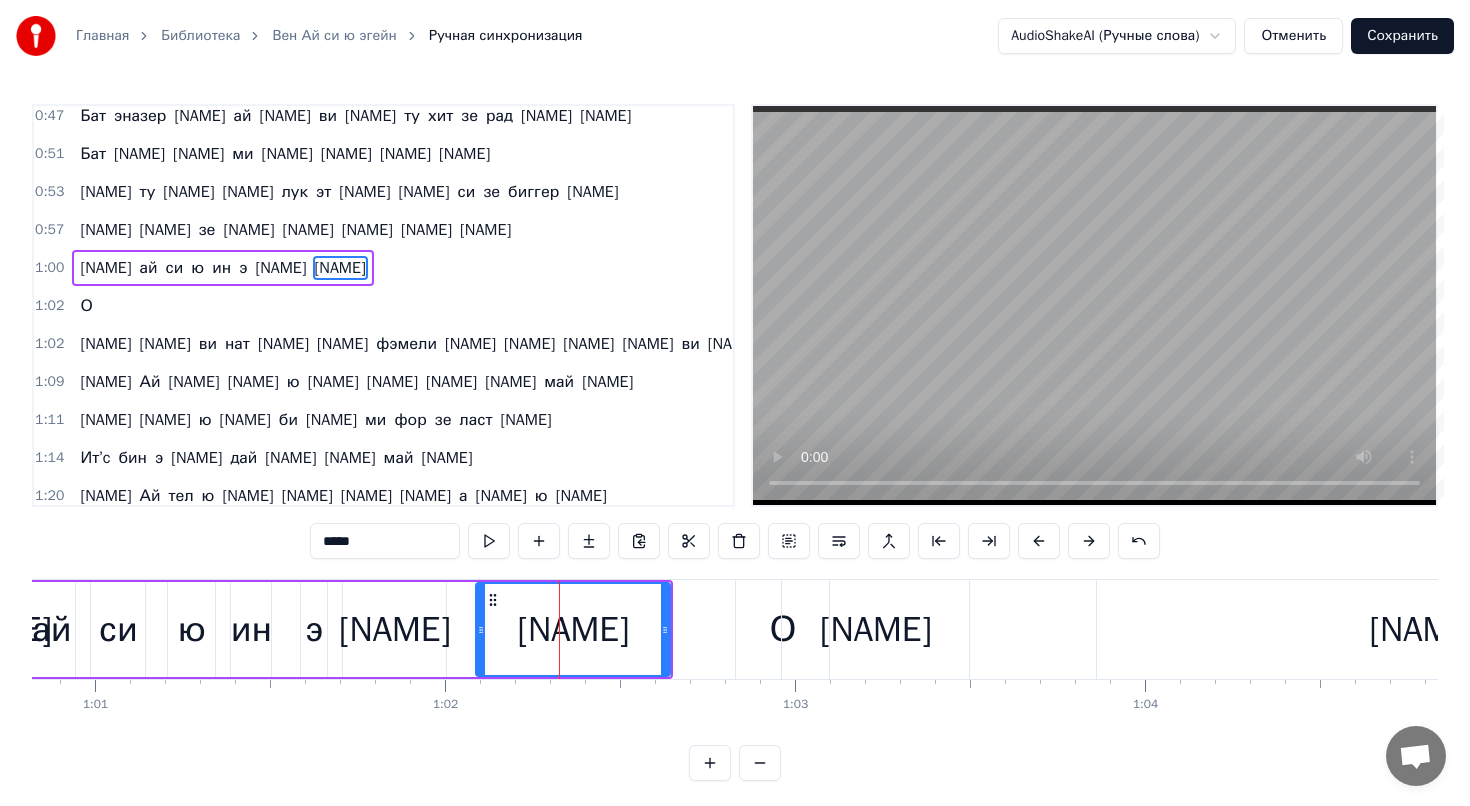 scroll, scrollTop: 275, scrollLeft: 0, axis: vertical 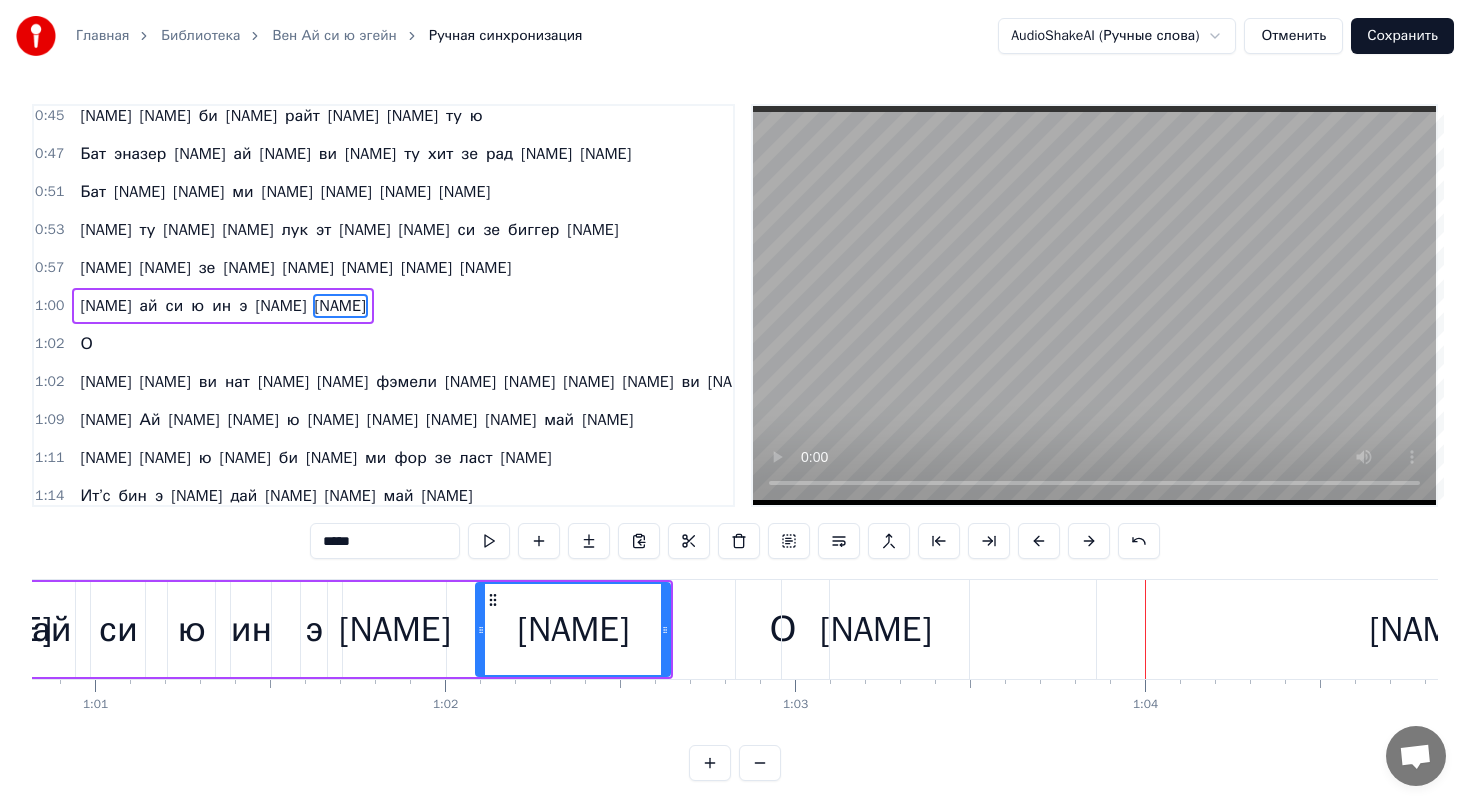 click on "О" at bounding box center (782, 629) 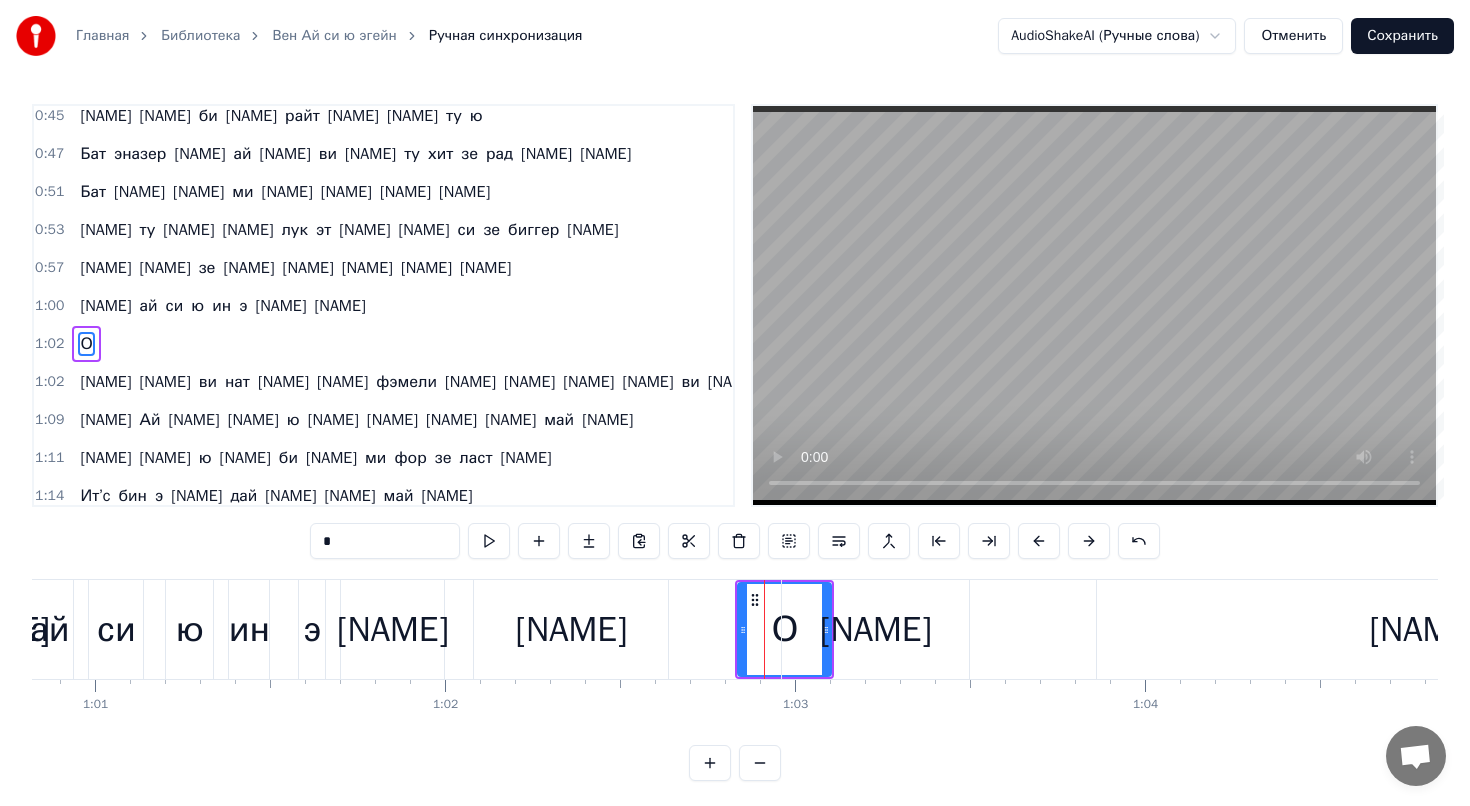 scroll, scrollTop: 313, scrollLeft: 0, axis: vertical 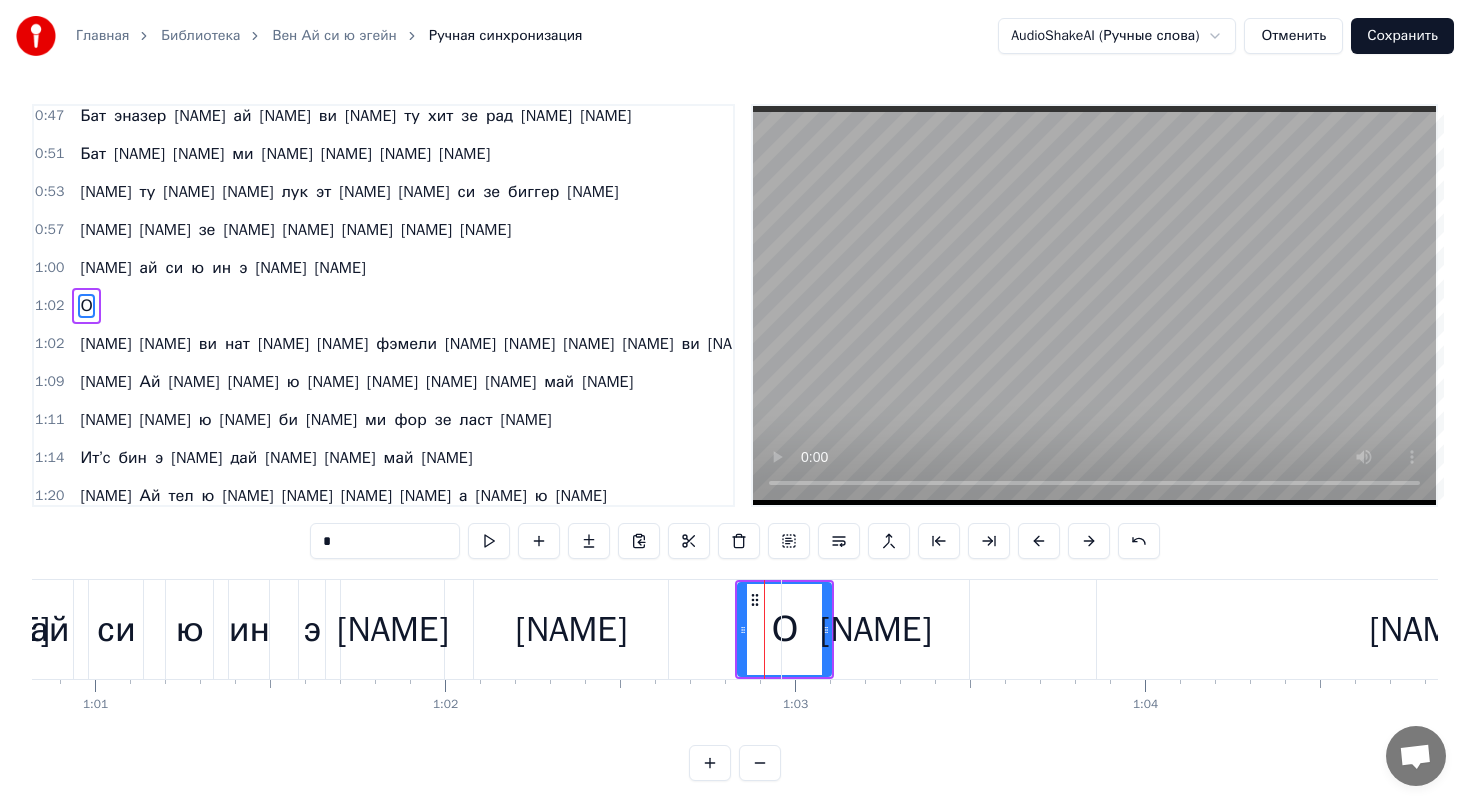 drag, startPoint x: 798, startPoint y: 625, endPoint x: 809, endPoint y: 625, distance: 11 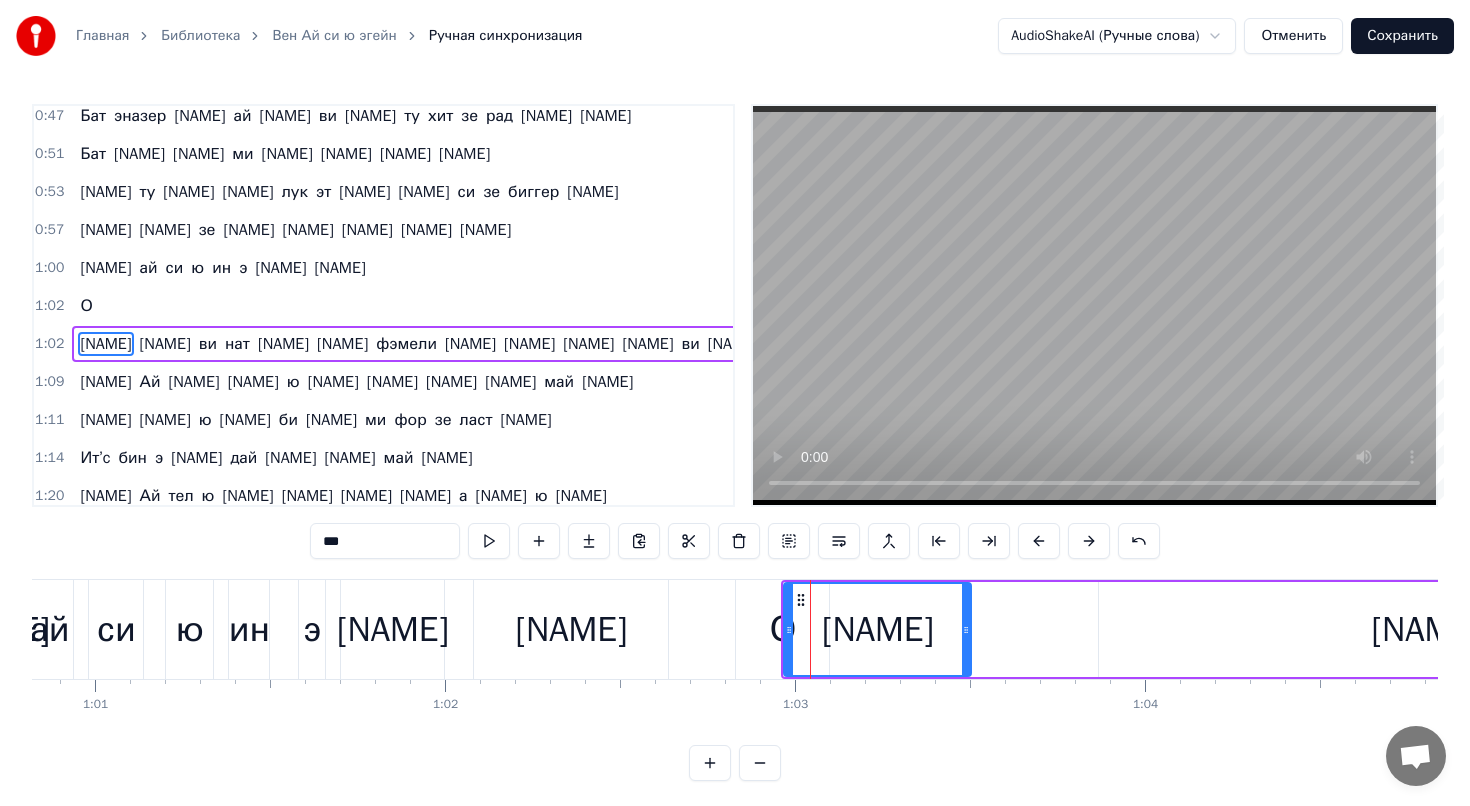 scroll, scrollTop: 351, scrollLeft: 0, axis: vertical 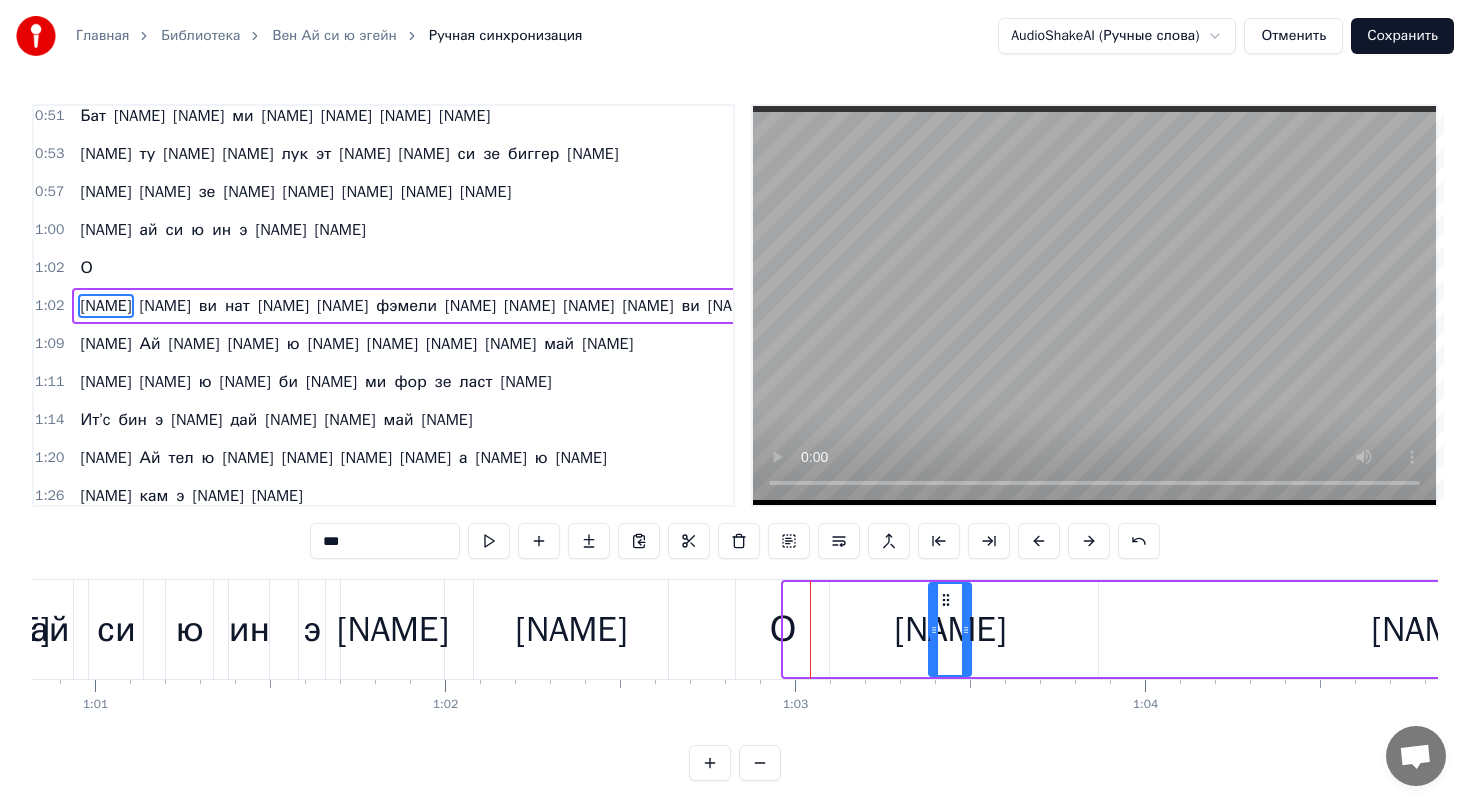 drag, startPoint x: 785, startPoint y: 624, endPoint x: 930, endPoint y: 627, distance: 145.03104 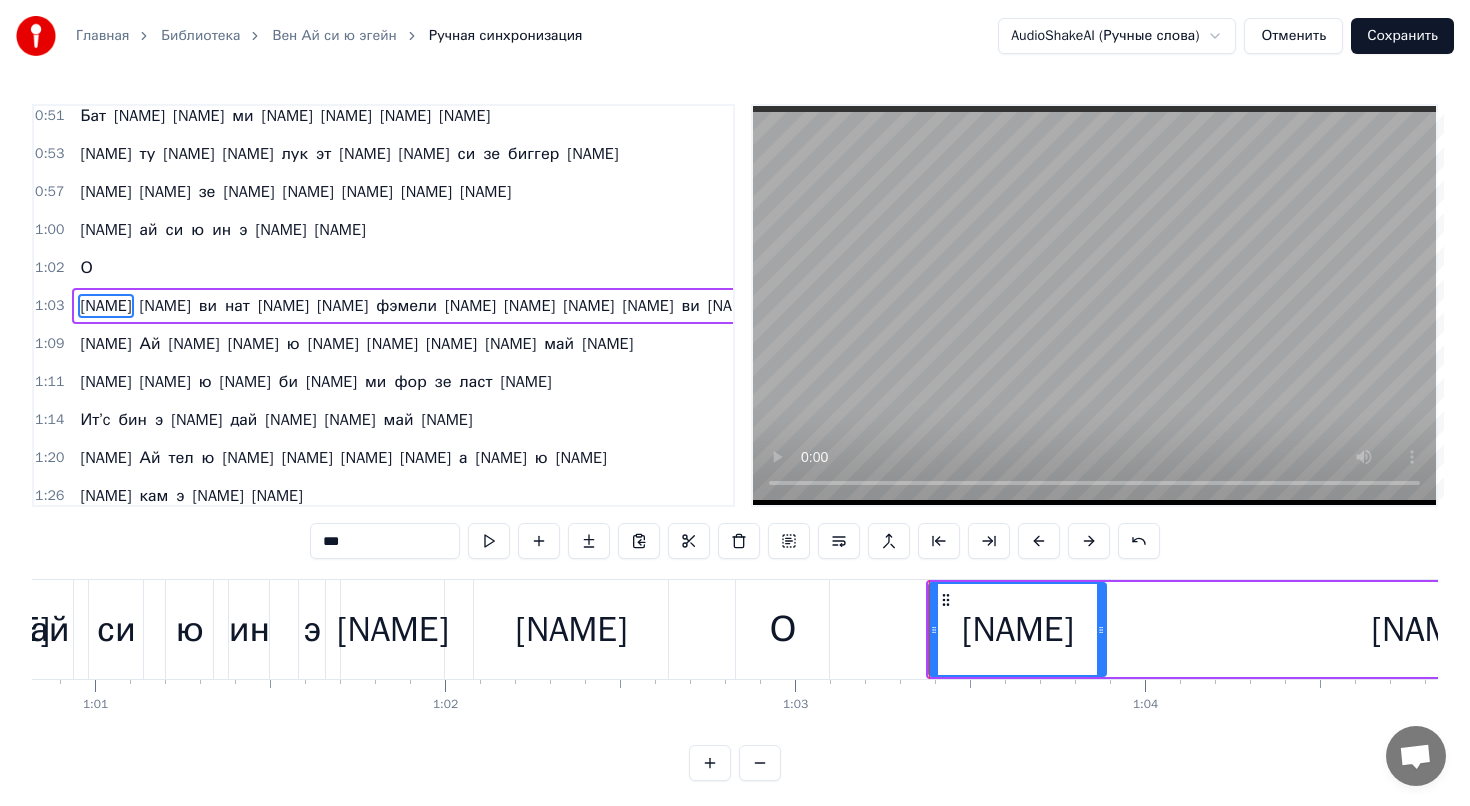 drag, startPoint x: 965, startPoint y: 630, endPoint x: 1103, endPoint y: 625, distance: 138.09055 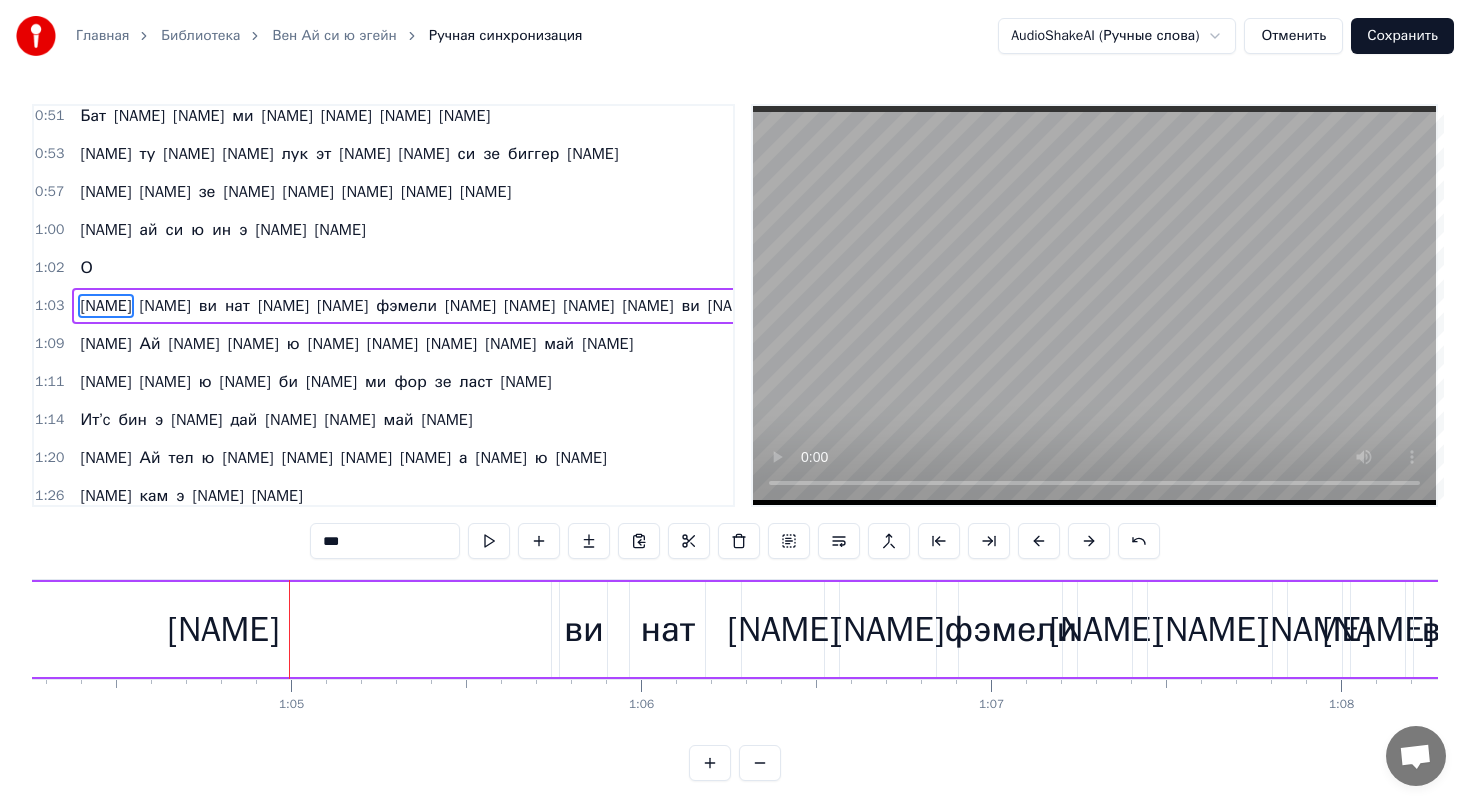 scroll, scrollTop: 0, scrollLeft: 22563, axis: horizontal 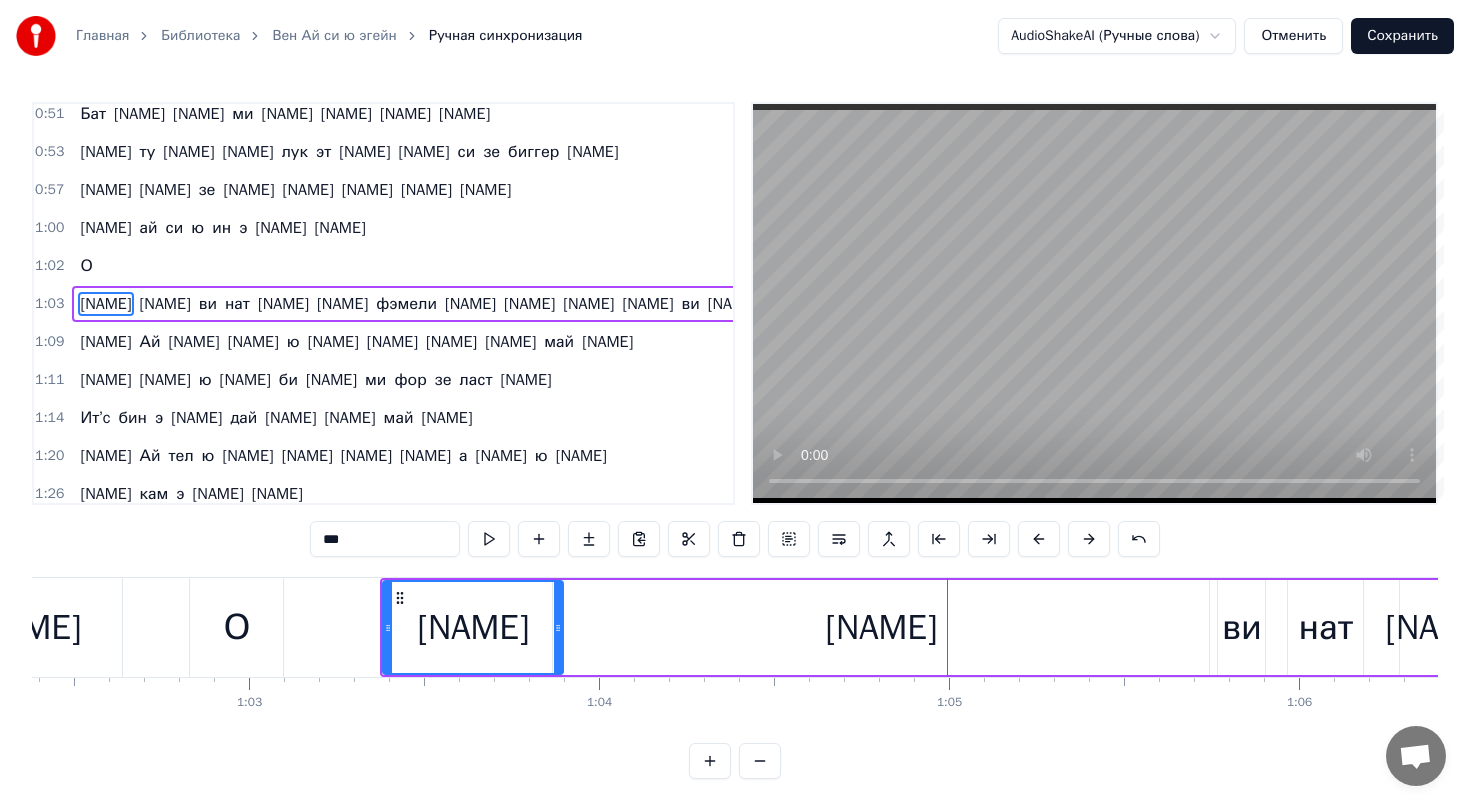 click on "О" at bounding box center (236, 627) 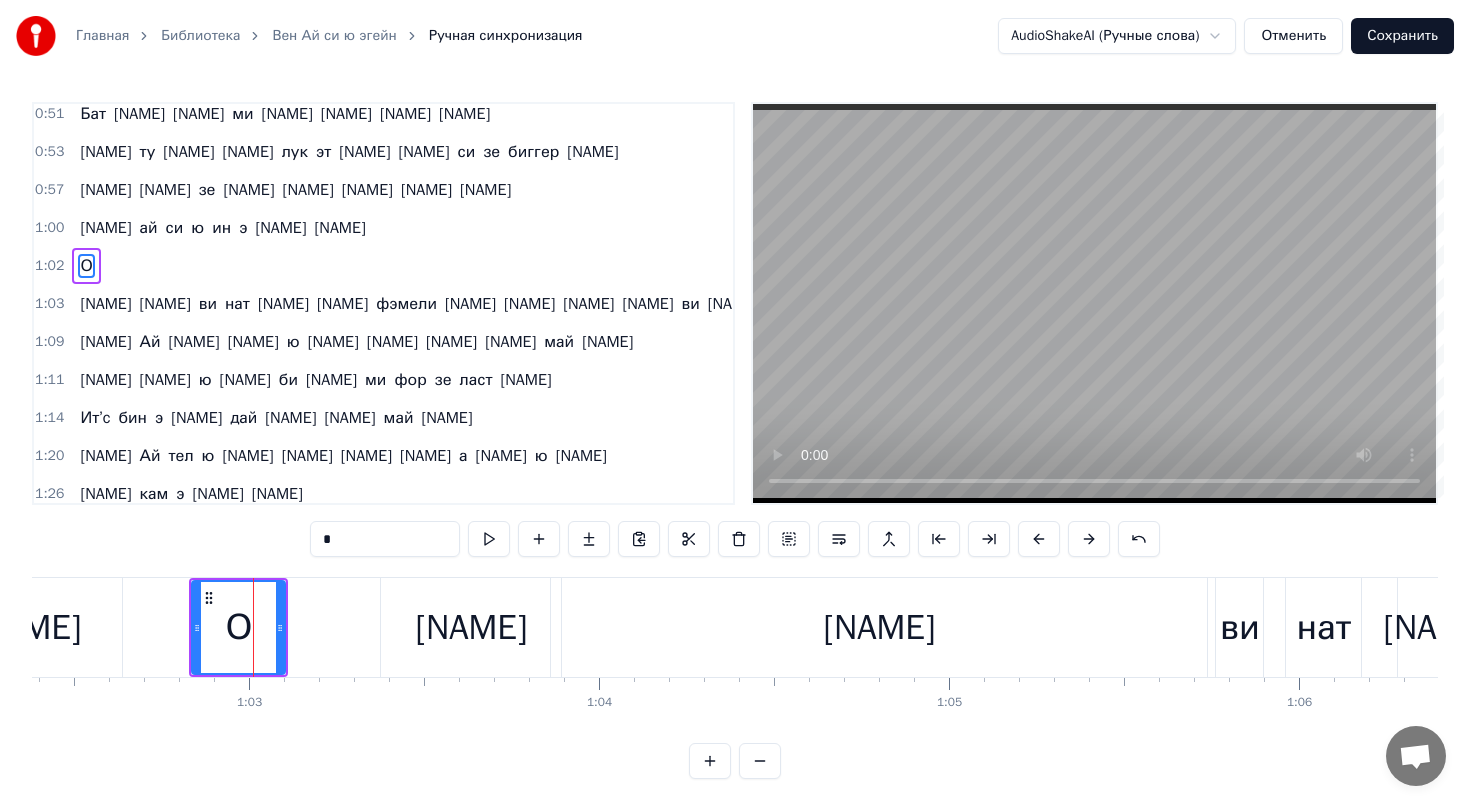 scroll, scrollTop: 0, scrollLeft: 0, axis: both 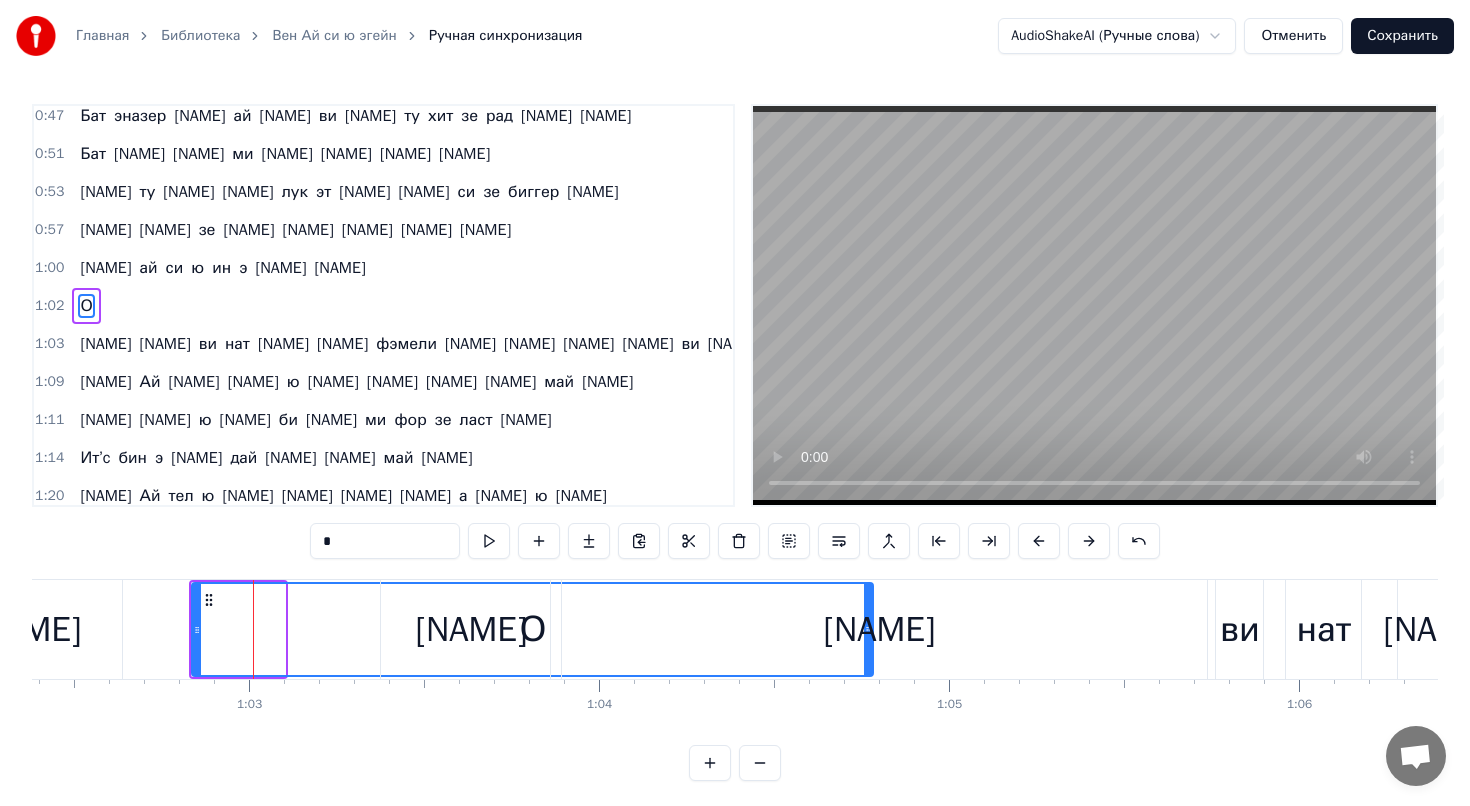 drag, startPoint x: 279, startPoint y: 626, endPoint x: 867, endPoint y: 653, distance: 588.61957 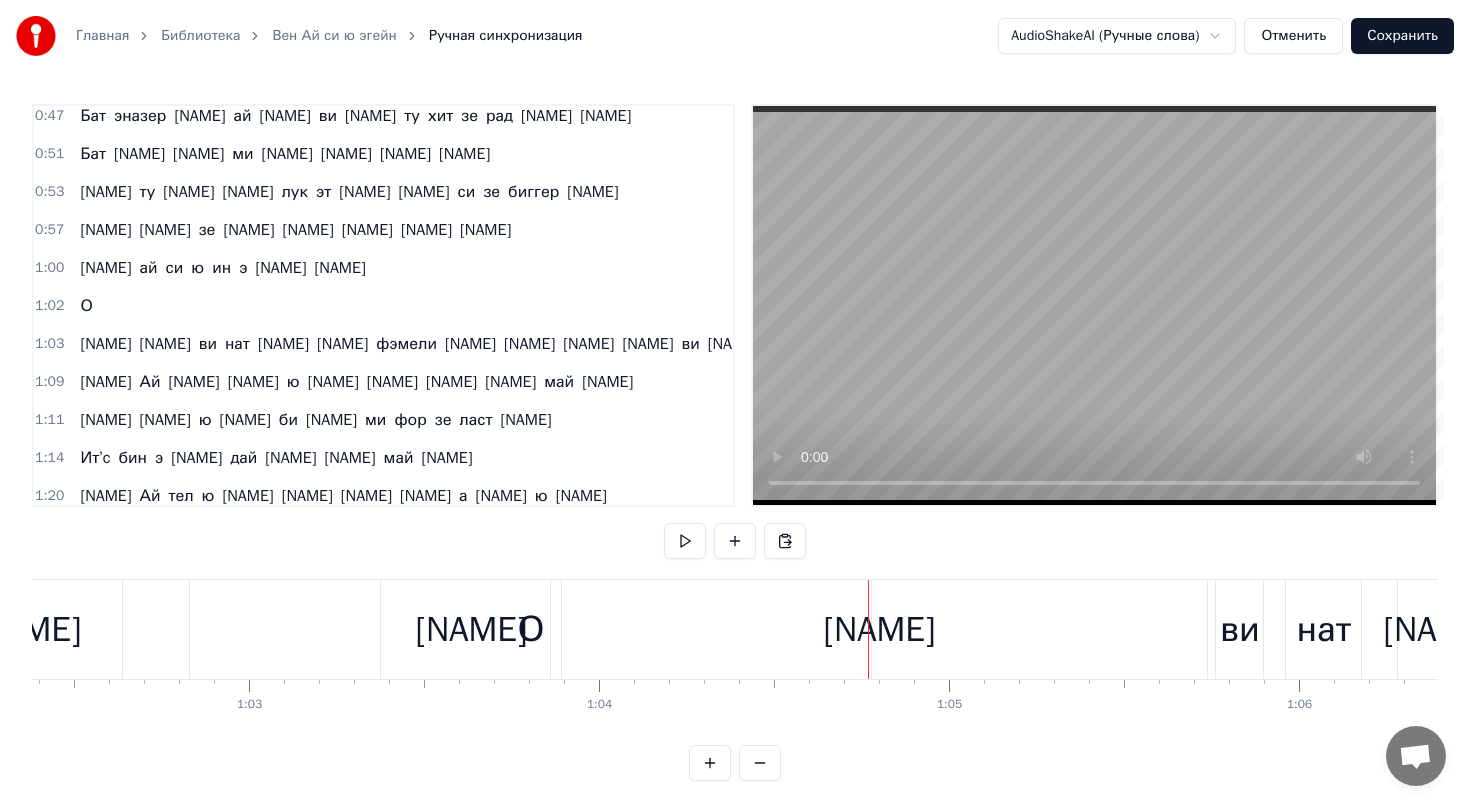 click on "О" at bounding box center [530, 629] 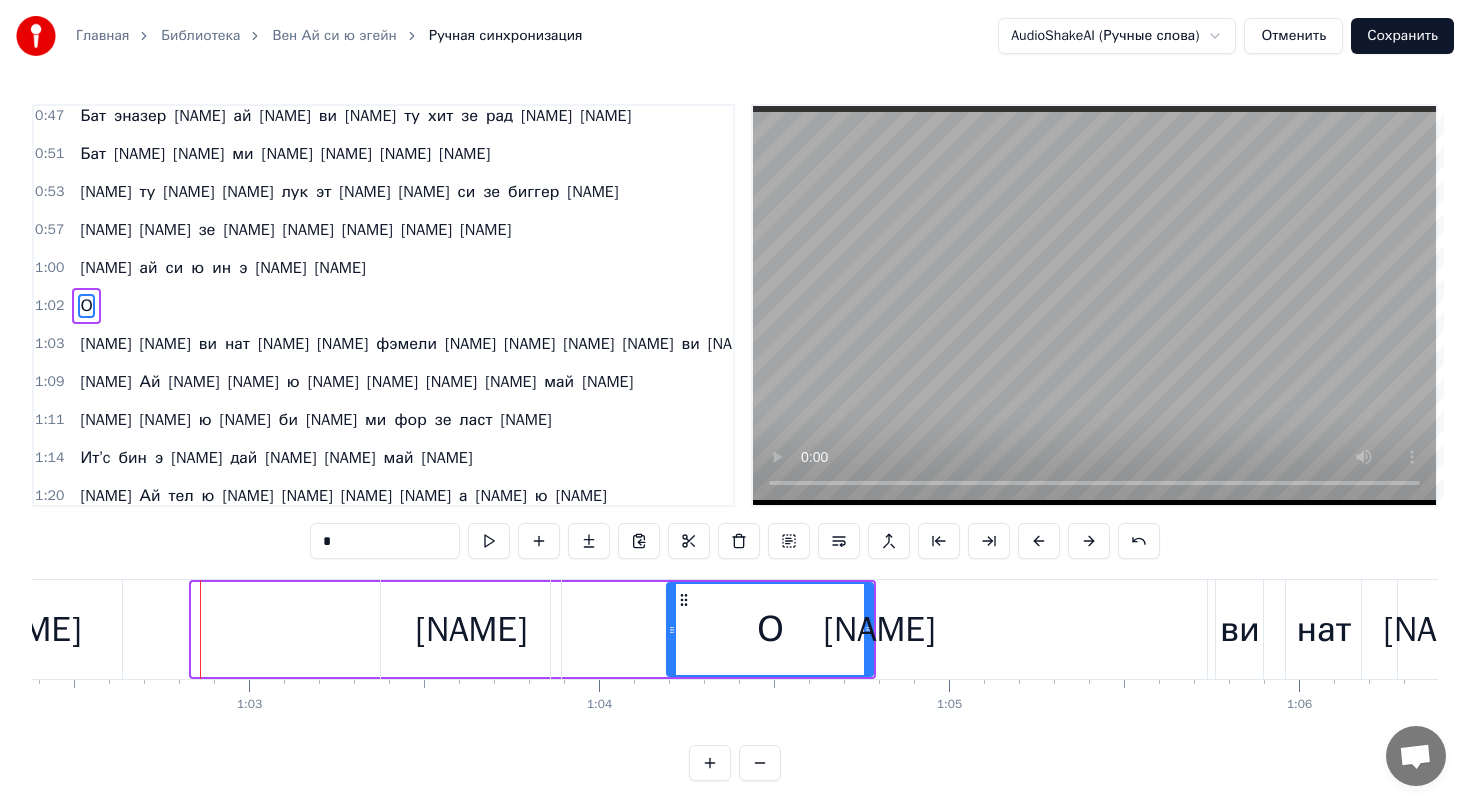 drag, startPoint x: 194, startPoint y: 625, endPoint x: 670, endPoint y: 637, distance: 476.15125 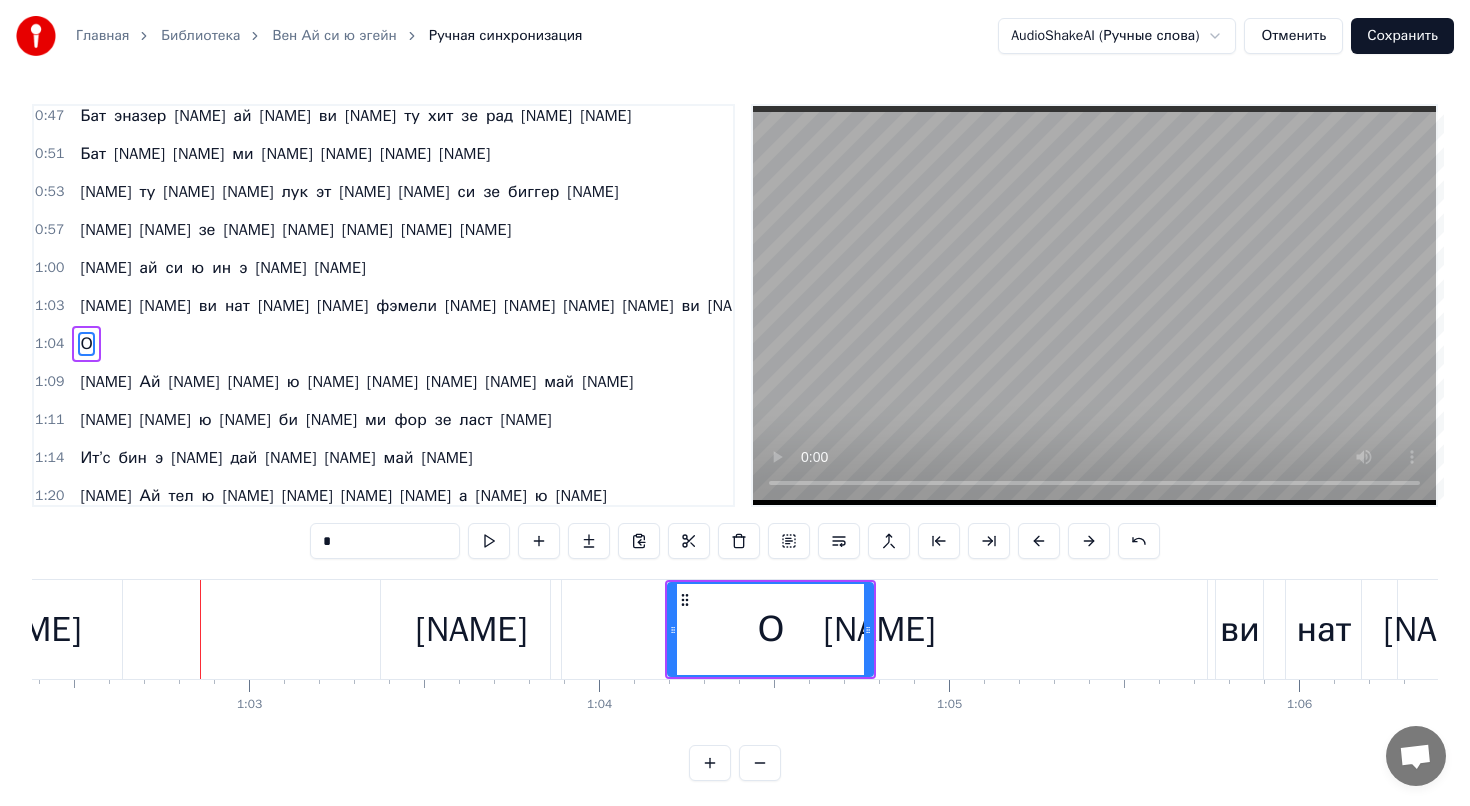 click on "[NAME]" at bounding box center (471, 629) 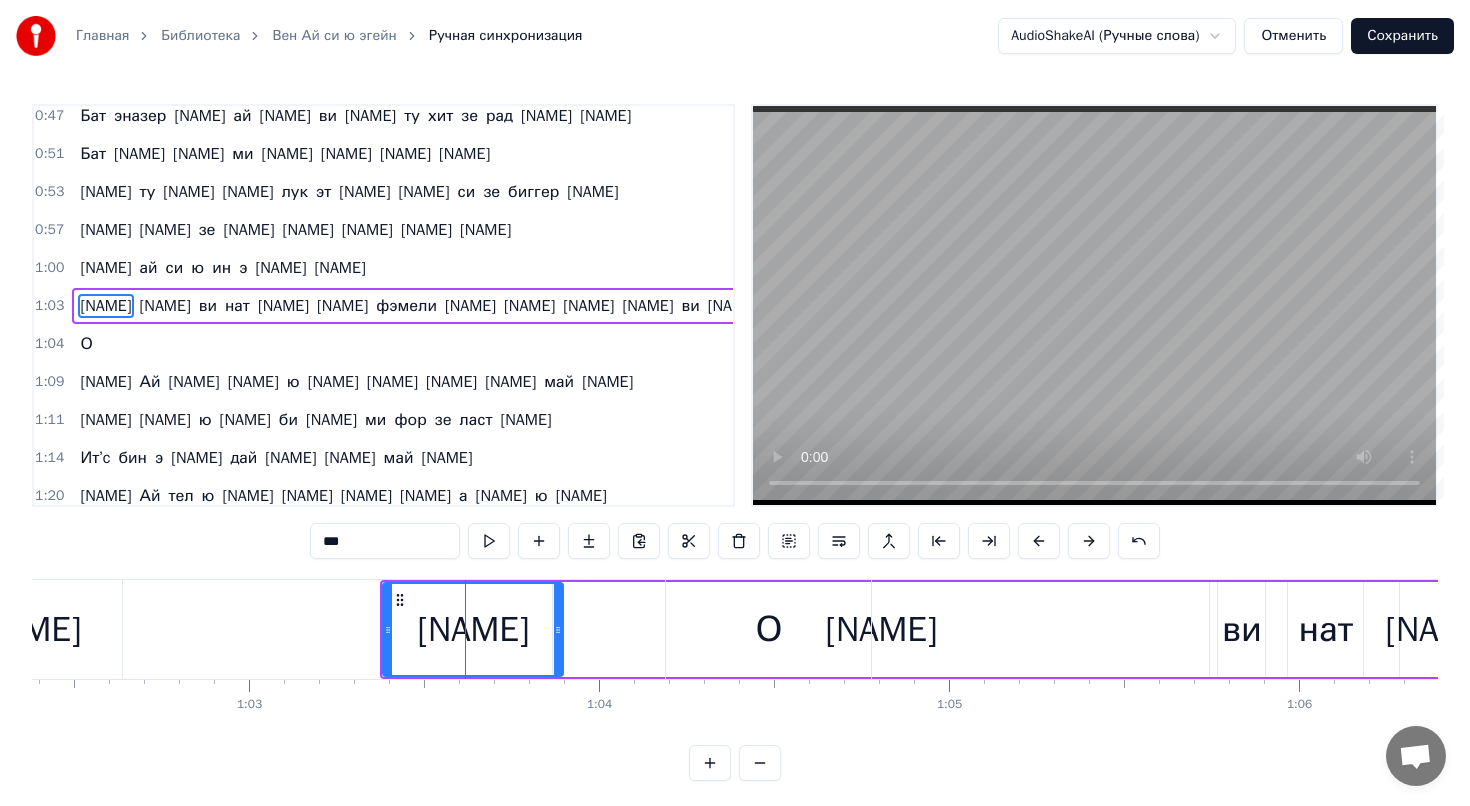 drag, startPoint x: 479, startPoint y: 626, endPoint x: 736, endPoint y: 627, distance: 257.00195 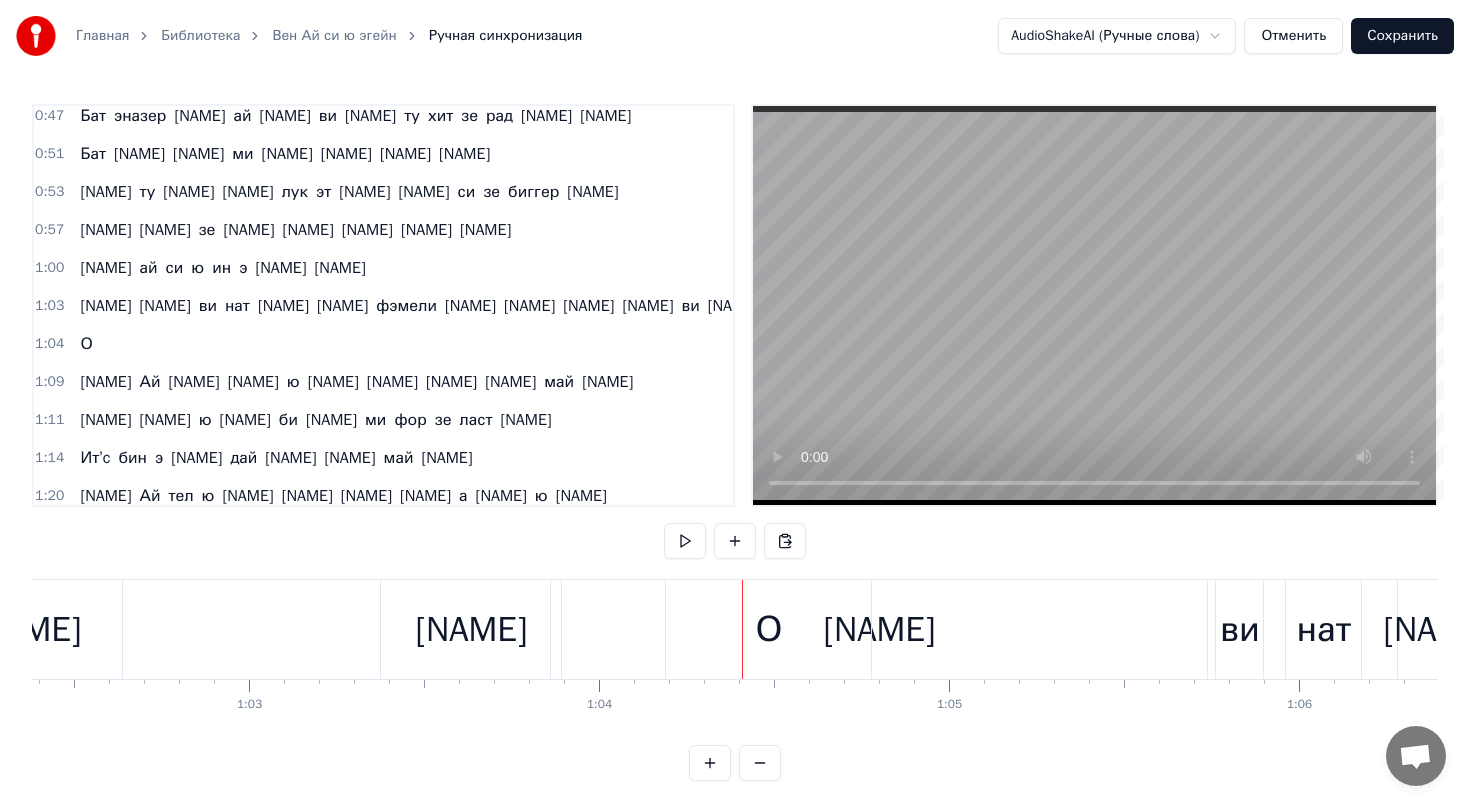 click on "[NAME]" at bounding box center (471, 629) 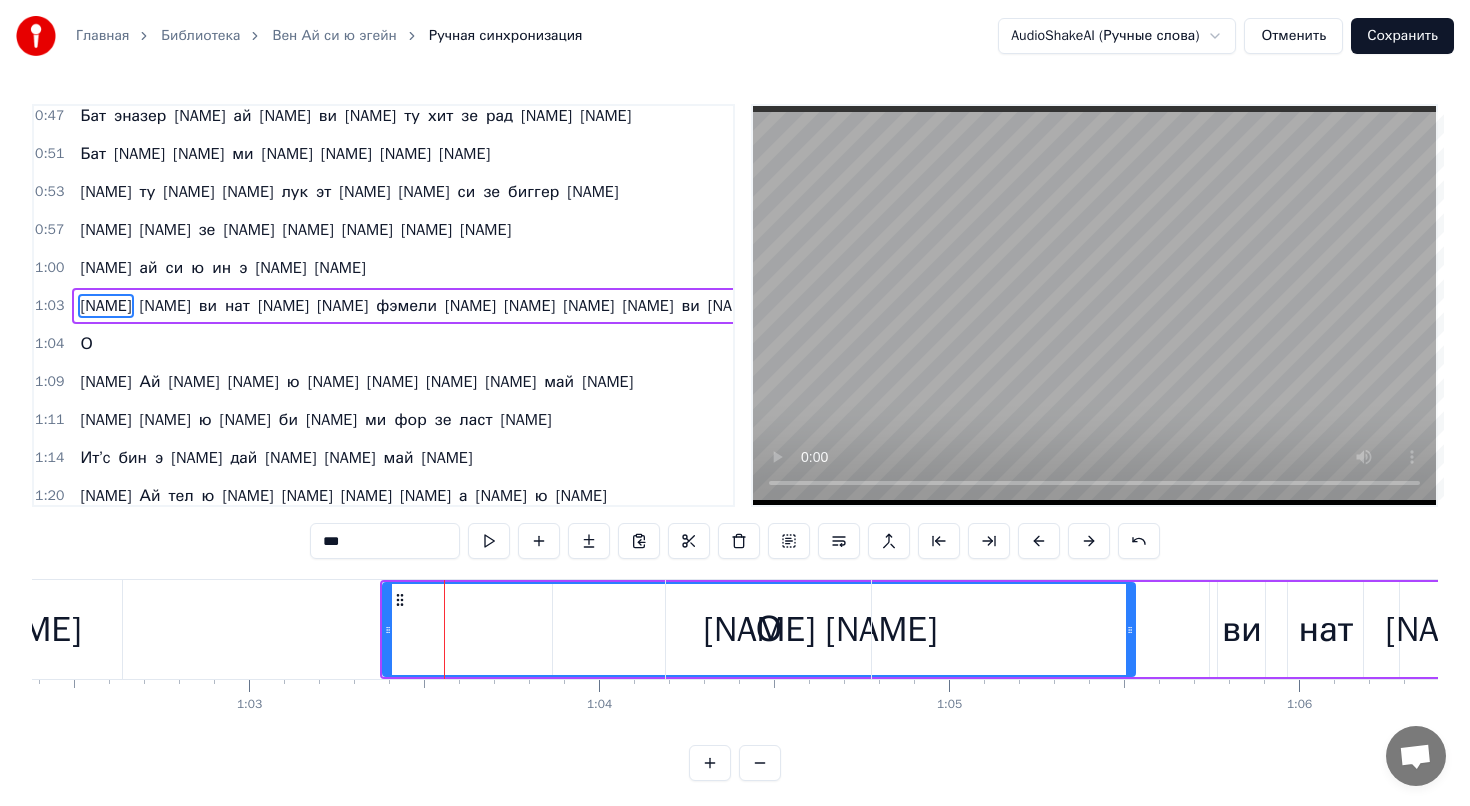 drag, startPoint x: 559, startPoint y: 631, endPoint x: 1140, endPoint y: 660, distance: 581.7233 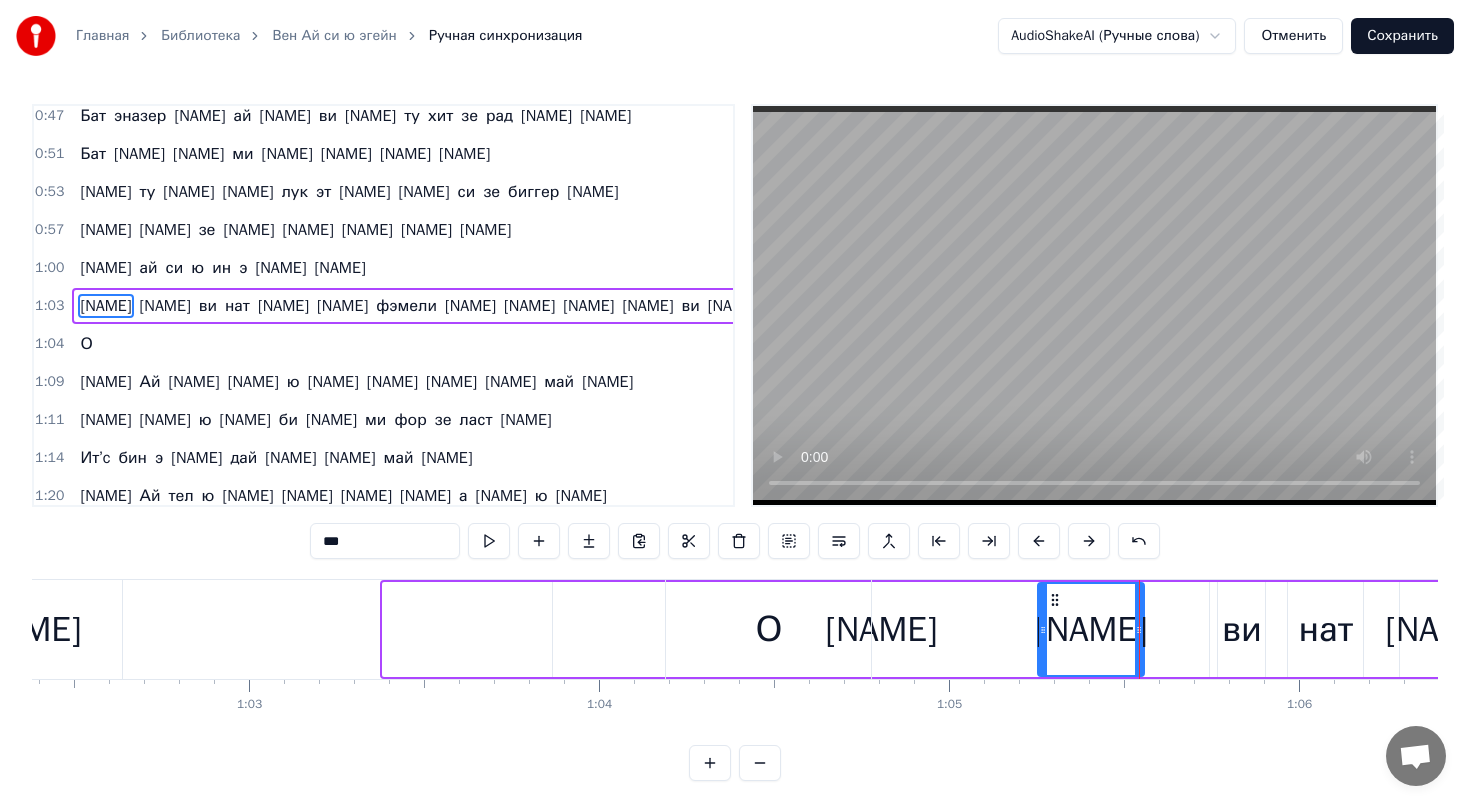 drag, startPoint x: 388, startPoint y: 625, endPoint x: 1042, endPoint y: 688, distance: 657.0274 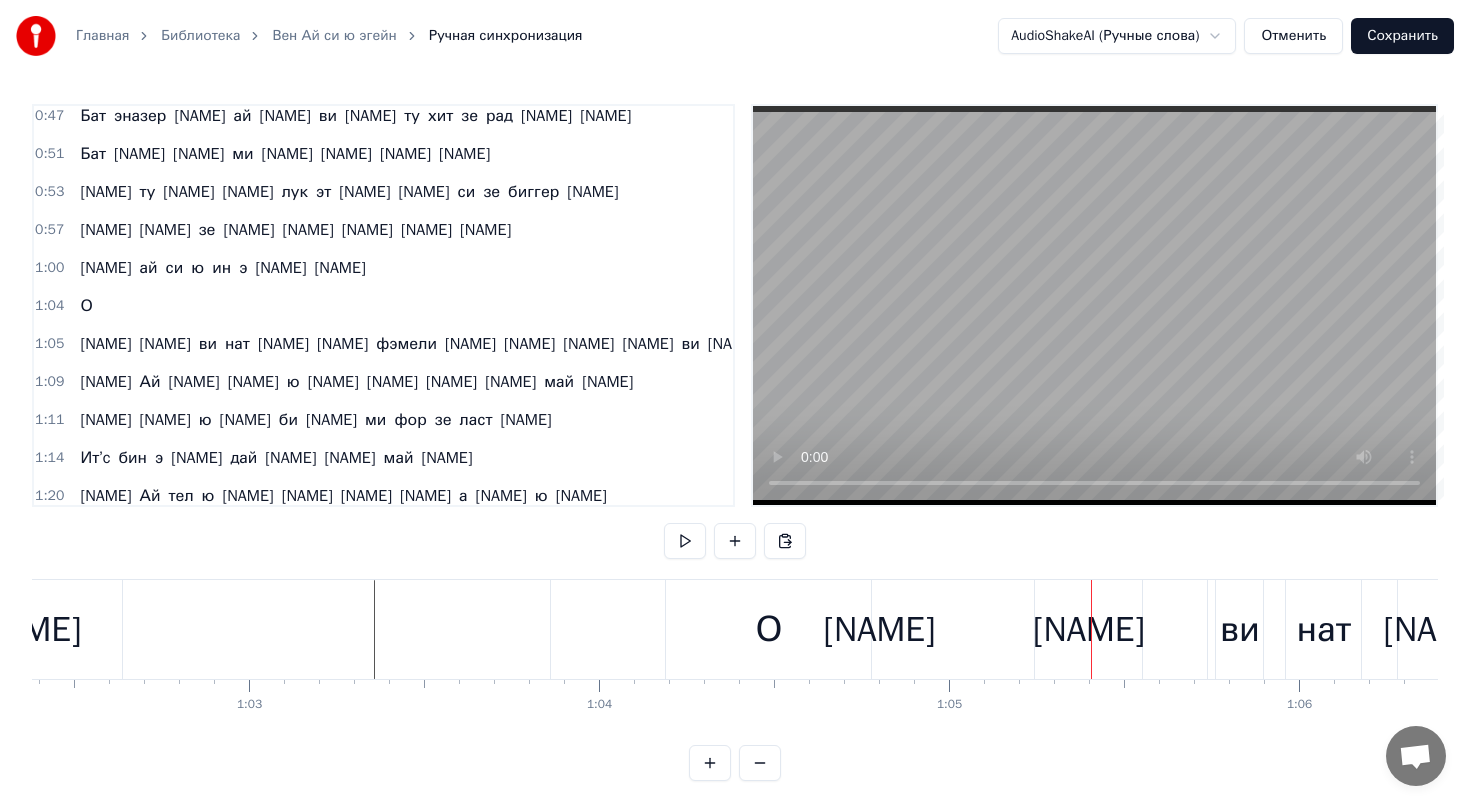drag, startPoint x: 87, startPoint y: 345, endPoint x: 137, endPoint y: 345, distance: 50 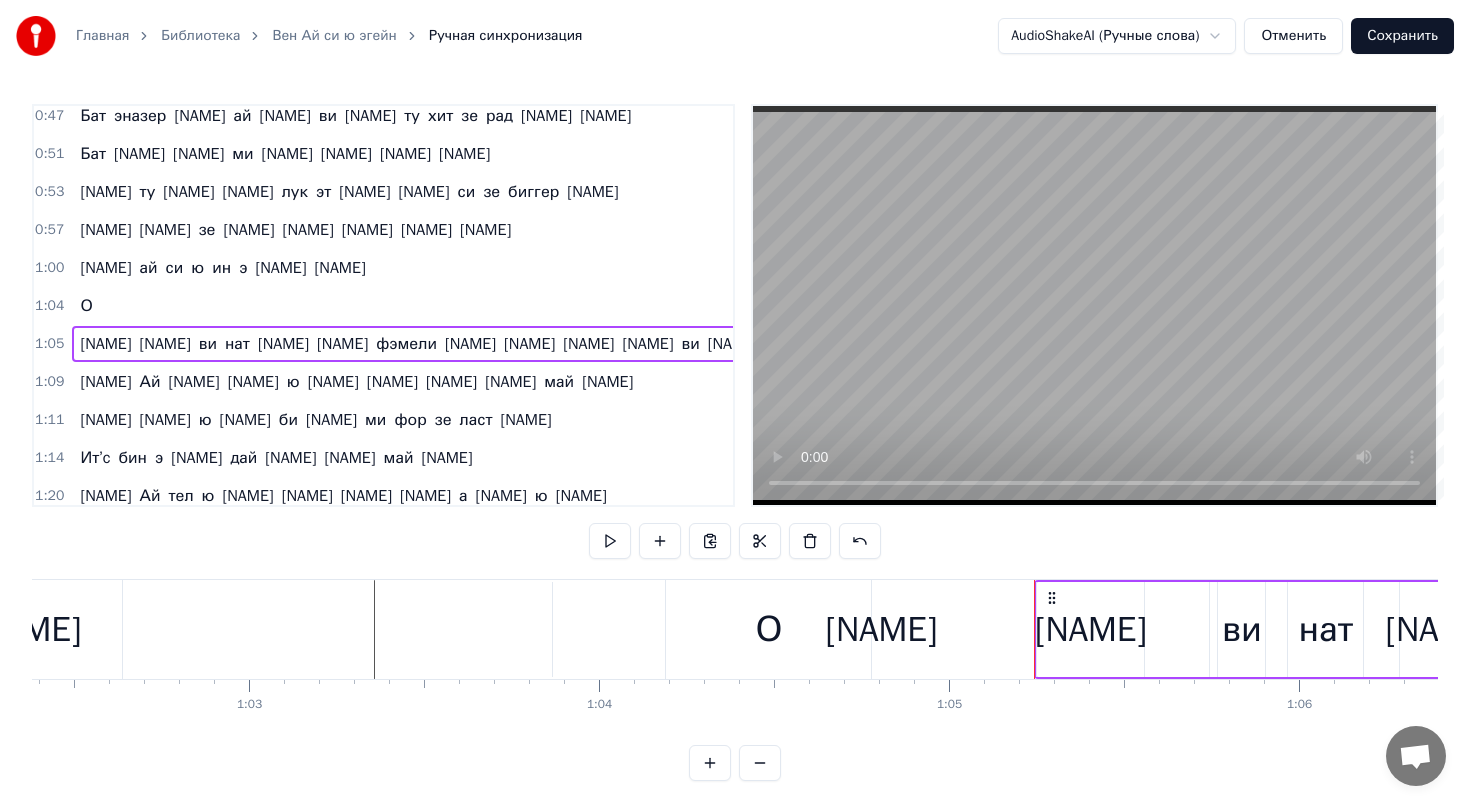 drag, startPoint x: 136, startPoint y: 345, endPoint x: 107, endPoint y: 344, distance: 29.017237 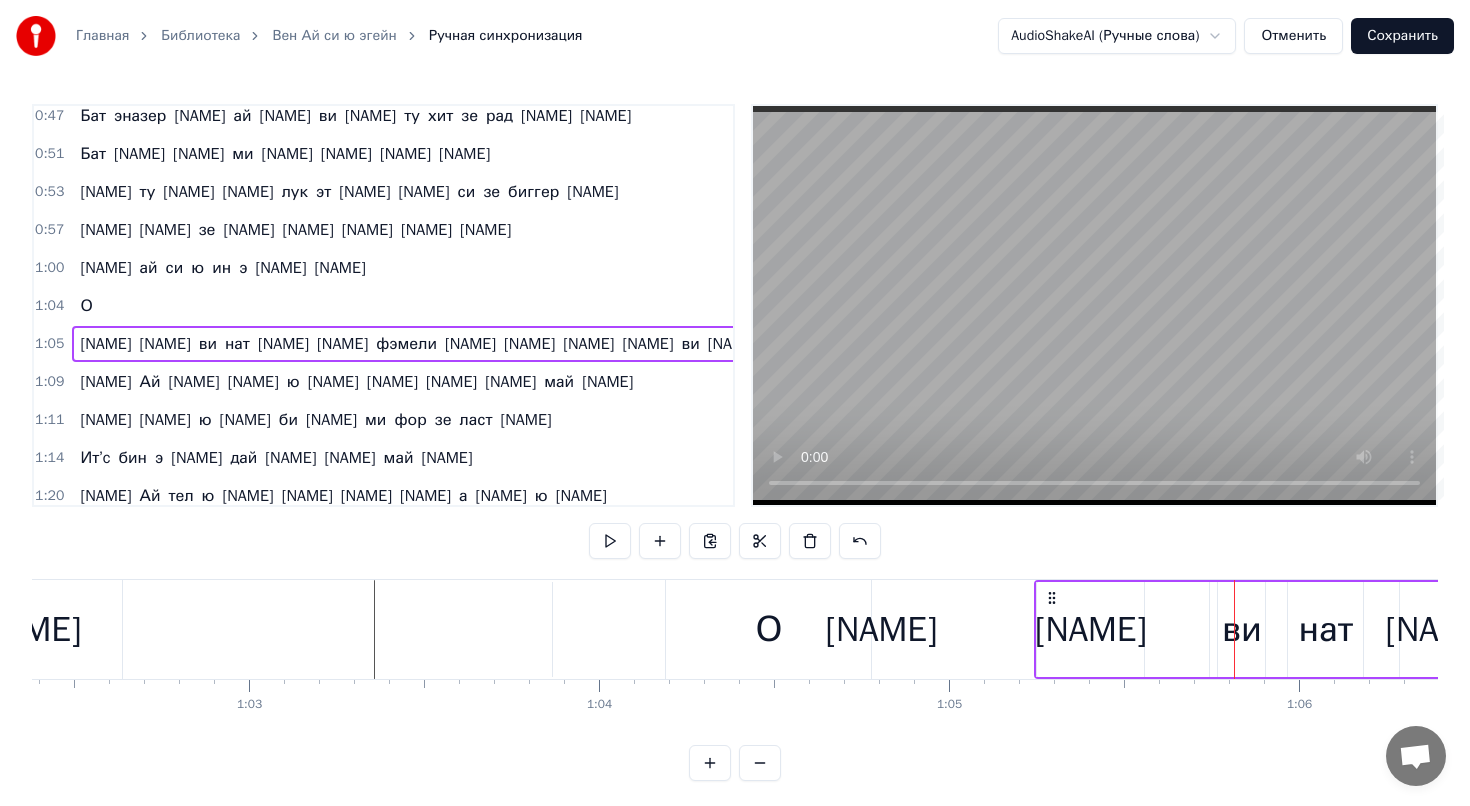 click on "[NAME]" at bounding box center [881, 629] 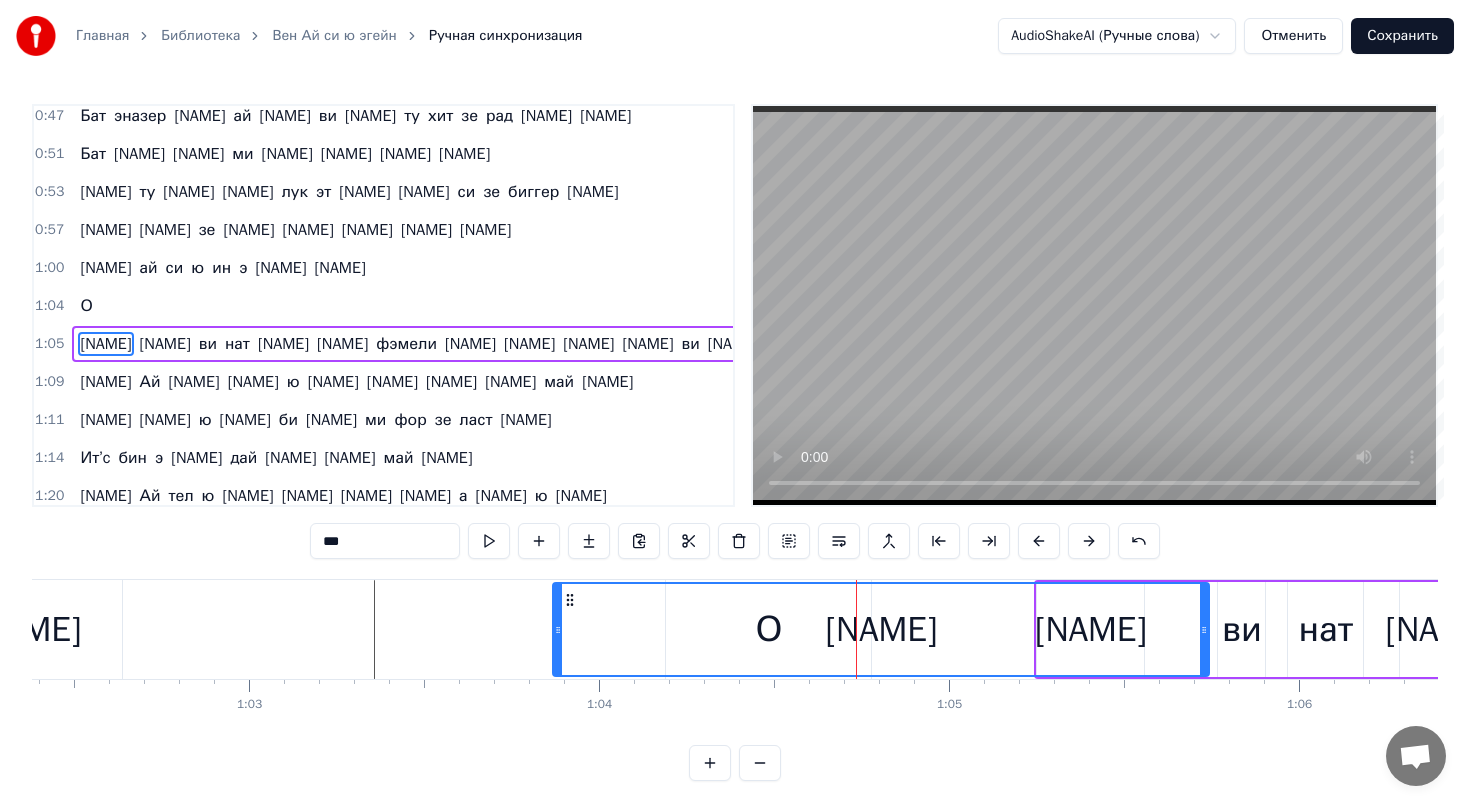 scroll, scrollTop: 351, scrollLeft: 0, axis: vertical 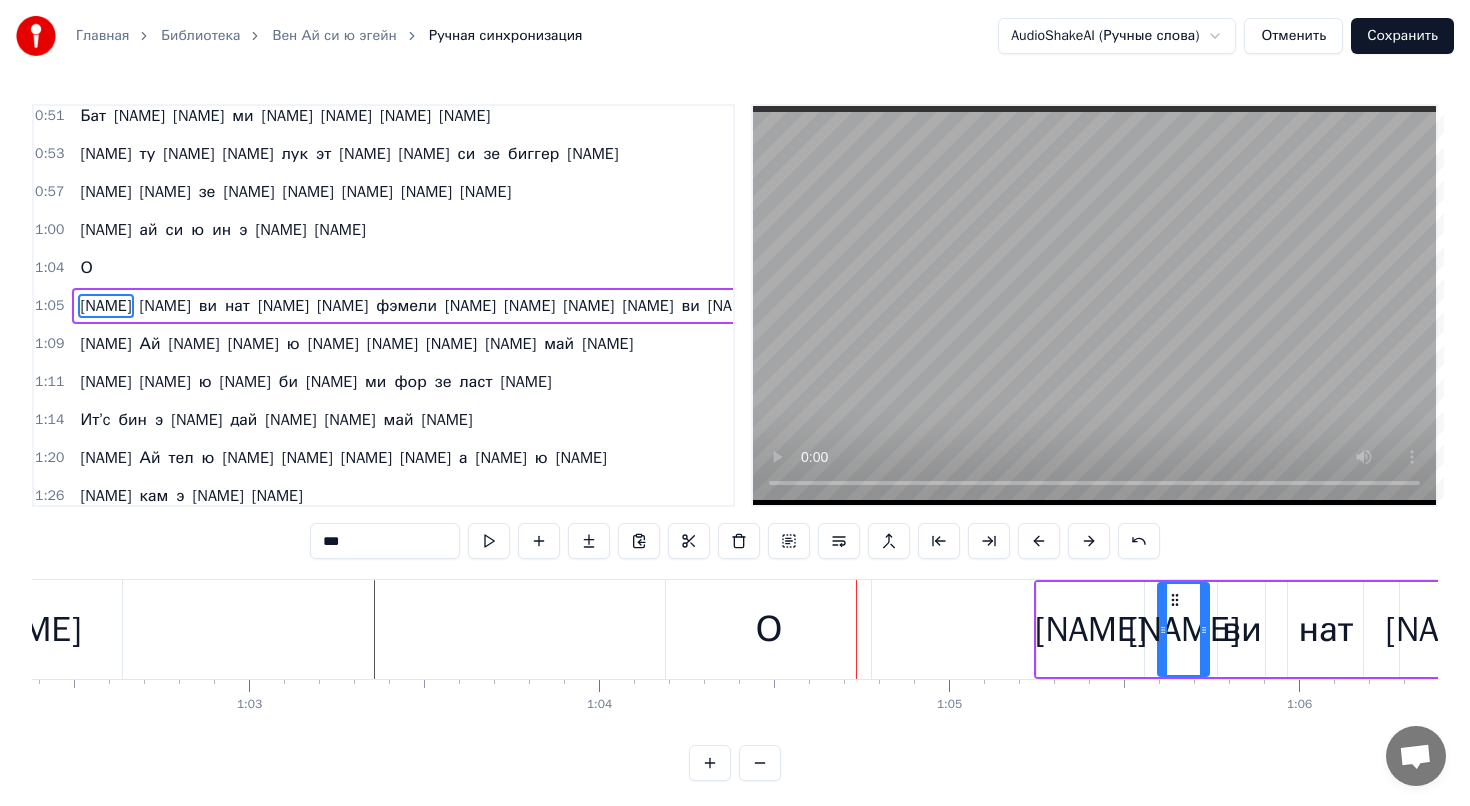 drag, startPoint x: 558, startPoint y: 632, endPoint x: 1163, endPoint y: 651, distance: 605.2983 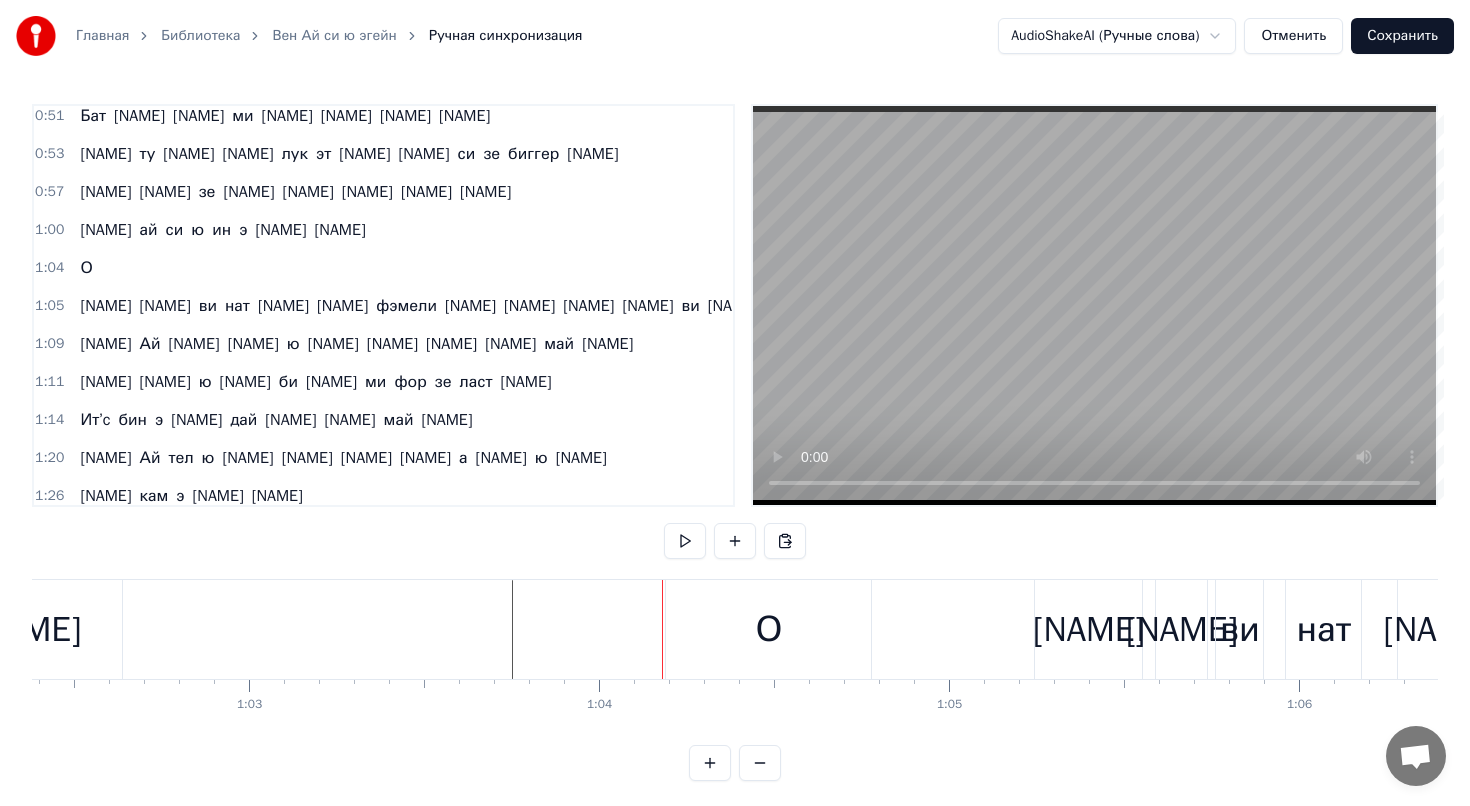 click at bounding box center (19748, 629) 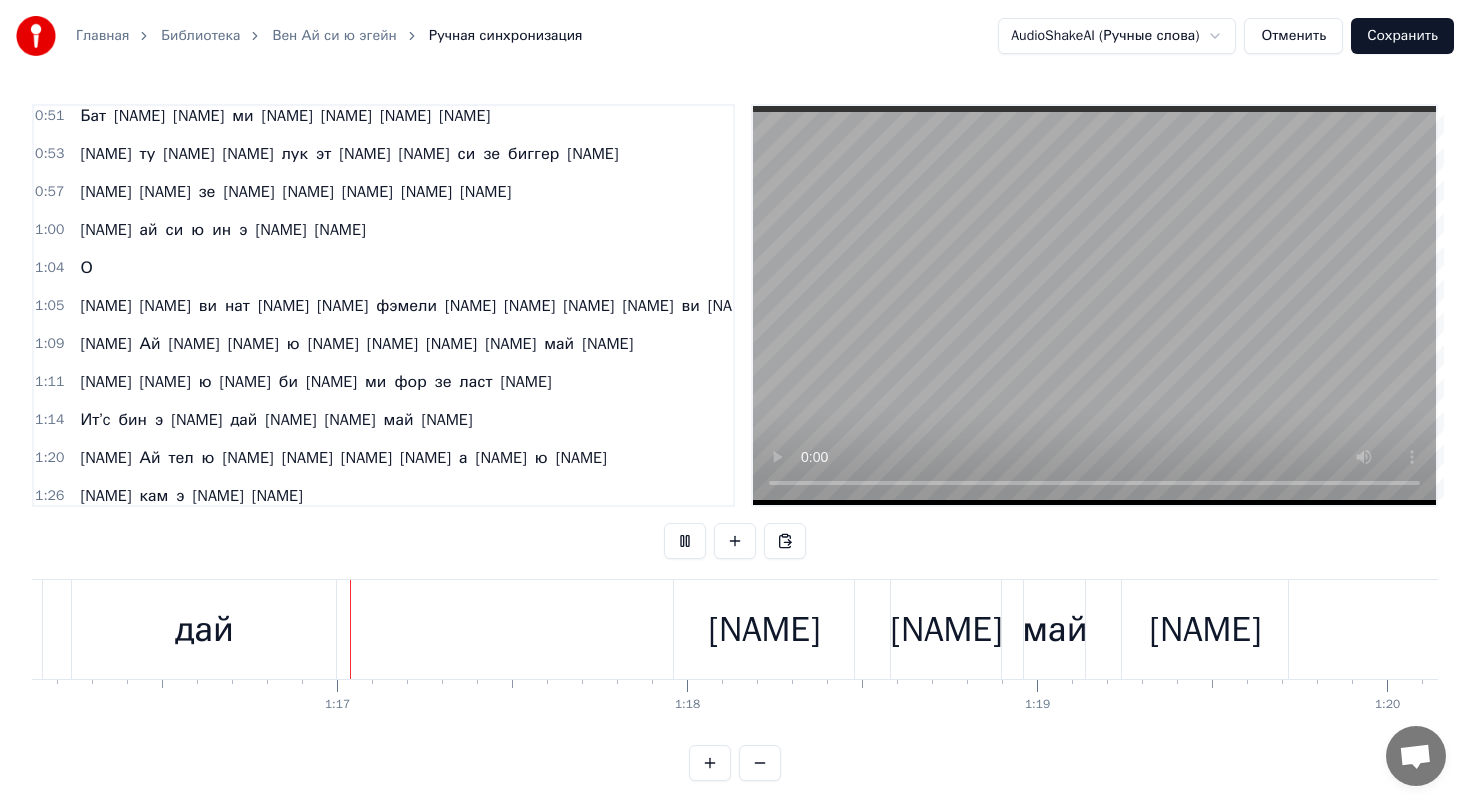 scroll, scrollTop: 0, scrollLeft: 26666, axis: horizontal 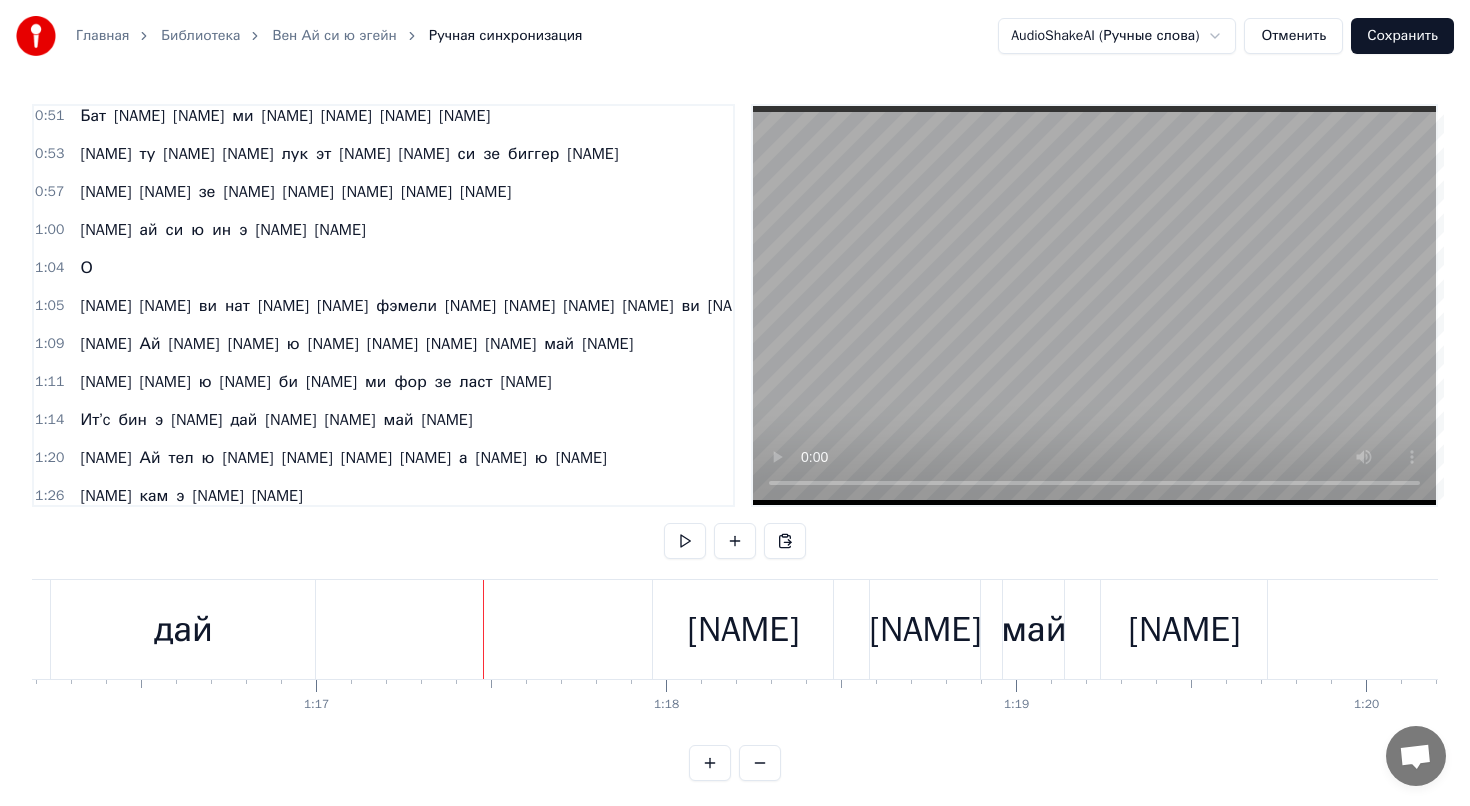 click on "дай" at bounding box center (183, 629) 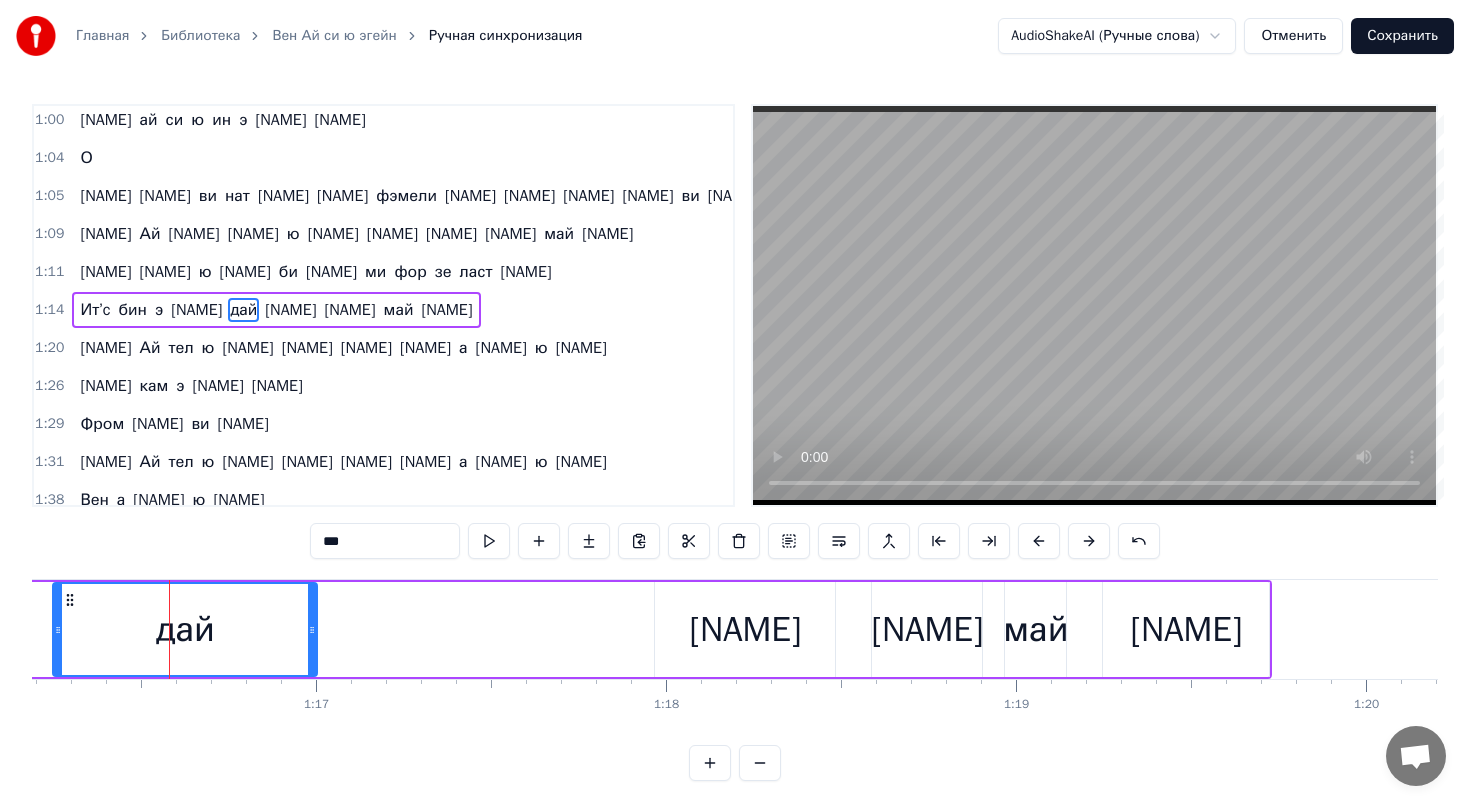 scroll, scrollTop: 465, scrollLeft: 0, axis: vertical 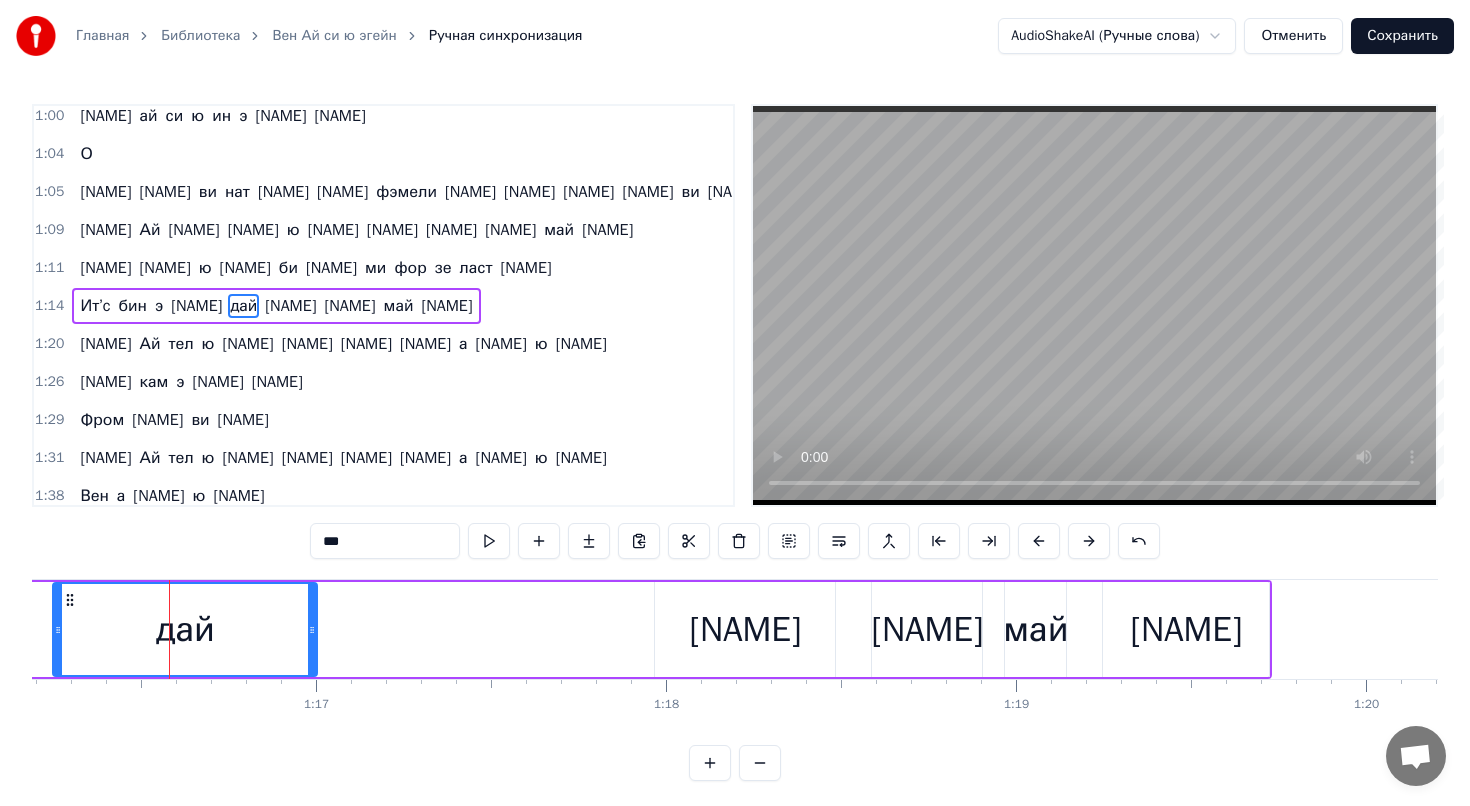 click on "дай" at bounding box center [243, 306] 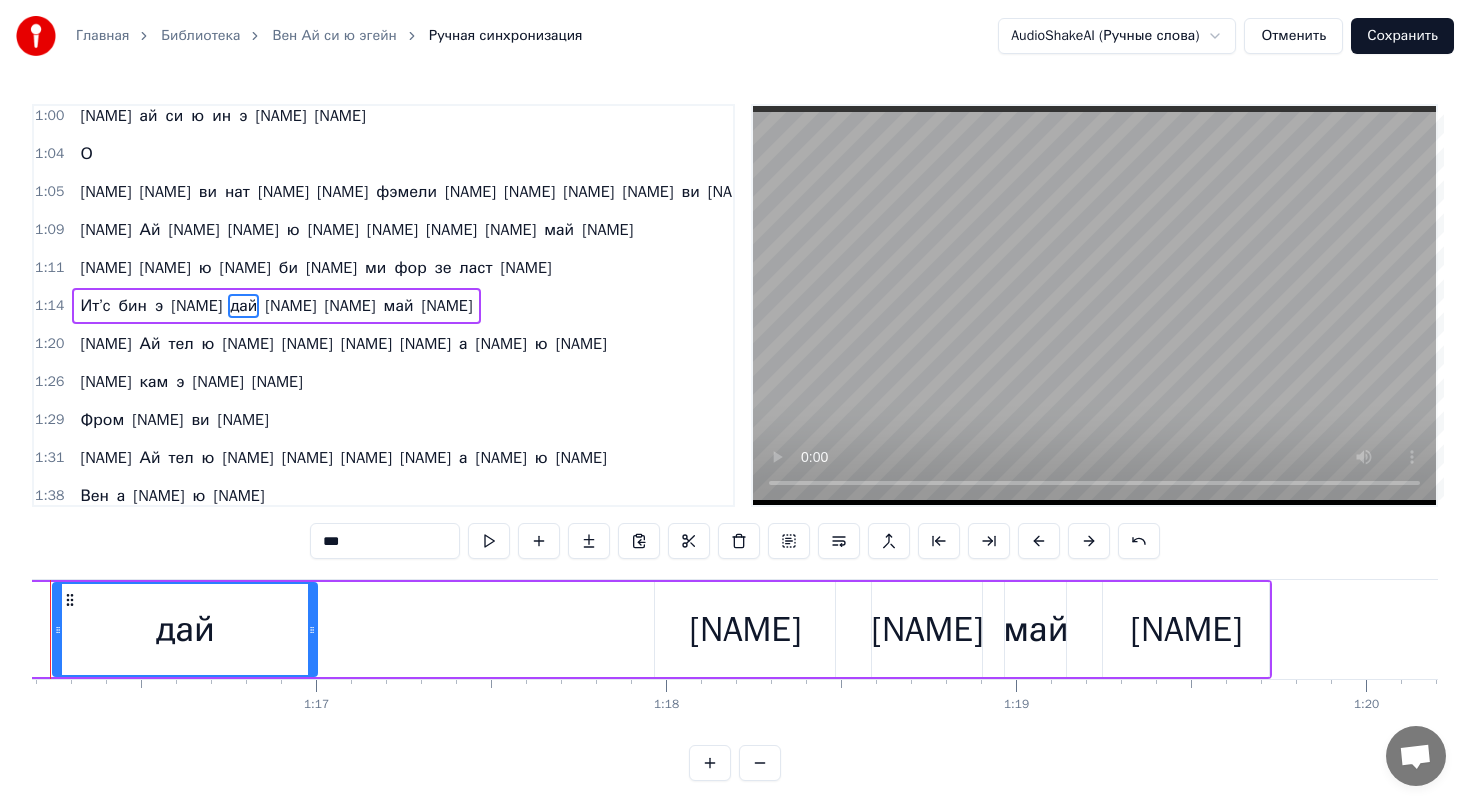 scroll, scrollTop: 0, scrollLeft: 26584, axis: horizontal 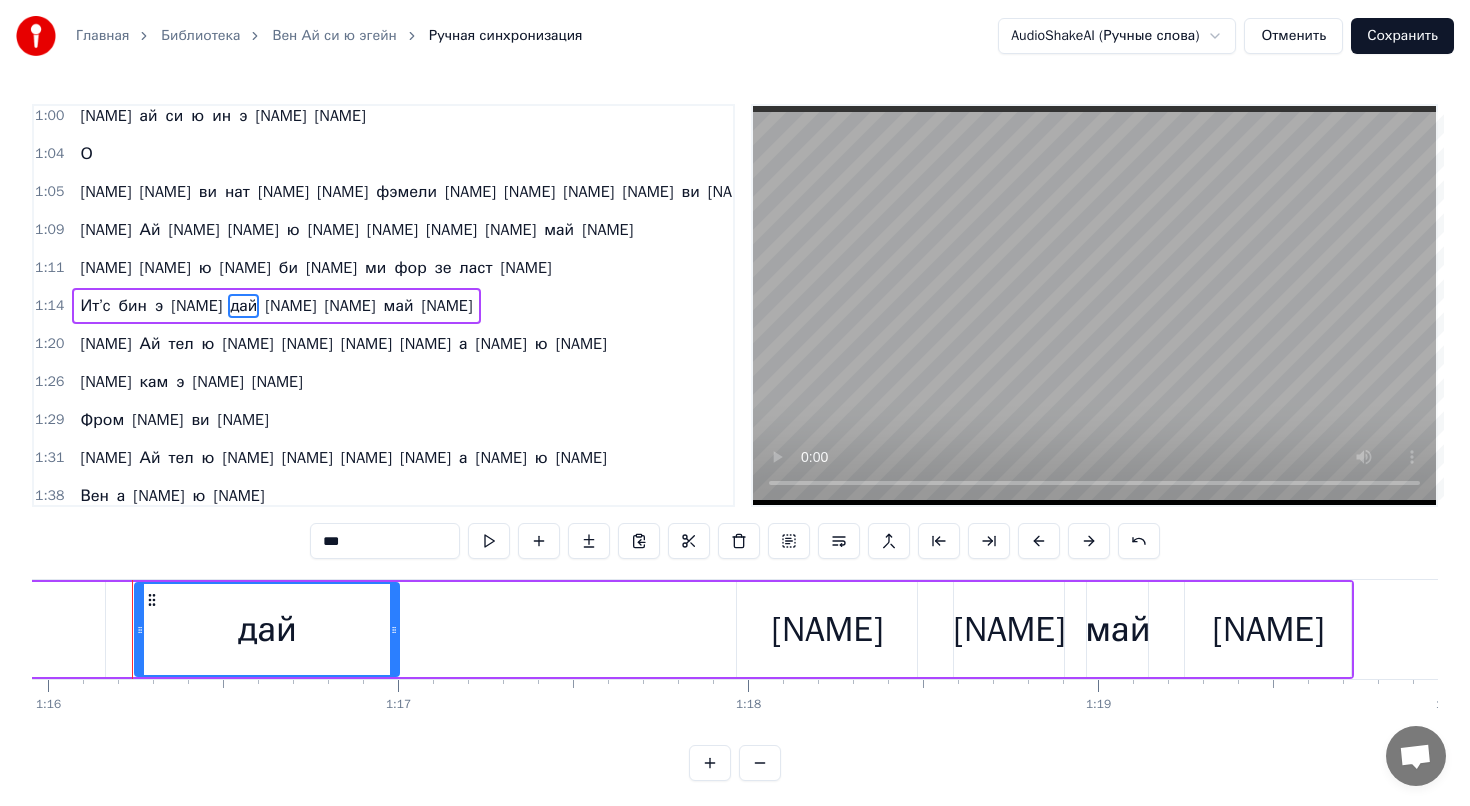 click on "***" at bounding box center [385, 541] 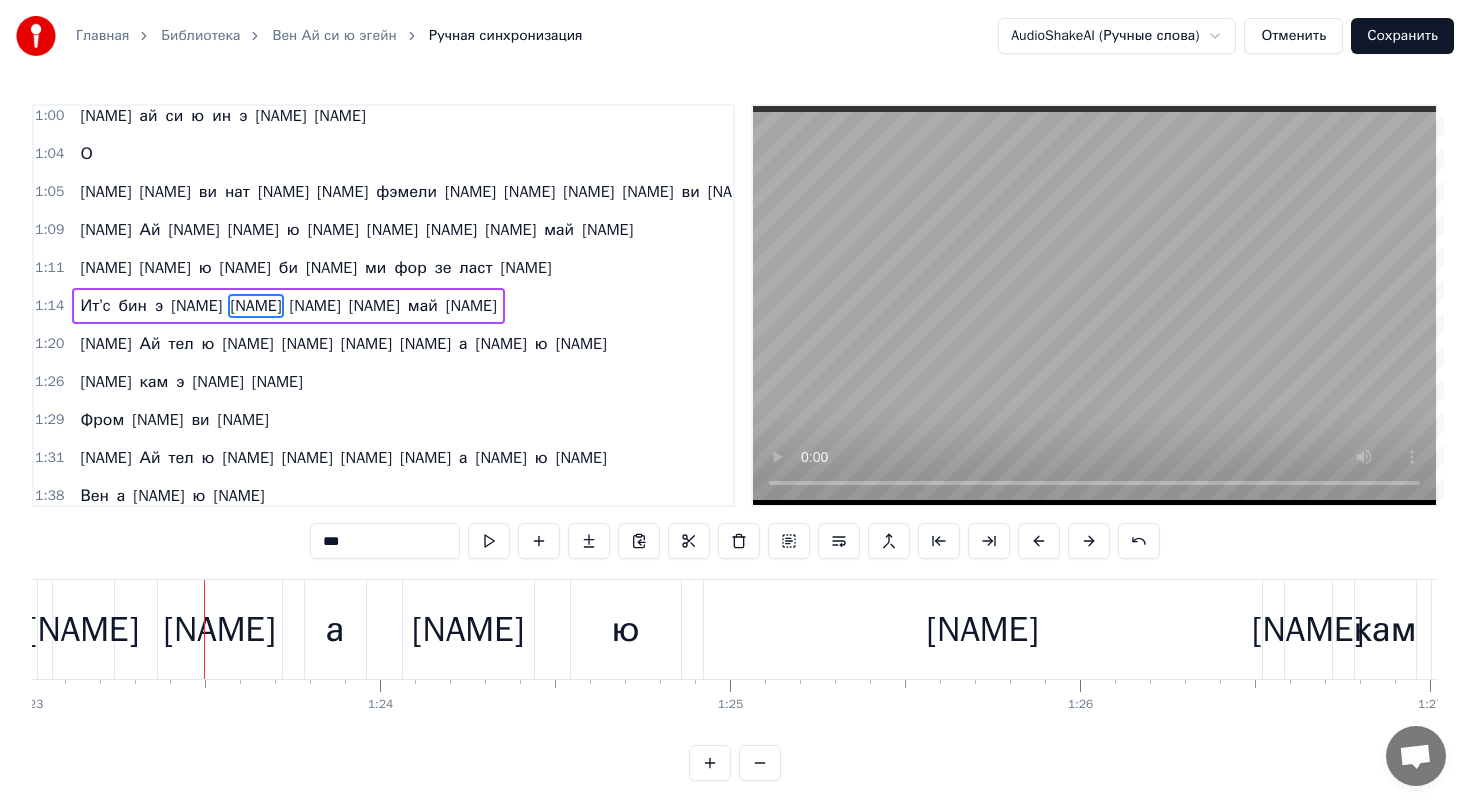 scroll, scrollTop: 0, scrollLeft: 29064, axis: horizontal 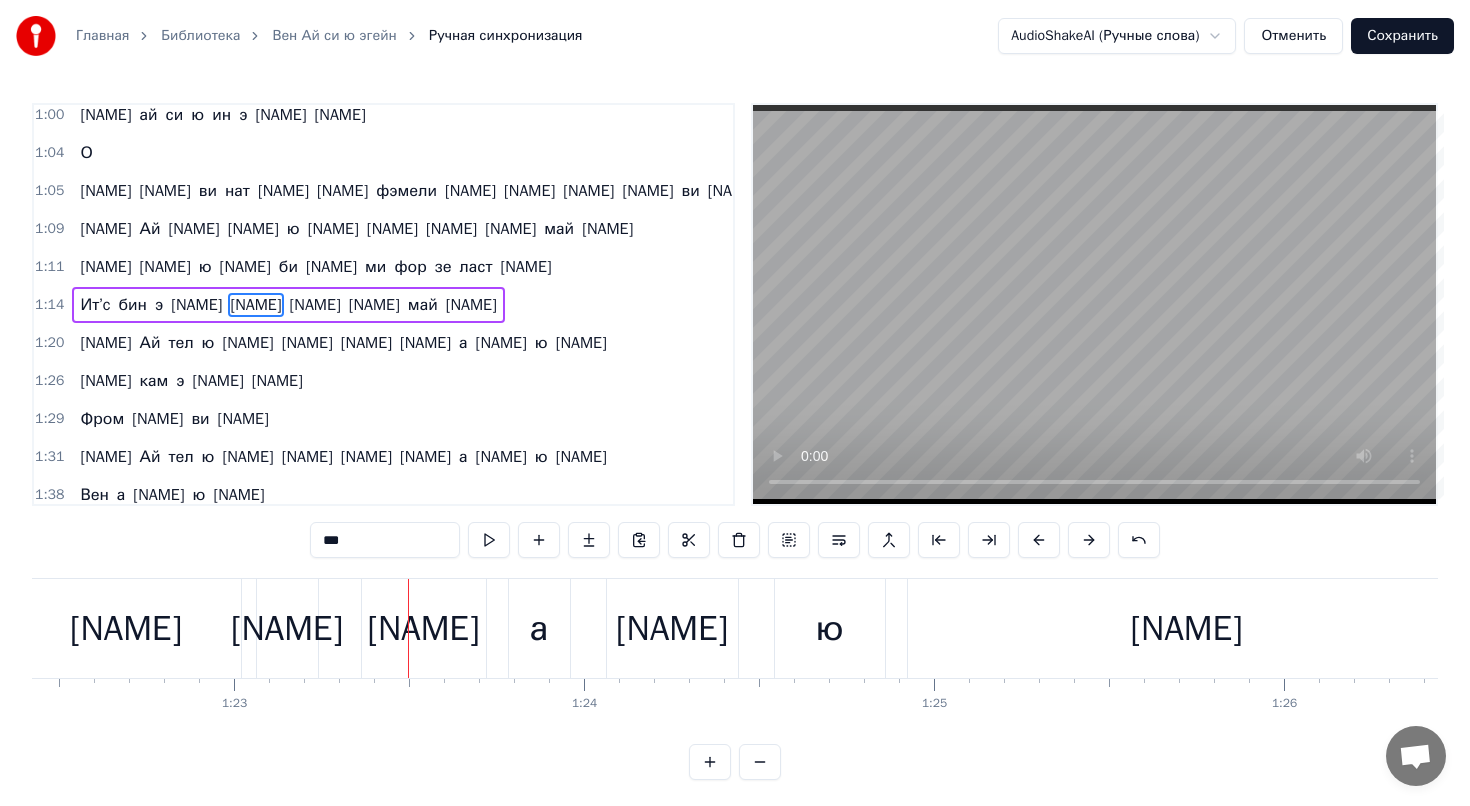 click on "[NAME]" at bounding box center (126, 628) 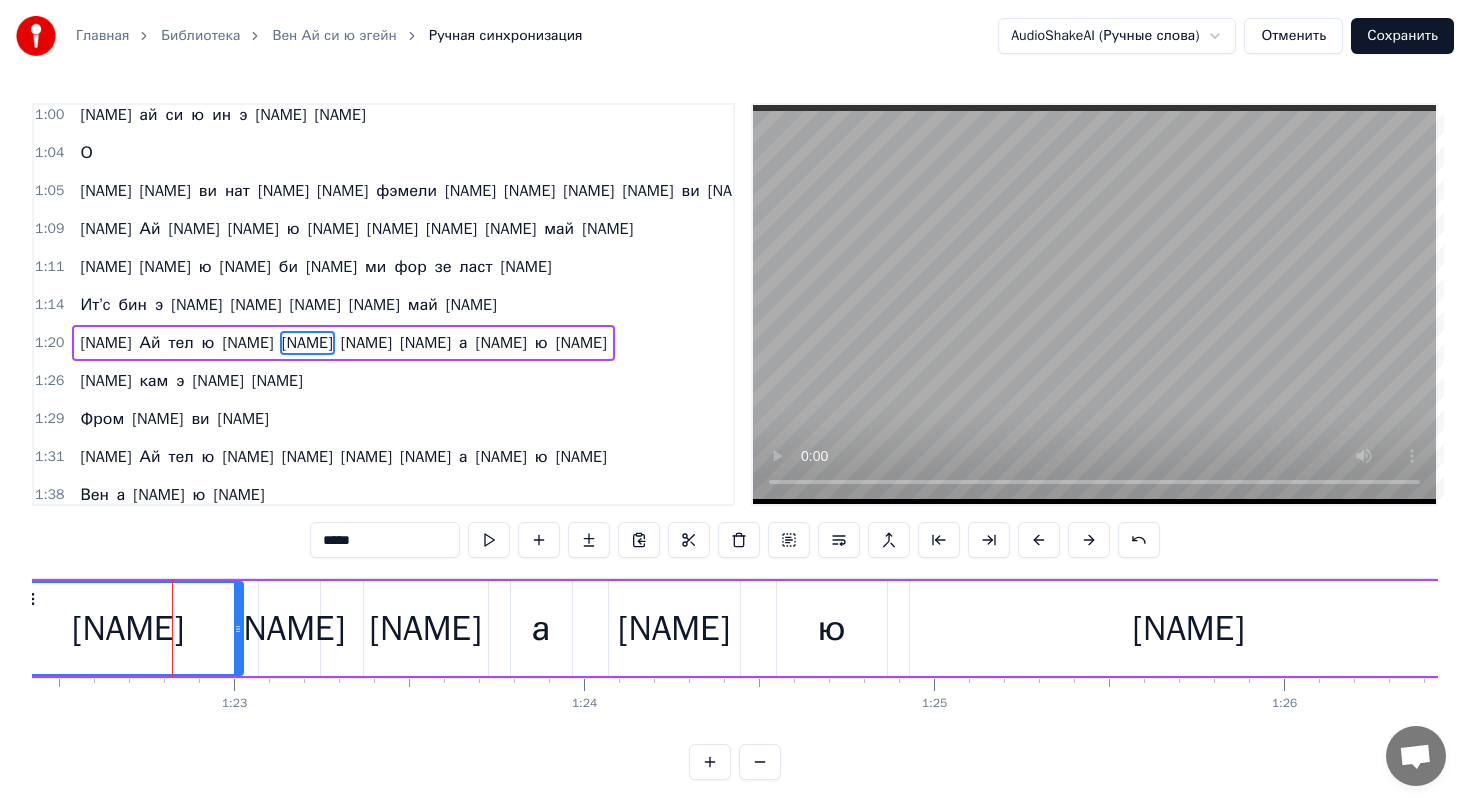 scroll, scrollTop: 0, scrollLeft: 0, axis: both 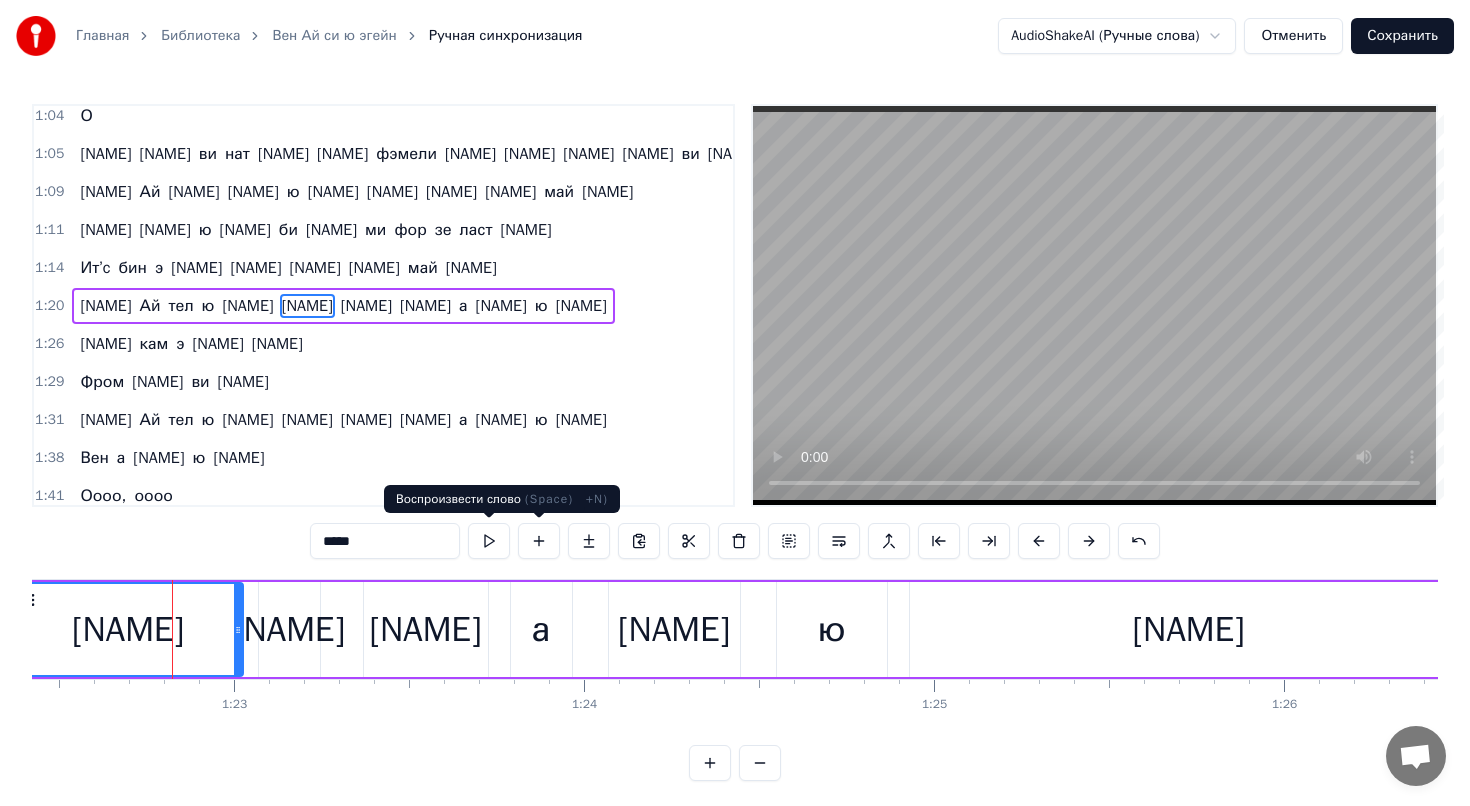 click on "*****" at bounding box center (385, 541) 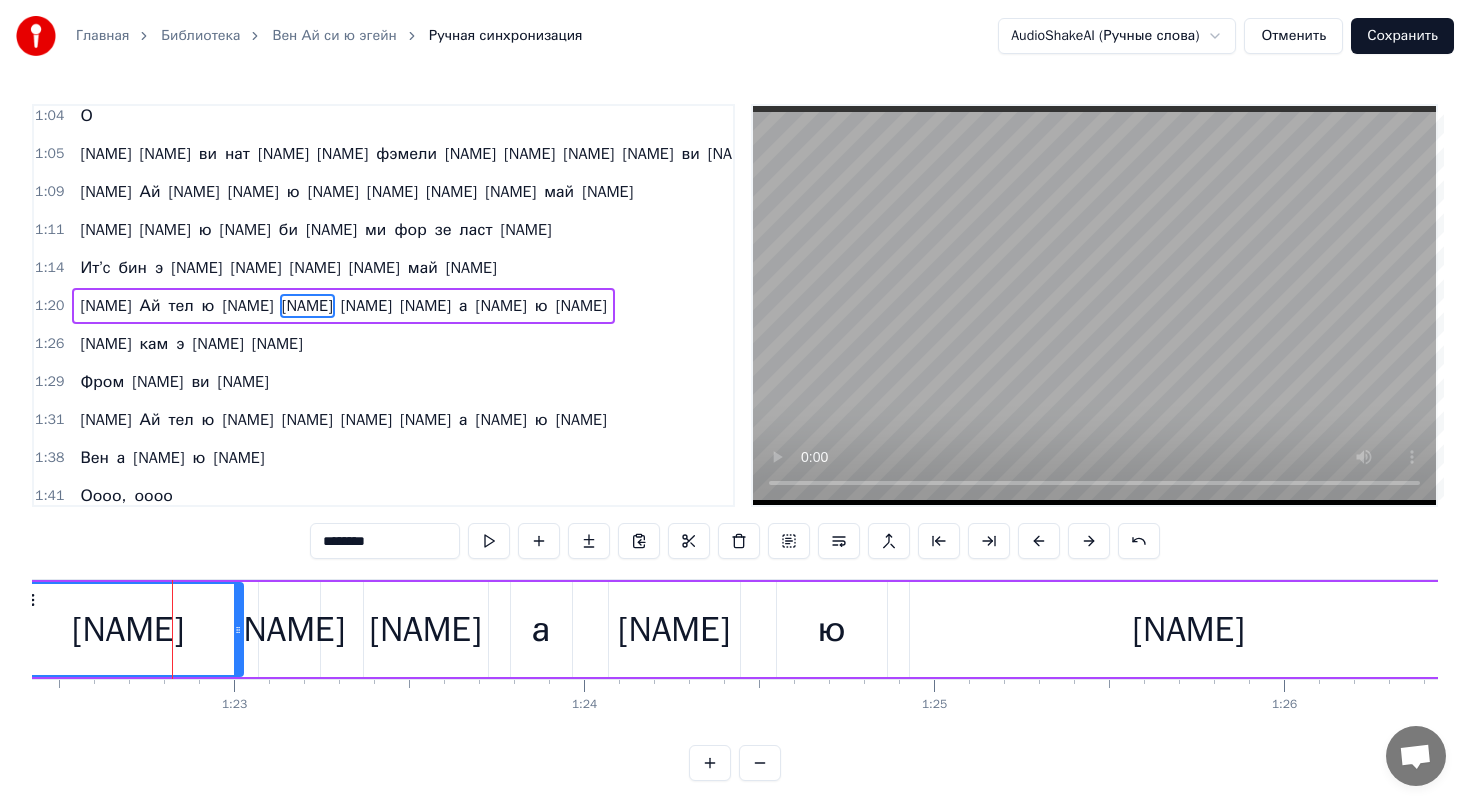 click on "[NAME]" at bounding box center (289, 629) 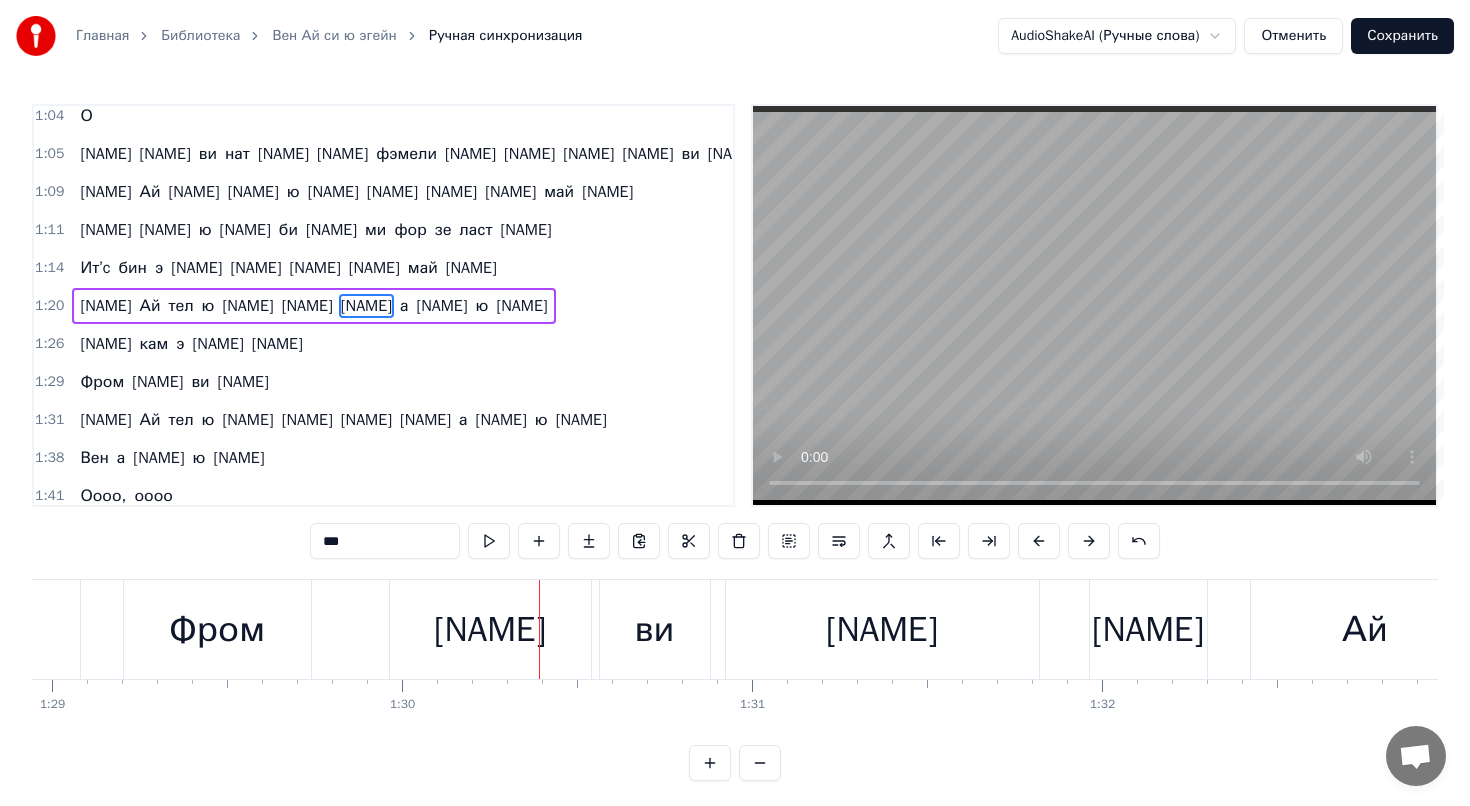 scroll, scrollTop: 0, scrollLeft: 31052, axis: horizontal 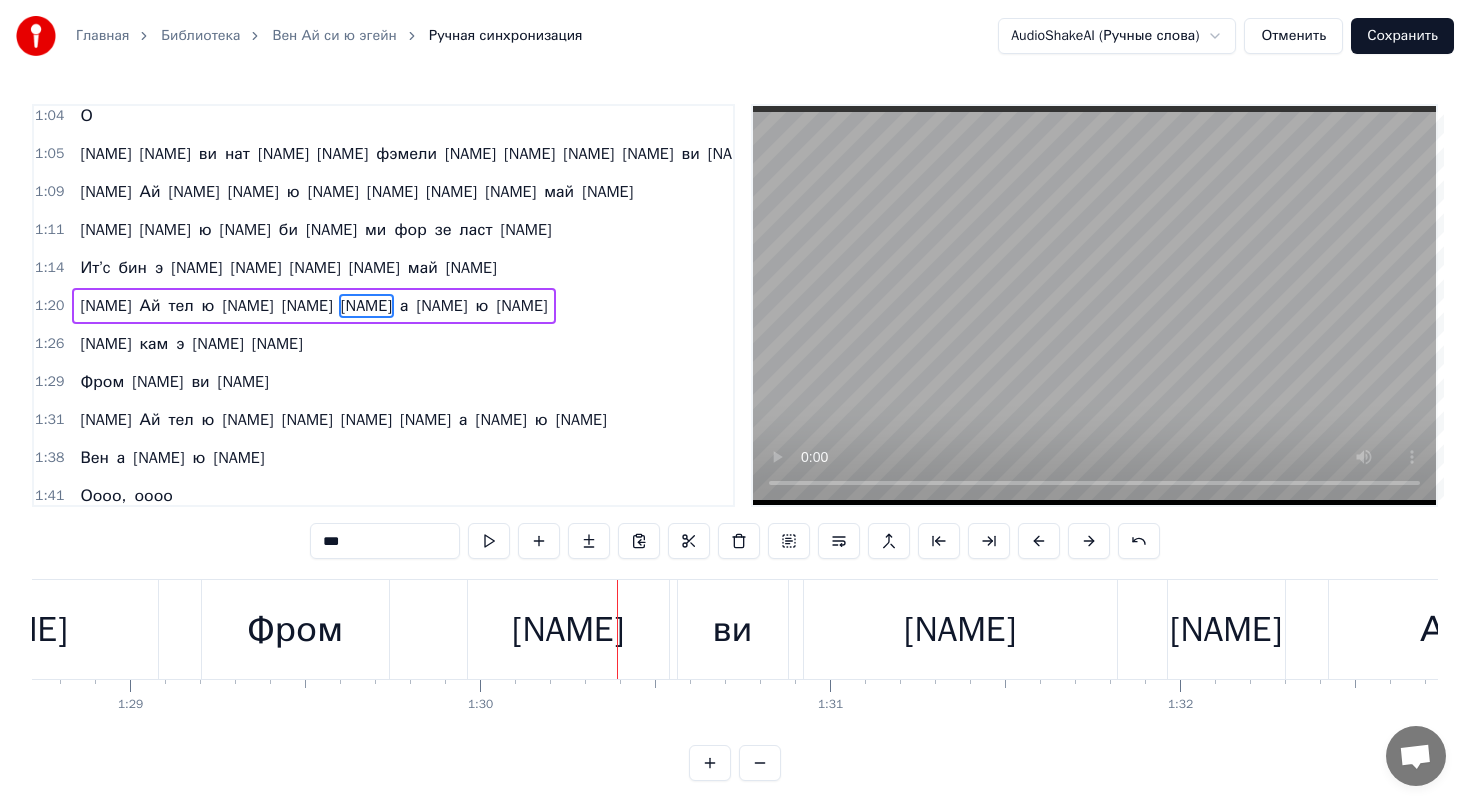 click on "Фром" at bounding box center [295, 629] 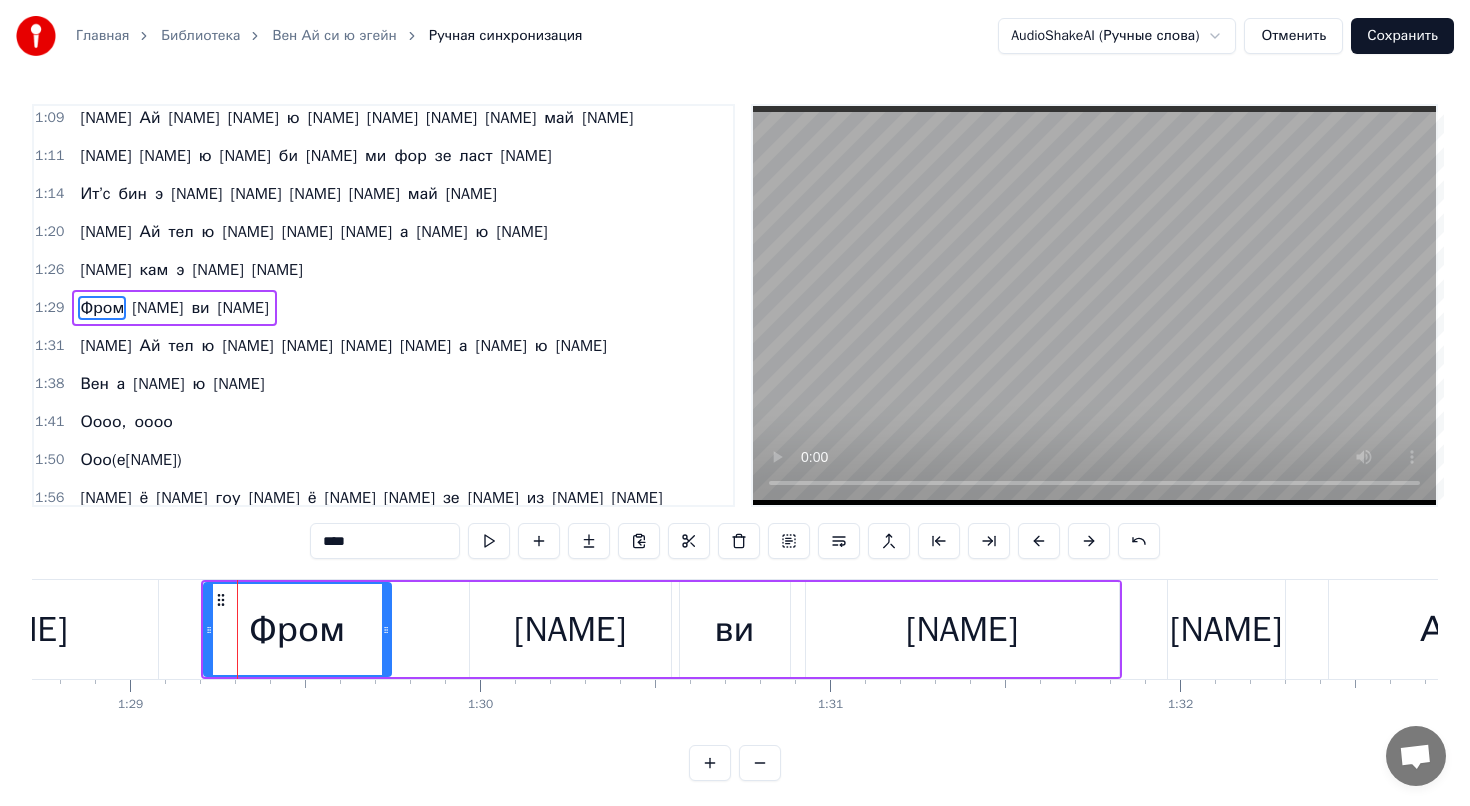 scroll, scrollTop: 579, scrollLeft: 0, axis: vertical 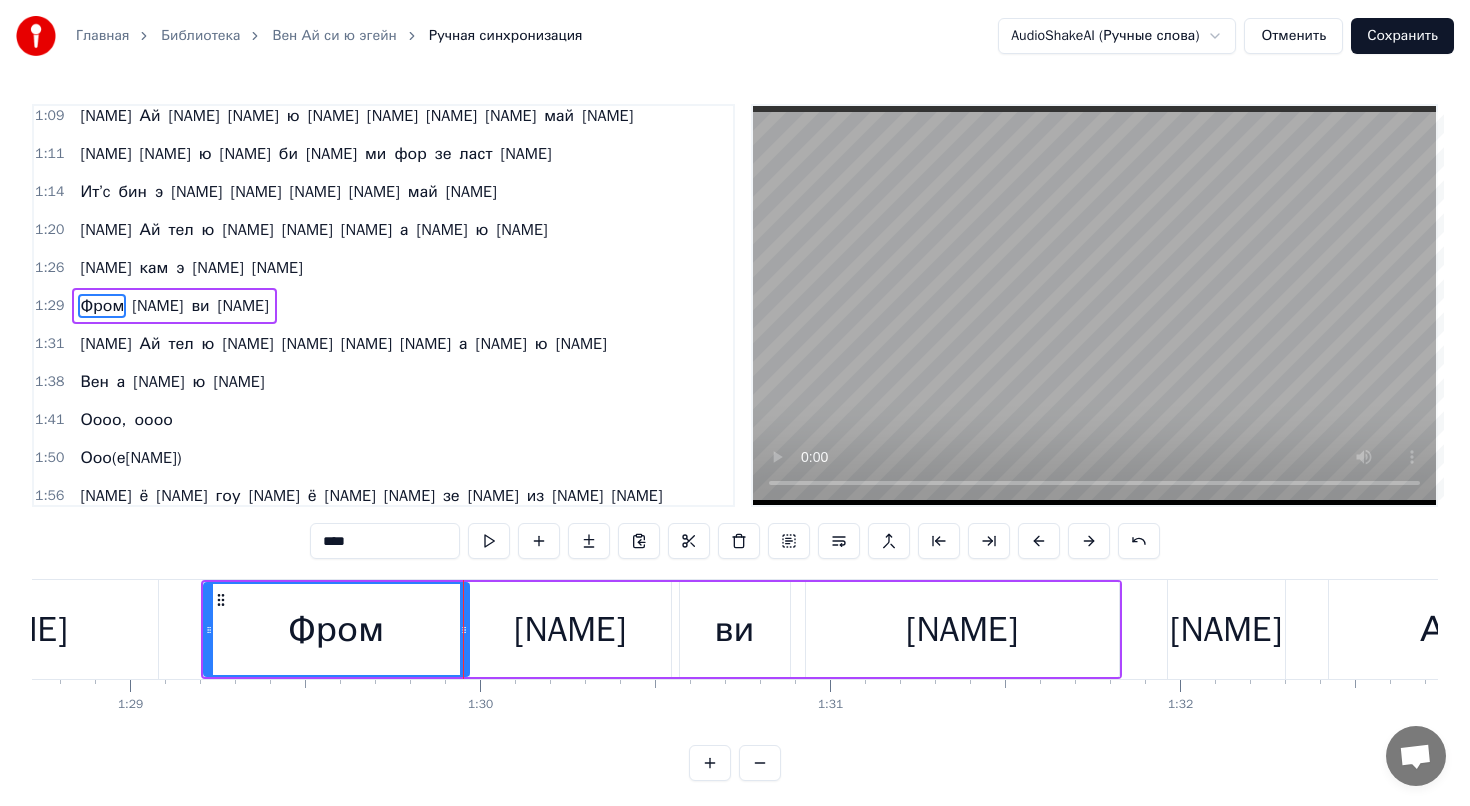 drag, startPoint x: 386, startPoint y: 626, endPoint x: 462, endPoint y: 639, distance: 77.10383 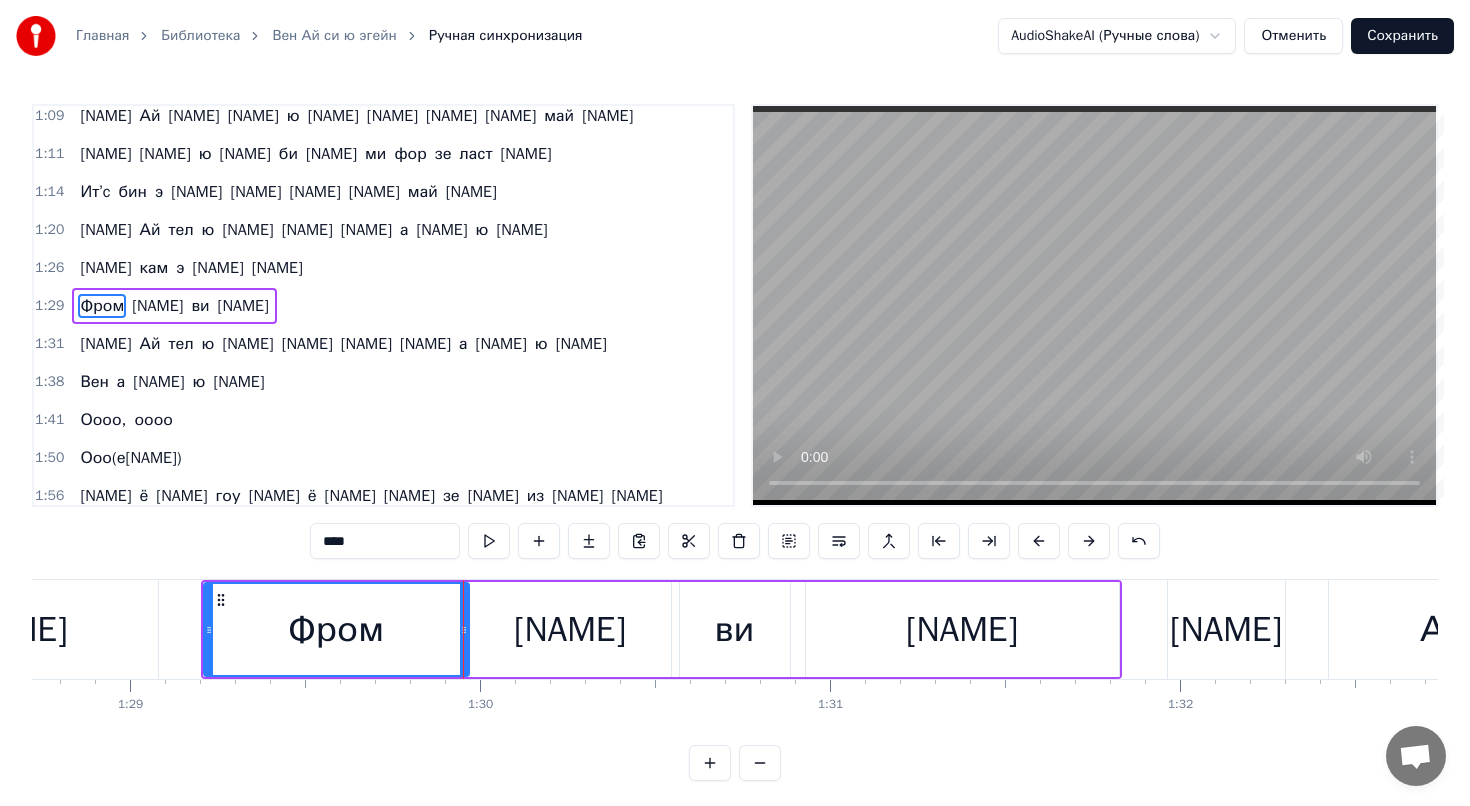 click on "Ит’c бин э лонг дай визаут ю, май френд Энд Ай тел ю олл эбаут ит вен а сии ю эгейн Ви’в кам э лонг вей фром вере ви бигэн Оу, Ай тел ю олл эбаут ит вен а сии ю эгейн Вен а сии ю эгейн Дээм, ху ноу? Ал зе плейнс ви флю, гуд фингс ви бин тру Зет Айд би стандинг райт хере талкин ту ю Бат эназер пэт, ай ноу ви лавд ту хит зе рад инд лэф Бат самфинг толд ми зет ит вуднт лэст Хэй ту свитч ап, лук эт фингз дифферент, си зе биггер пикча Зоус вёр зе дейс, хард ворк фореве пэйс Ноу ай си ю ин э бетттер плейс О Хау кен ви нат толк эбаут фэмели вен фэмелис олл зет ви гат? Эврифин Ай вент" at bounding box center (10529, 629) 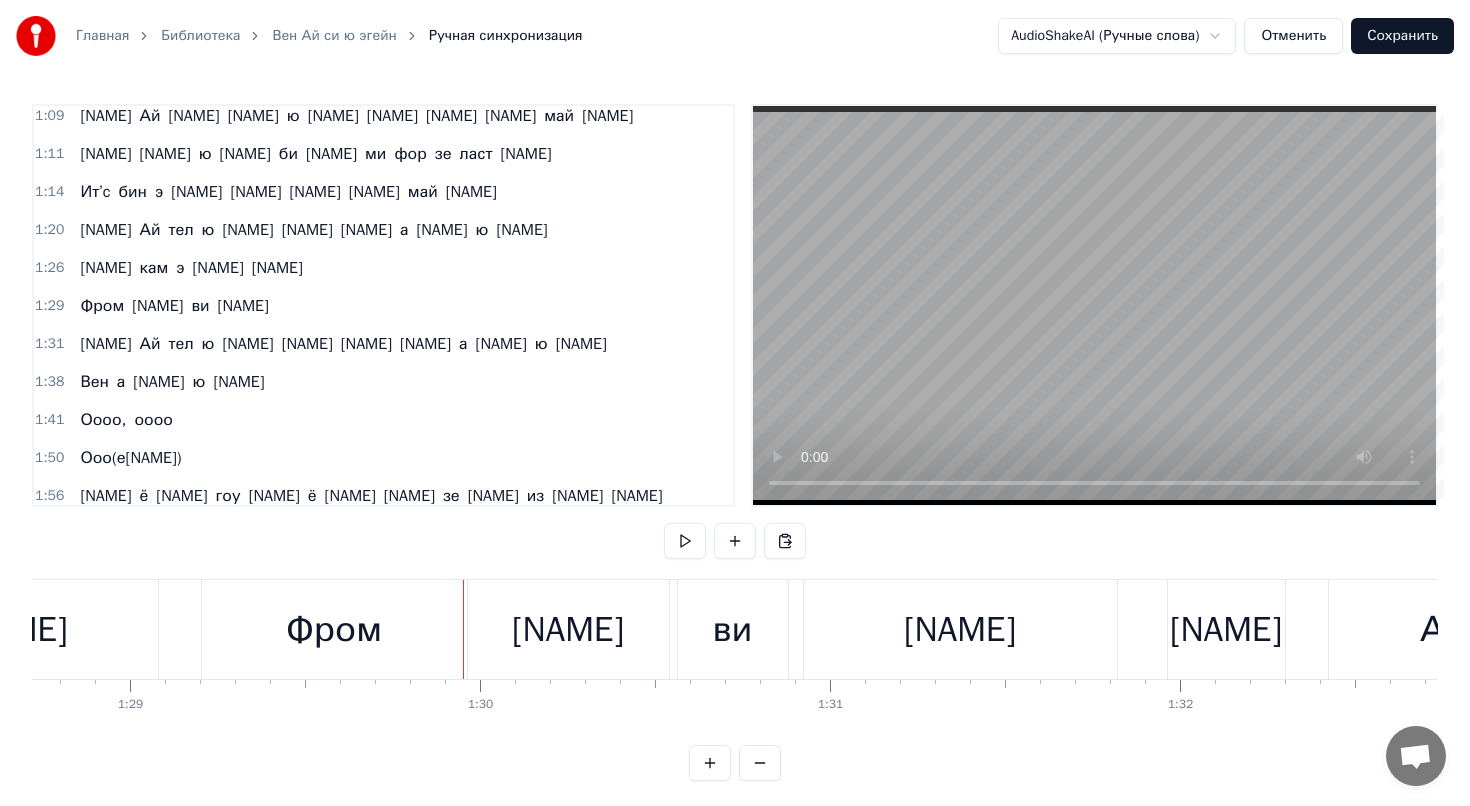 click on "Фром" at bounding box center [334, 629] 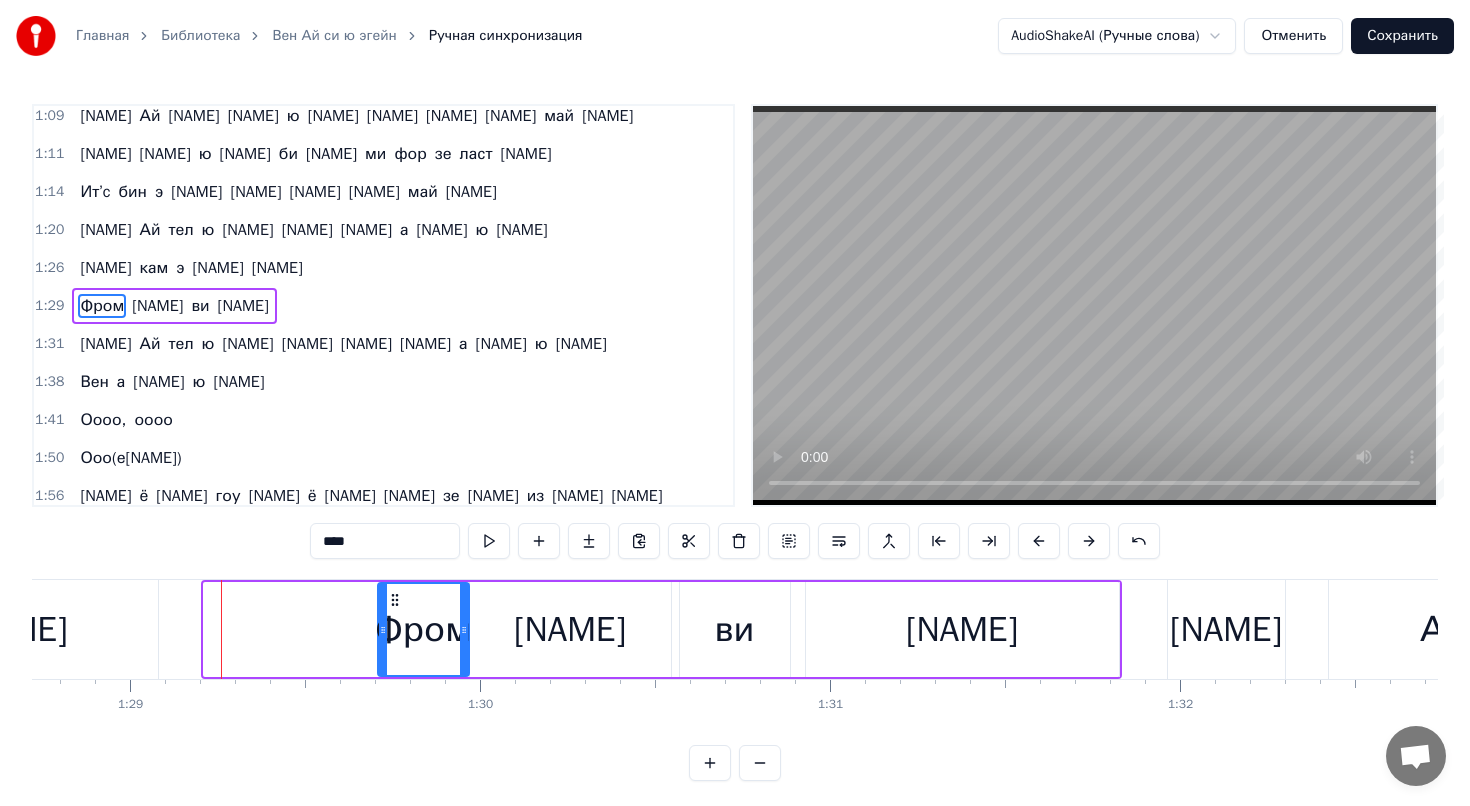 drag, startPoint x: 207, startPoint y: 624, endPoint x: 383, endPoint y: 652, distance: 178.21335 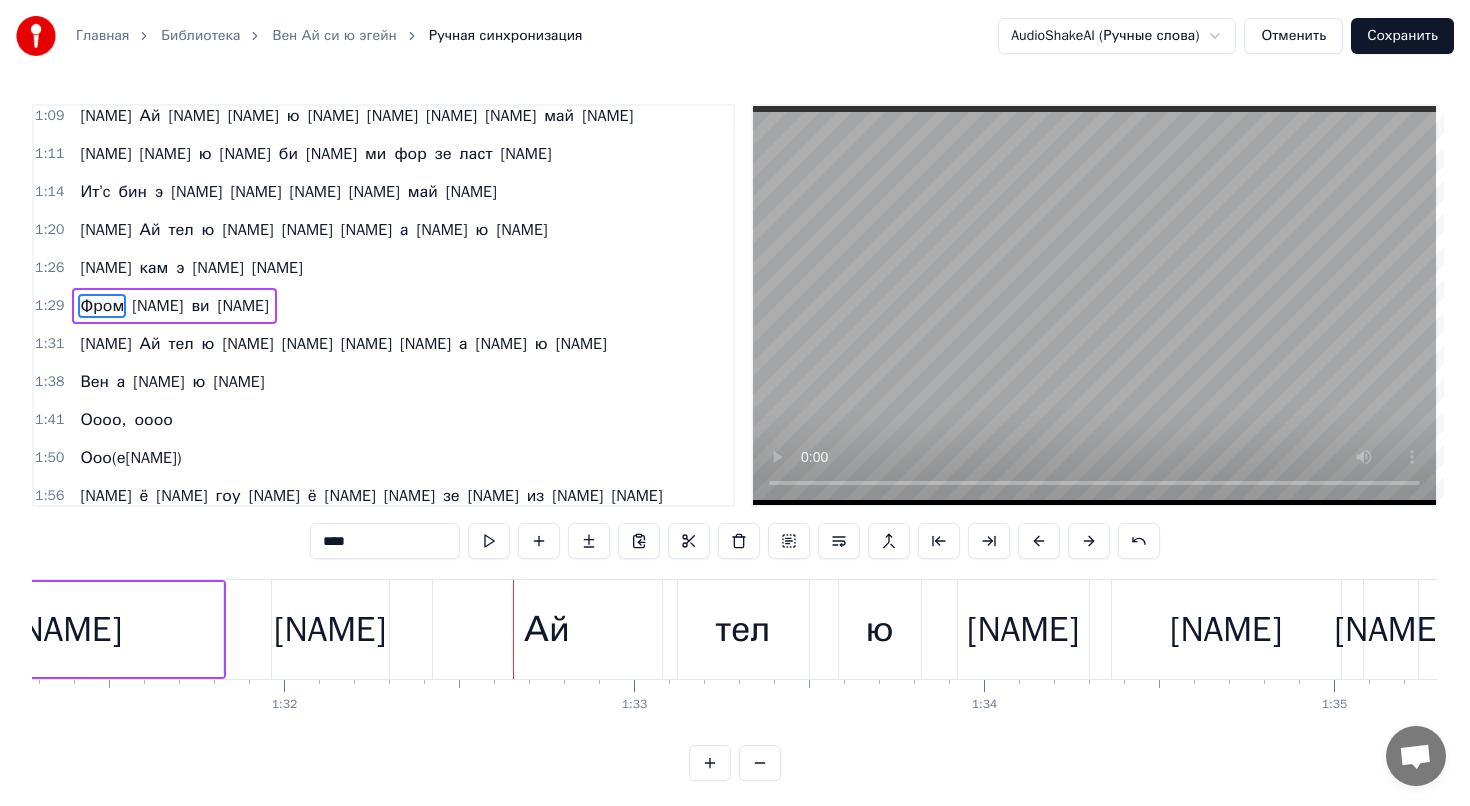 scroll, scrollTop: 0, scrollLeft: 31930, axis: horizontal 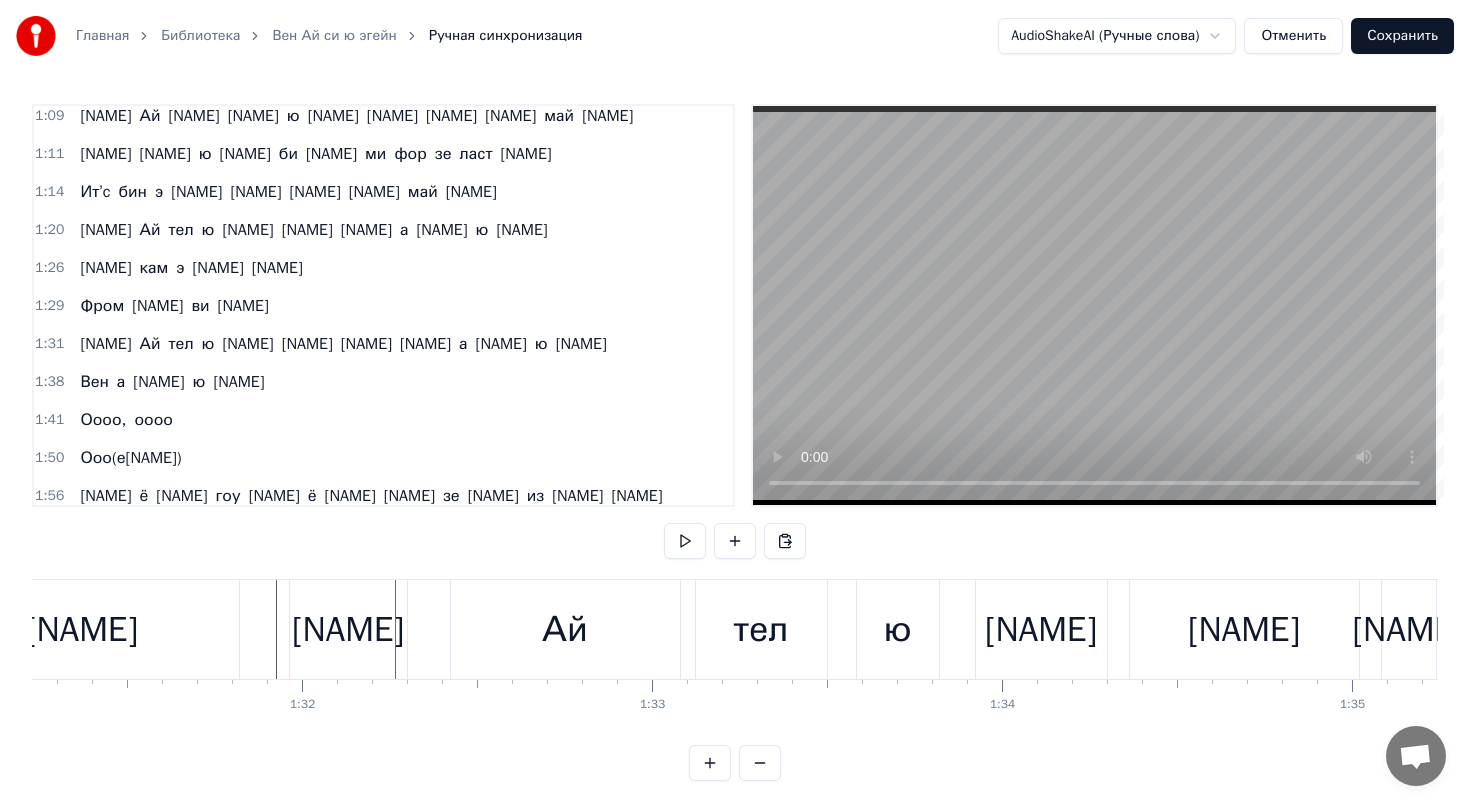 click on "[NAME]" at bounding box center (348, 629) 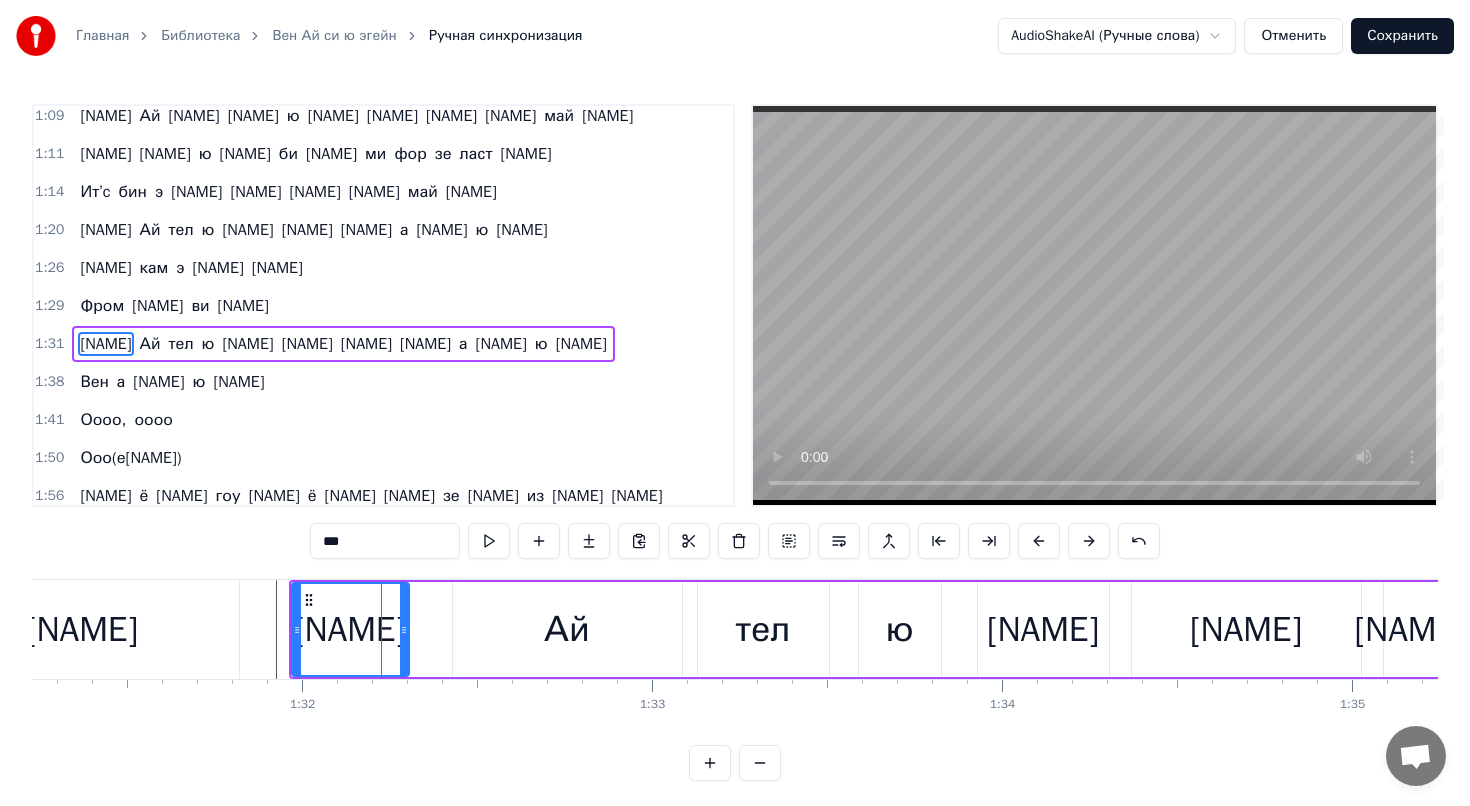 scroll, scrollTop: 617, scrollLeft: 0, axis: vertical 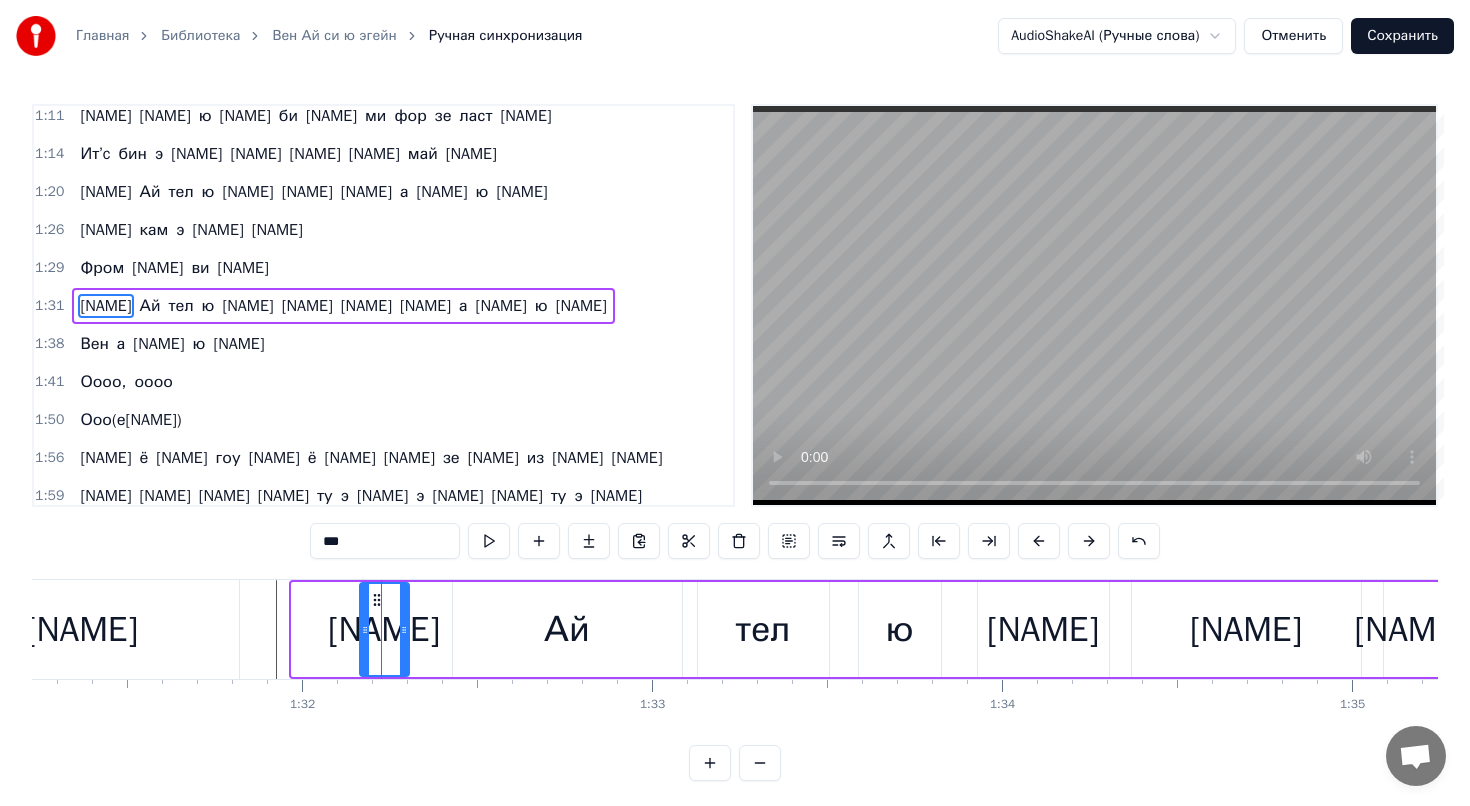 drag, startPoint x: 297, startPoint y: 632, endPoint x: 364, endPoint y: 632, distance: 67 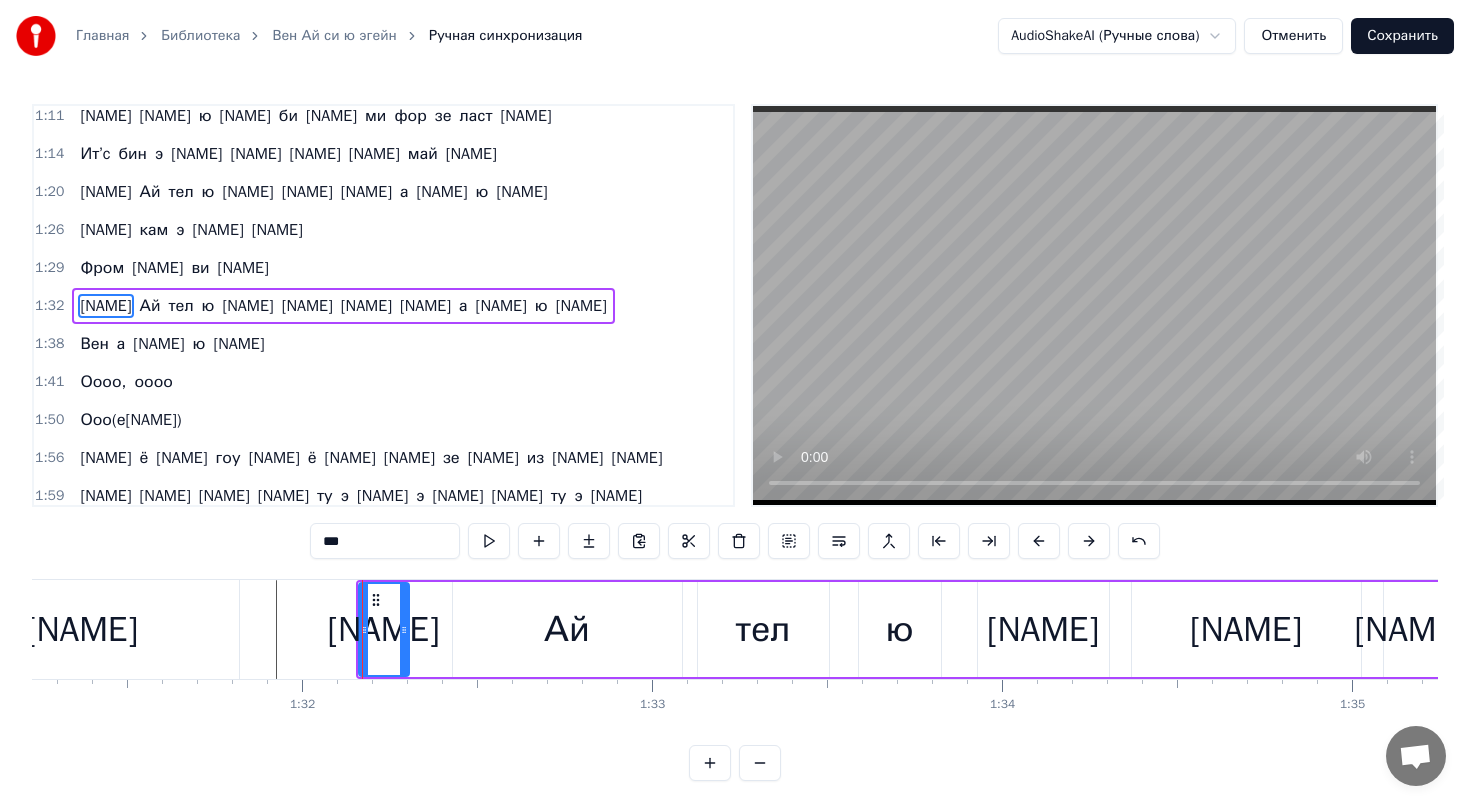 click on "Оу, Ай тел ю олл эбаут ит вен а сии ю эгейн" at bounding box center [1420, 629] 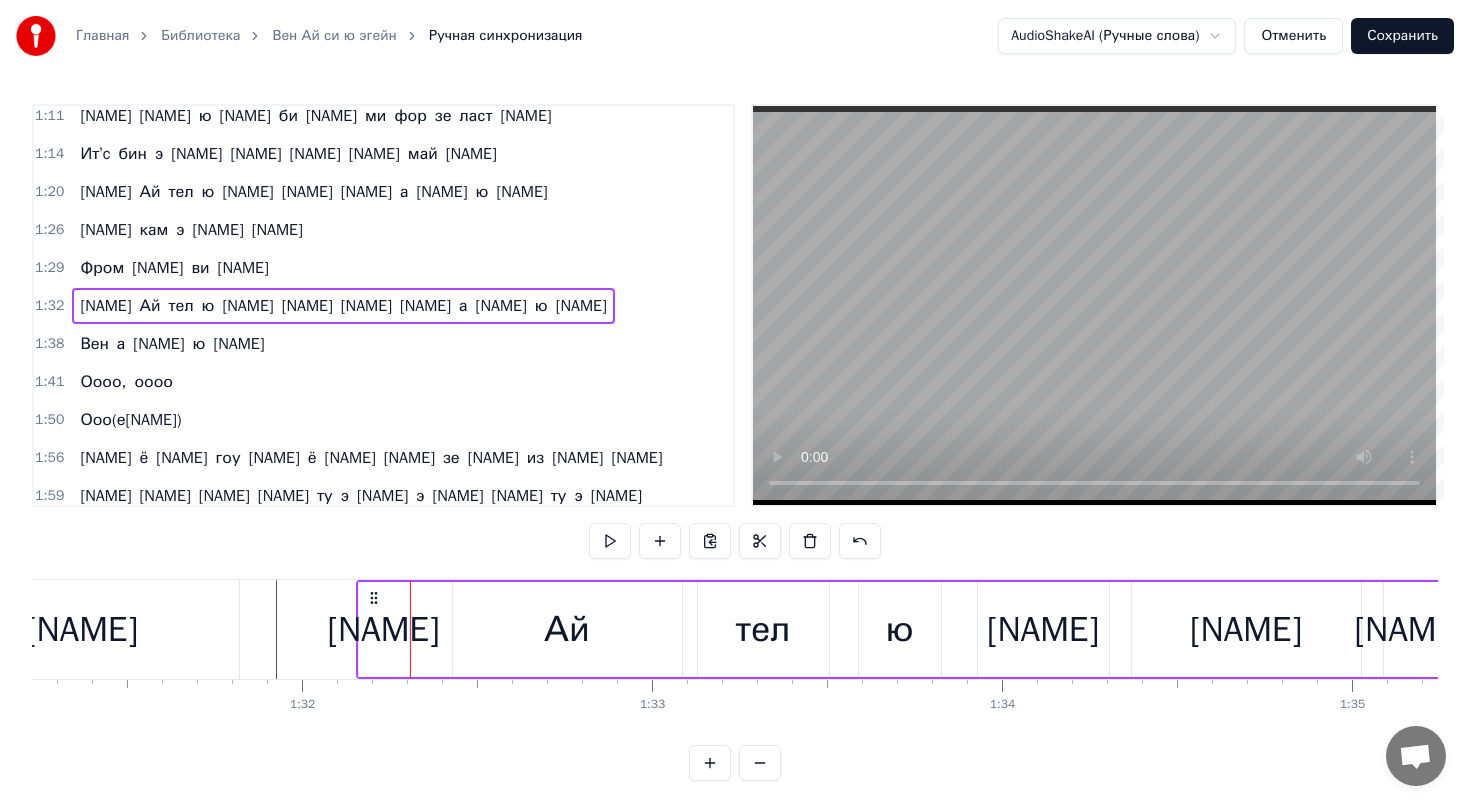 click on "[NAME]" at bounding box center (384, 629) 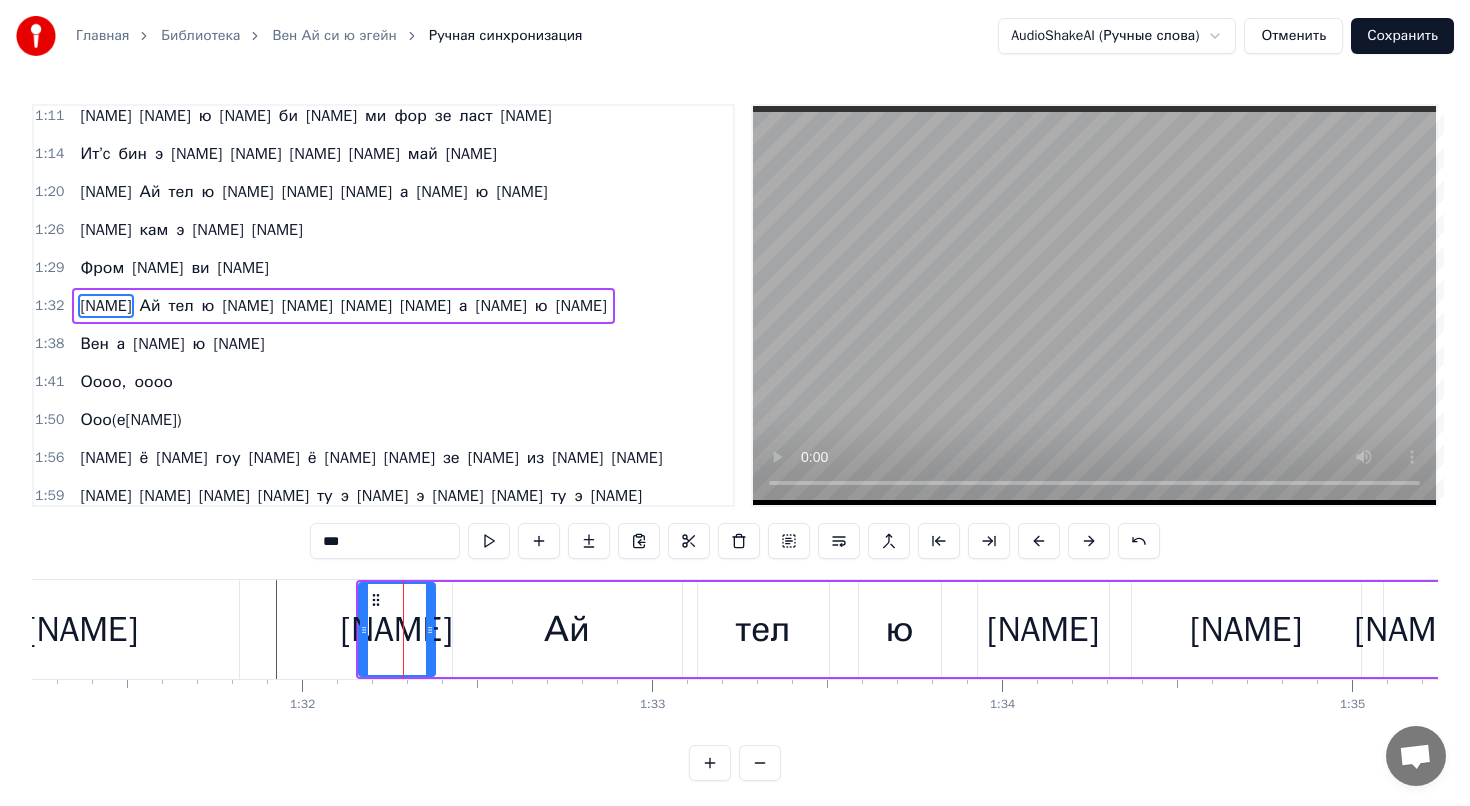 drag, startPoint x: 405, startPoint y: 631, endPoint x: 431, endPoint y: 631, distance: 26 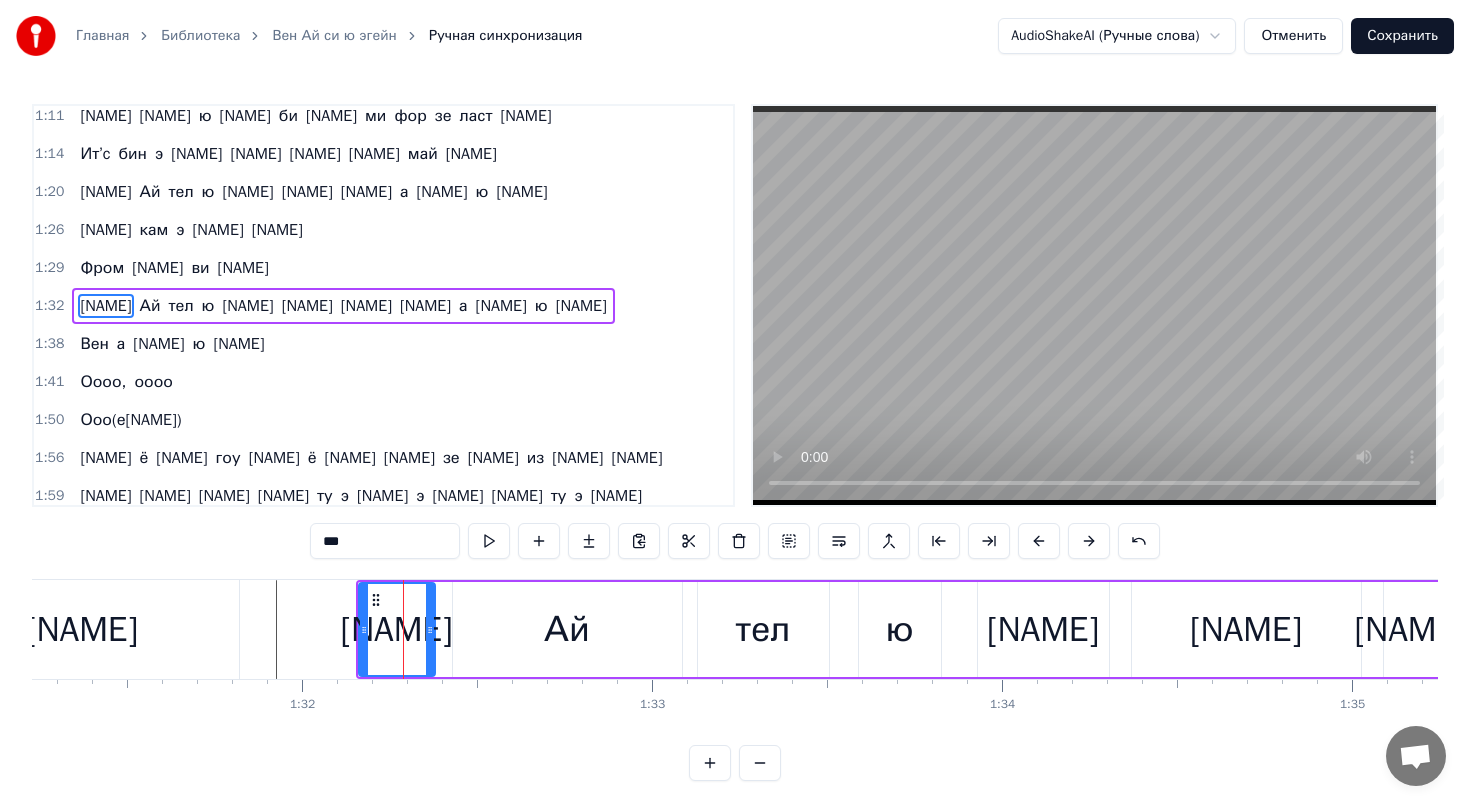 click 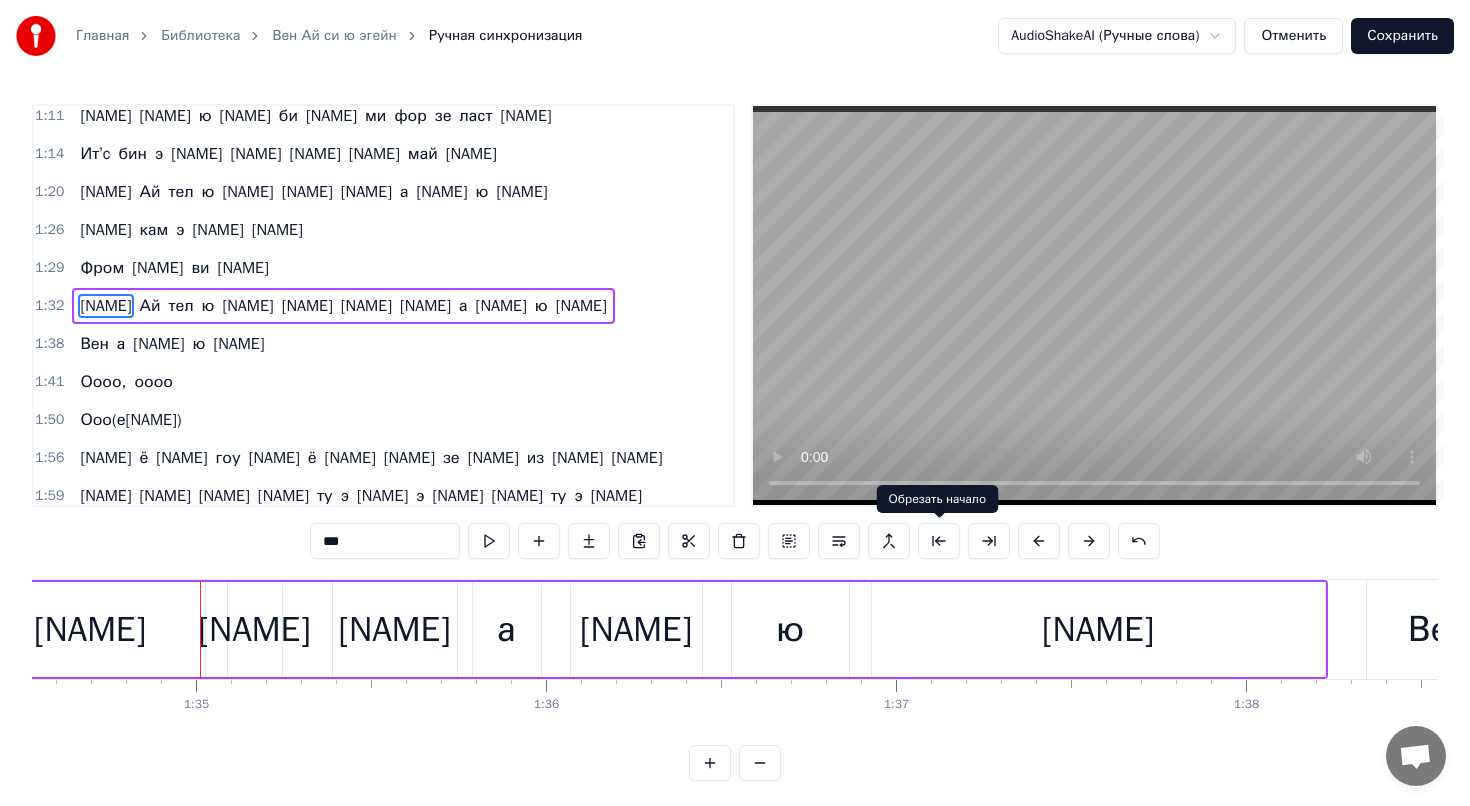 scroll, scrollTop: 0, scrollLeft: 33153, axis: horizontal 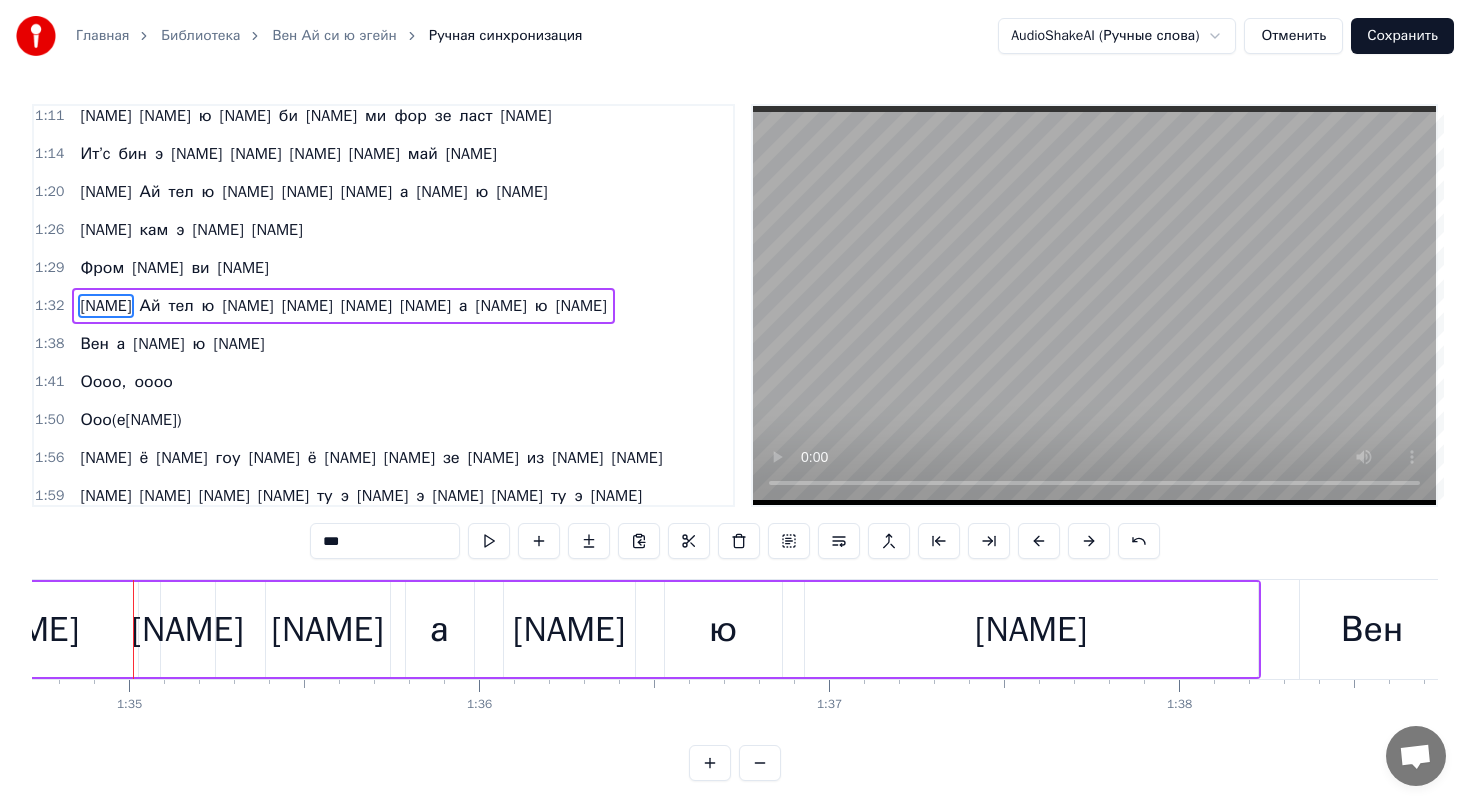 click on "[NAME]" at bounding box center (23, 629) 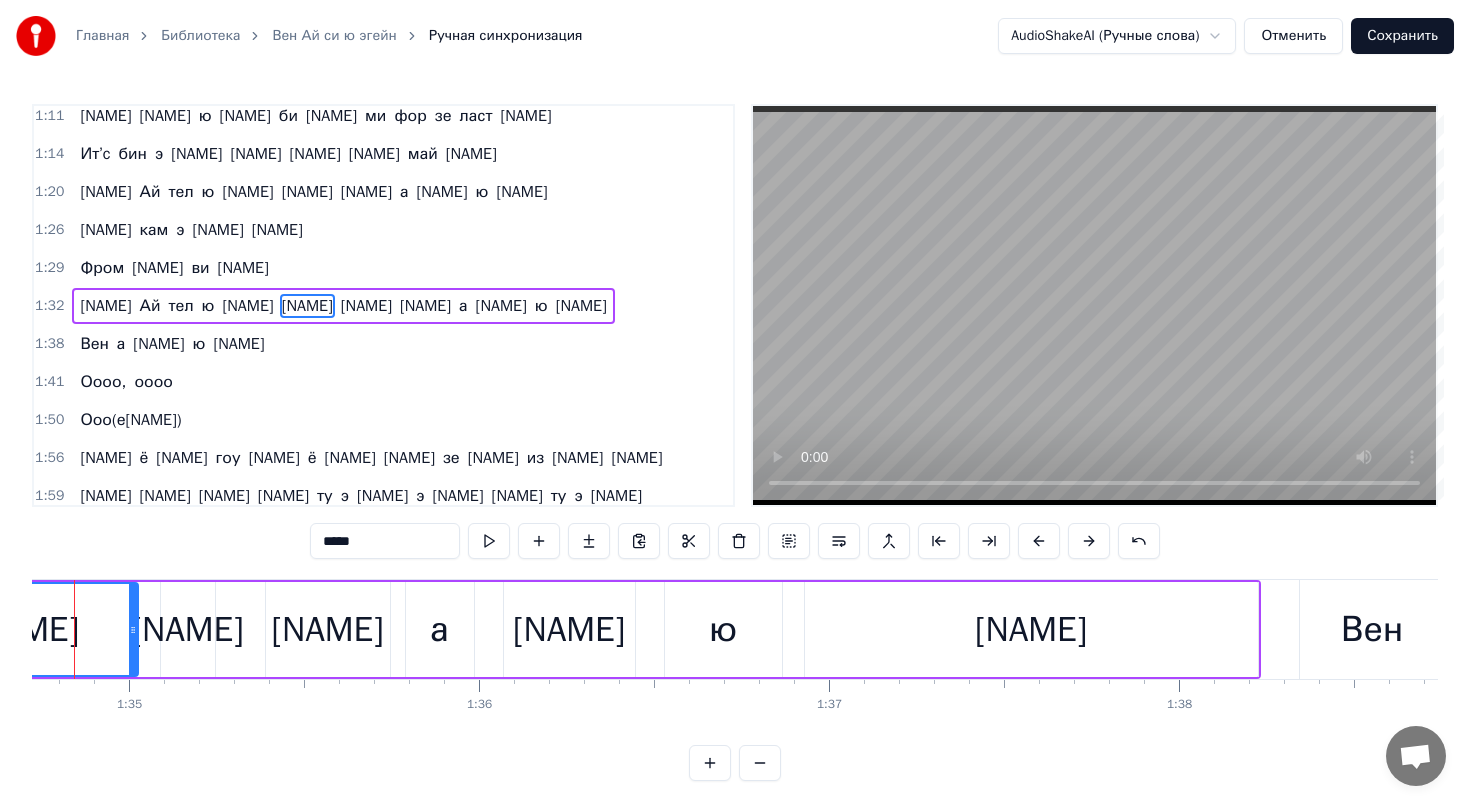 scroll, scrollTop: 0, scrollLeft: 33094, axis: horizontal 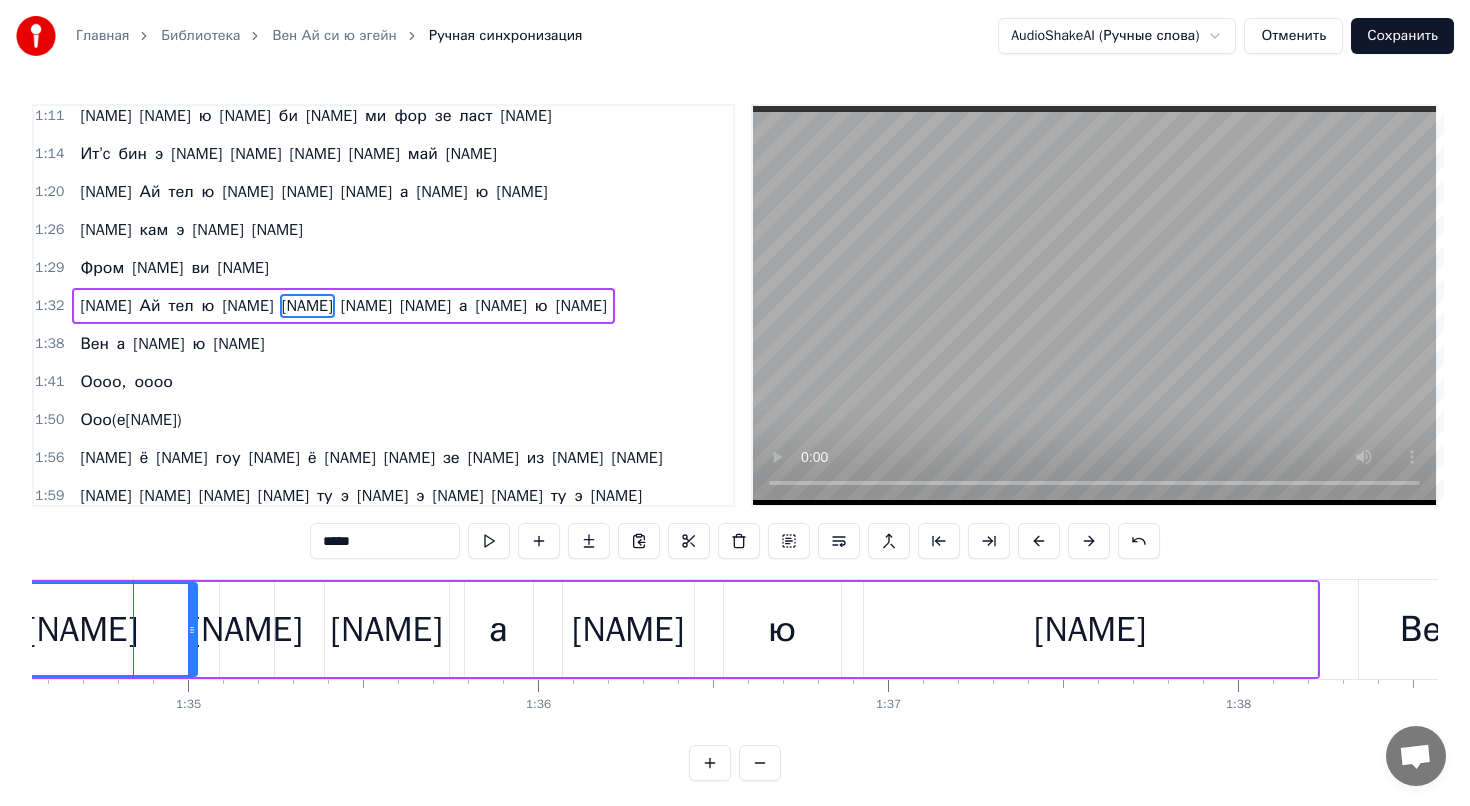 click on "*****" at bounding box center [385, 541] 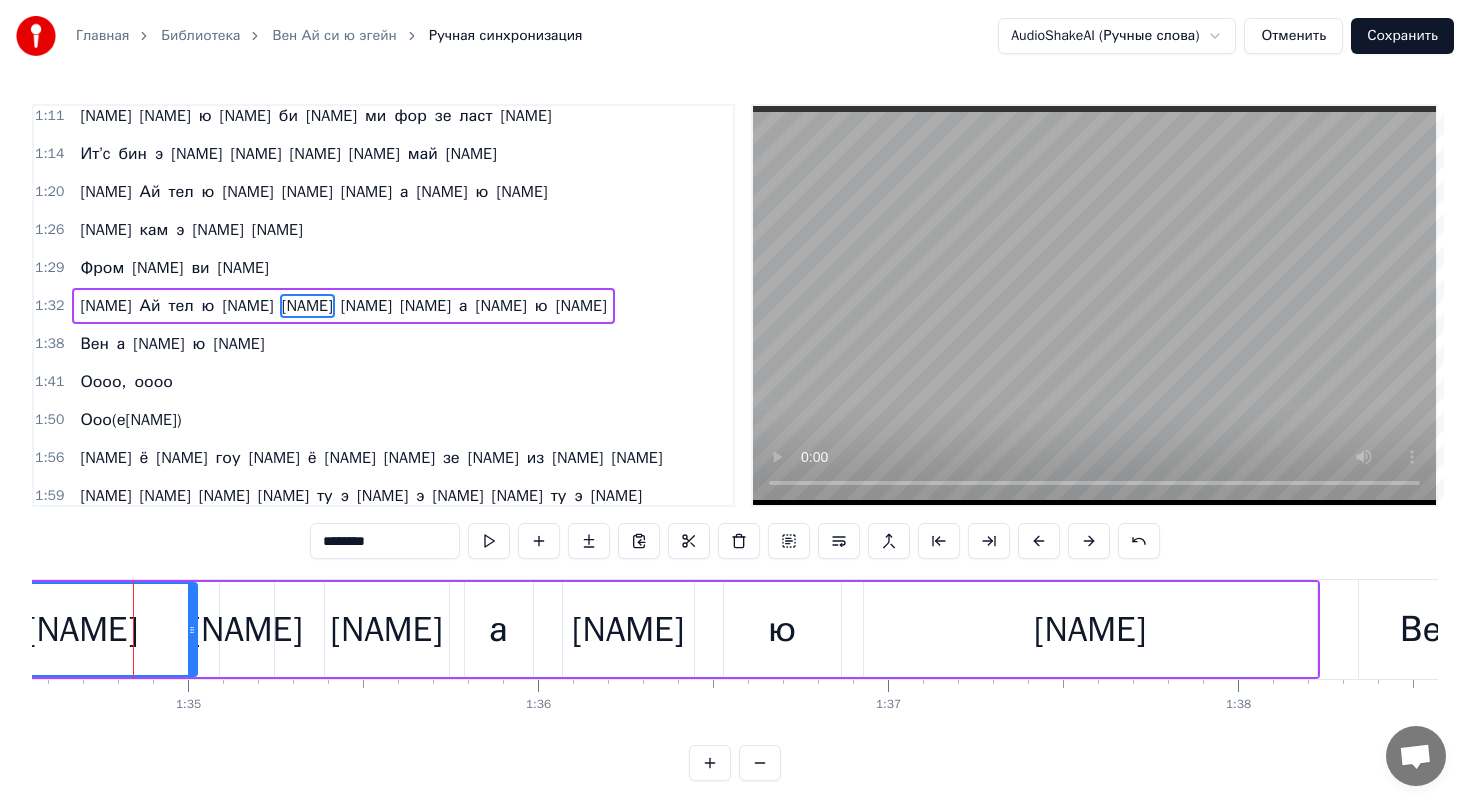 click on "[NAME]" at bounding box center (247, 629) 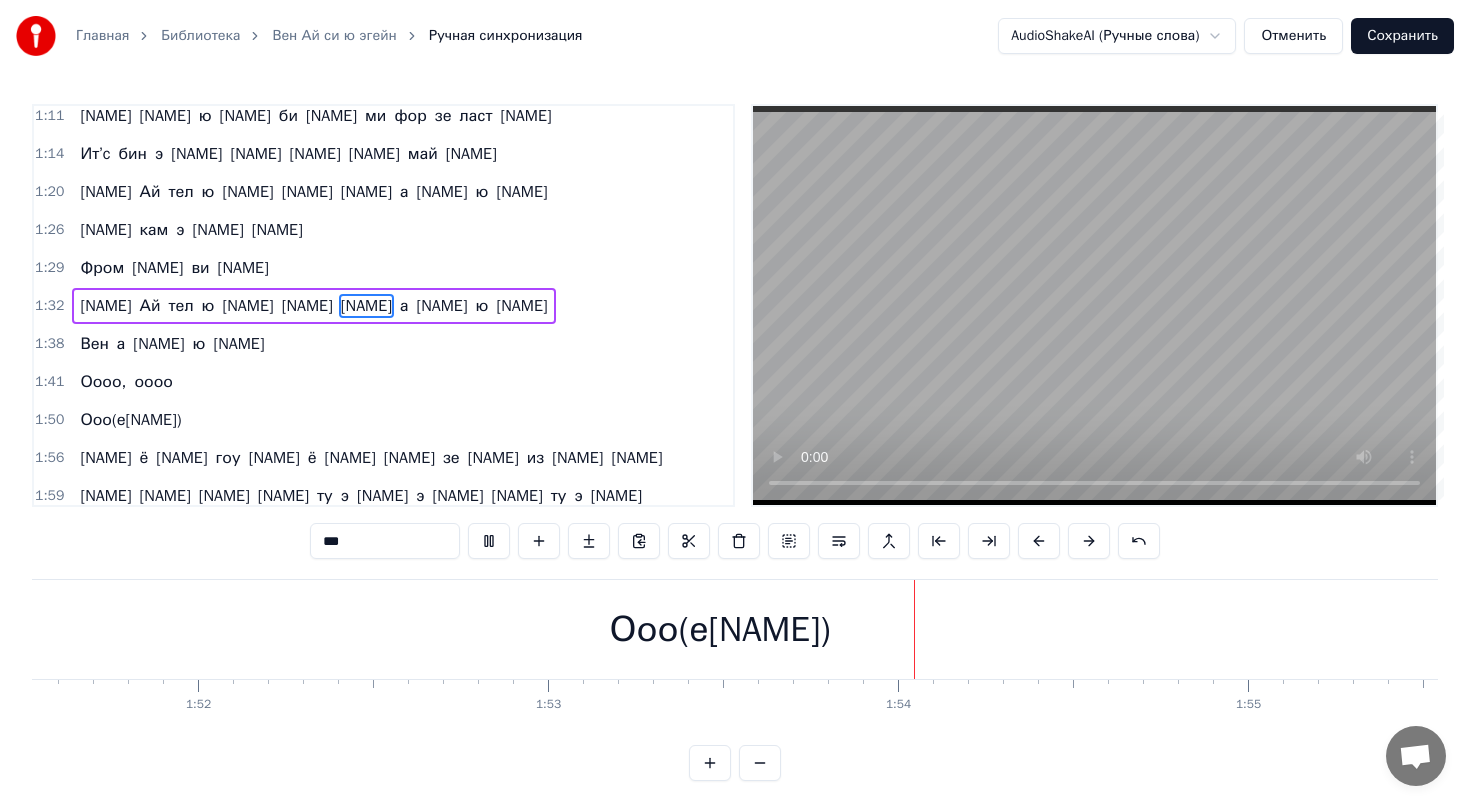 scroll, scrollTop: 0, scrollLeft: 38930, axis: horizontal 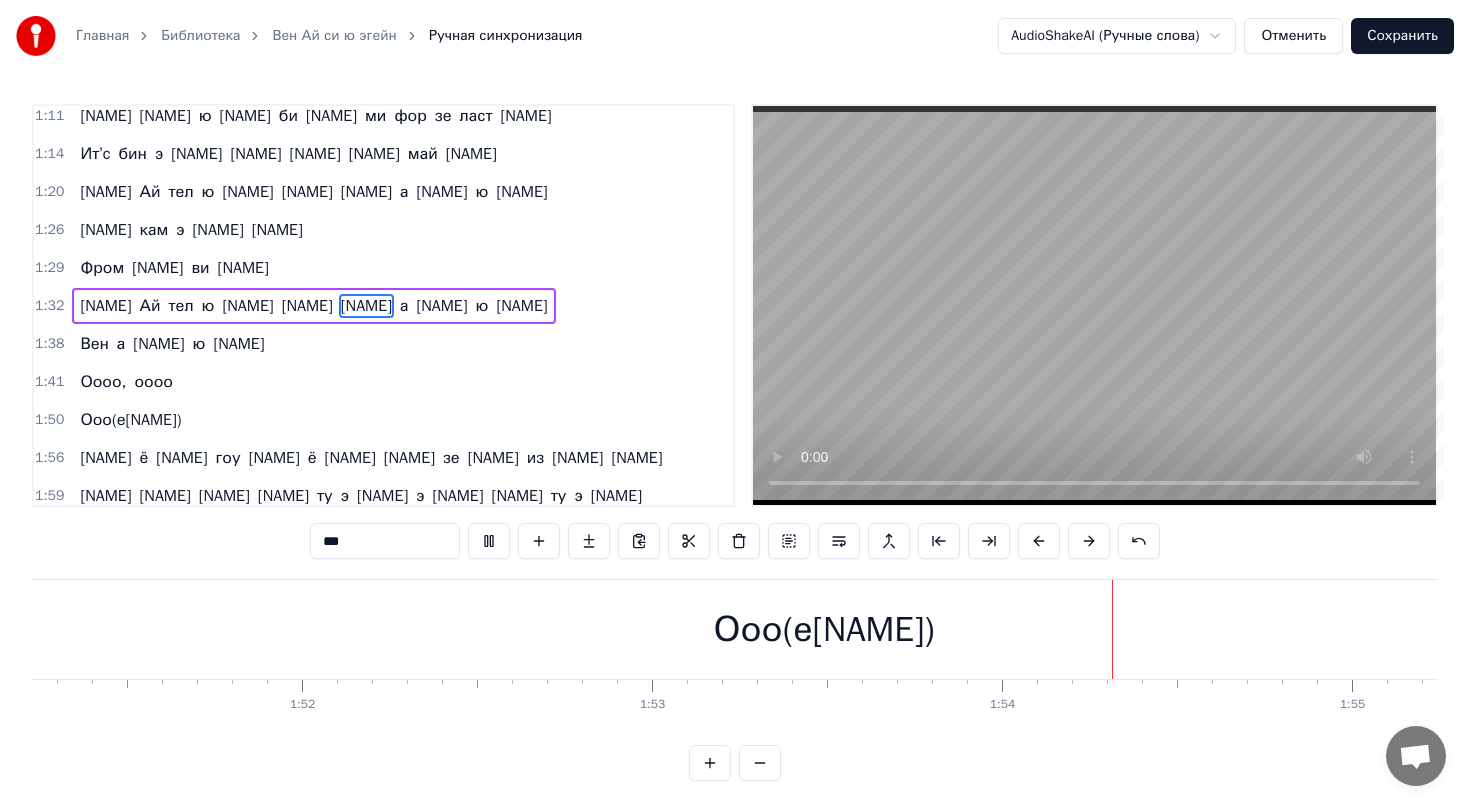 click on "Ооо(е[NAME])" at bounding box center [824, 629] 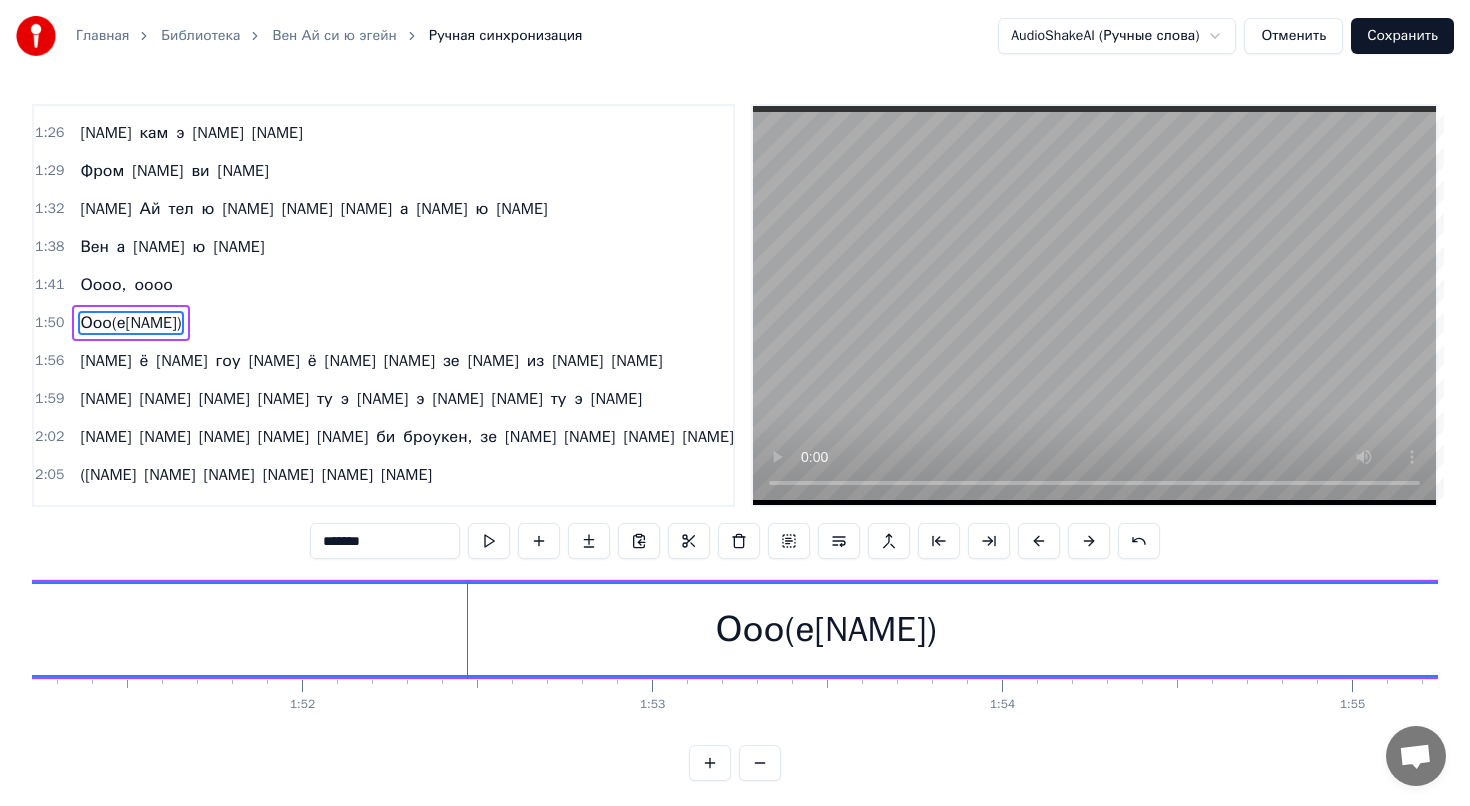 scroll, scrollTop: 731, scrollLeft: 0, axis: vertical 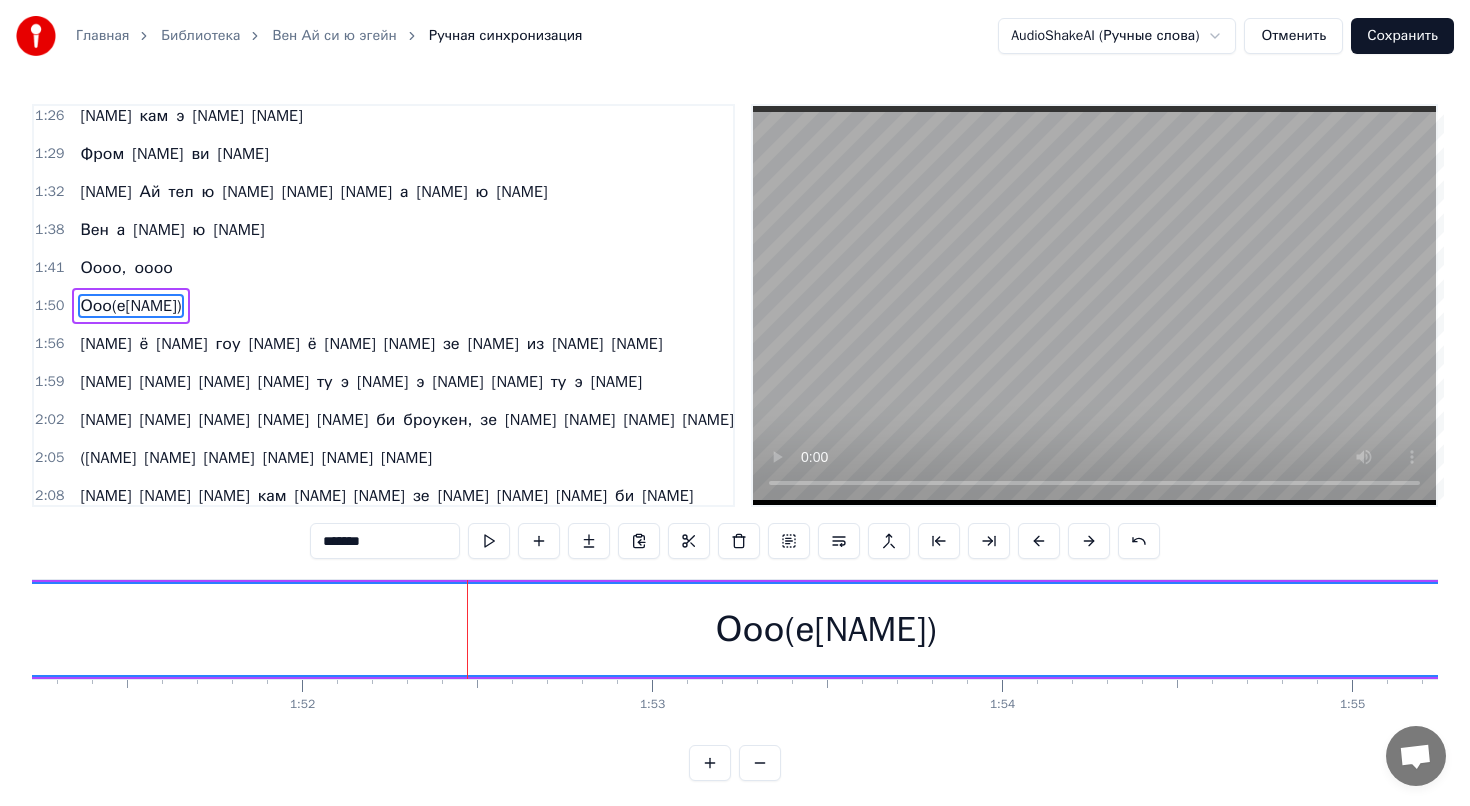 click on "Ооо(е[NAME])" at bounding box center (130, 306) 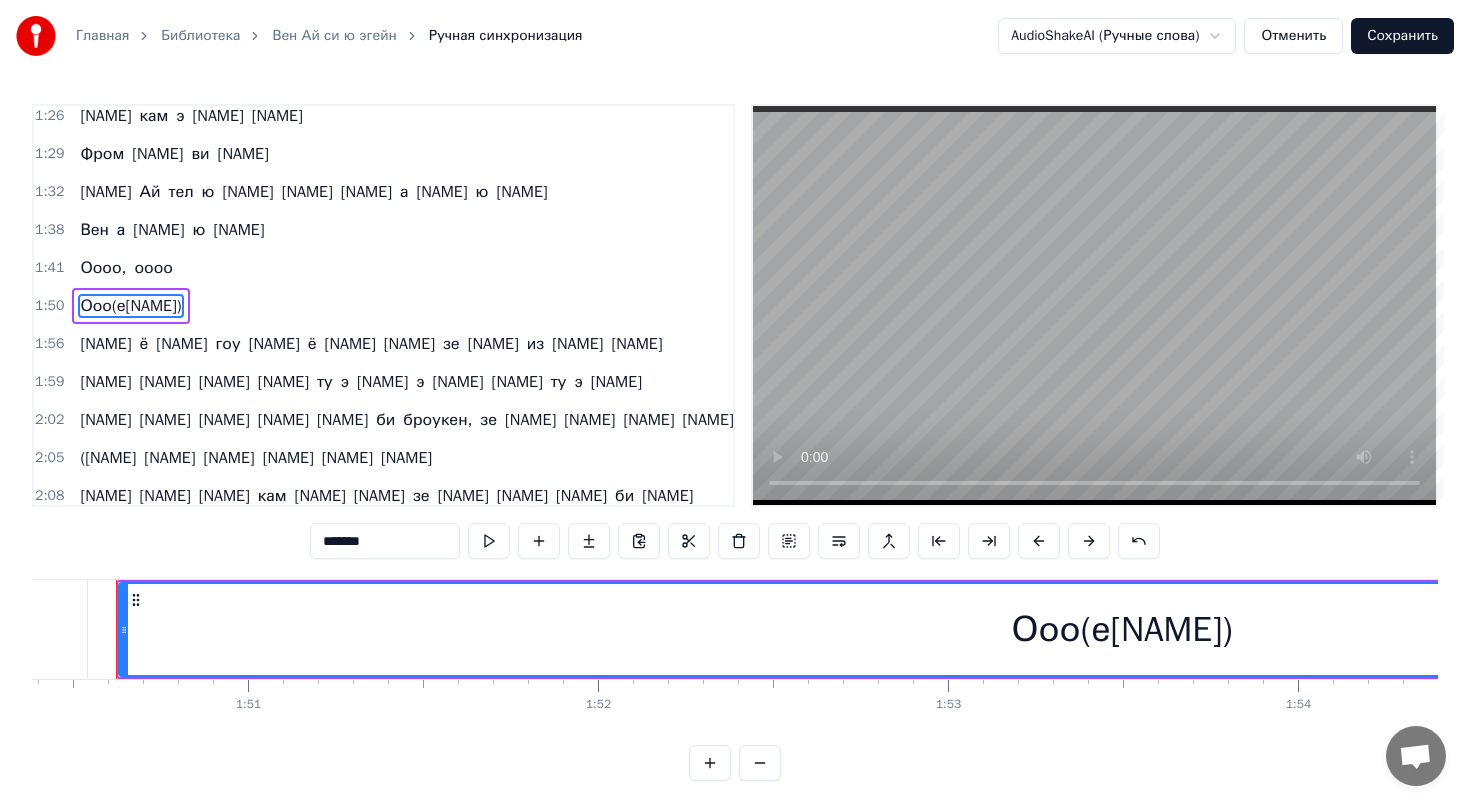 scroll, scrollTop: 0, scrollLeft: 38617, axis: horizontal 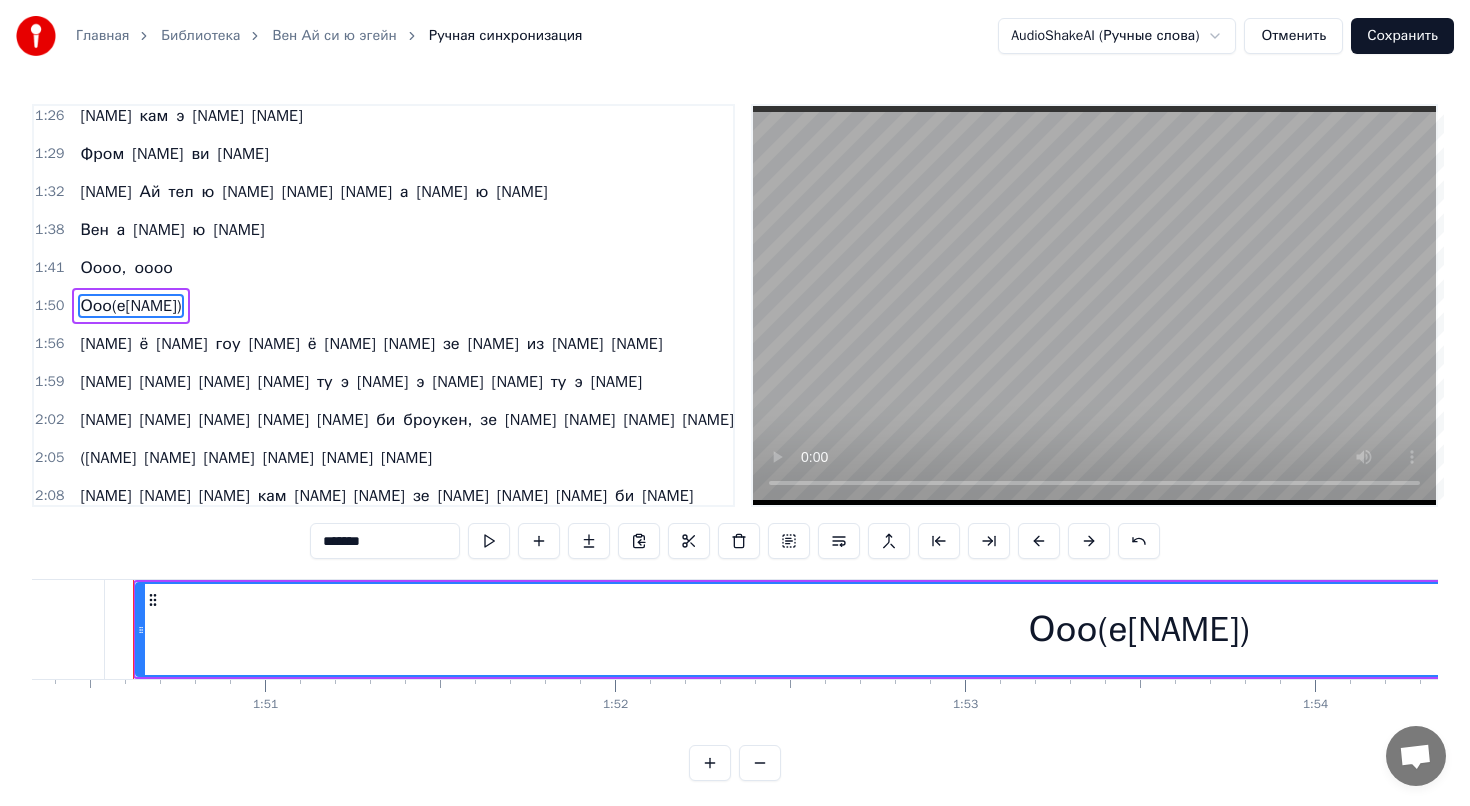 click on "Ооо(е[NAME])" at bounding box center (130, 306) 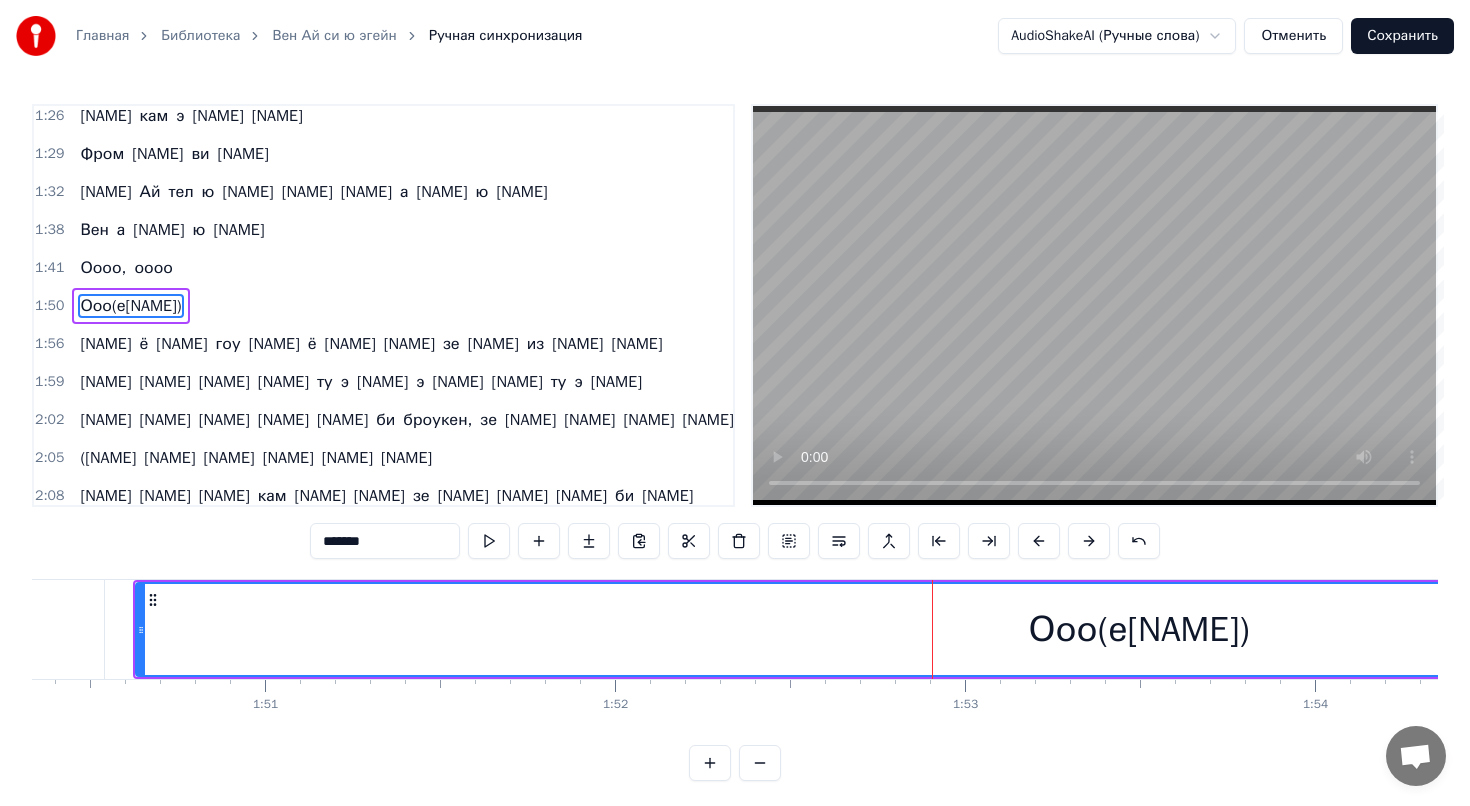 click on "Ооо(е[NAME])" at bounding box center [130, 306] 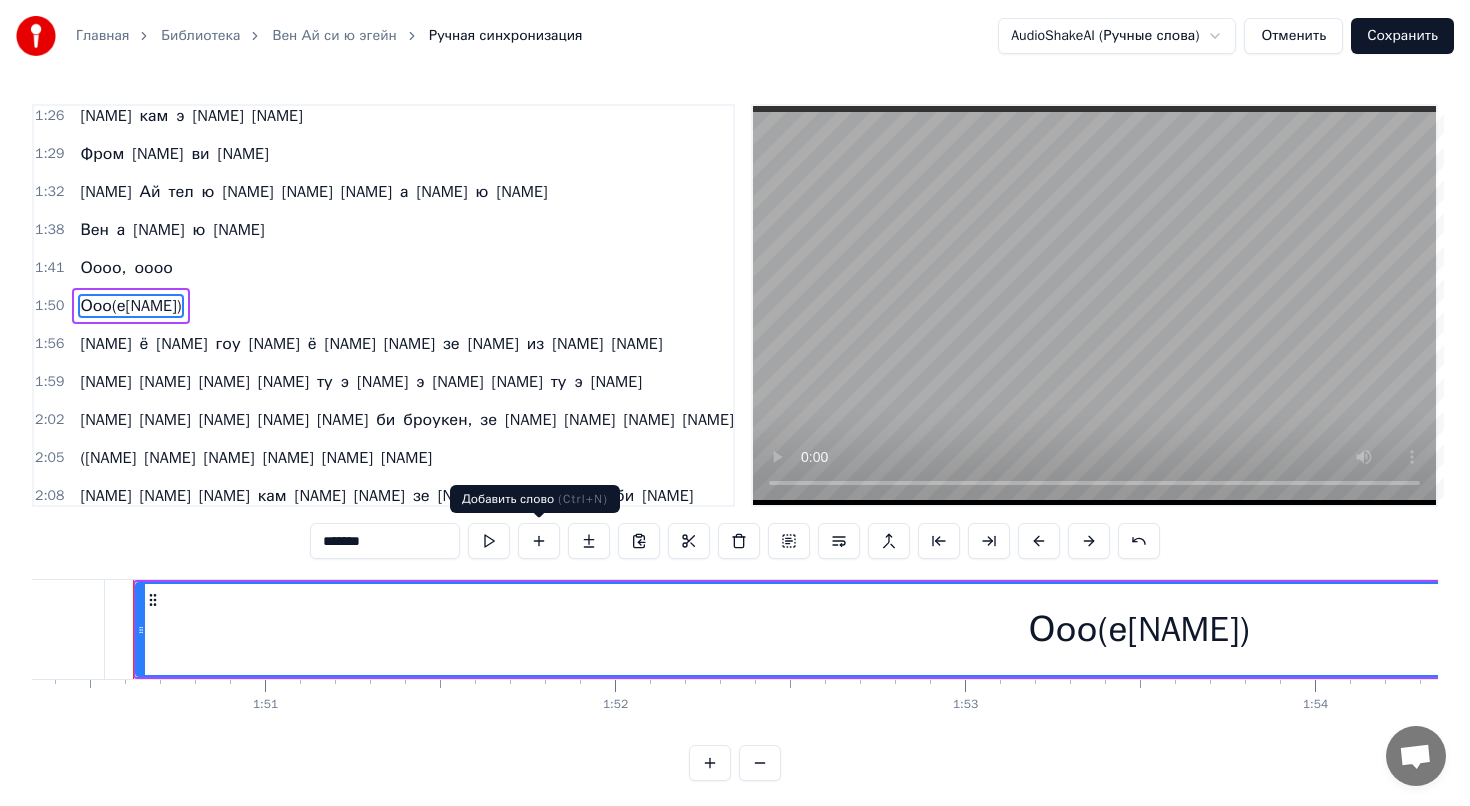click at bounding box center [539, 541] 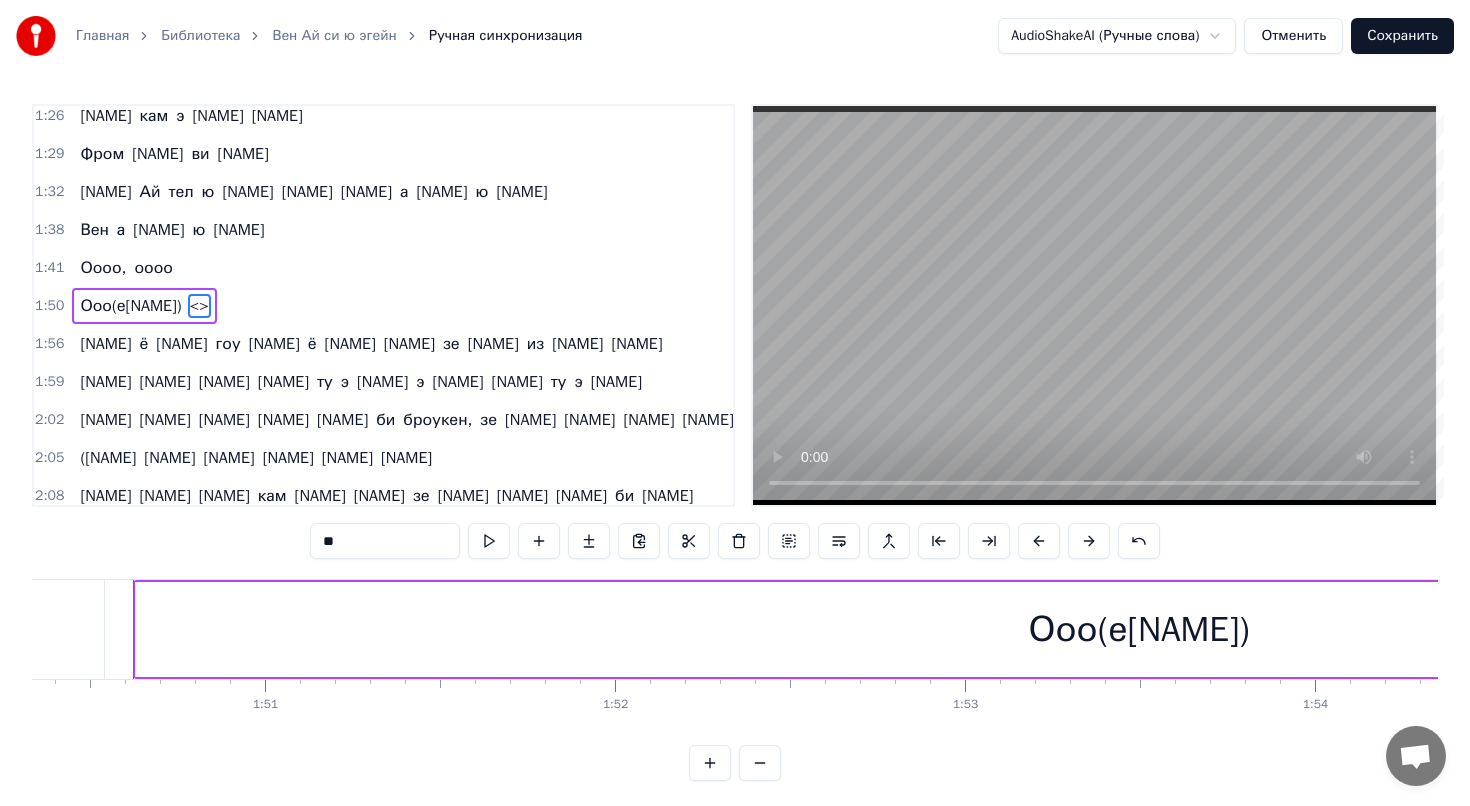click on "<>" at bounding box center [199, 306] 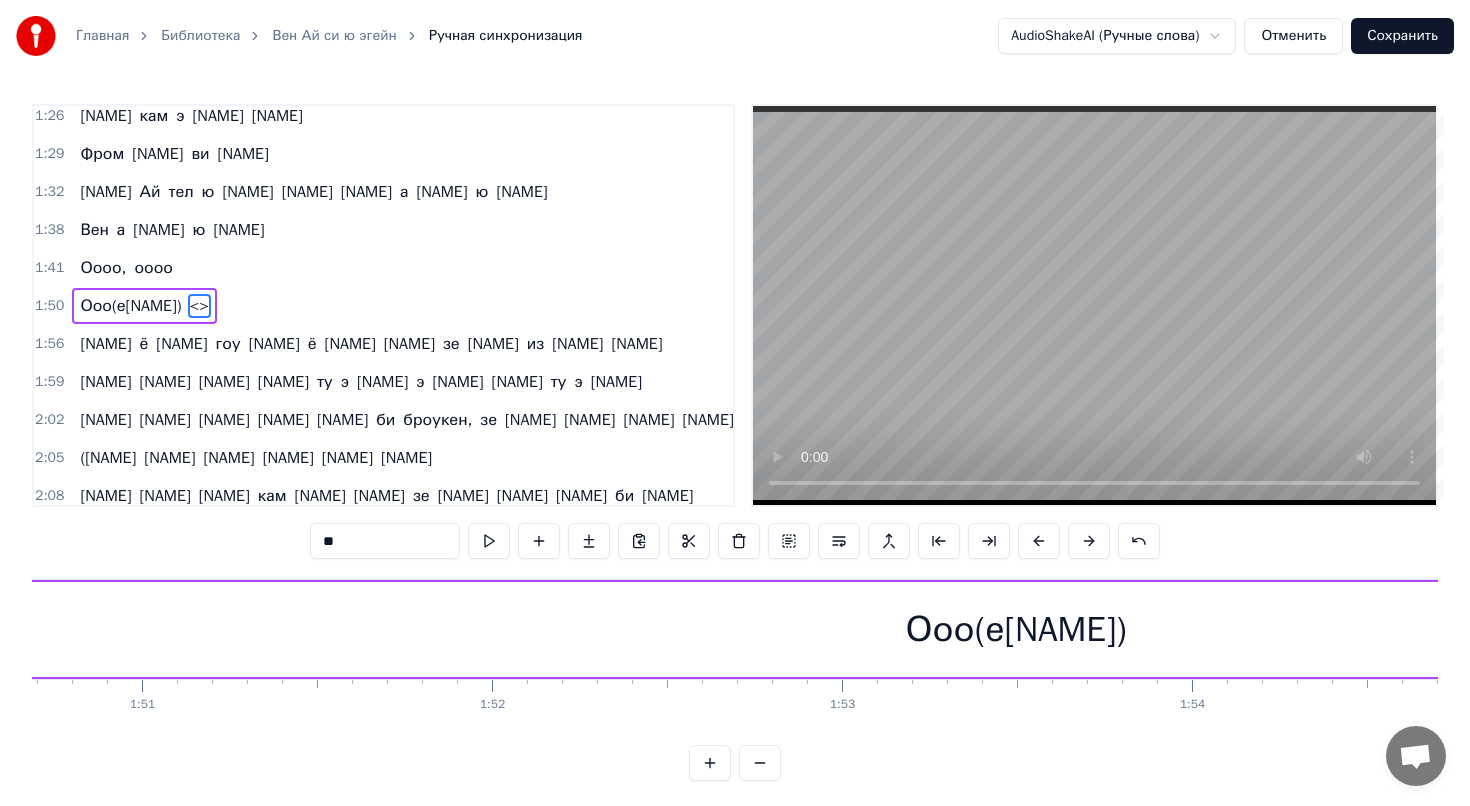 click on "<>" at bounding box center [199, 306] 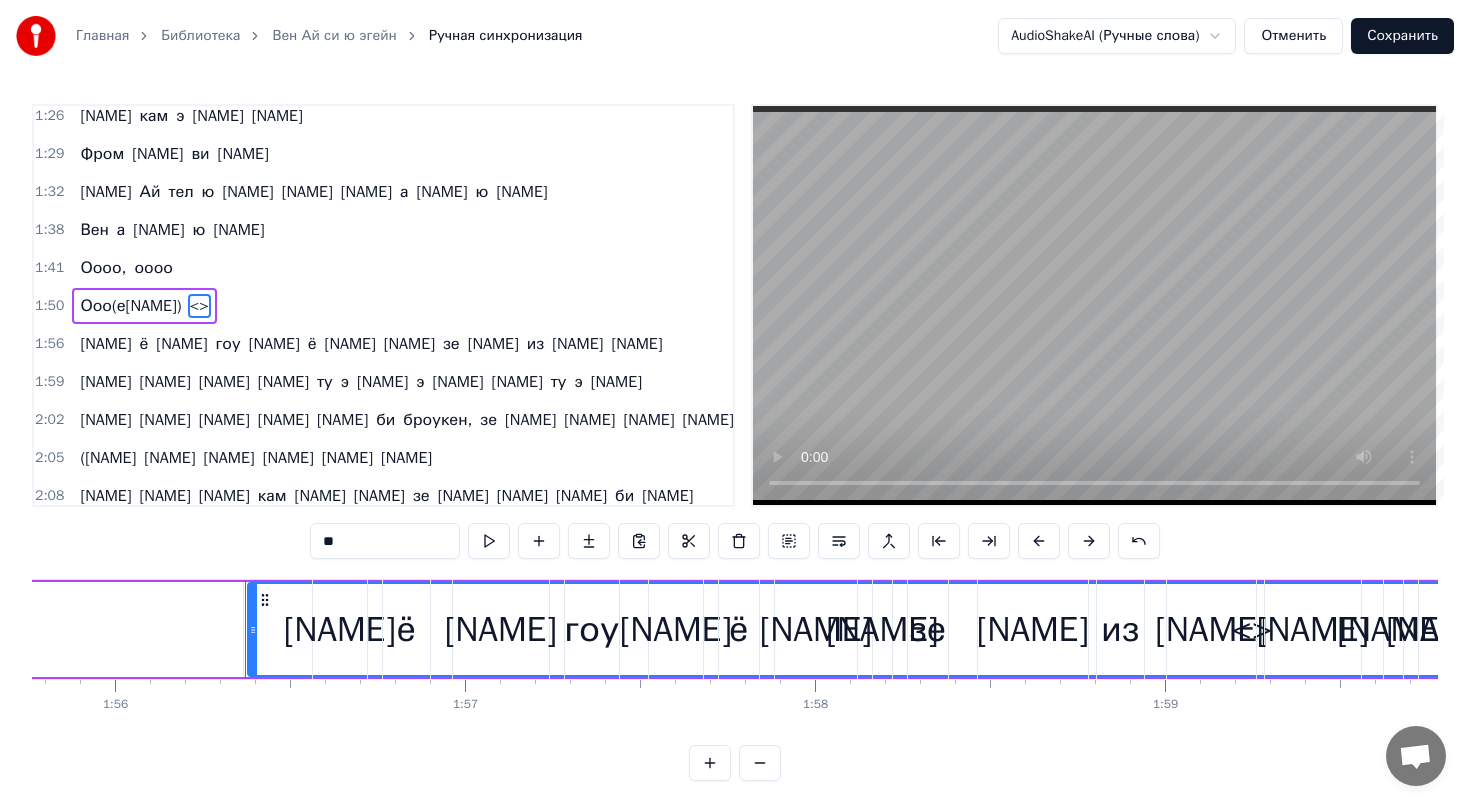scroll, scrollTop: 0, scrollLeft: 40630, axis: horizontal 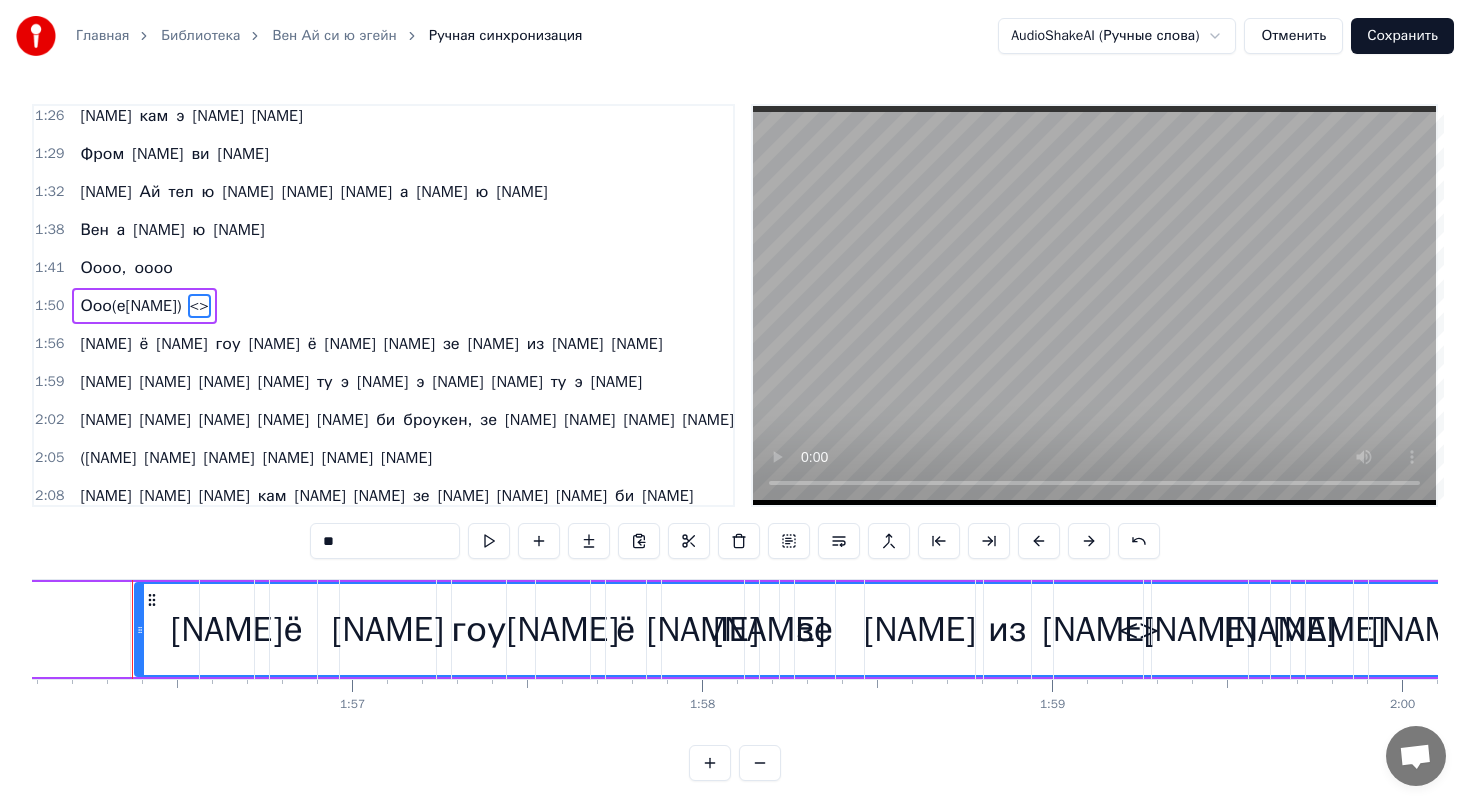 click on "Ооо(е[NAME])" at bounding box center (130, 306) 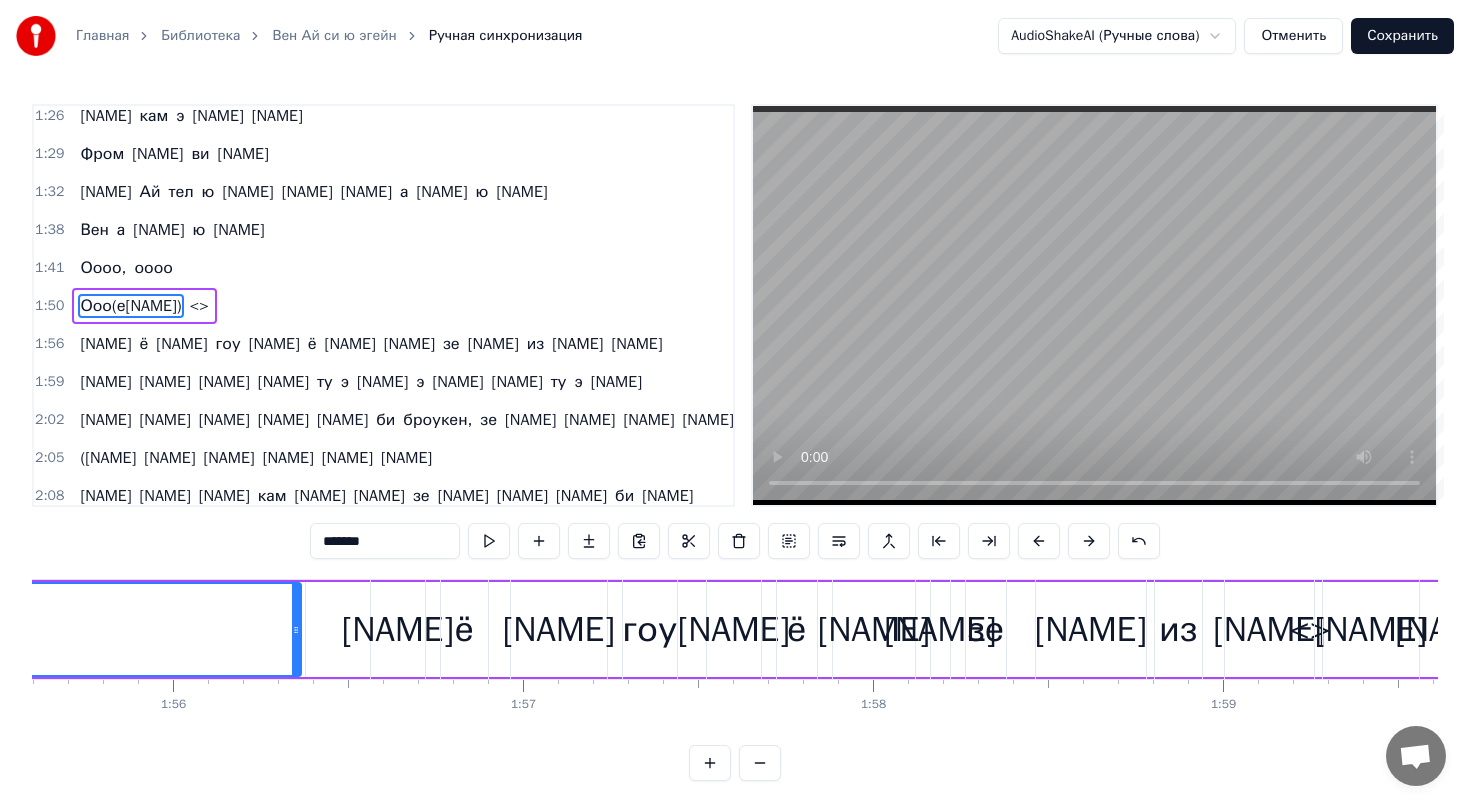 click on "Ооо(е[NAME])" at bounding box center [130, 306] 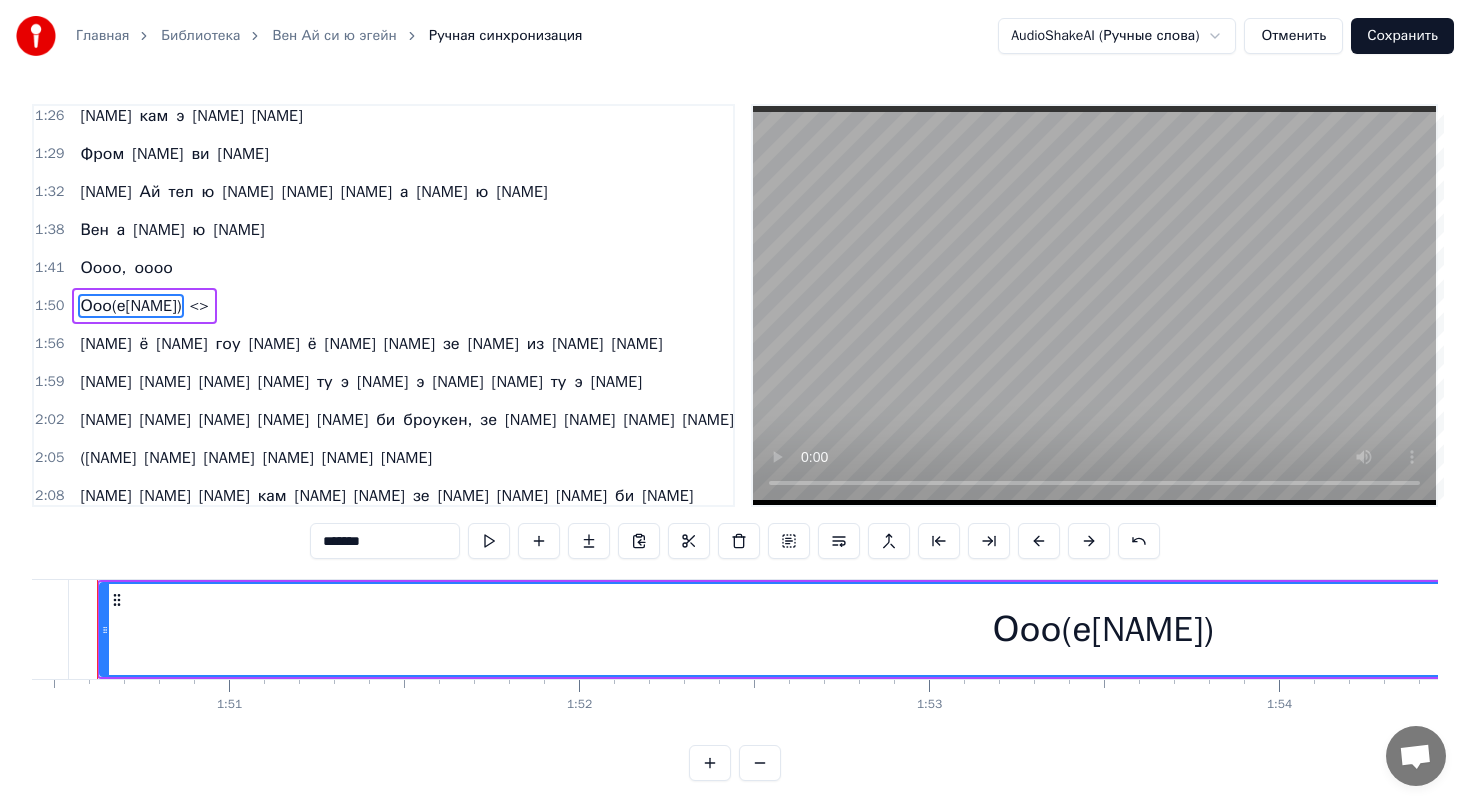 scroll, scrollTop: 0, scrollLeft: 38617, axis: horizontal 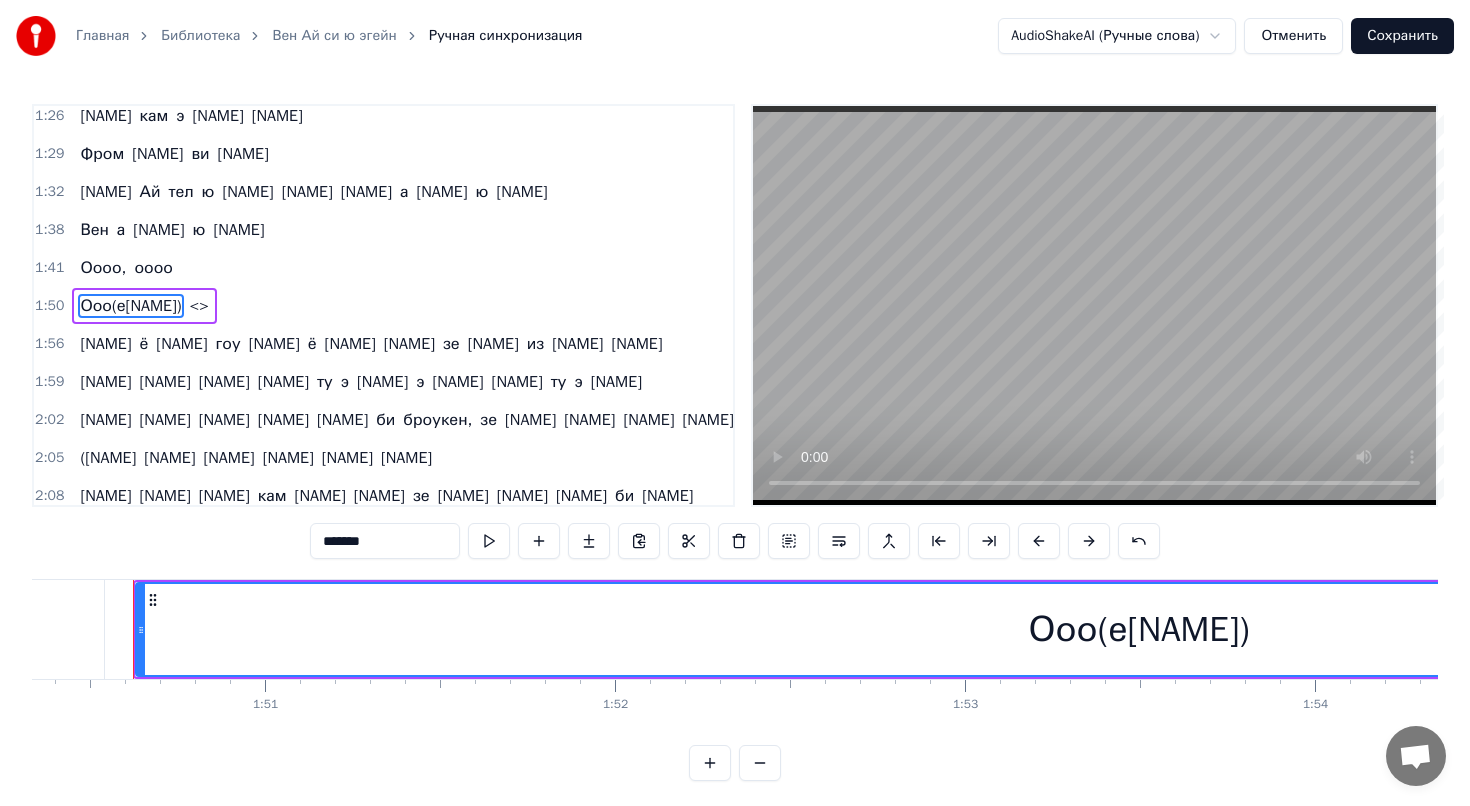 click on "*******" at bounding box center (385, 541) 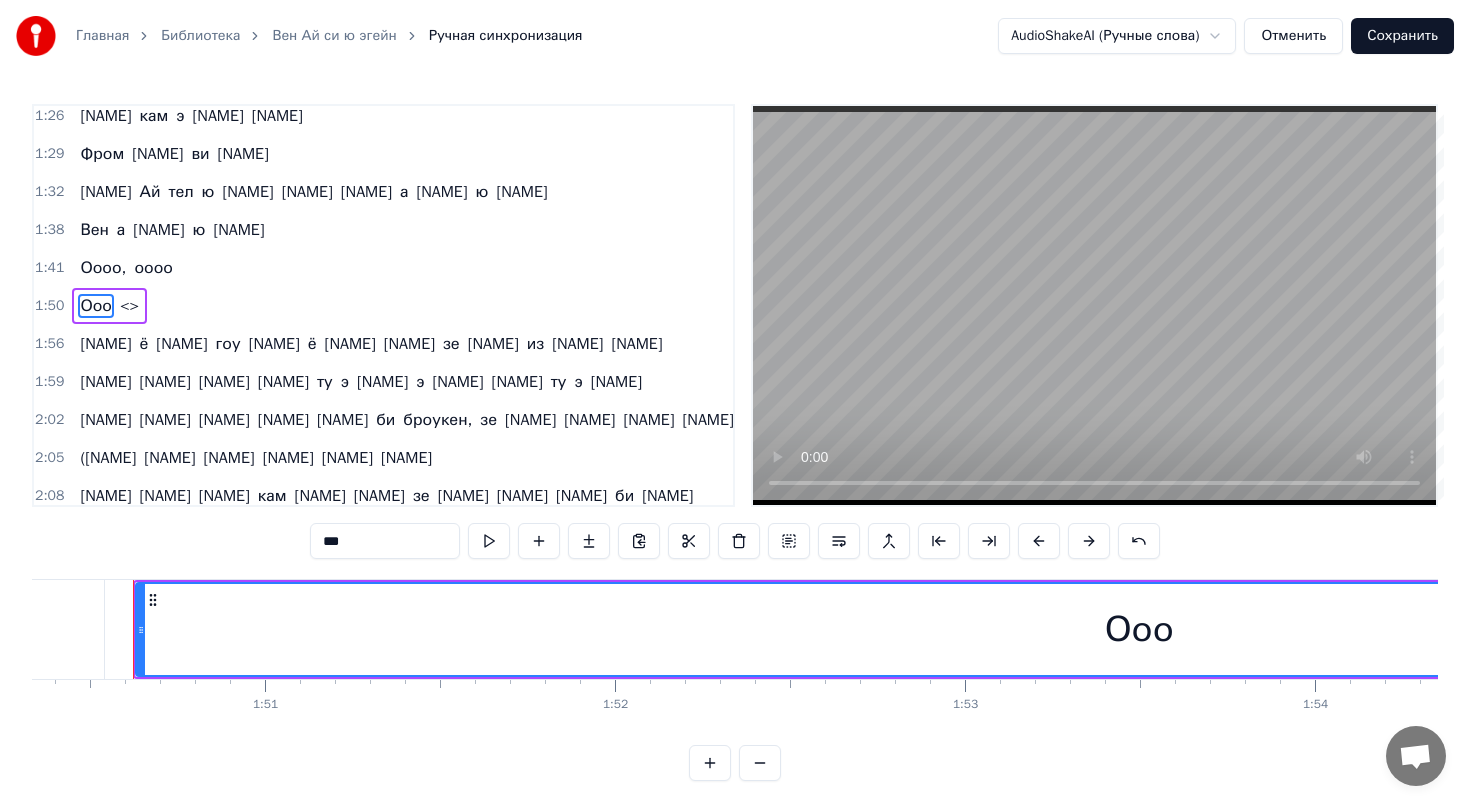 click on "<>" at bounding box center [129, 306] 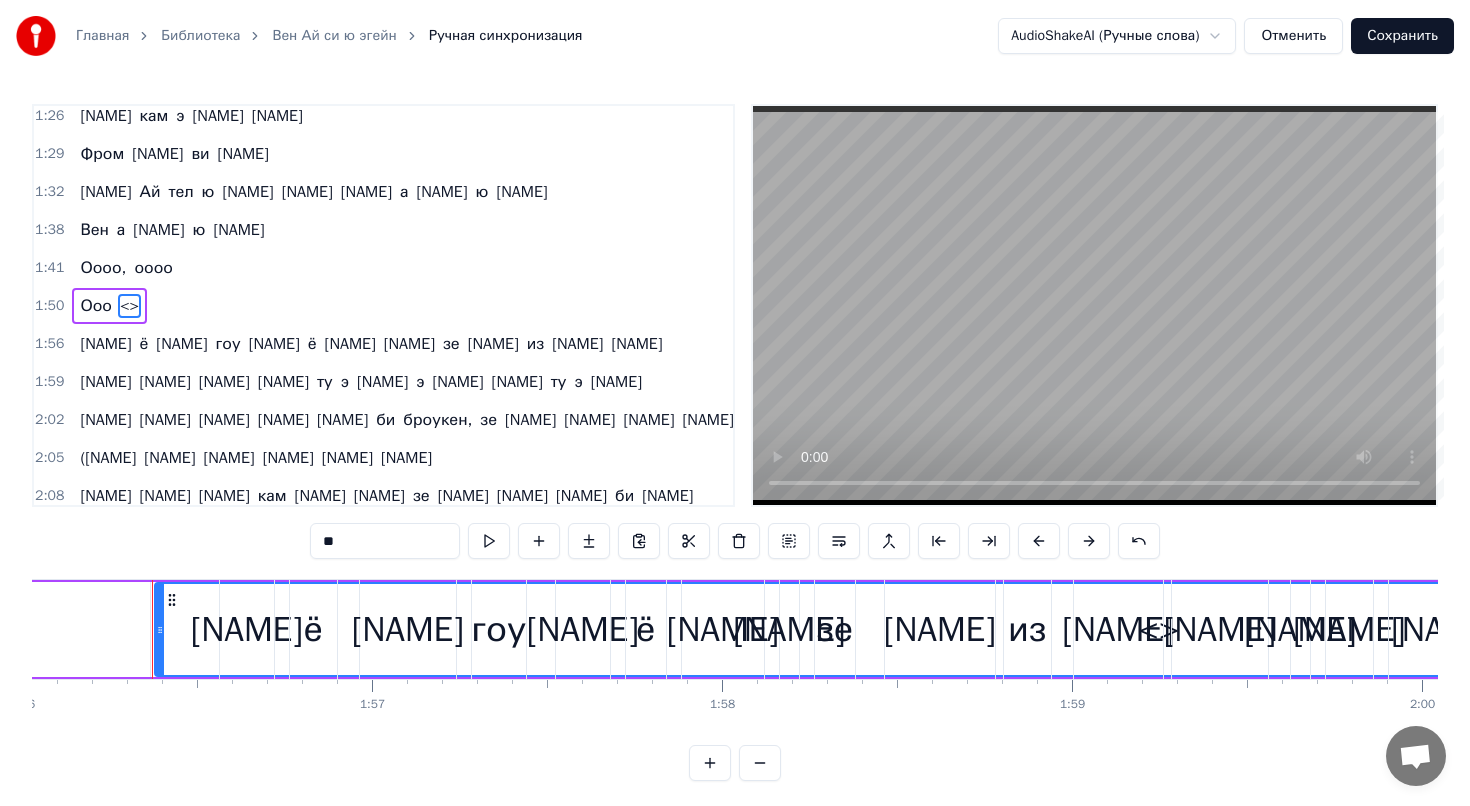 scroll, scrollTop: 0, scrollLeft: 40630, axis: horizontal 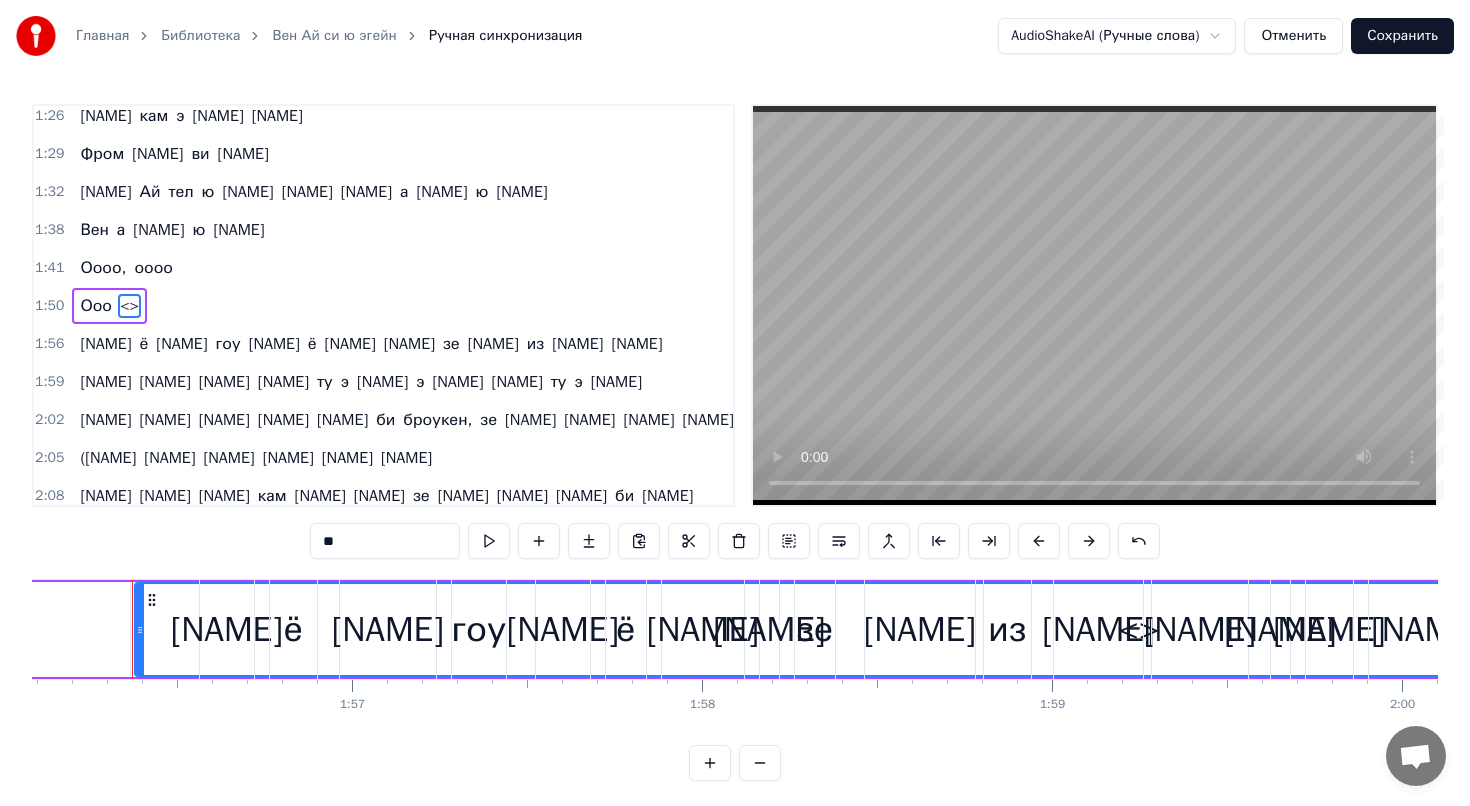 click on "**" at bounding box center (385, 541) 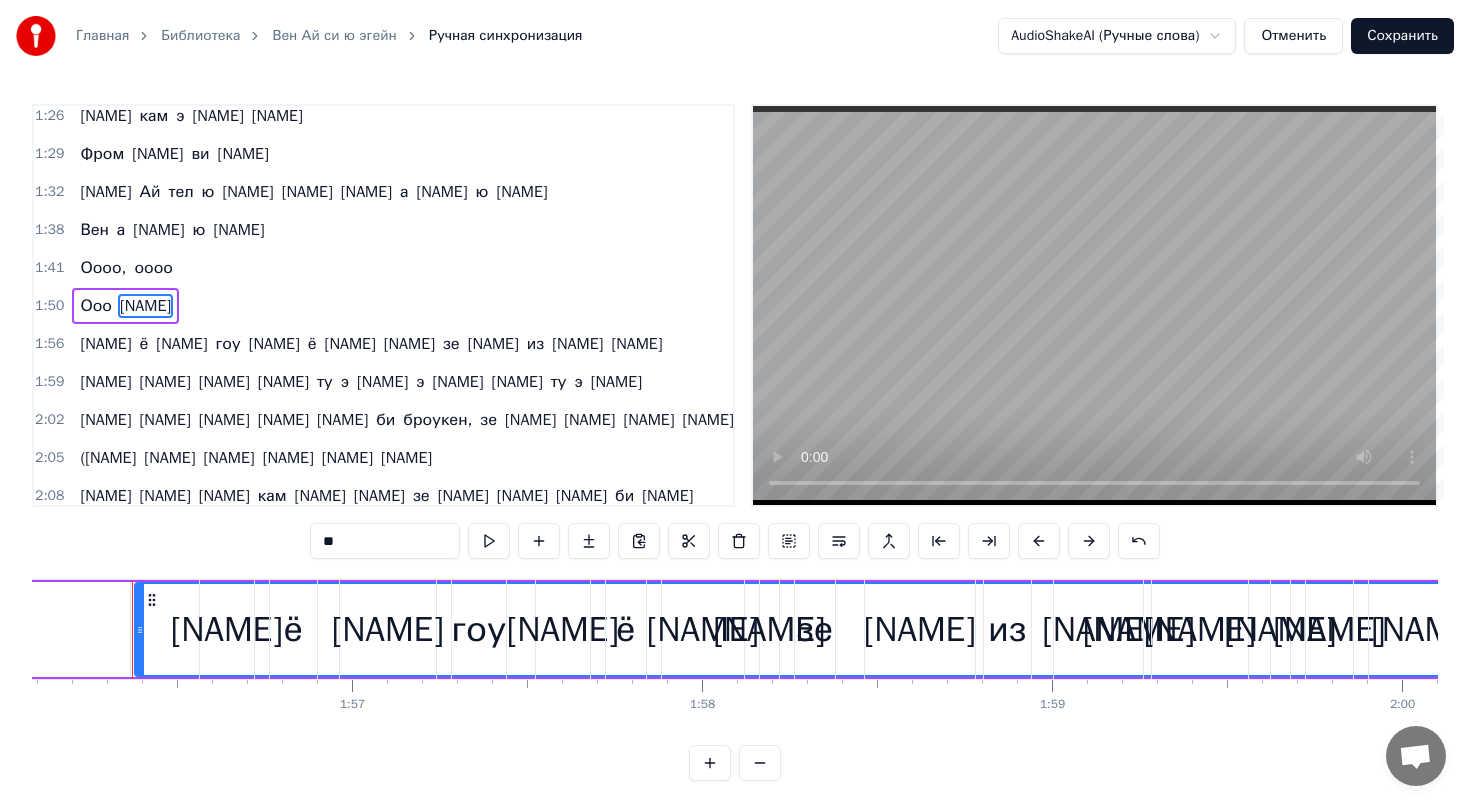 type on "*" 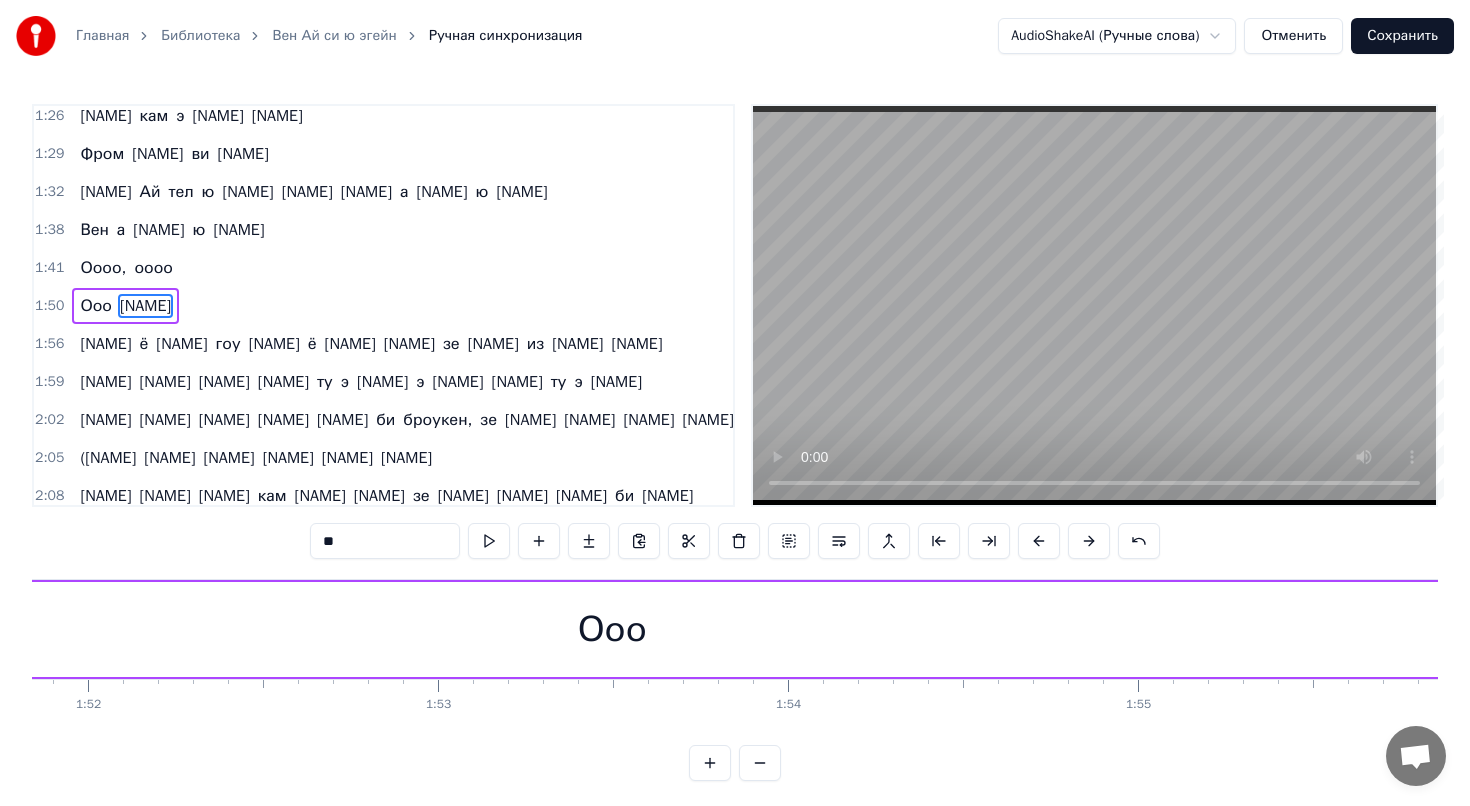 scroll, scrollTop: 0, scrollLeft: 39126, axis: horizontal 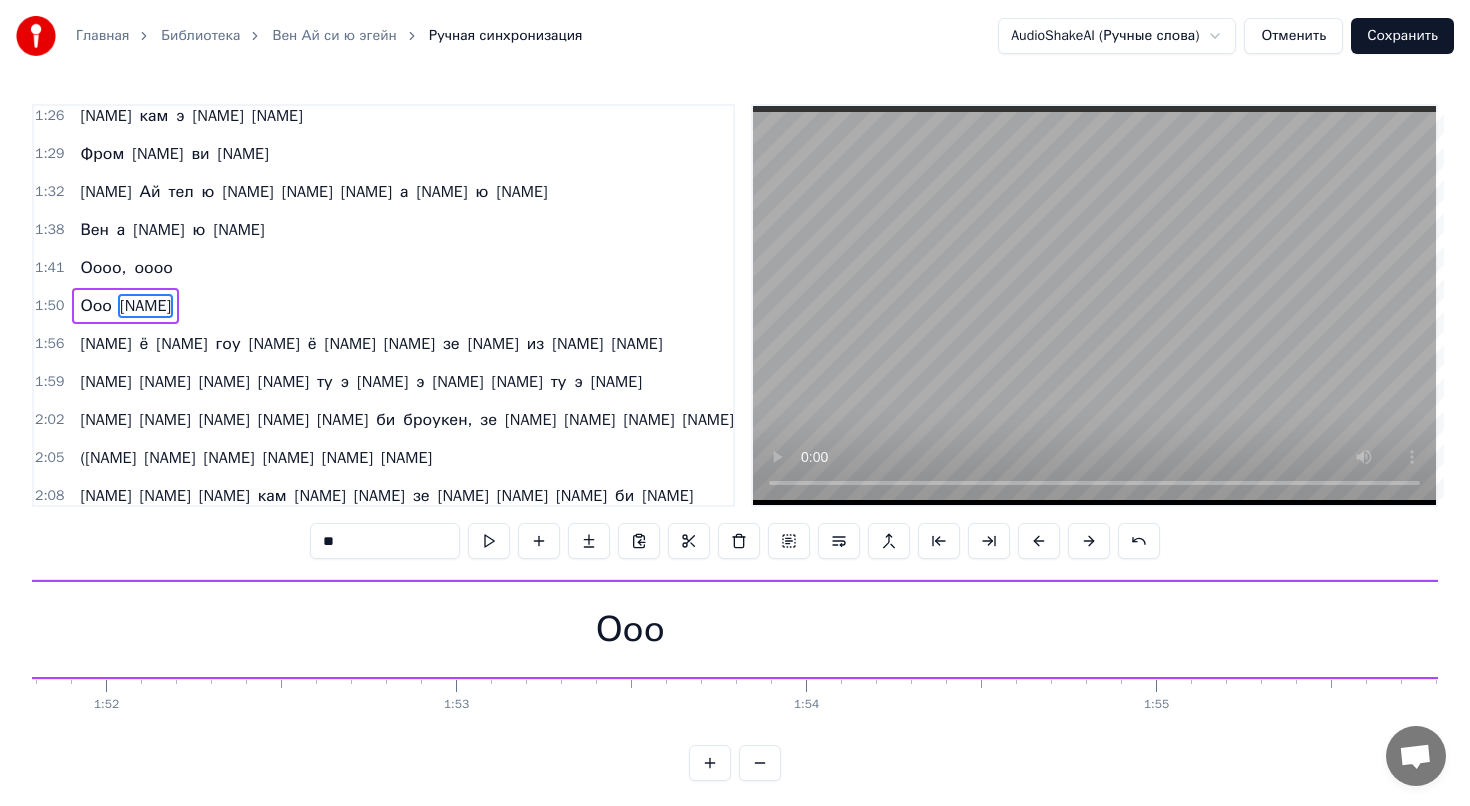 click on "Ооо" at bounding box center [630, 629] 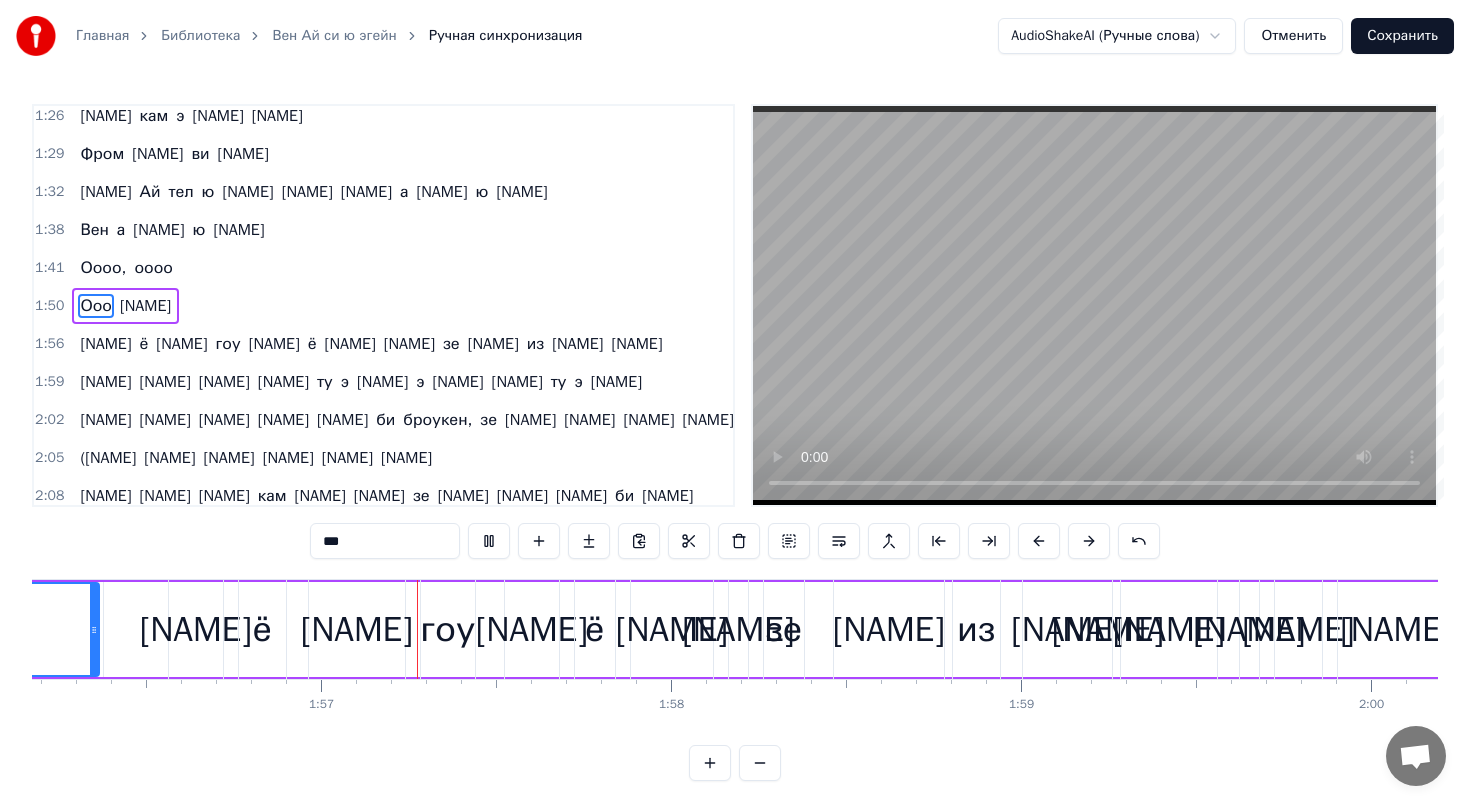 scroll, scrollTop: 0, scrollLeft: 40684, axis: horizontal 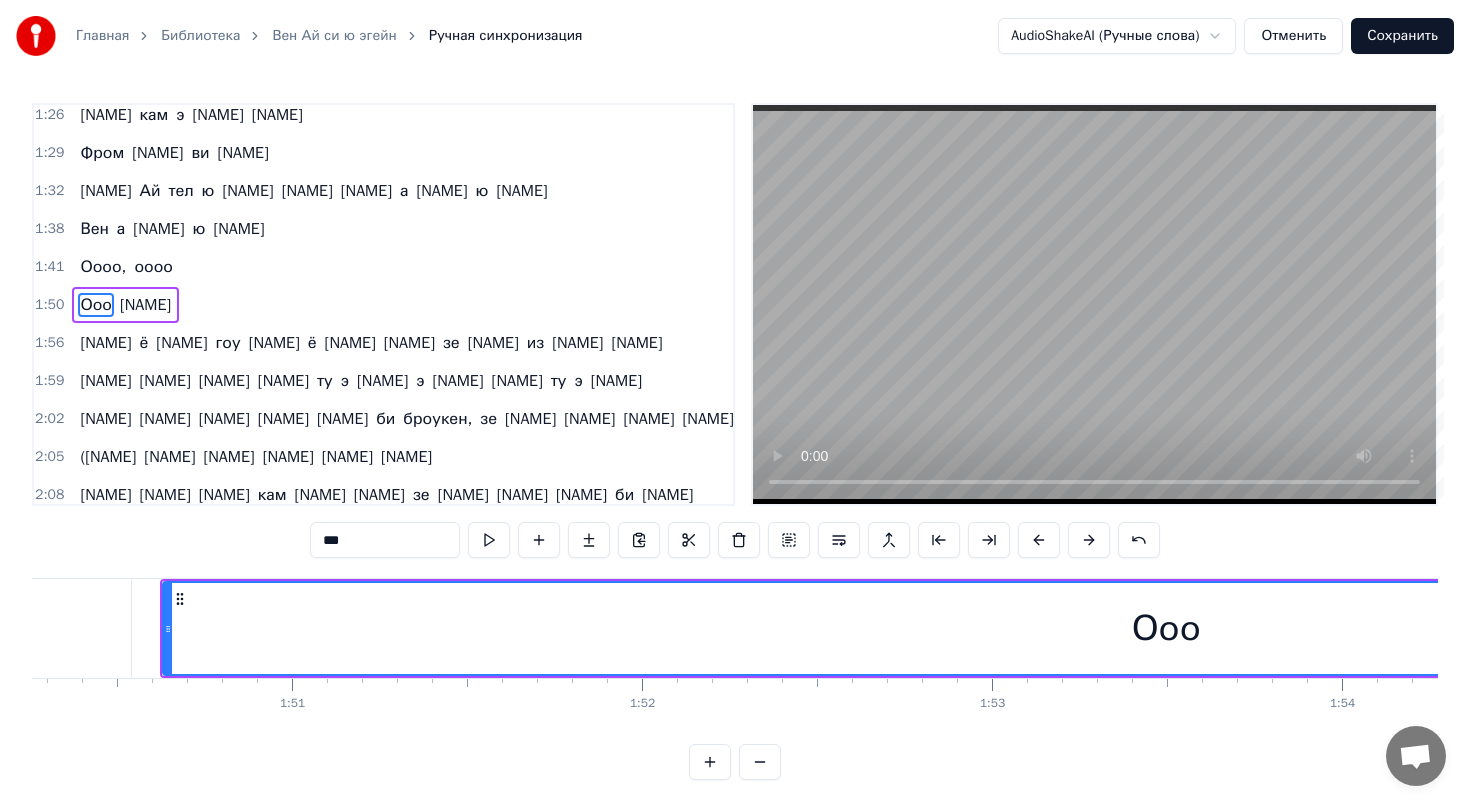 click on "оооо" at bounding box center [-348, 628] 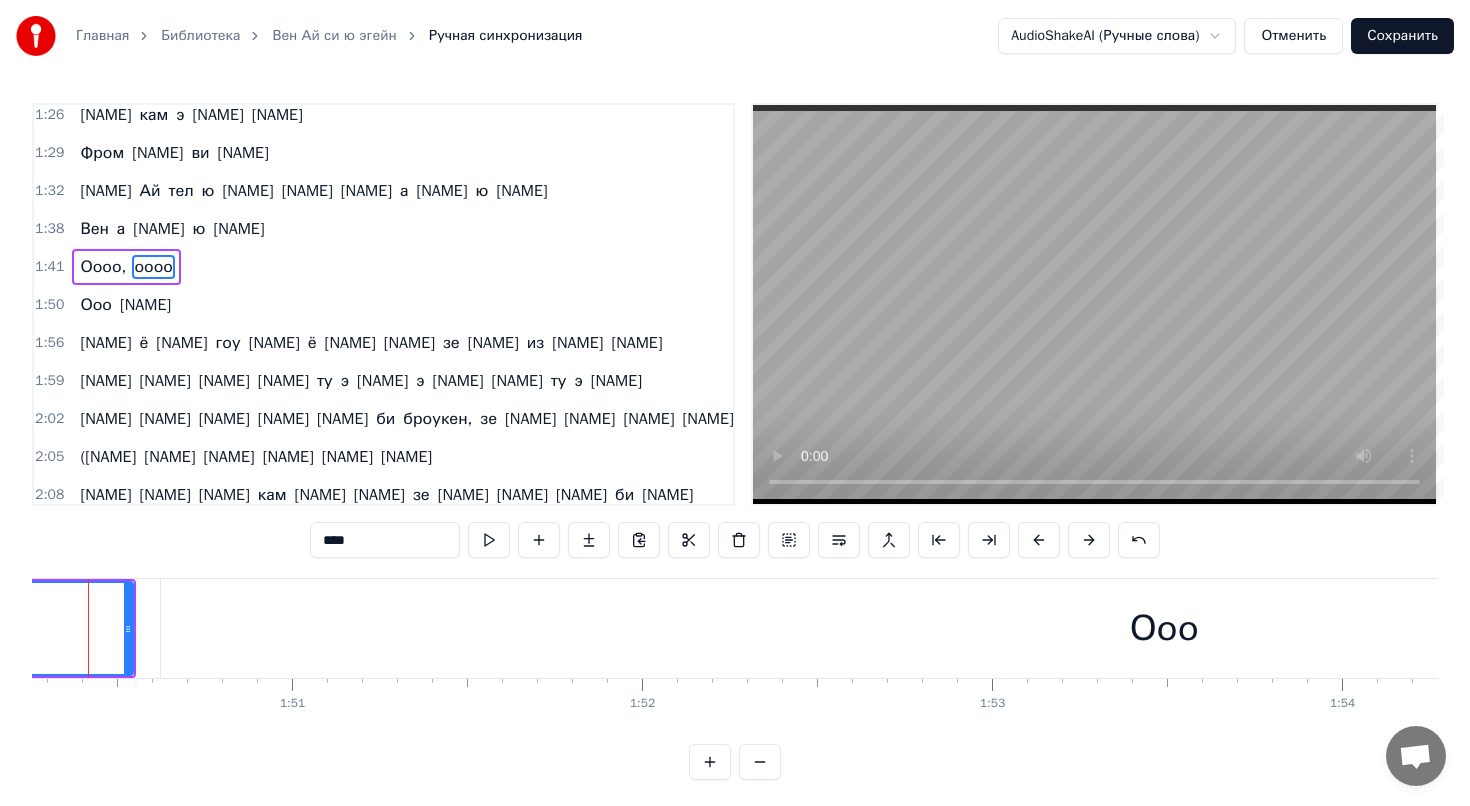 scroll, scrollTop: 0, scrollLeft: 0, axis: both 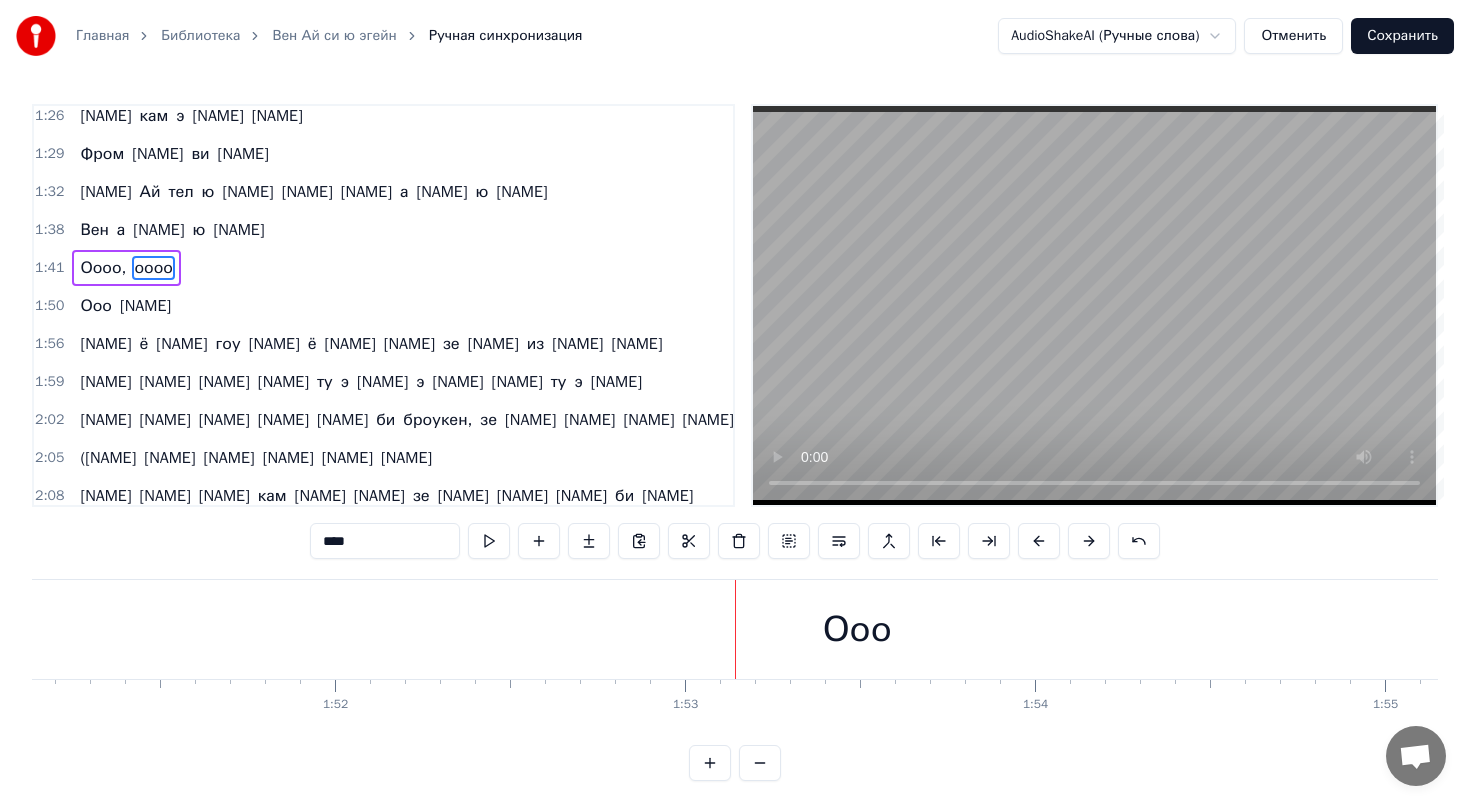 click on "[NAME]" at bounding box center (145, 306) 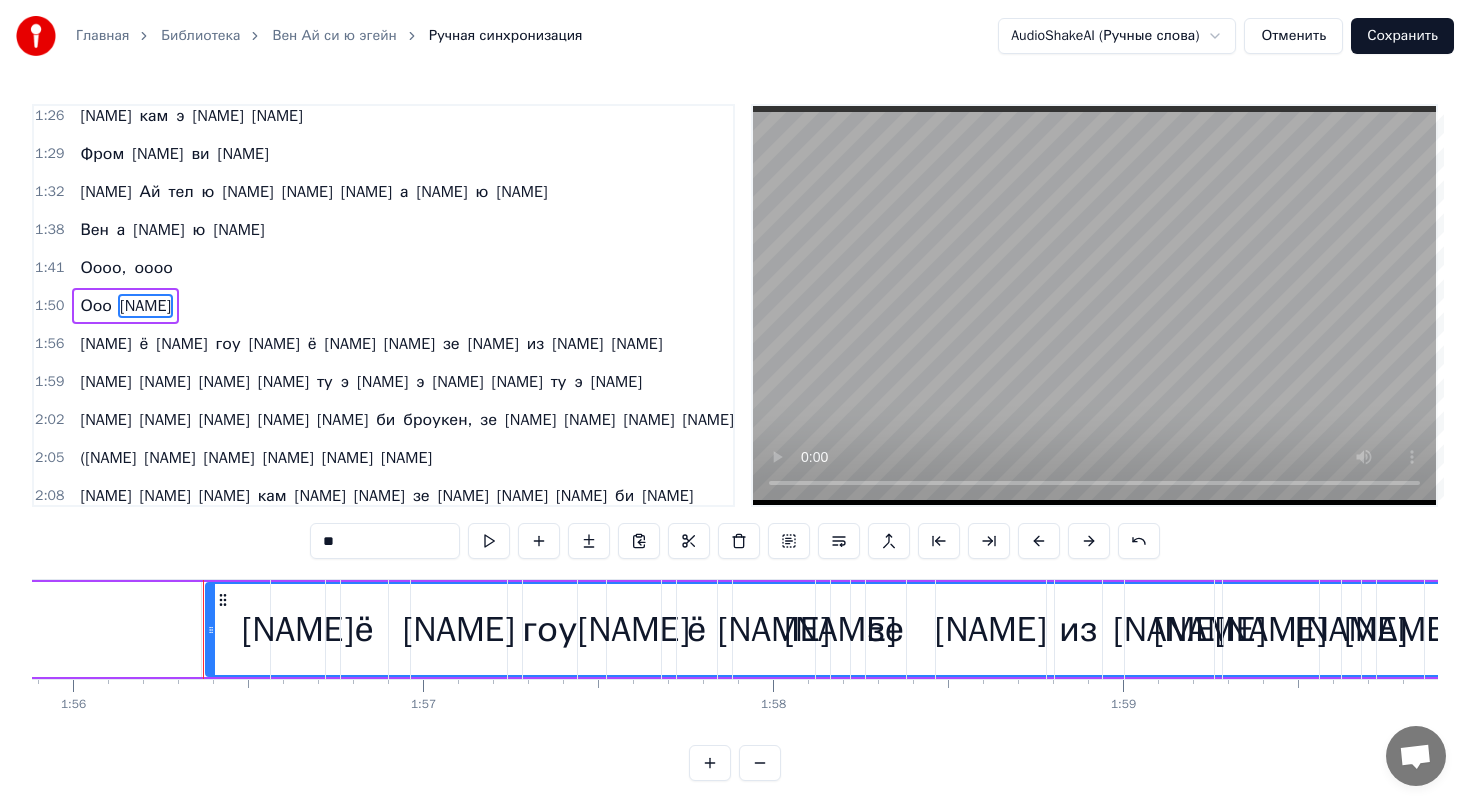 scroll, scrollTop: 0, scrollLeft: 40630, axis: horizontal 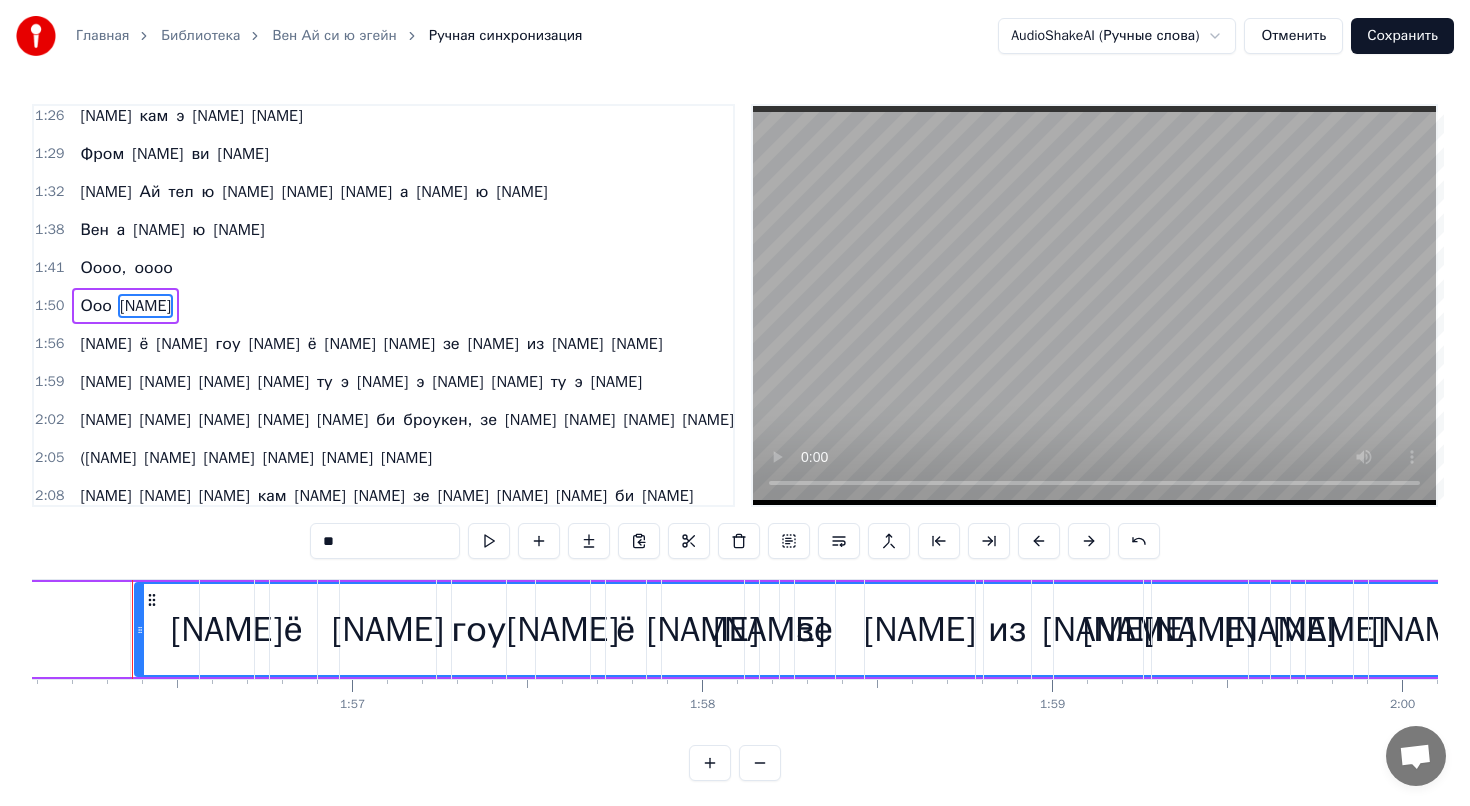 click on "[NAME]" at bounding box center [145, 306] 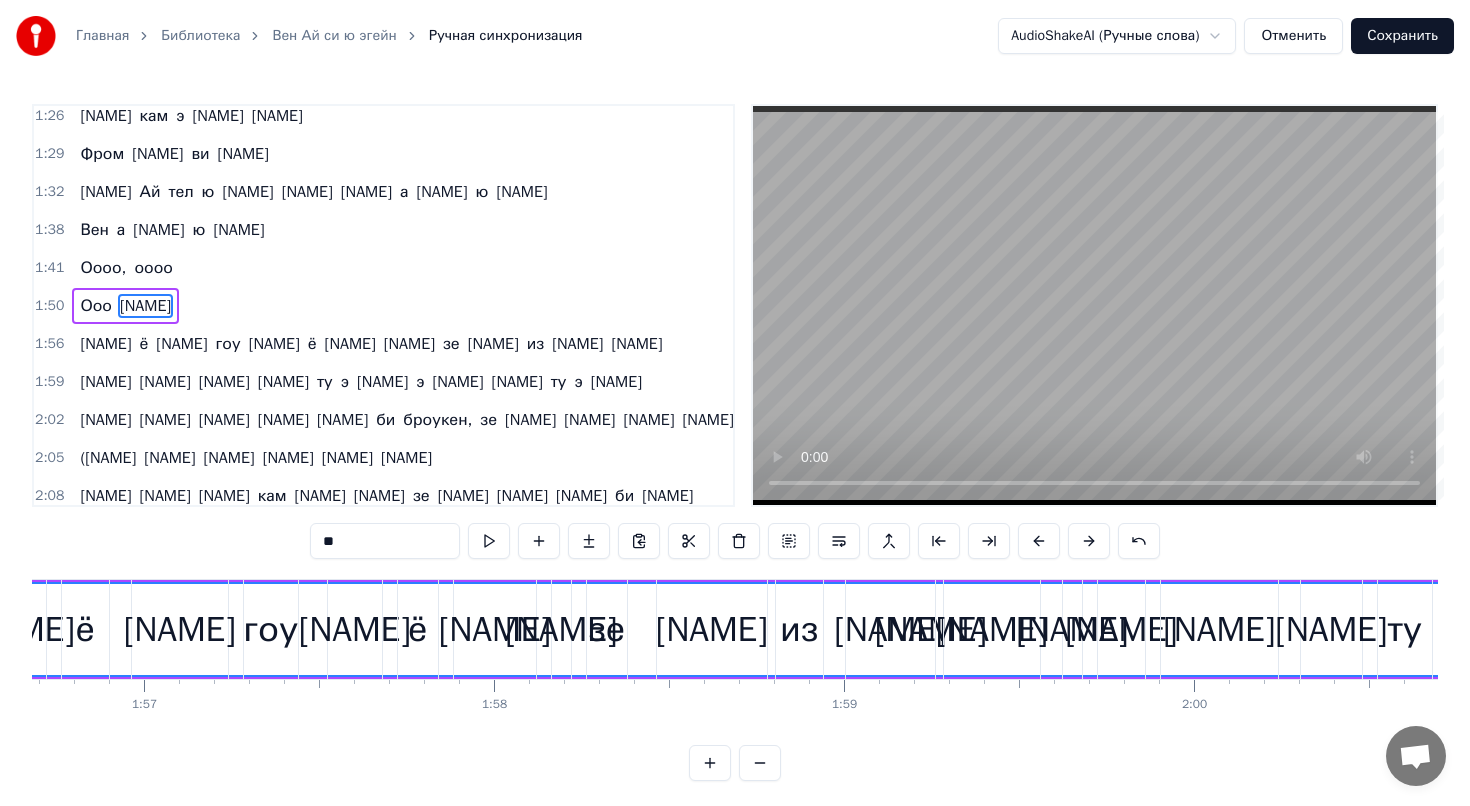 scroll, scrollTop: 0, scrollLeft: 40860, axis: horizontal 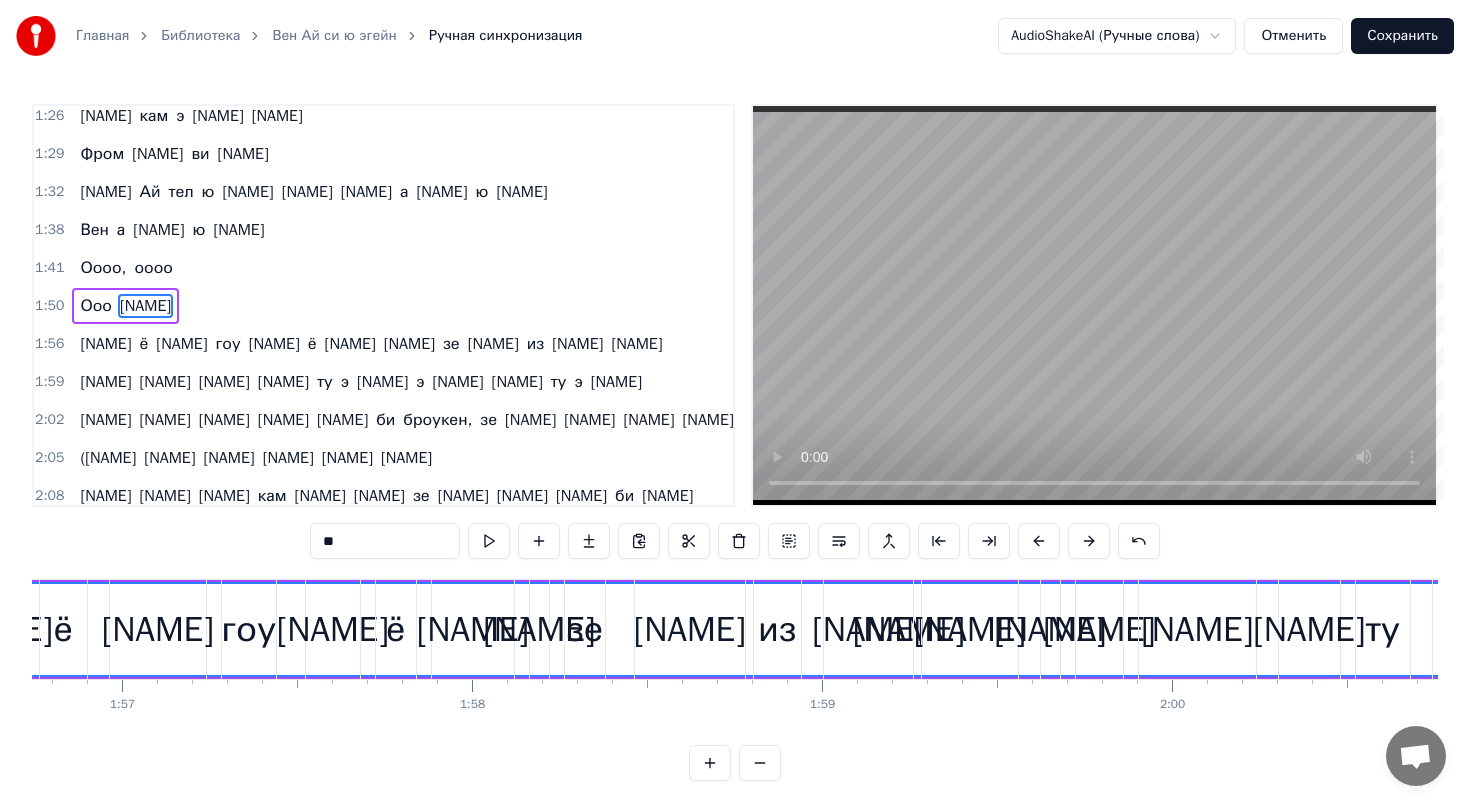 click on "[NAME]" at bounding box center (868, 629) 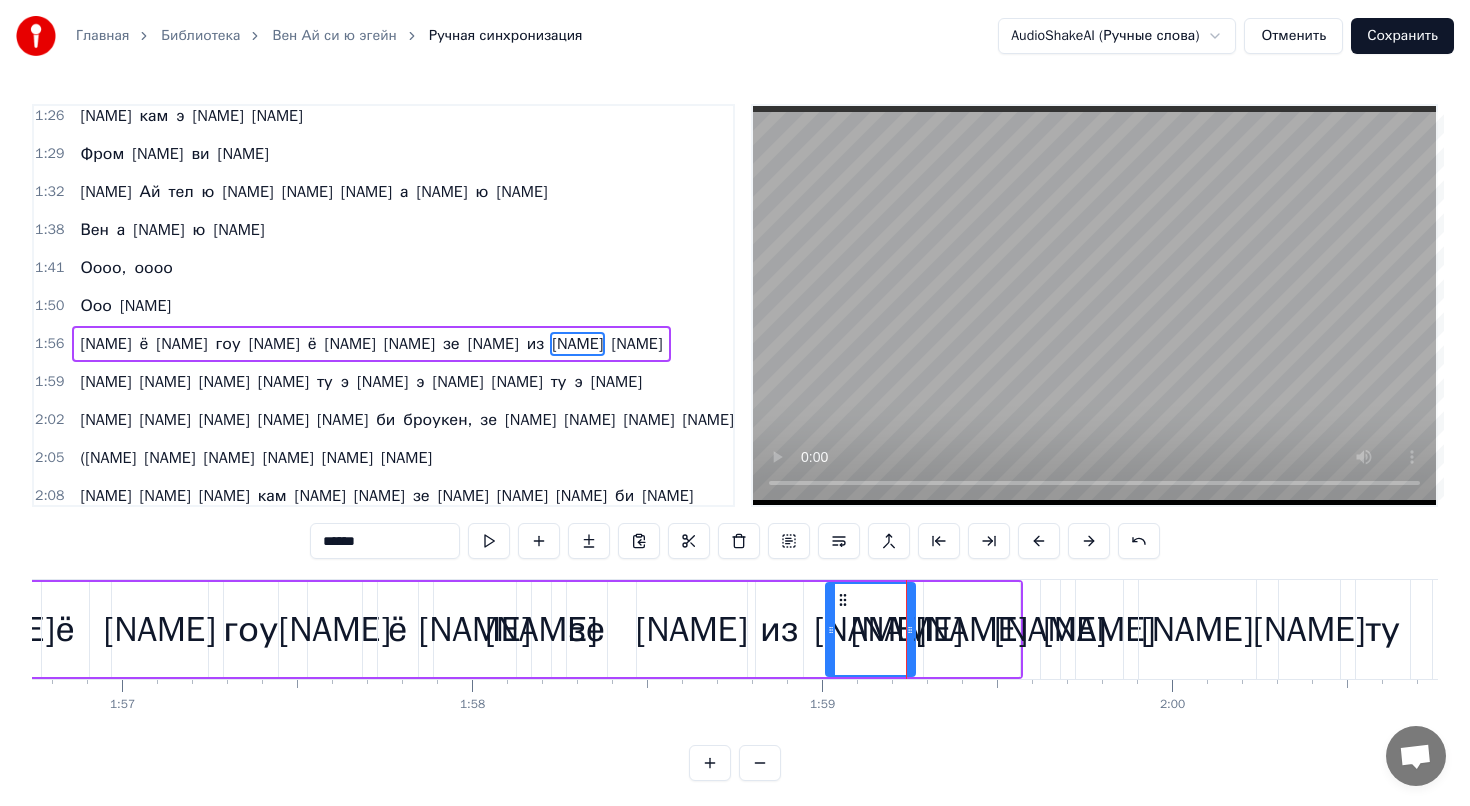 scroll, scrollTop: 769, scrollLeft: 0, axis: vertical 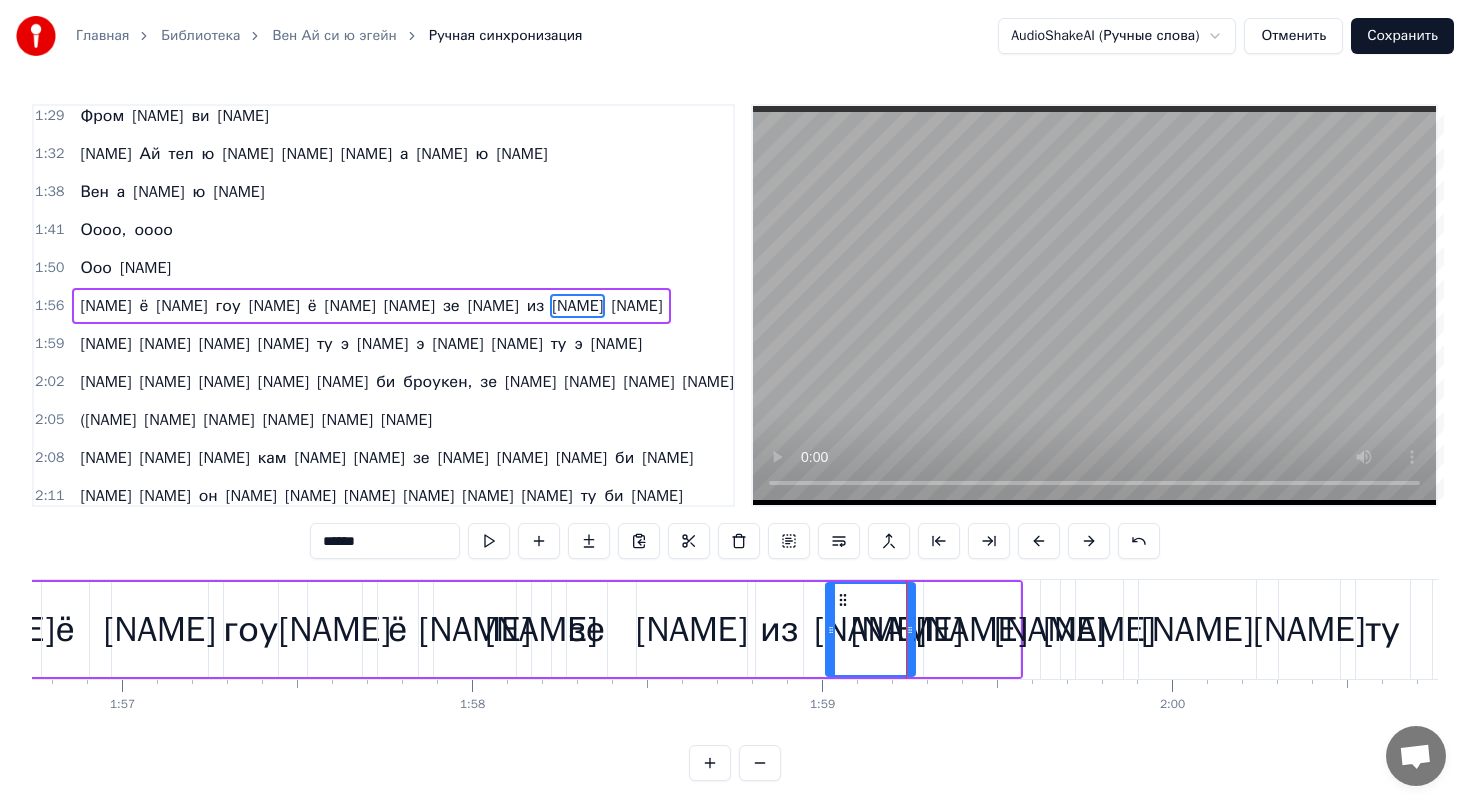 click on "Ооо еа" at bounding box center (125, 268) 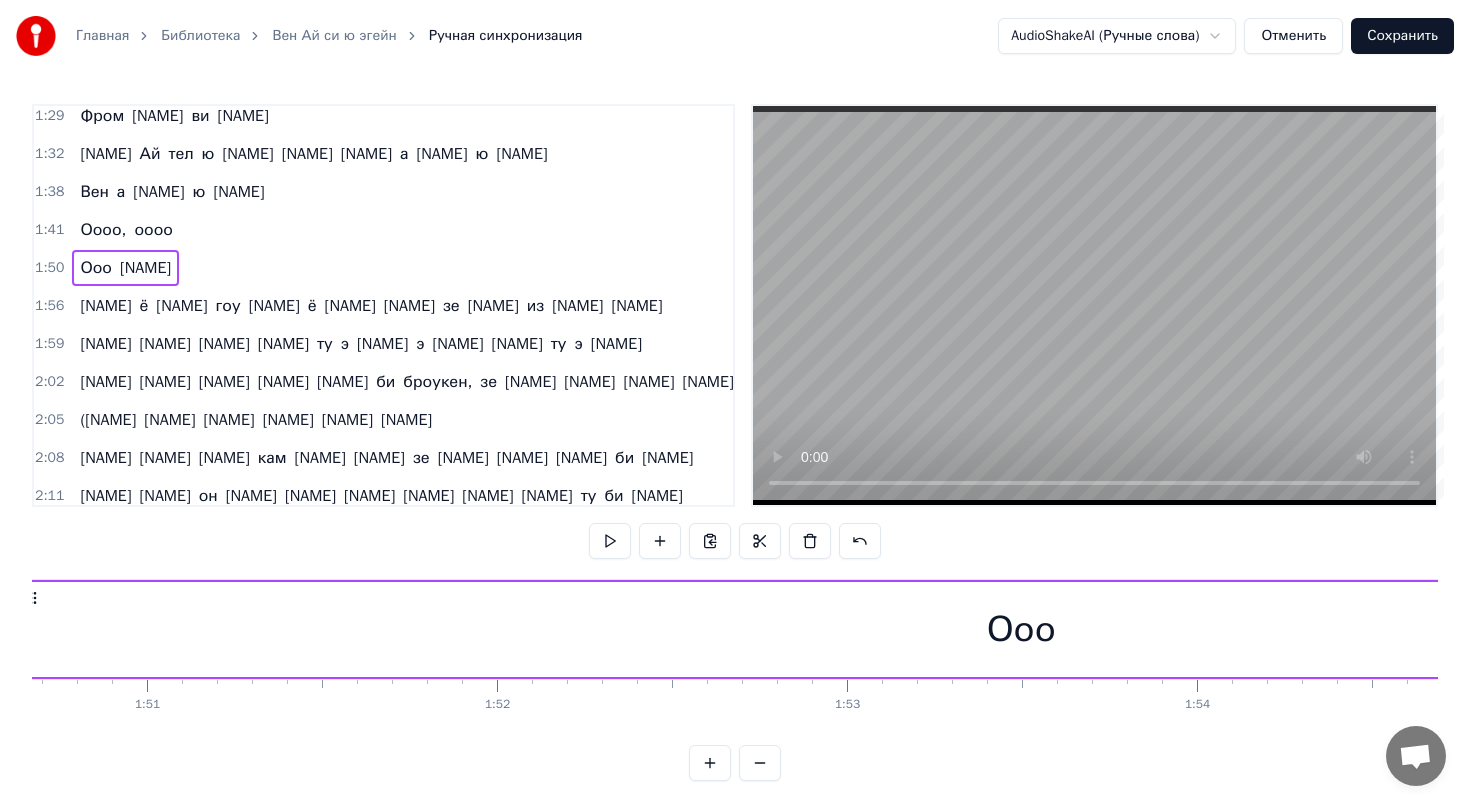 scroll, scrollTop: 0, scrollLeft: 38736, axis: horizontal 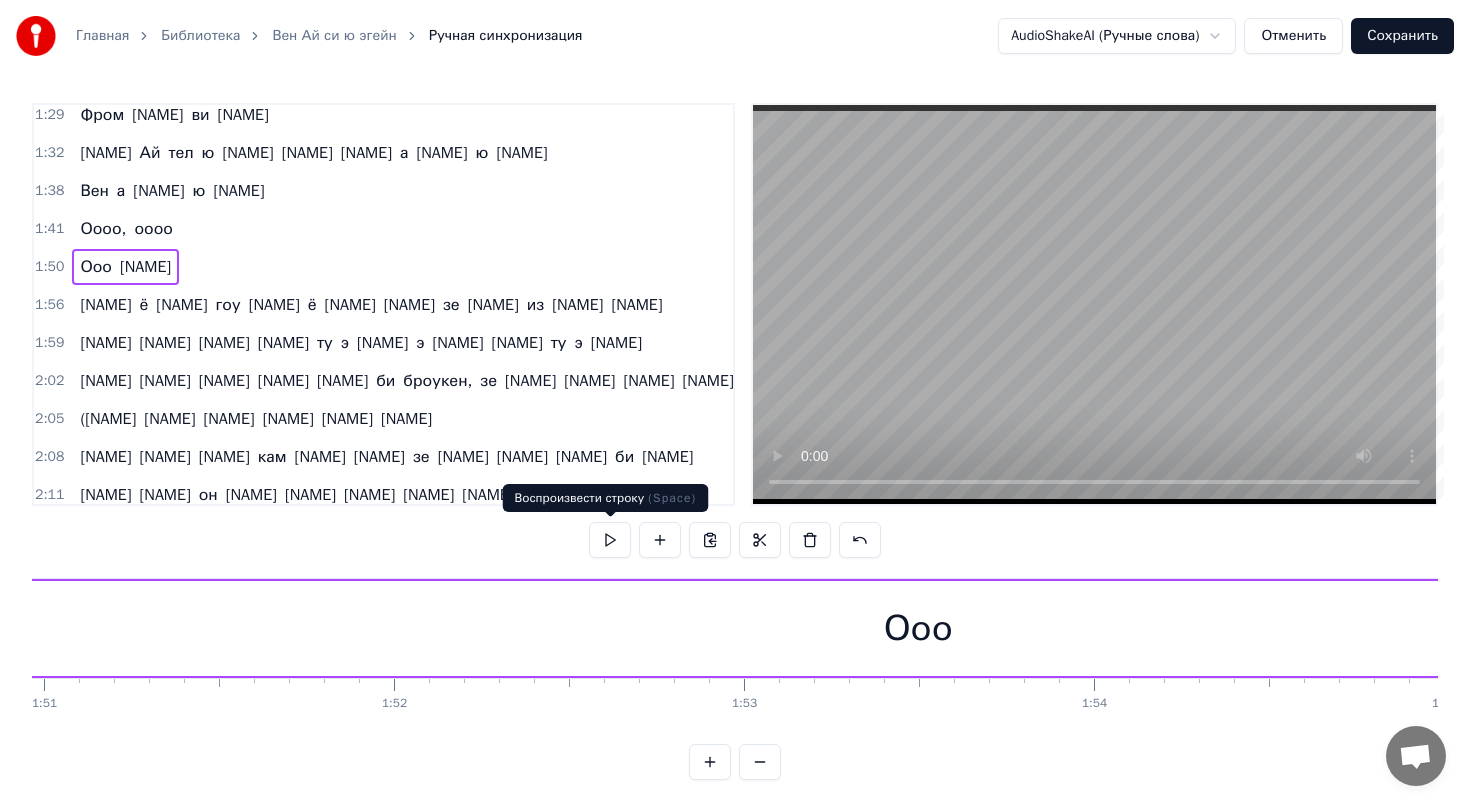 click at bounding box center (610, 540) 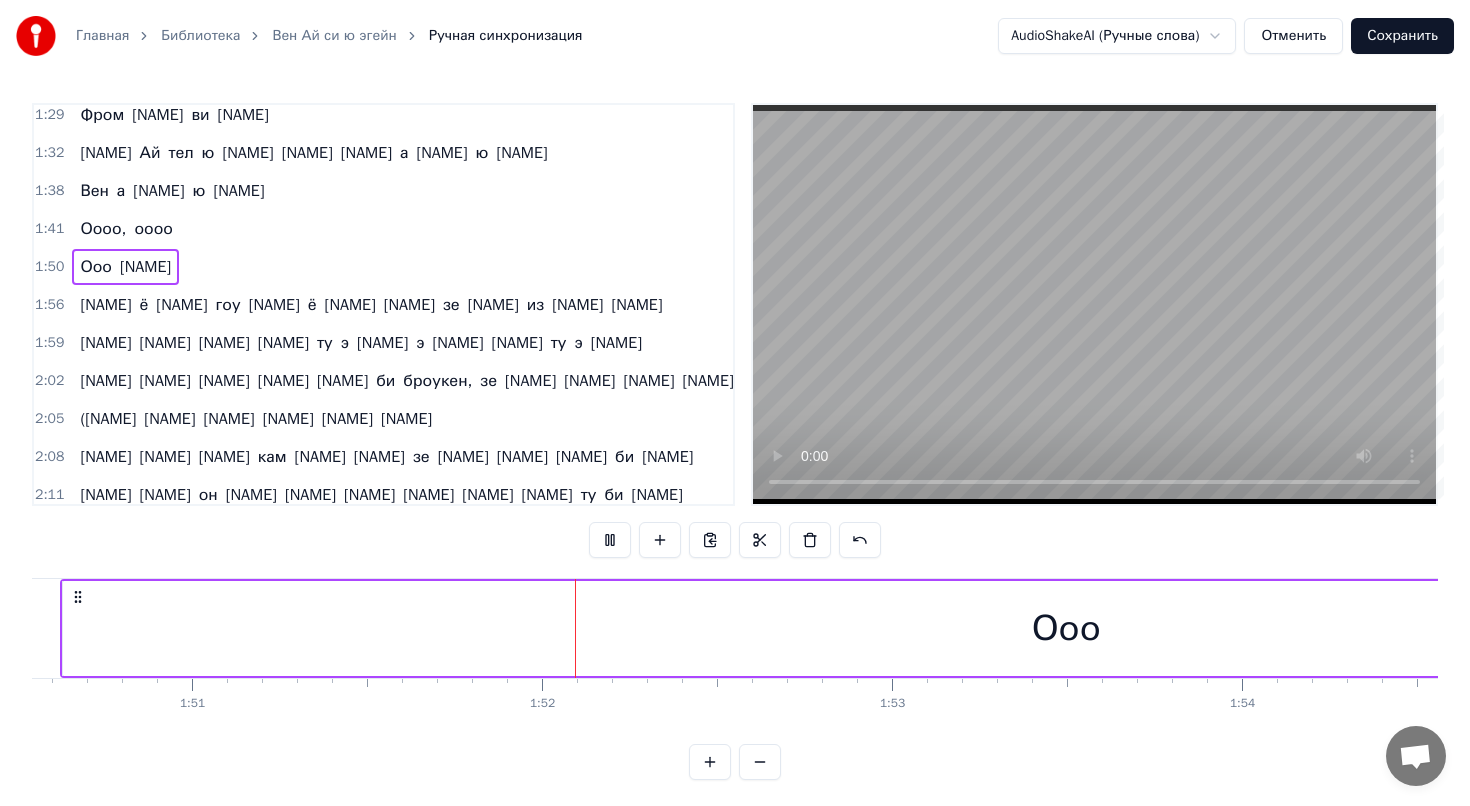 scroll, scrollTop: 0, scrollLeft: 38738, axis: horizontal 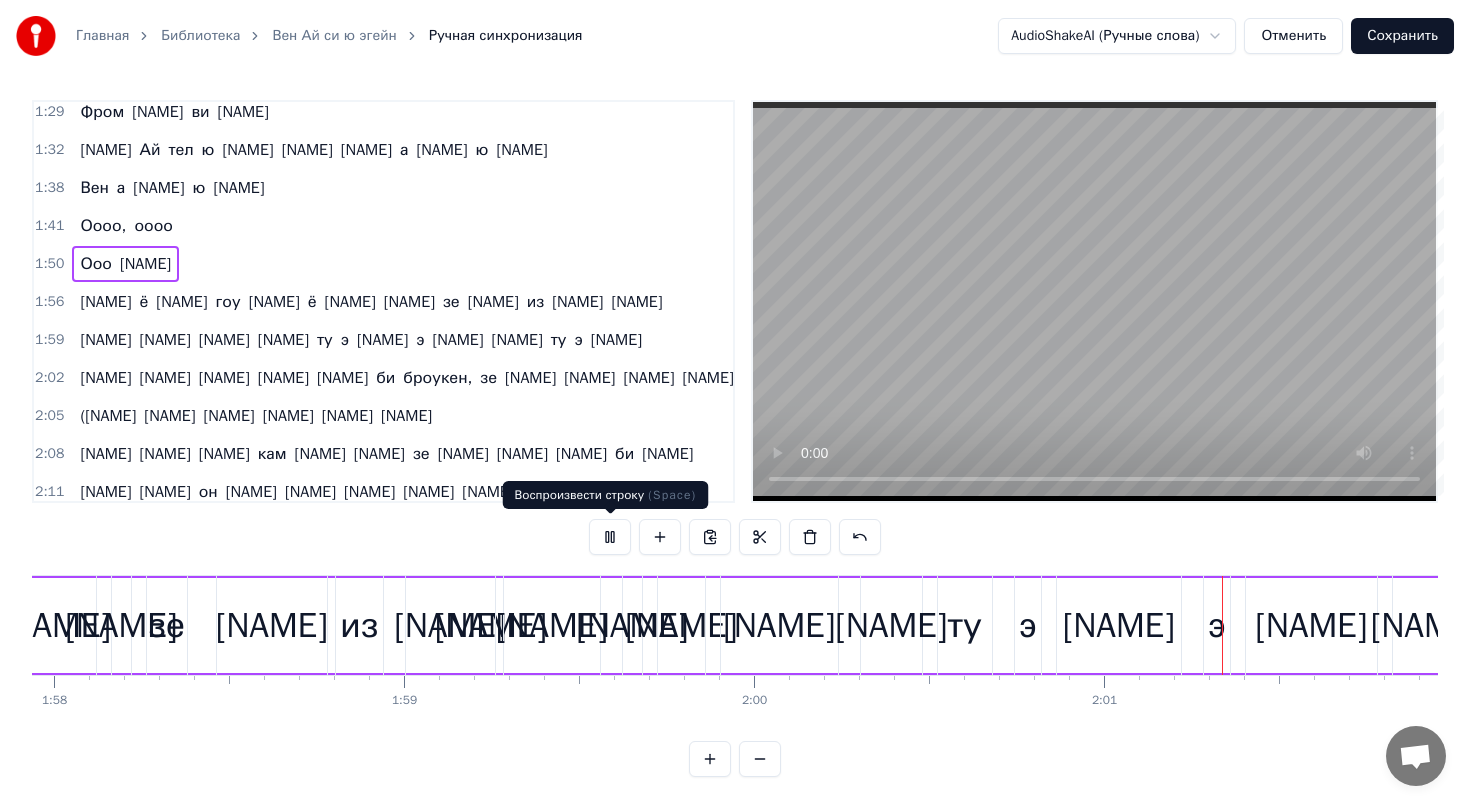click at bounding box center (610, 537) 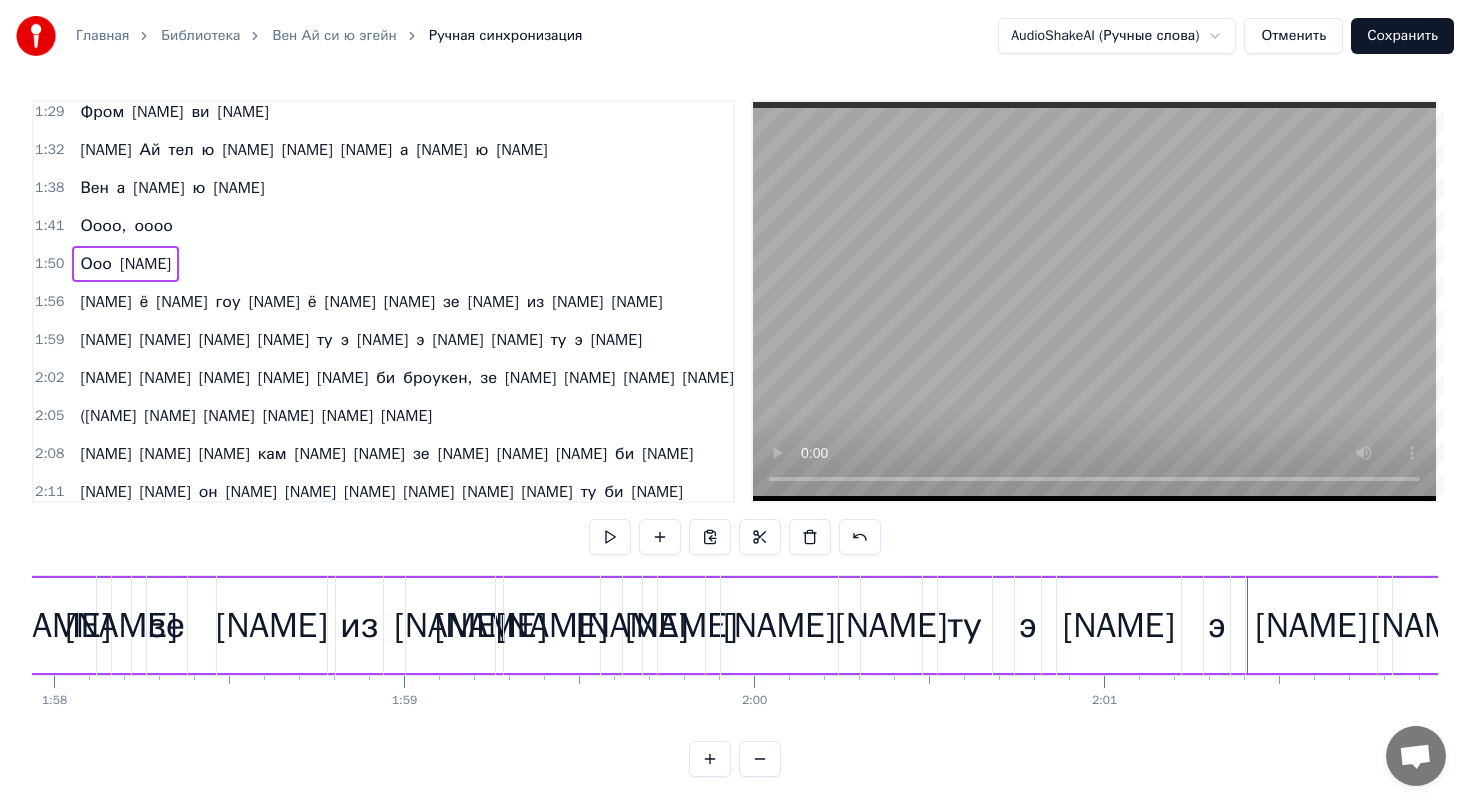 click on "[NAME]" at bounding box center (450, 625) 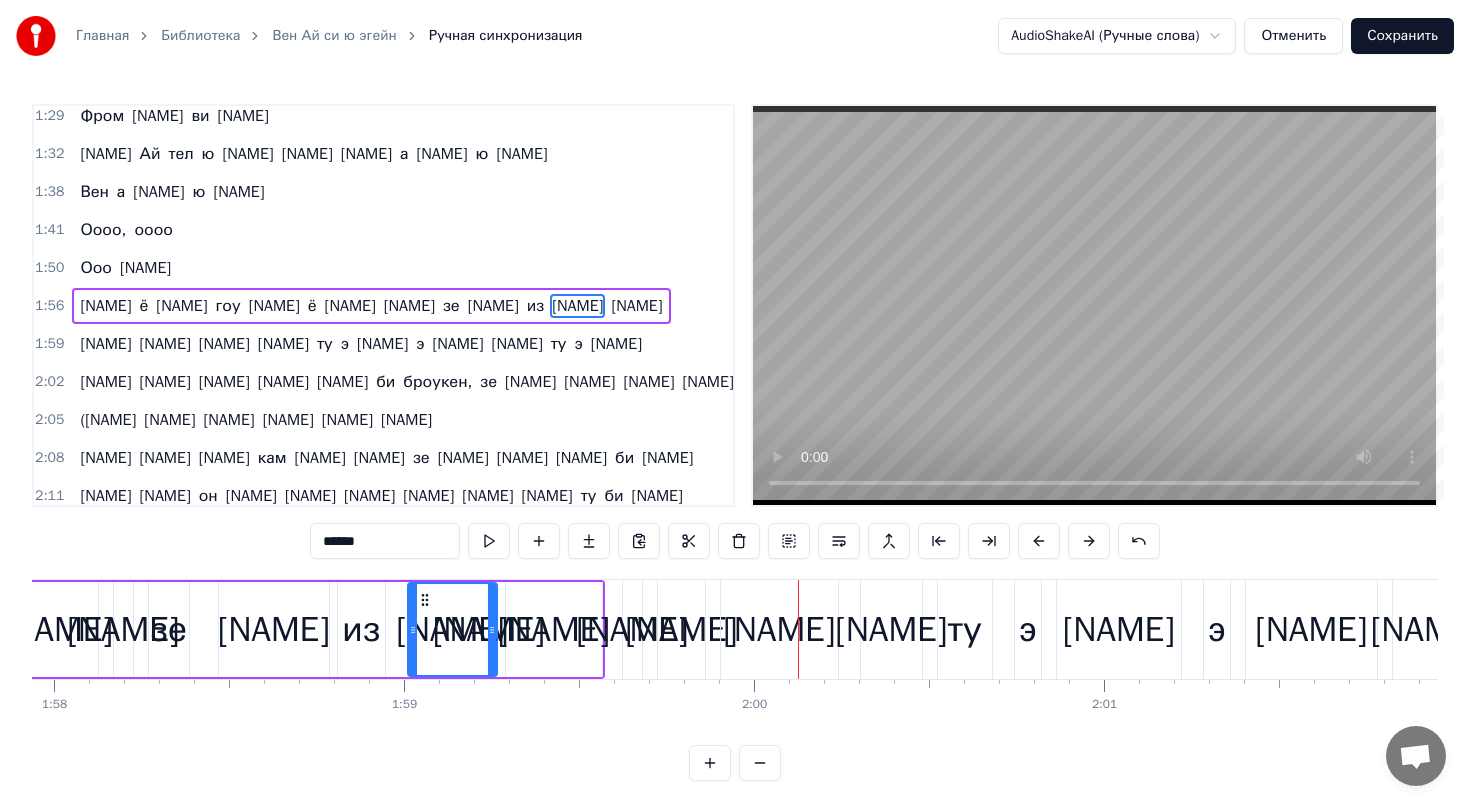 click on "[NAME]" at bounding box center (274, 629) 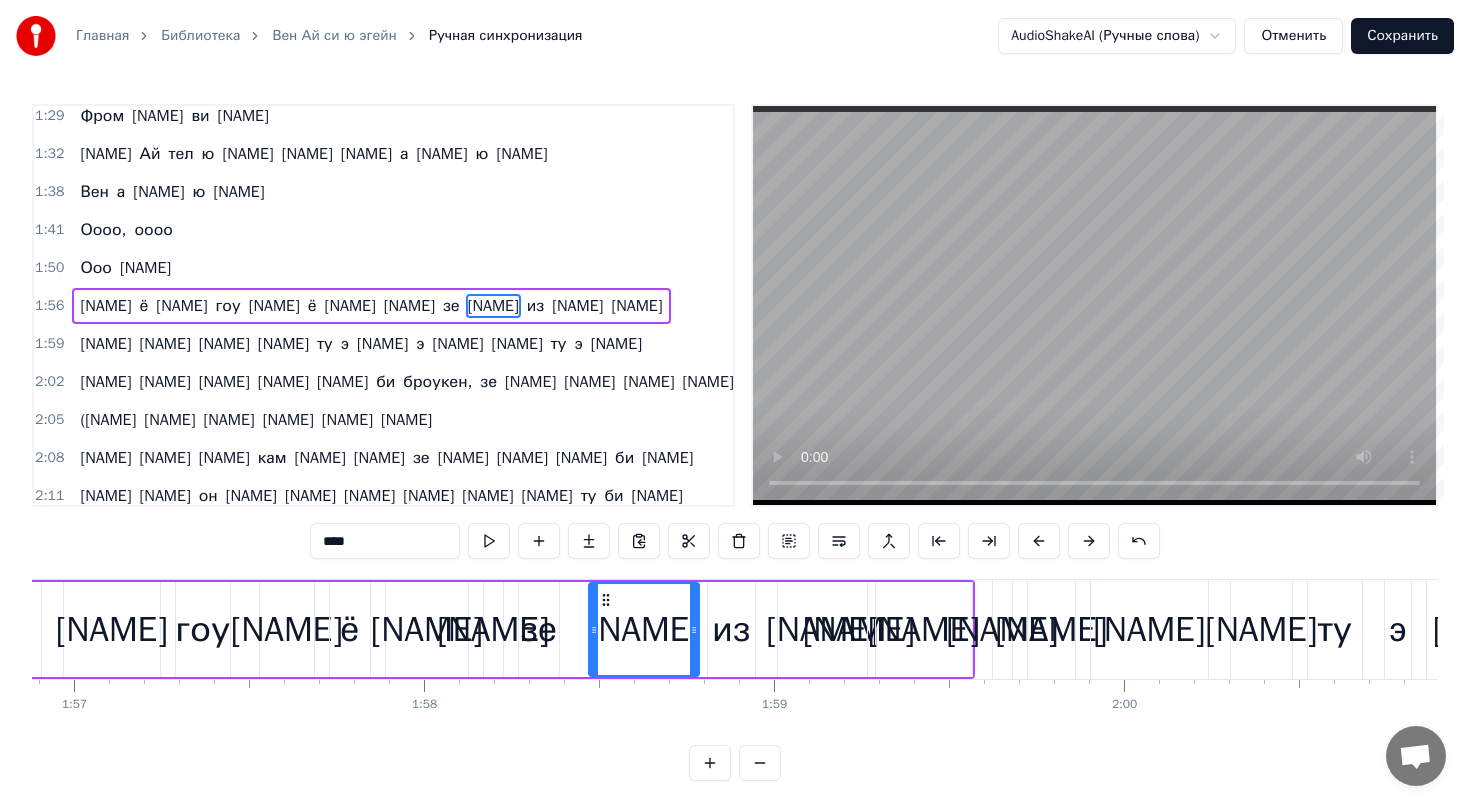 scroll, scrollTop: 0, scrollLeft: 40894, axis: horizontal 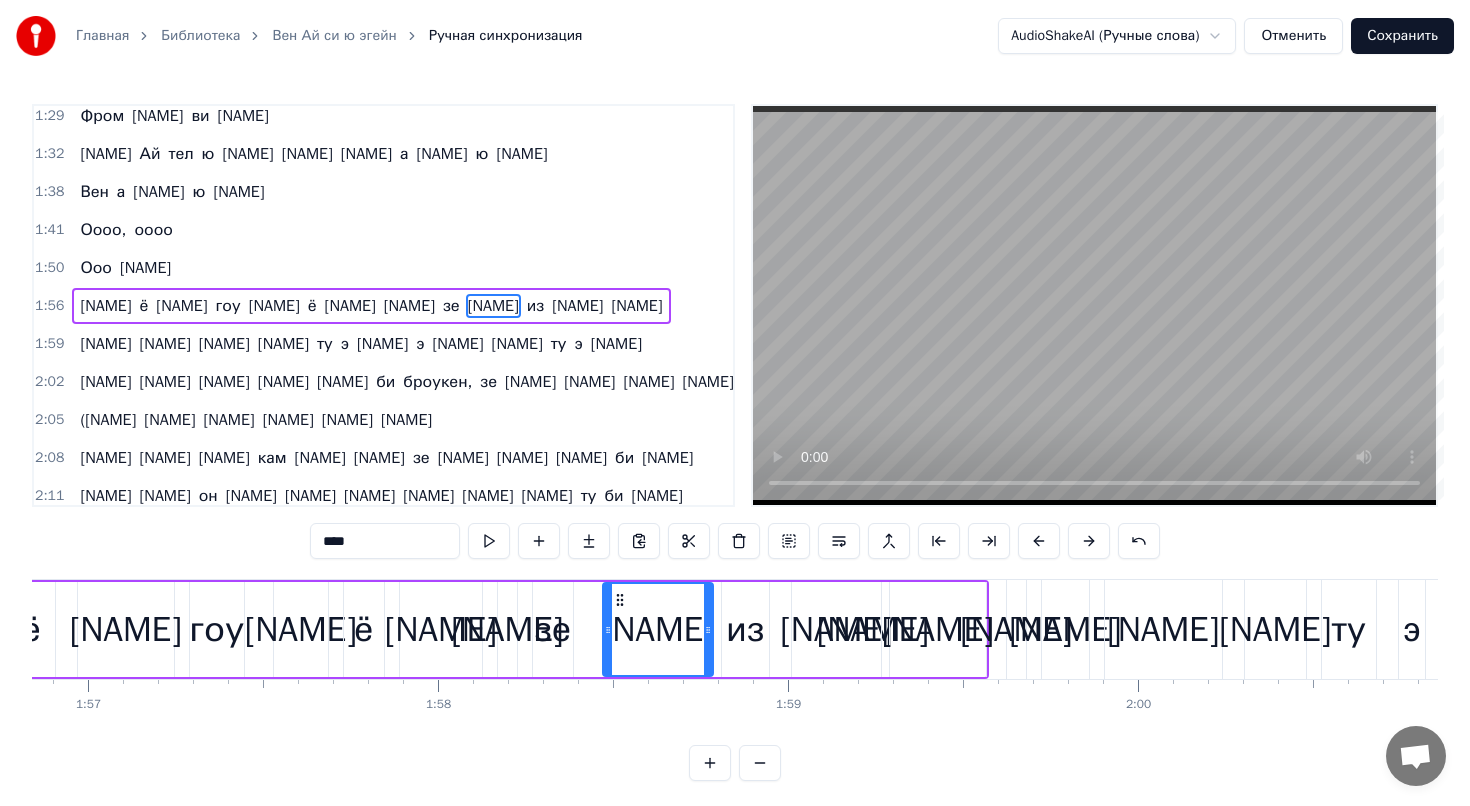 click on "[NAME]" at bounding box center (145, 268) 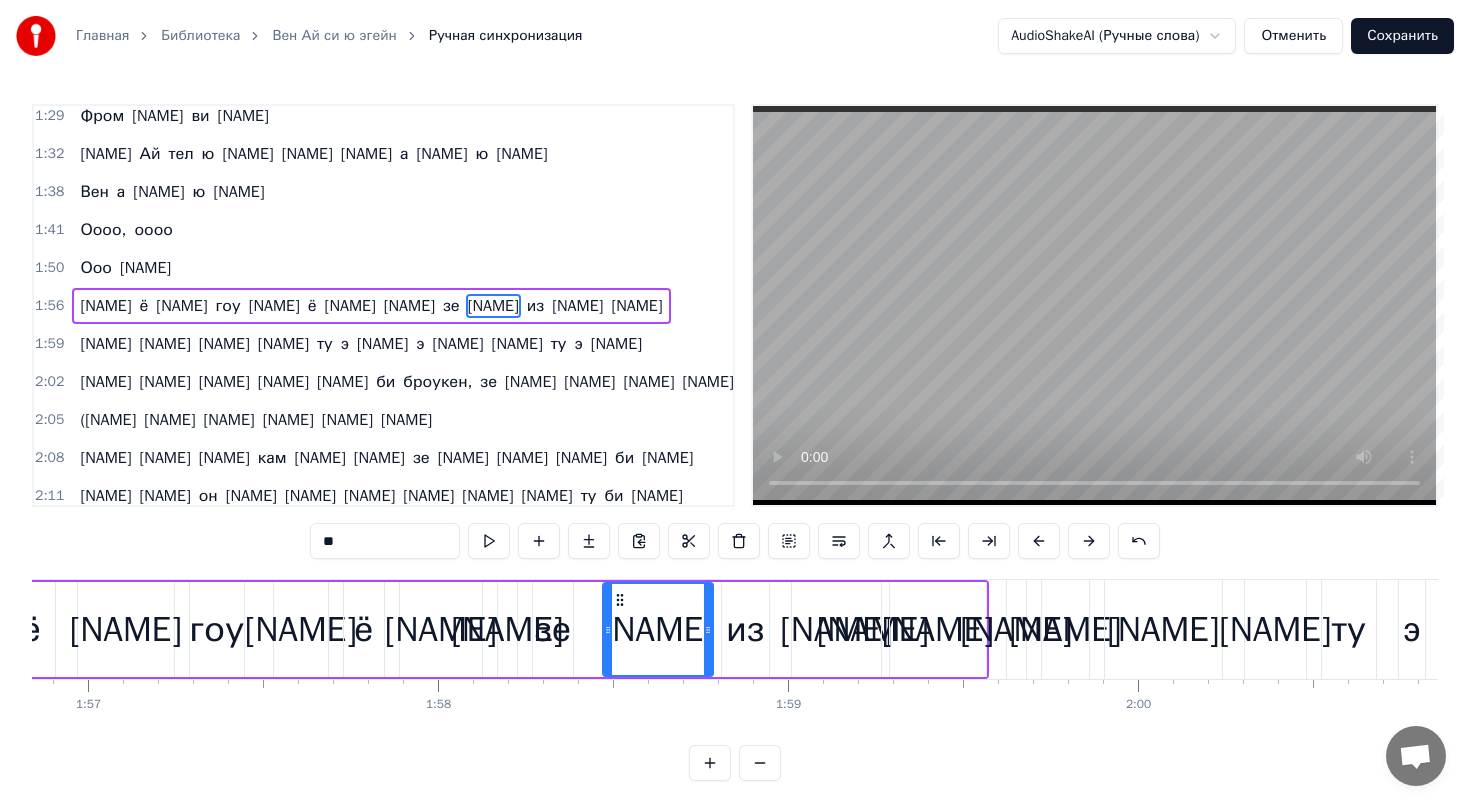 scroll, scrollTop: 765, scrollLeft: 0, axis: vertical 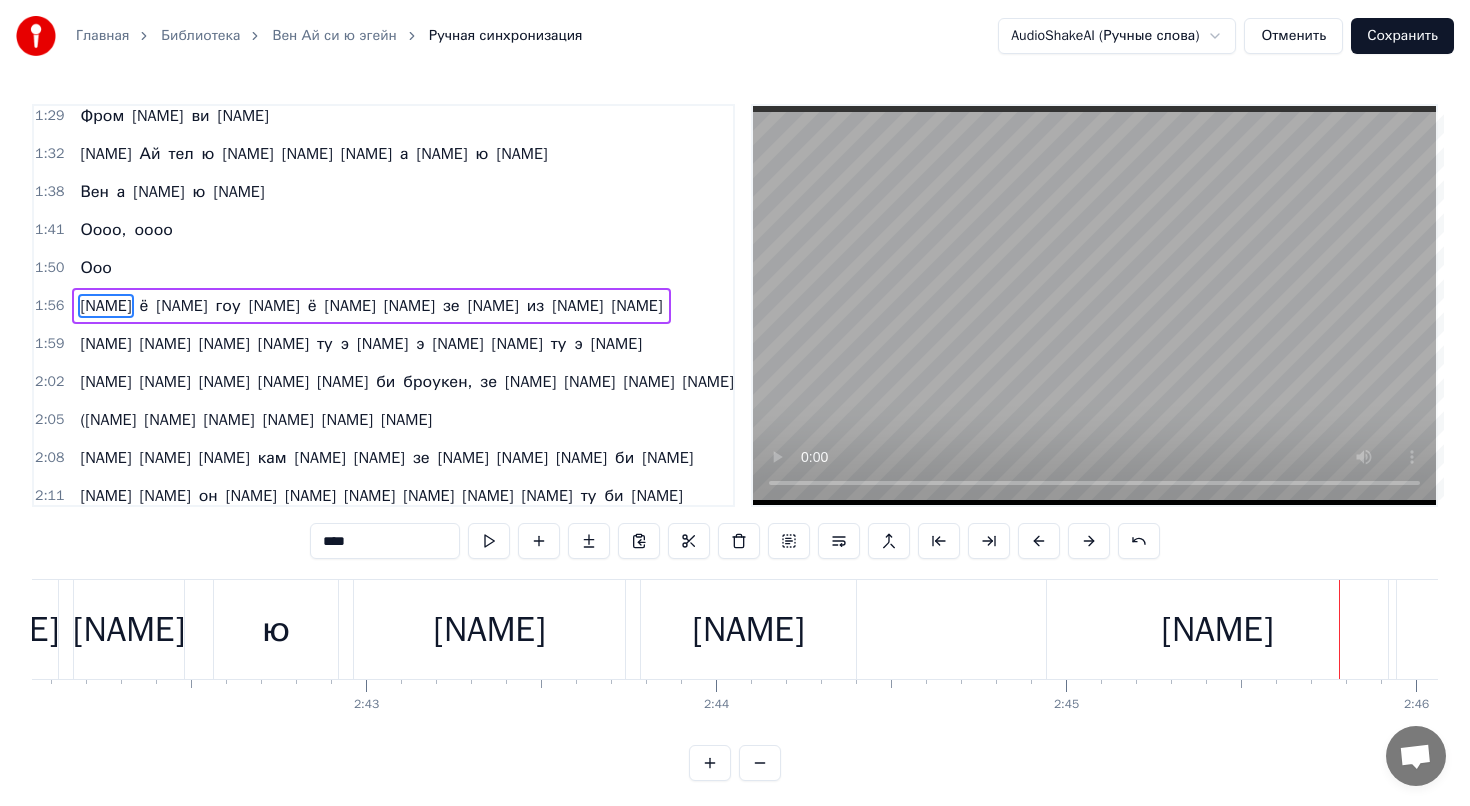 click on "[NAME]" at bounding box center [748, 629] 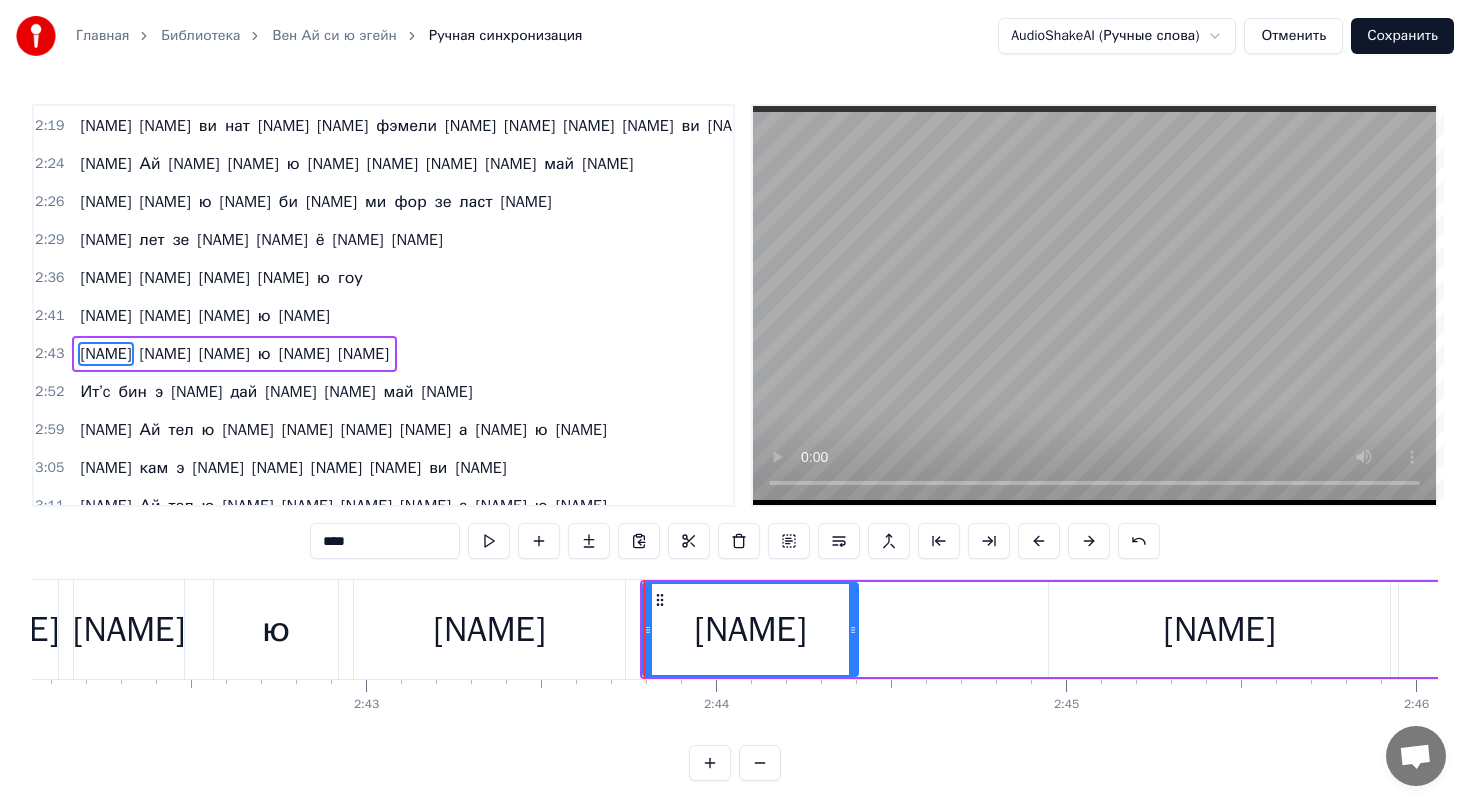 click on "[NAME]" at bounding box center (490, 629) 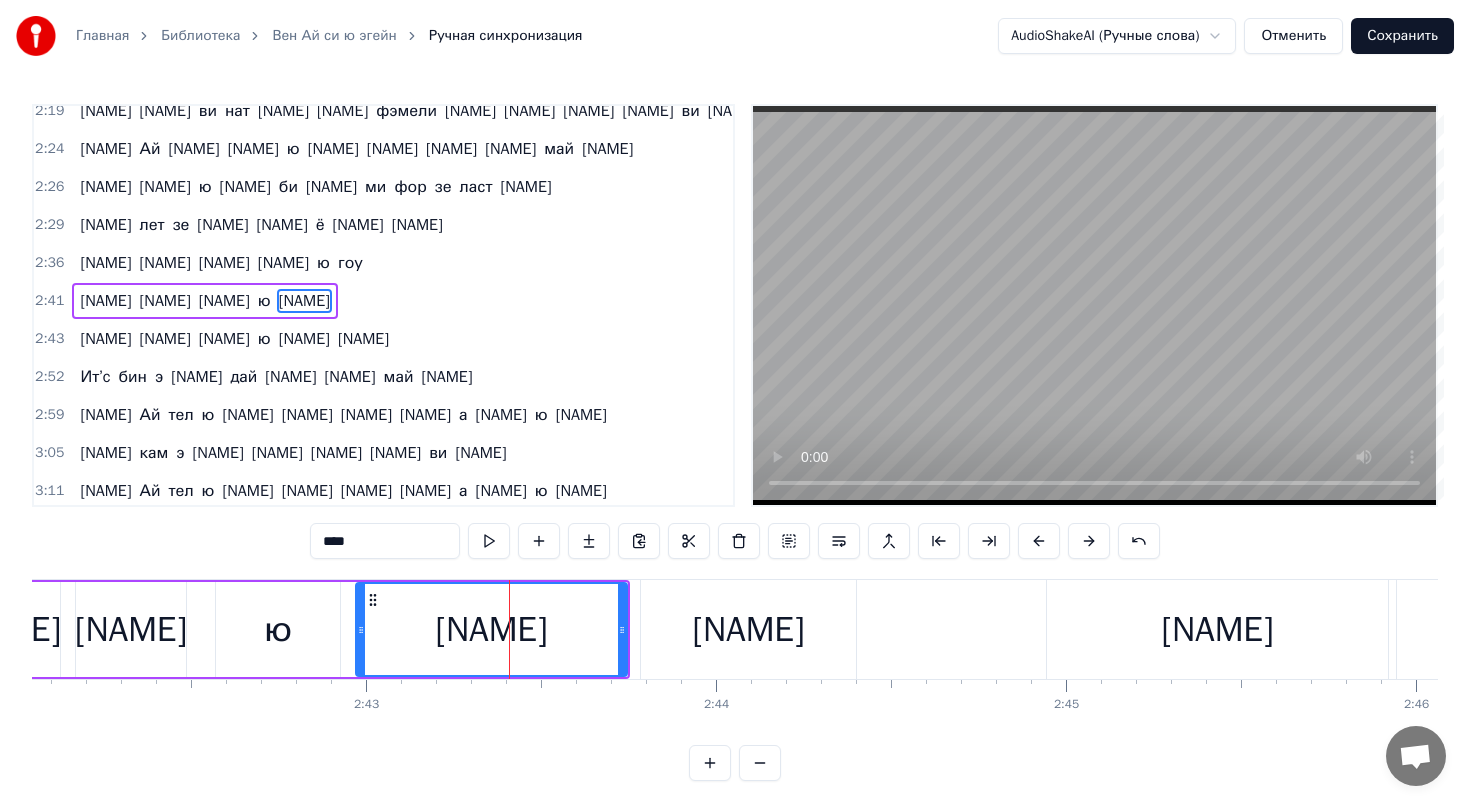scroll, scrollTop: 1263, scrollLeft: 0, axis: vertical 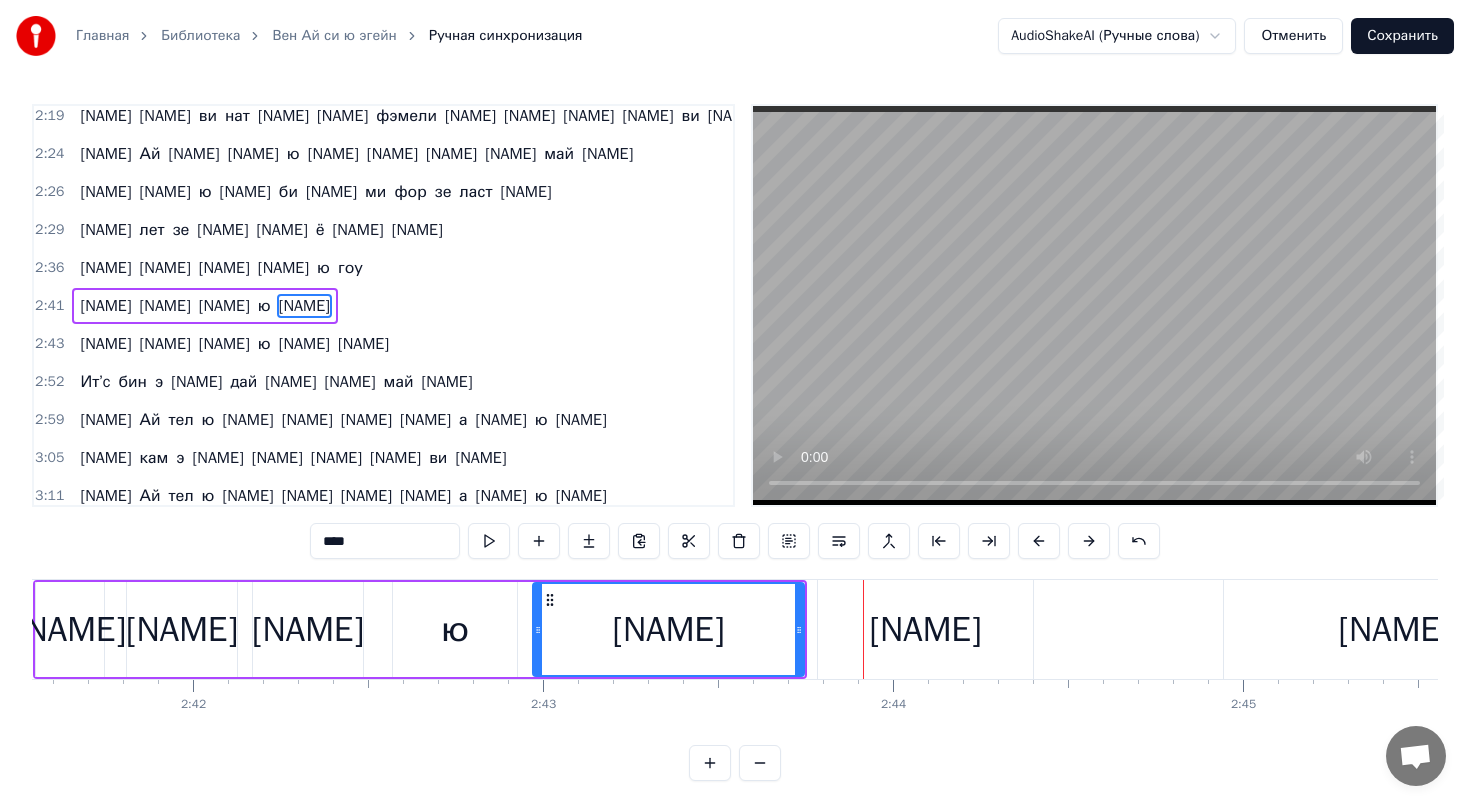 click on "[NAME]" at bounding box center [308, 629] 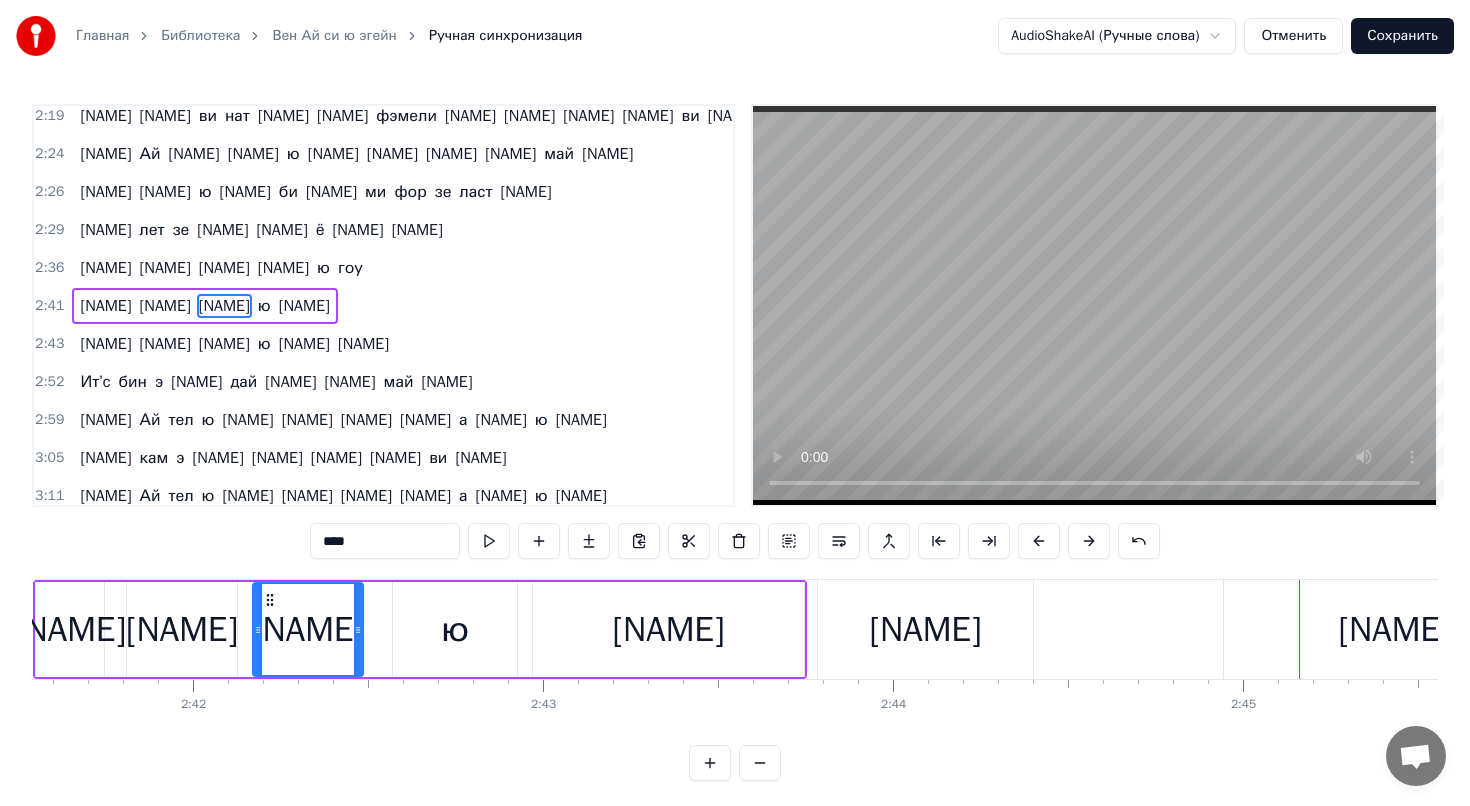 click on "[NAME]" at bounding box center [925, 629] 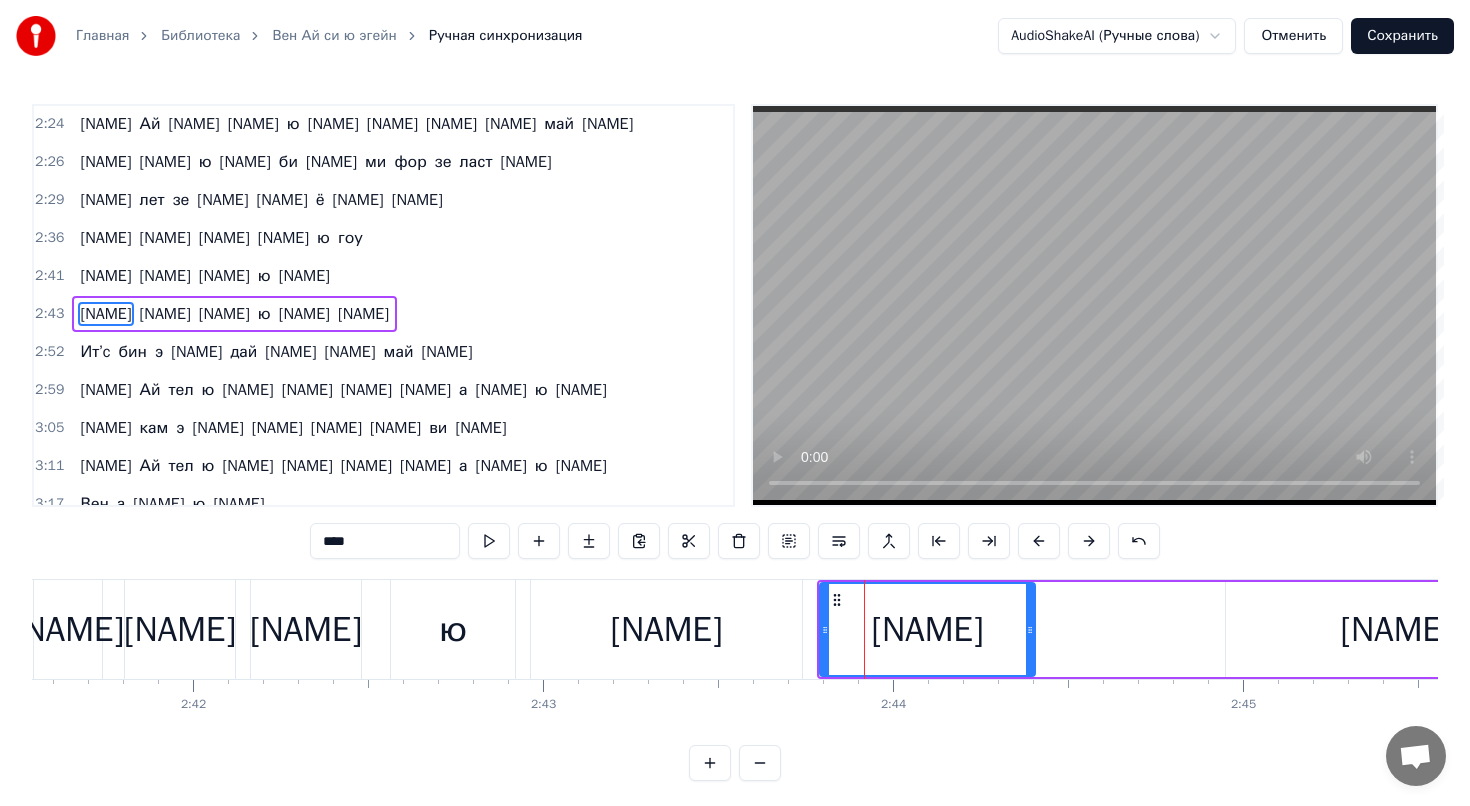scroll, scrollTop: 1301, scrollLeft: 0, axis: vertical 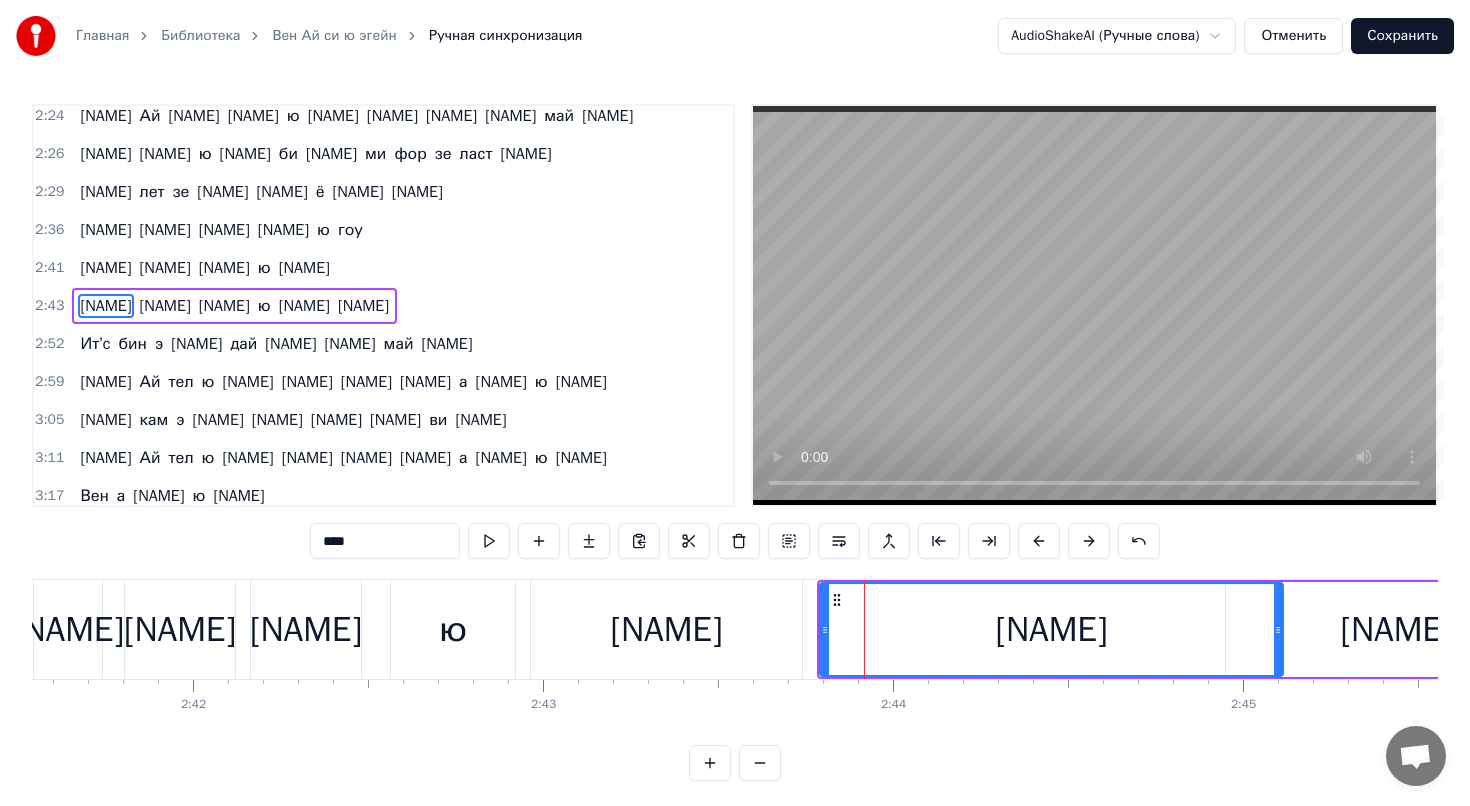 drag, startPoint x: 1030, startPoint y: 625, endPoint x: 1288, endPoint y: 652, distance: 259.40894 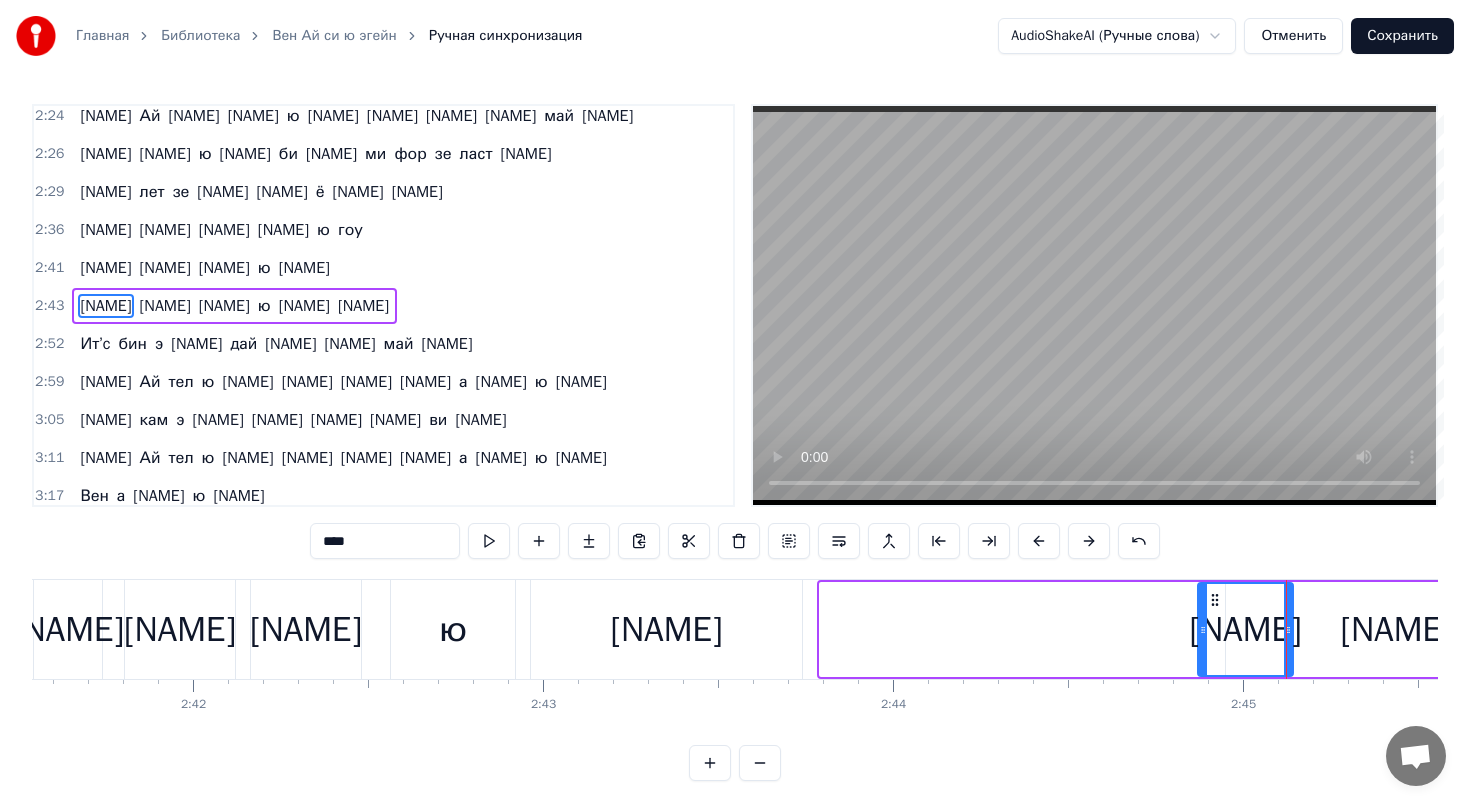 drag, startPoint x: 824, startPoint y: 634, endPoint x: 1202, endPoint y: 656, distance: 378.63968 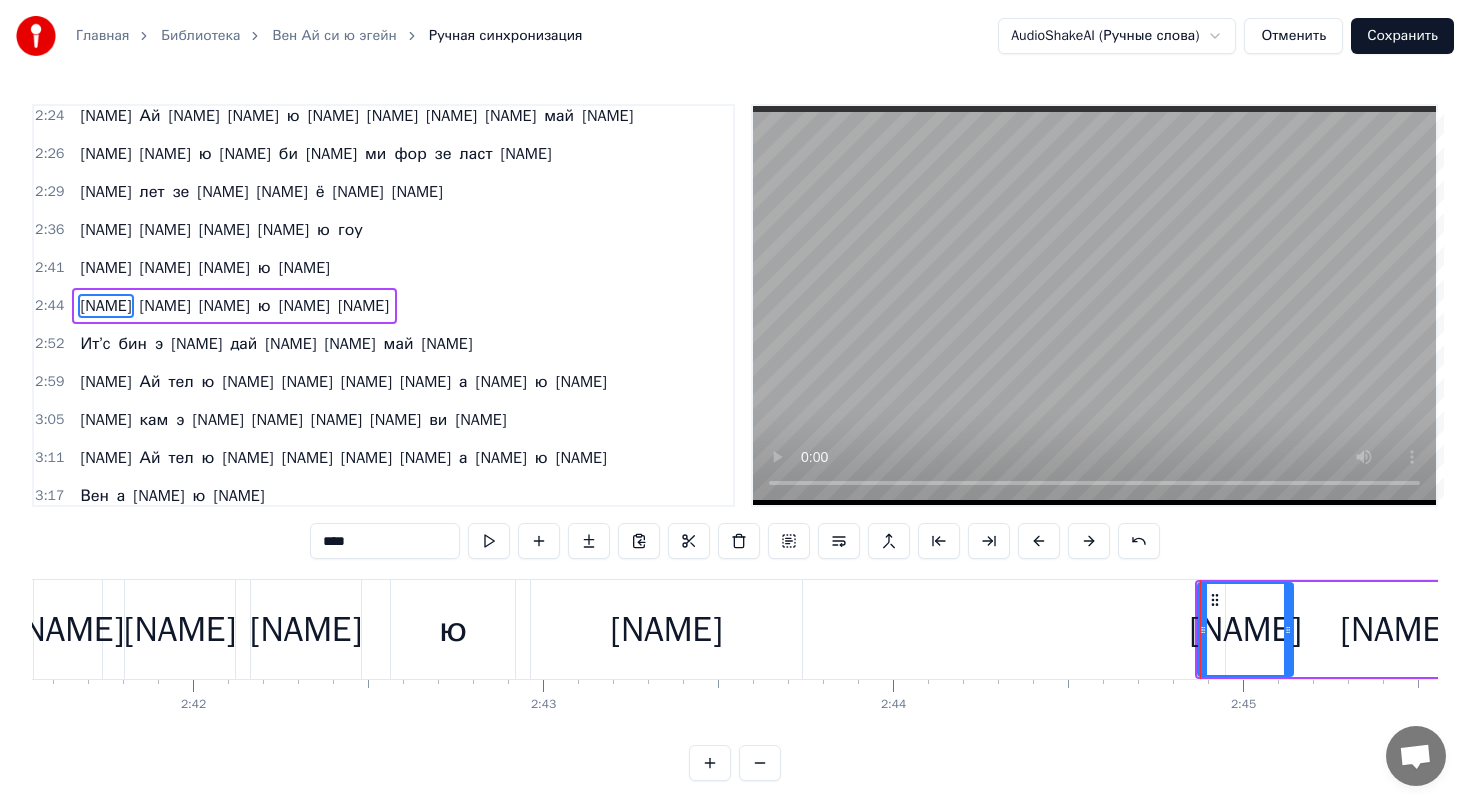 click on "[NAME]" at bounding box center (666, 629) 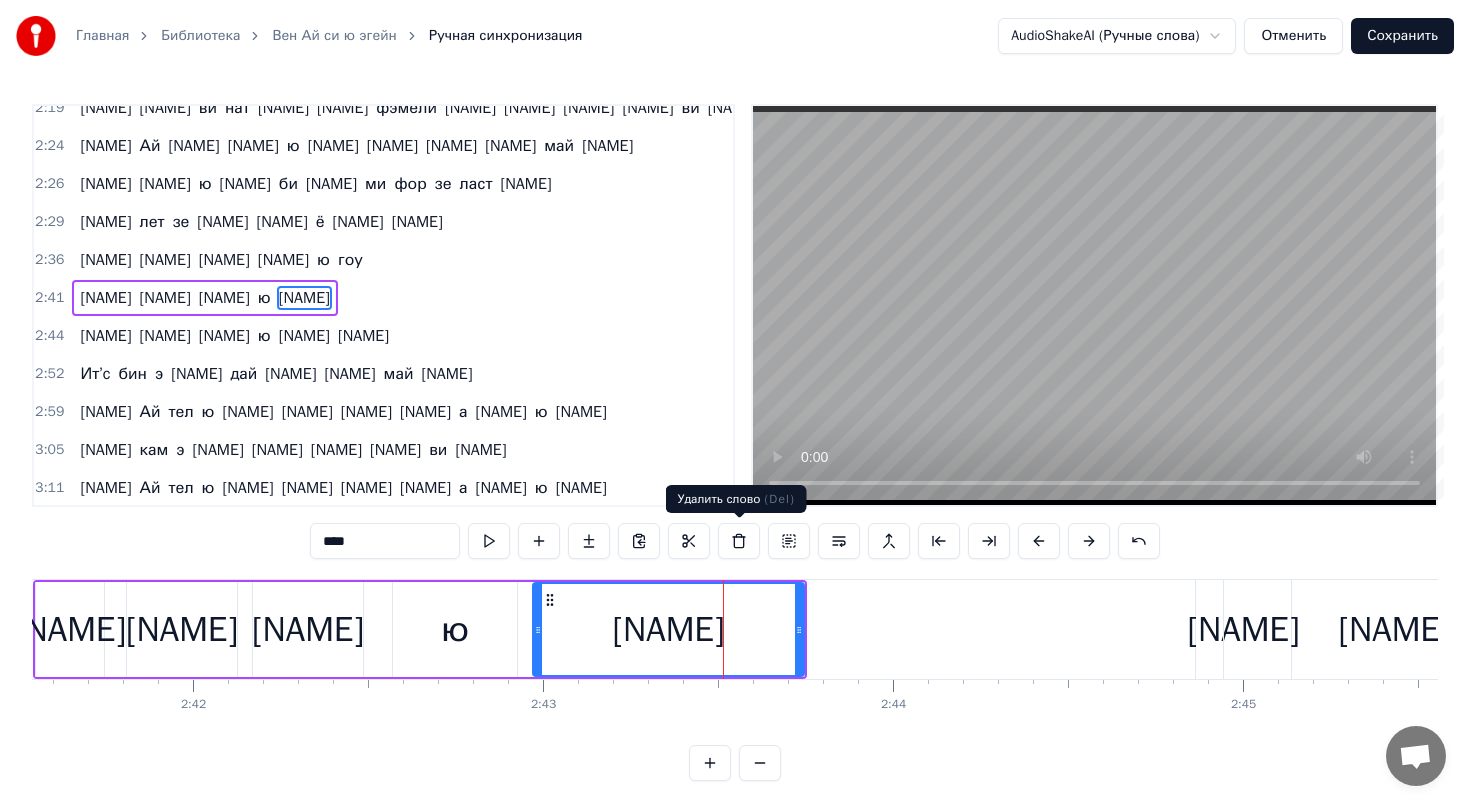 scroll, scrollTop: 1263, scrollLeft: 0, axis: vertical 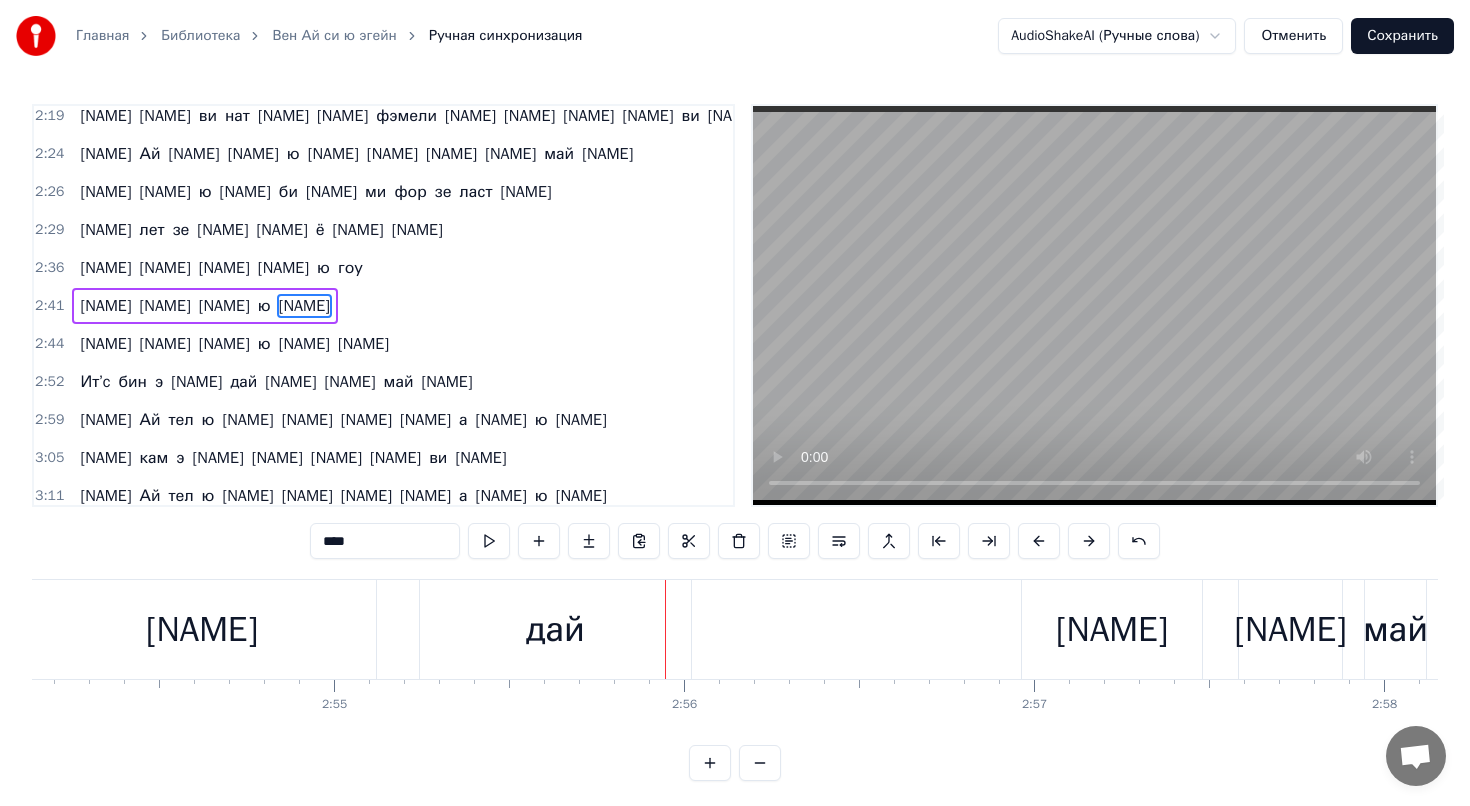 click on "дай" at bounding box center (555, 629) 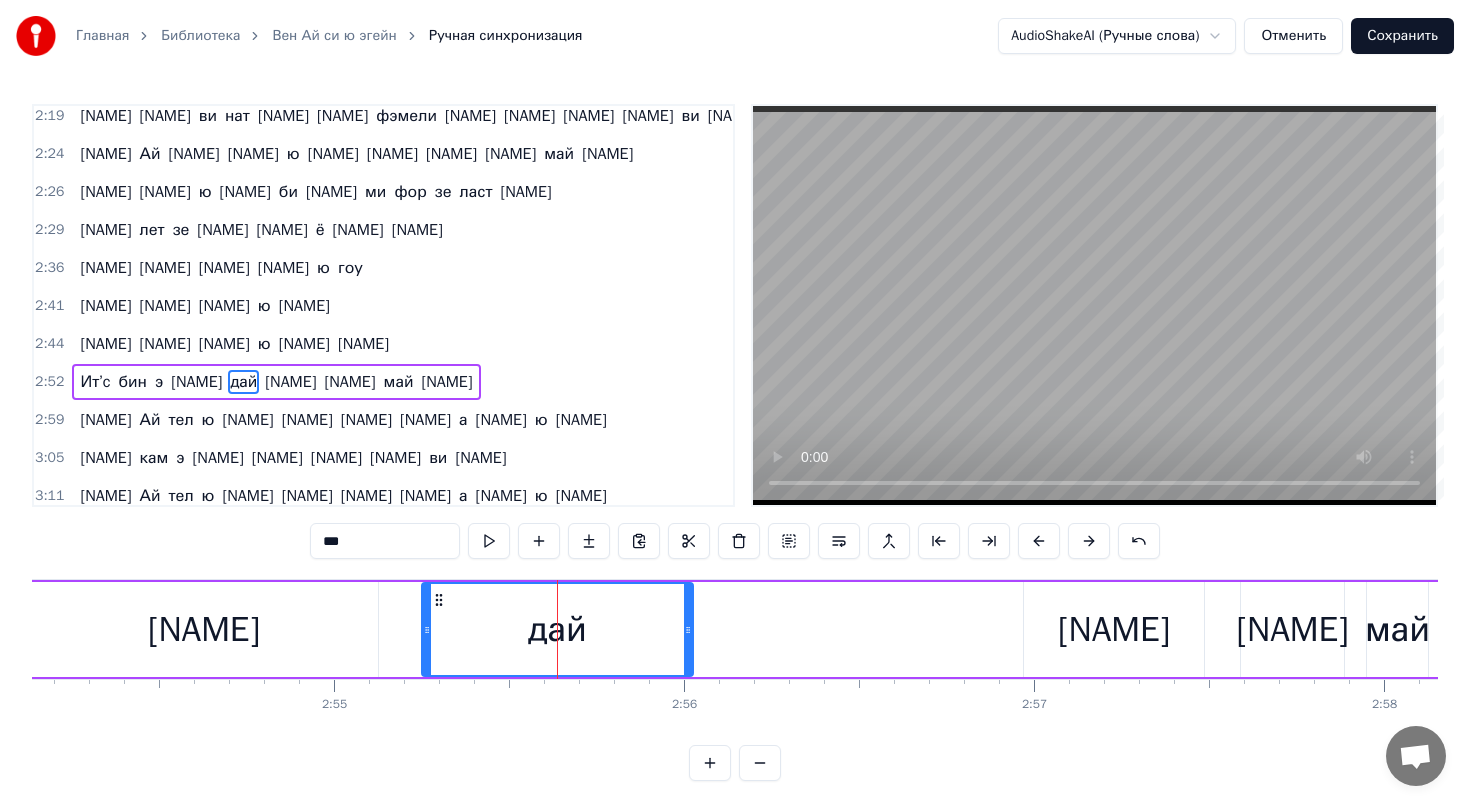 scroll, scrollTop: 1339, scrollLeft: 0, axis: vertical 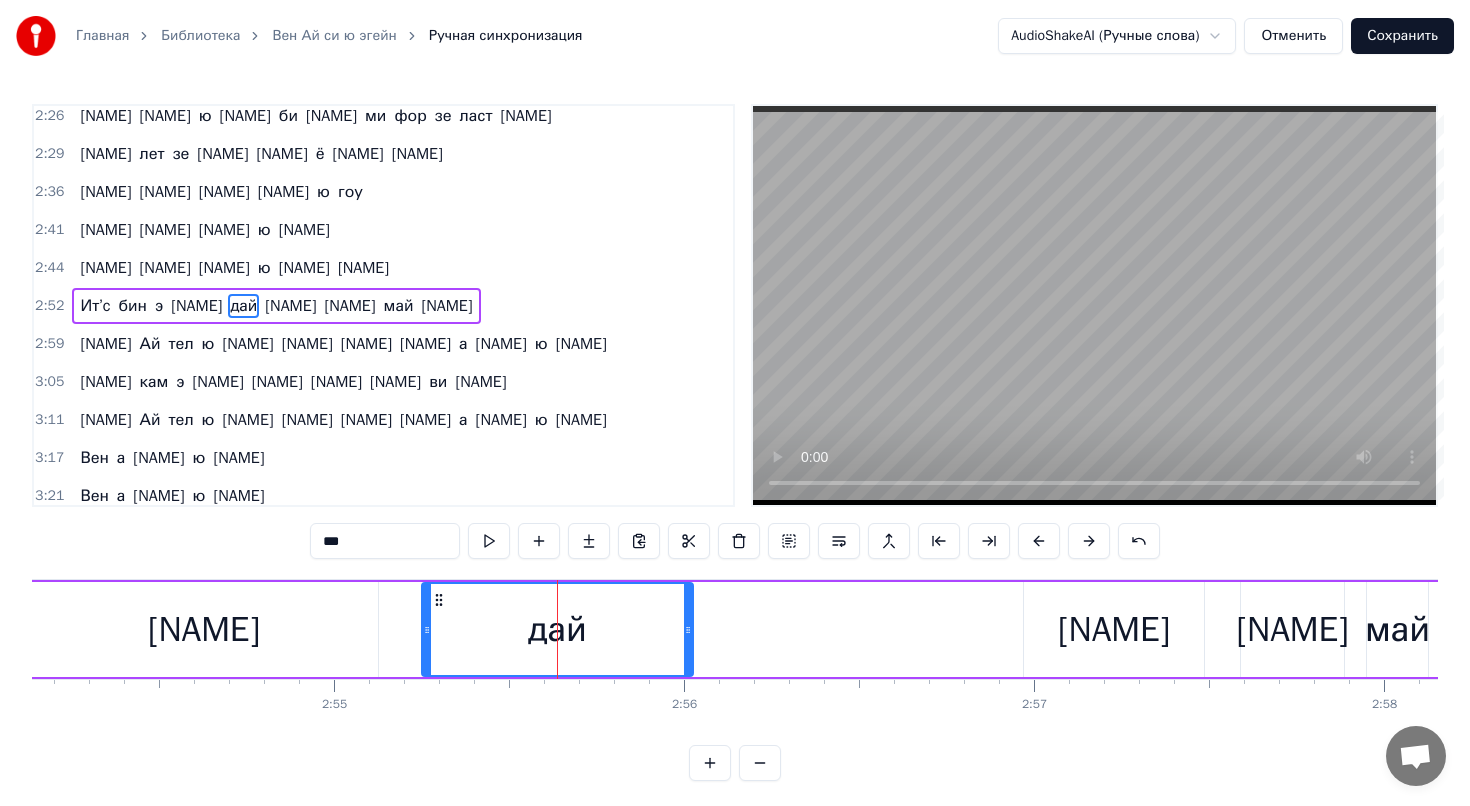 click on "***" at bounding box center [385, 541] 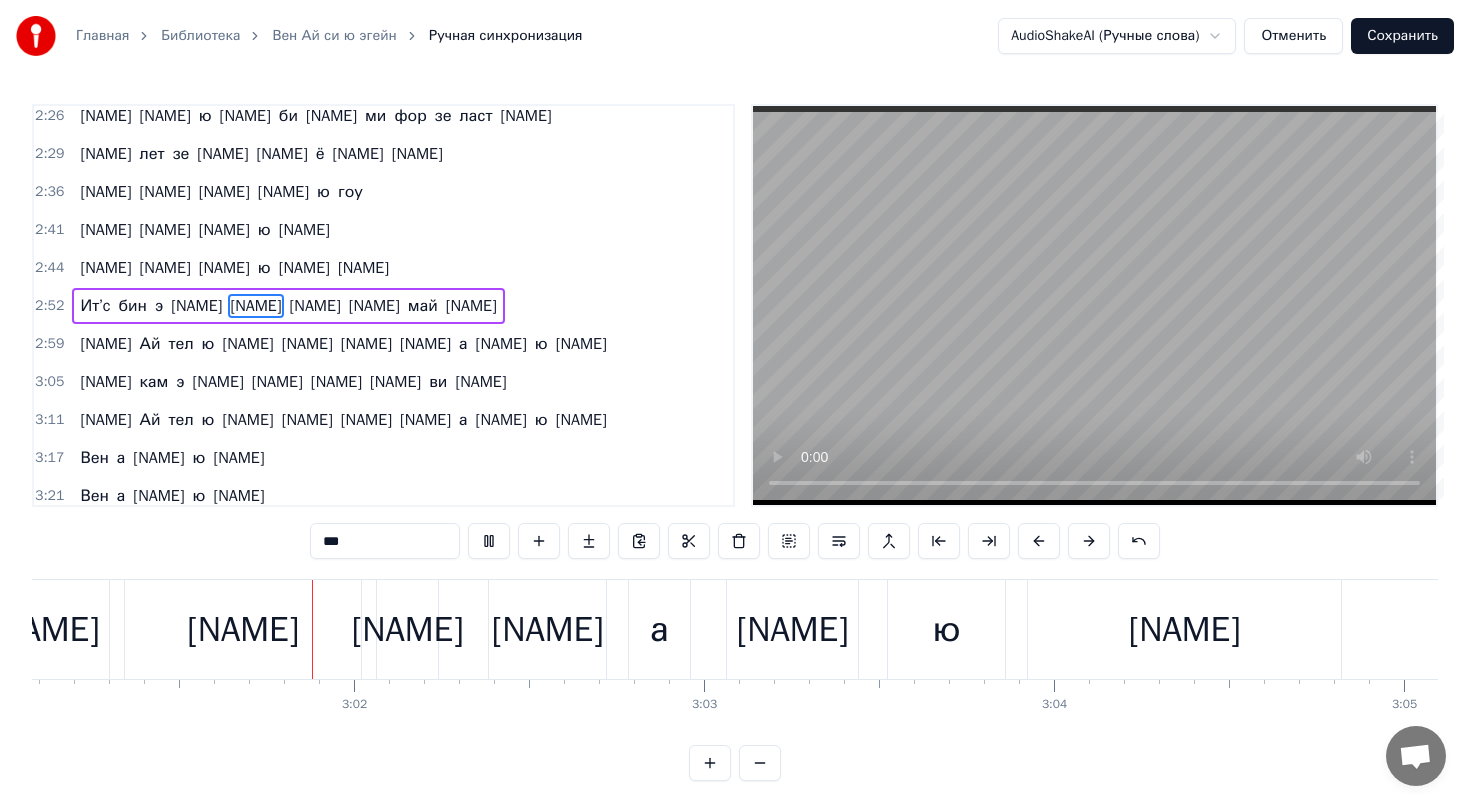 scroll, scrollTop: 0, scrollLeft: 63449, axis: horizontal 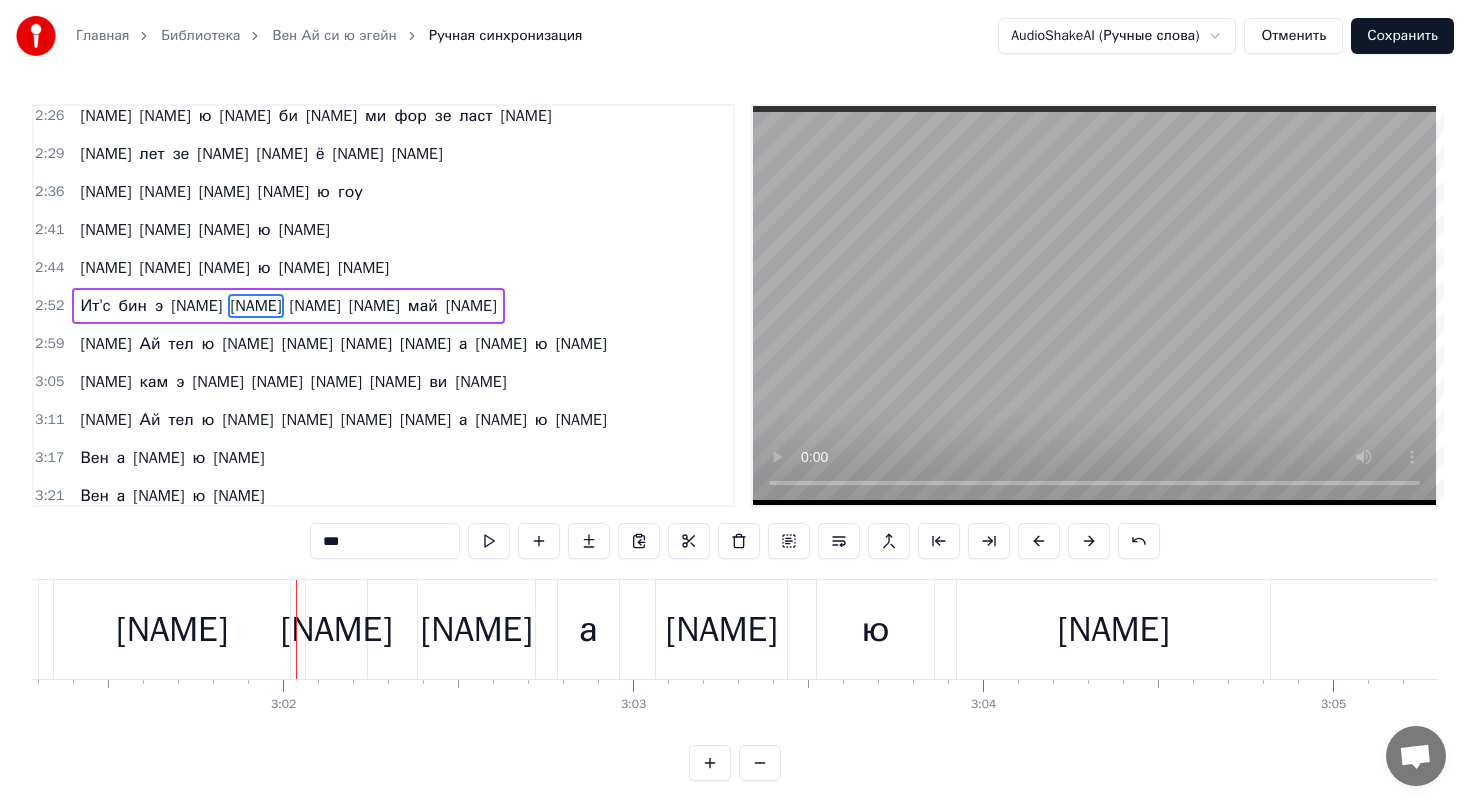 click on "[NAME]" at bounding box center (172, 629) 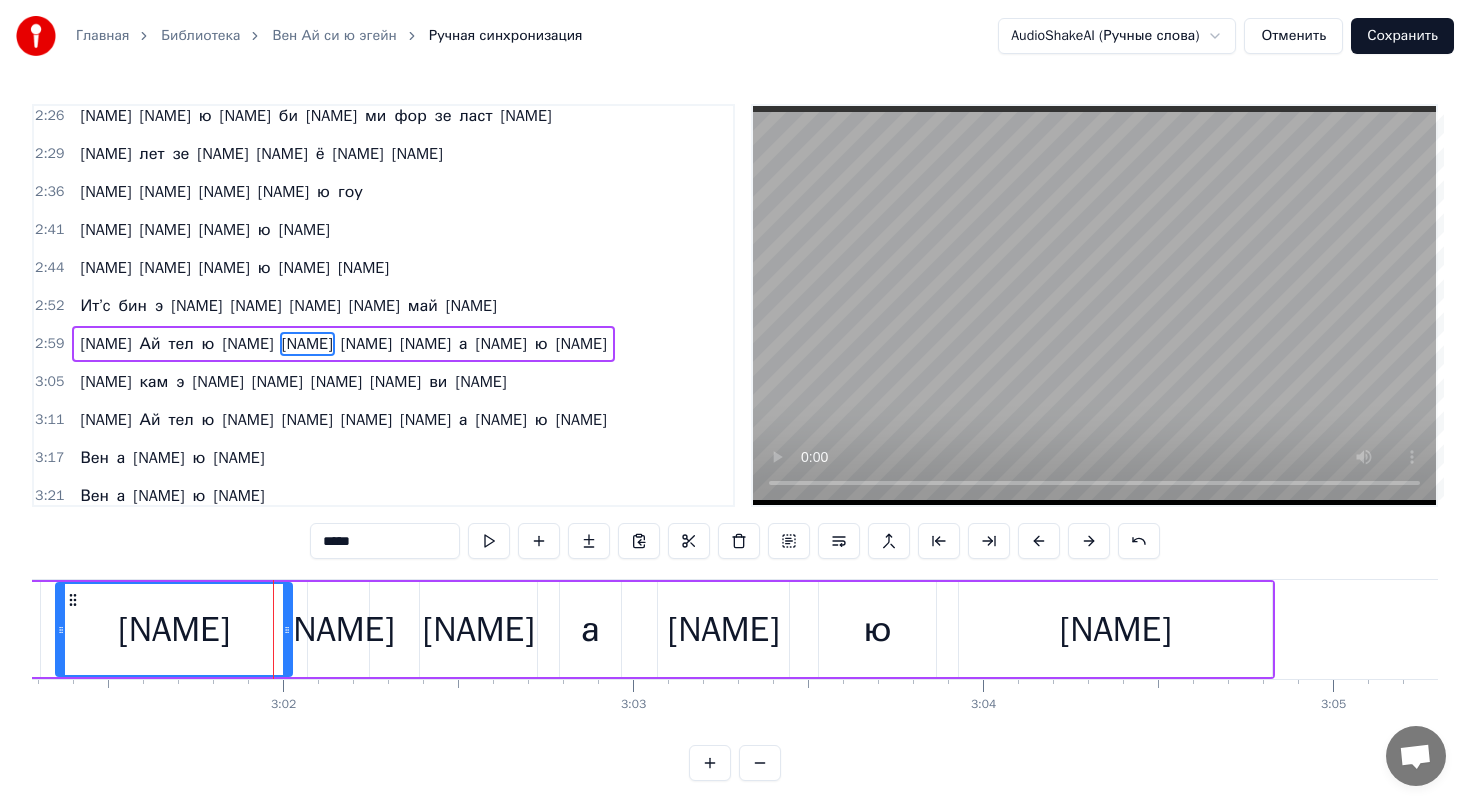 scroll, scrollTop: 1377, scrollLeft: 0, axis: vertical 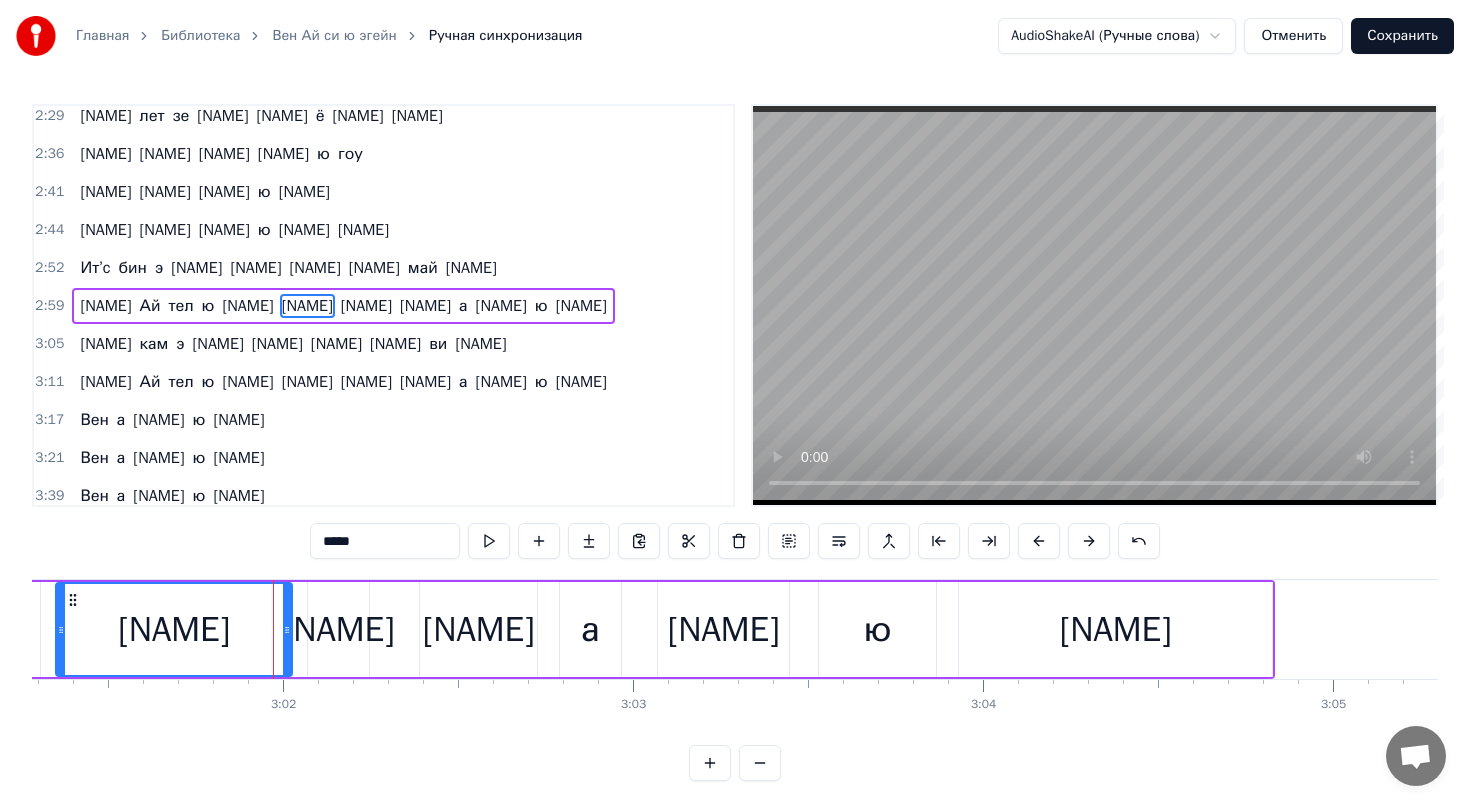 click on "*****" at bounding box center [385, 541] 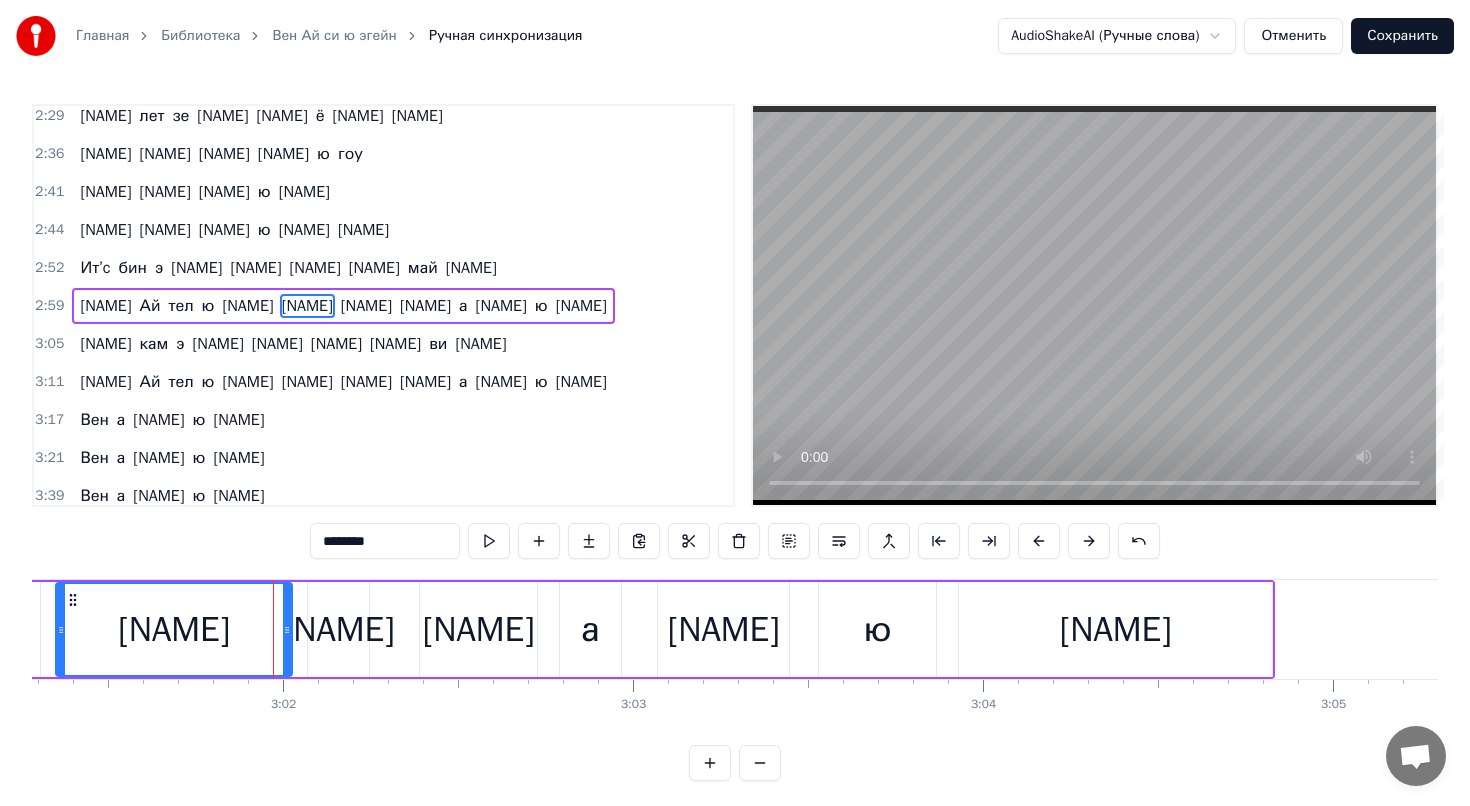 click on "[NAME]" at bounding box center [339, 629] 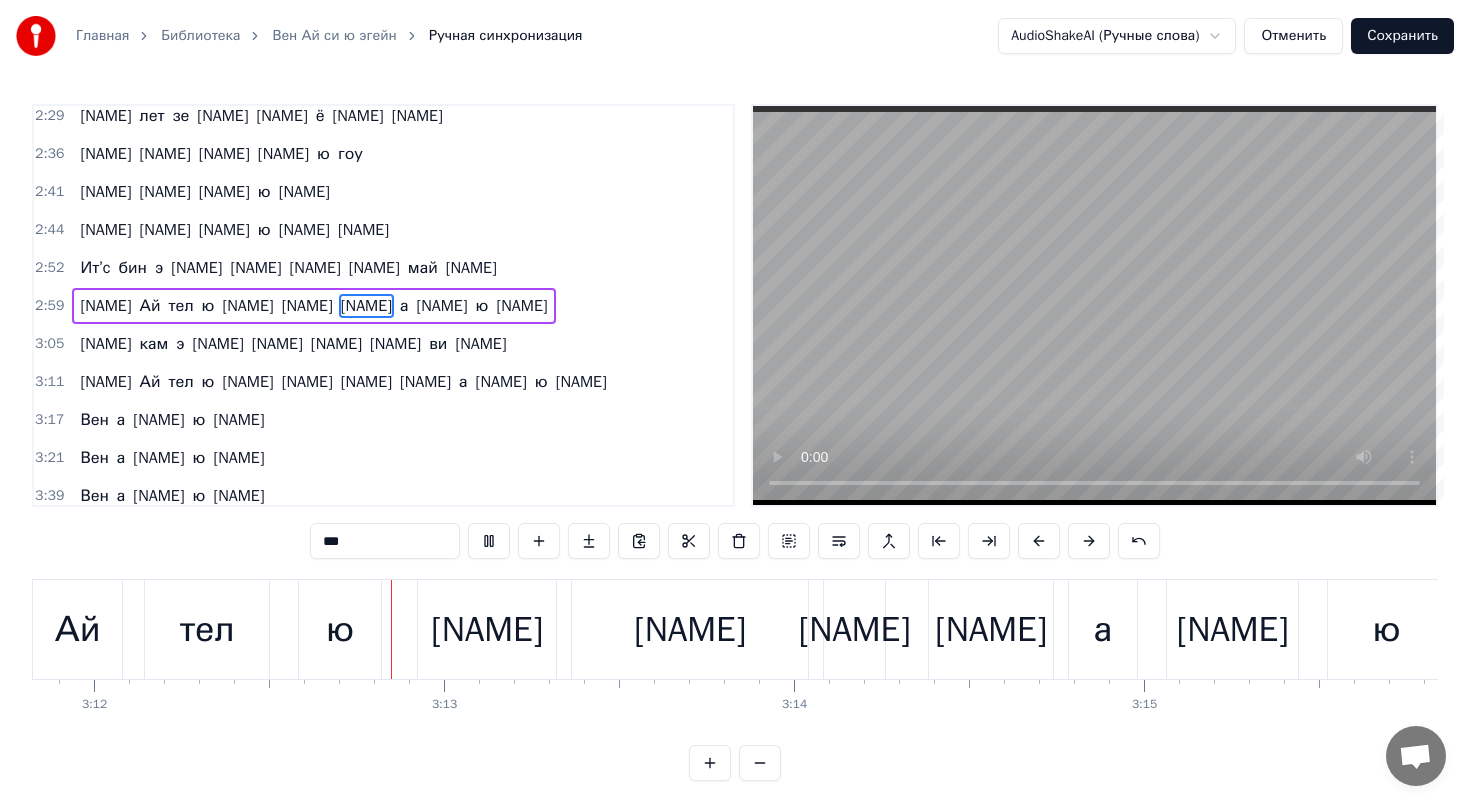 scroll, scrollTop: 0, scrollLeft: 67150, axis: horizontal 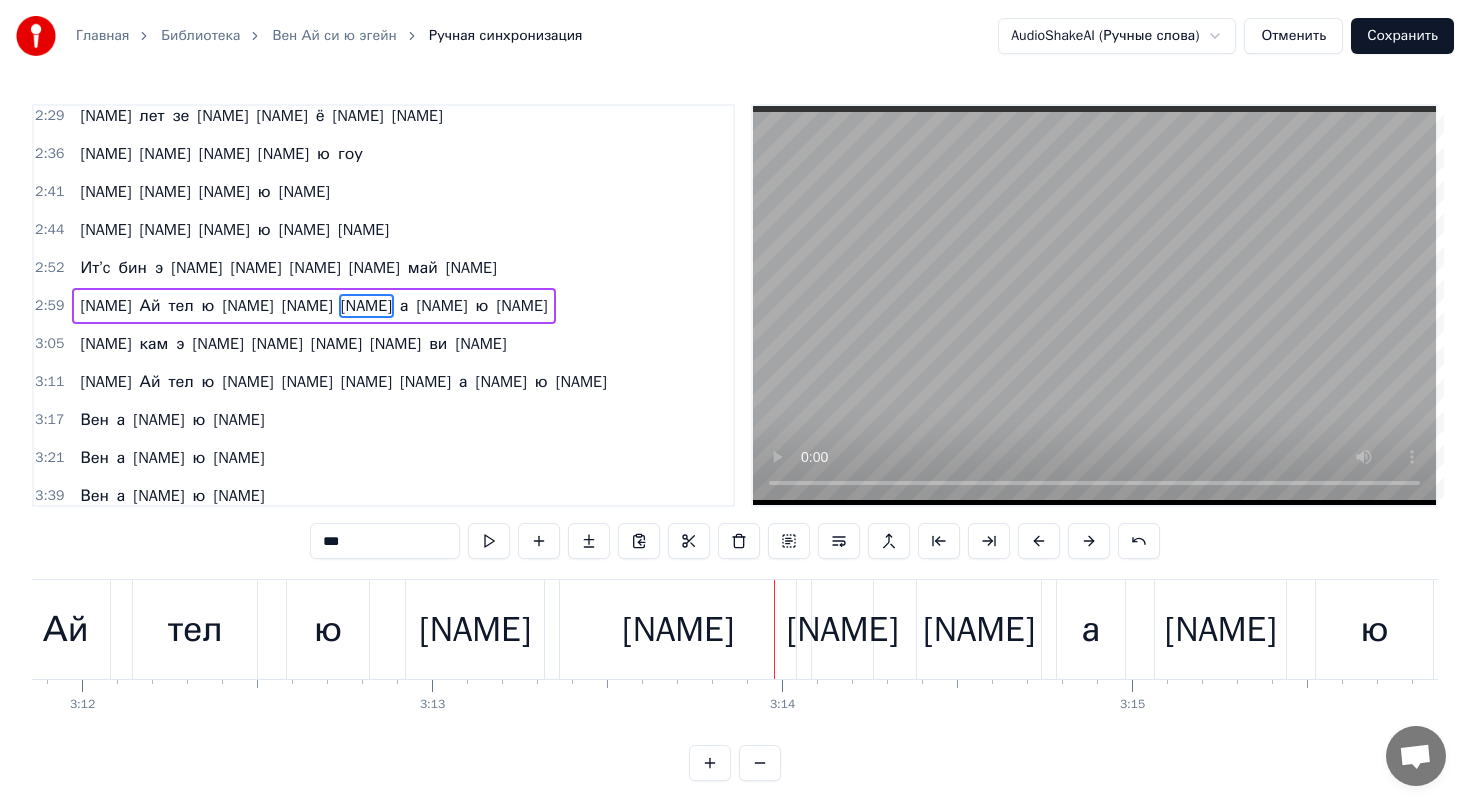 click on "[NAME]" at bounding box center (678, 629) 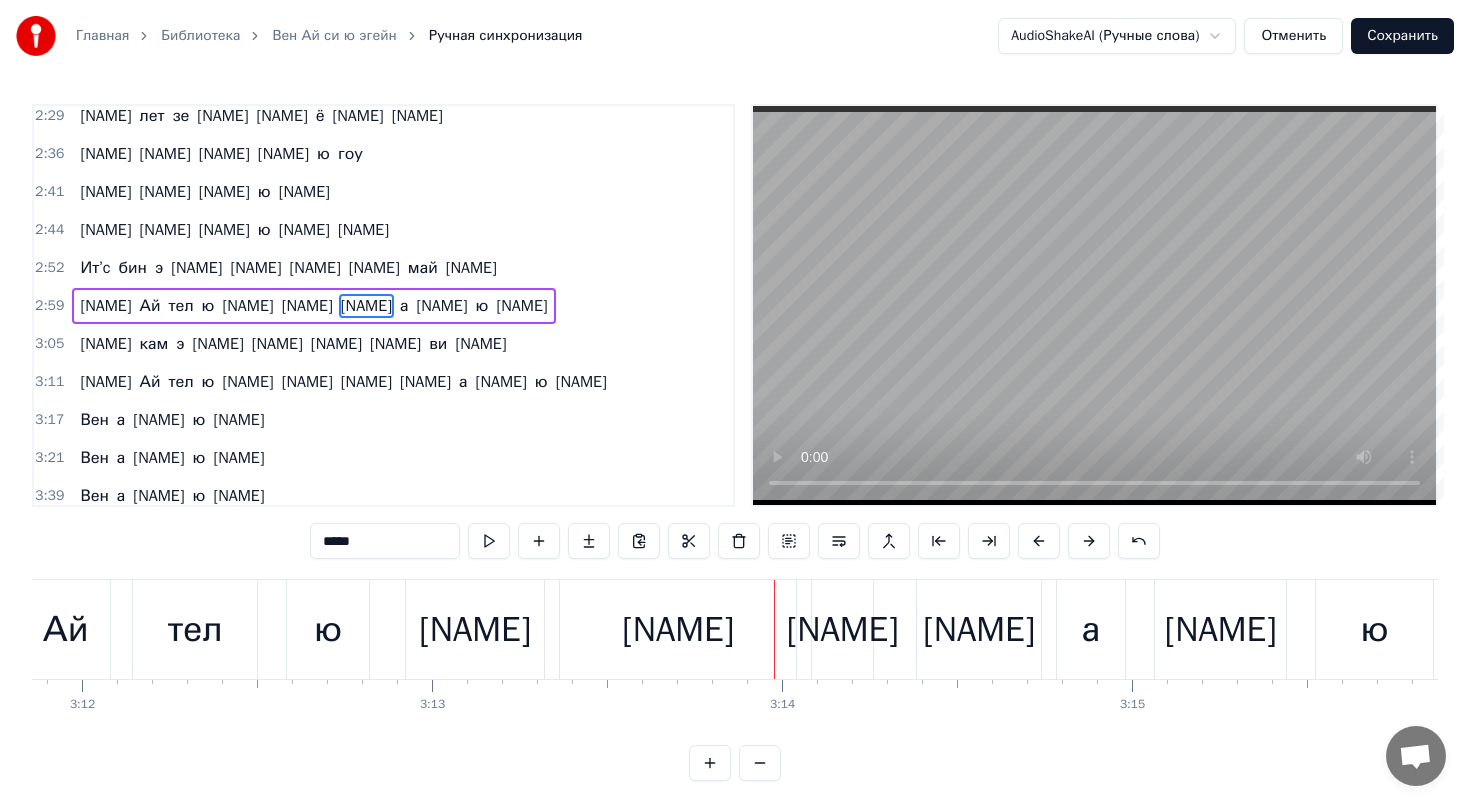 scroll, scrollTop: 1387, scrollLeft: 0, axis: vertical 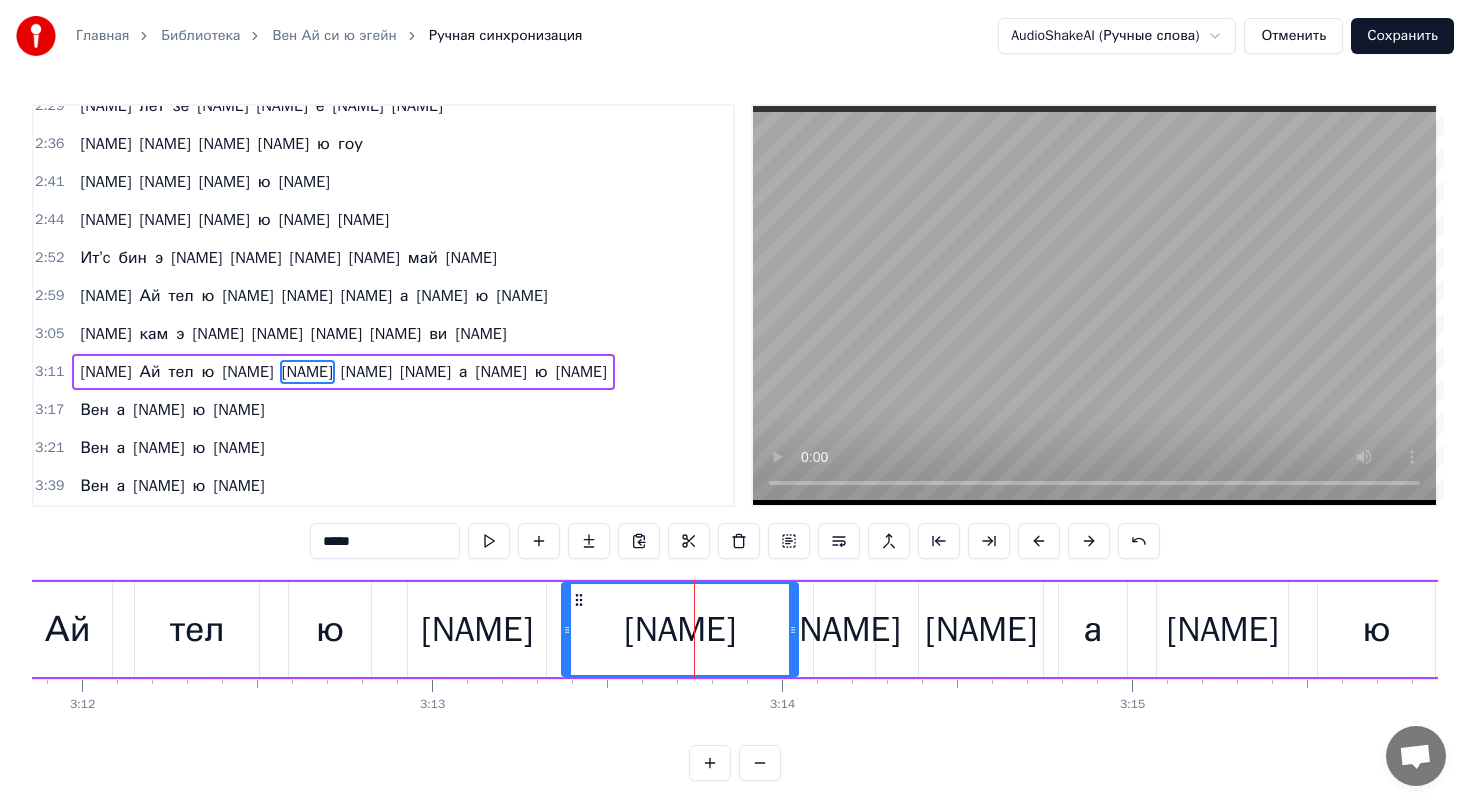 click on "*****" at bounding box center [385, 541] 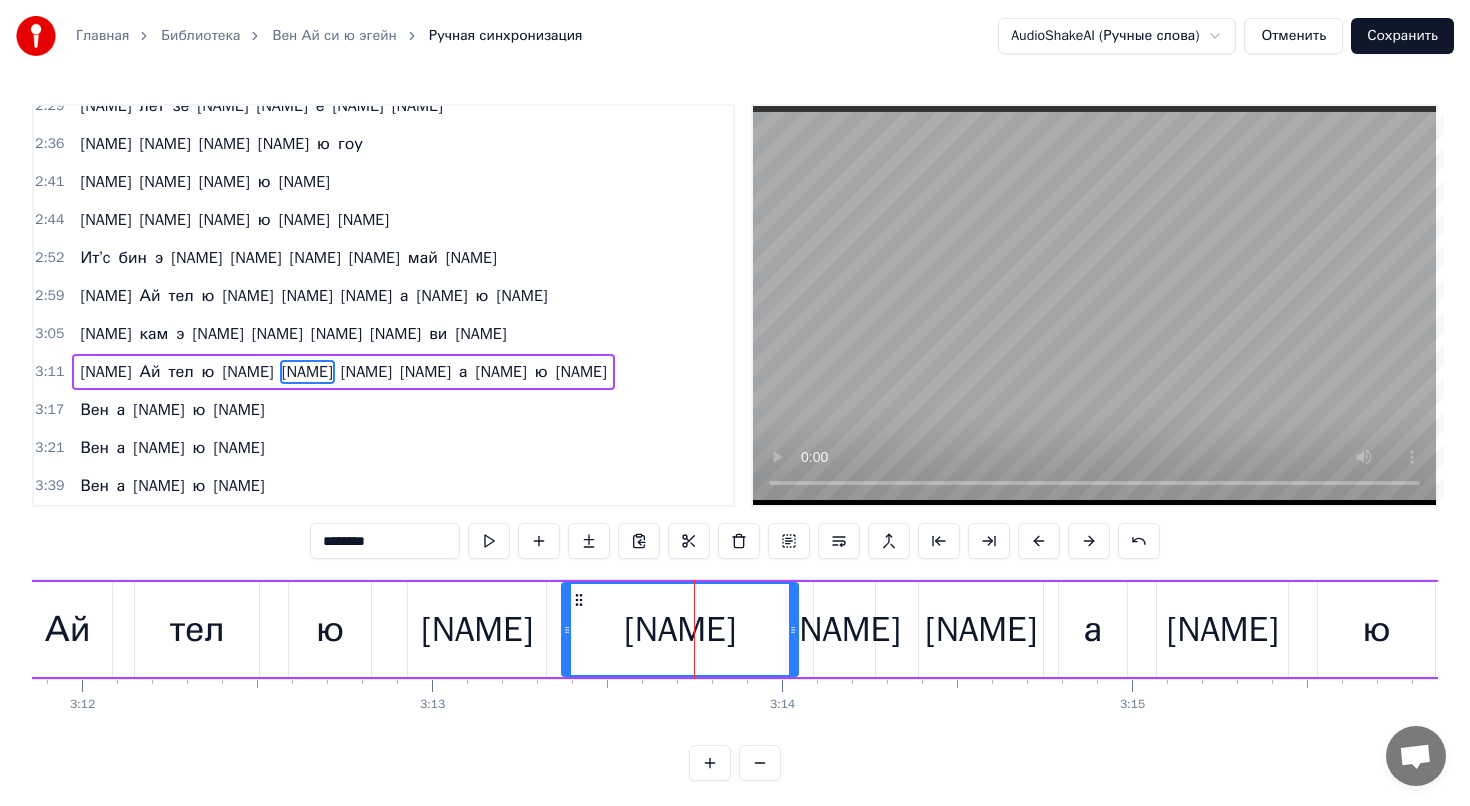 click on "[NAME]" at bounding box center [845, 629] 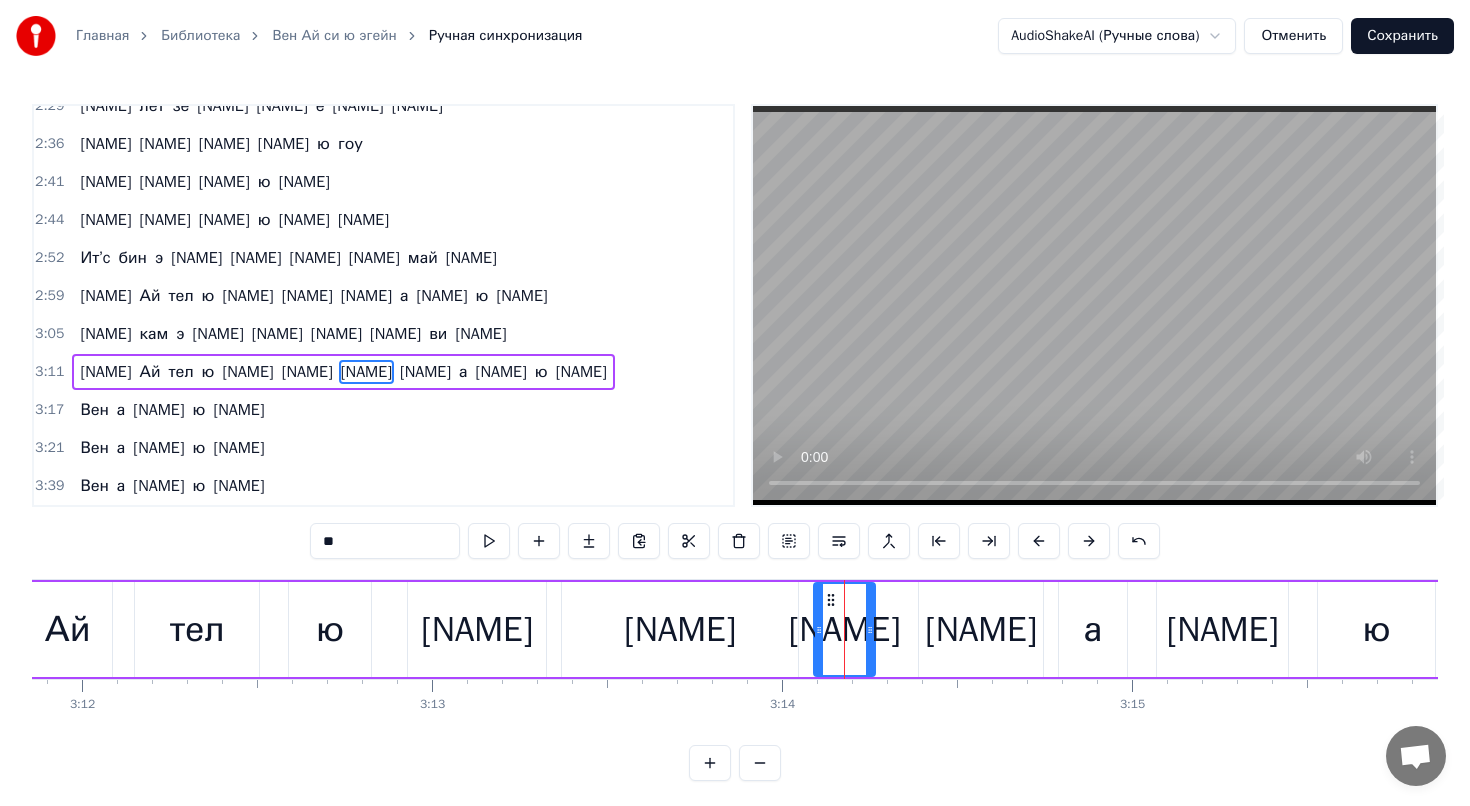 type on "***" 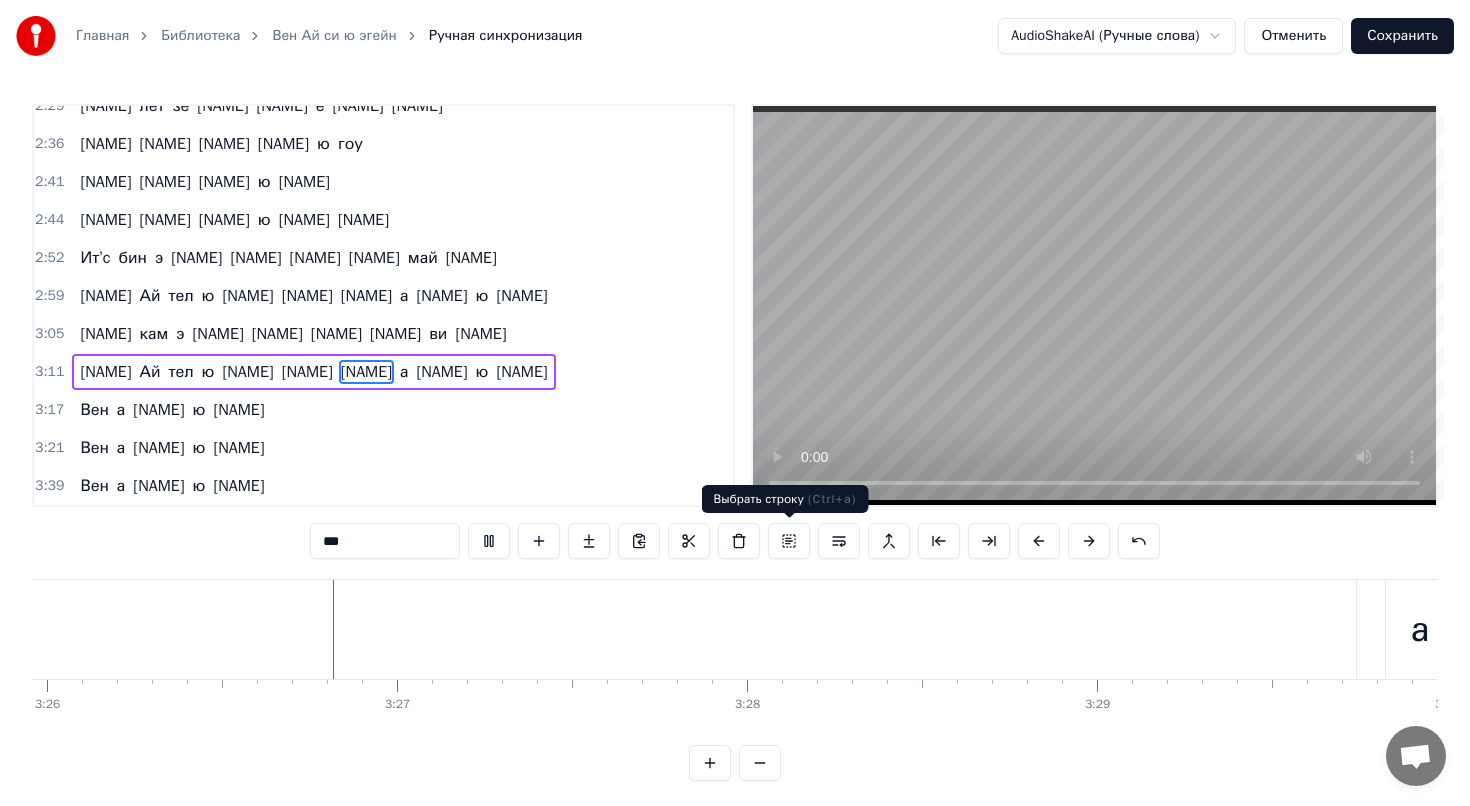 scroll, scrollTop: 0, scrollLeft: 72090, axis: horizontal 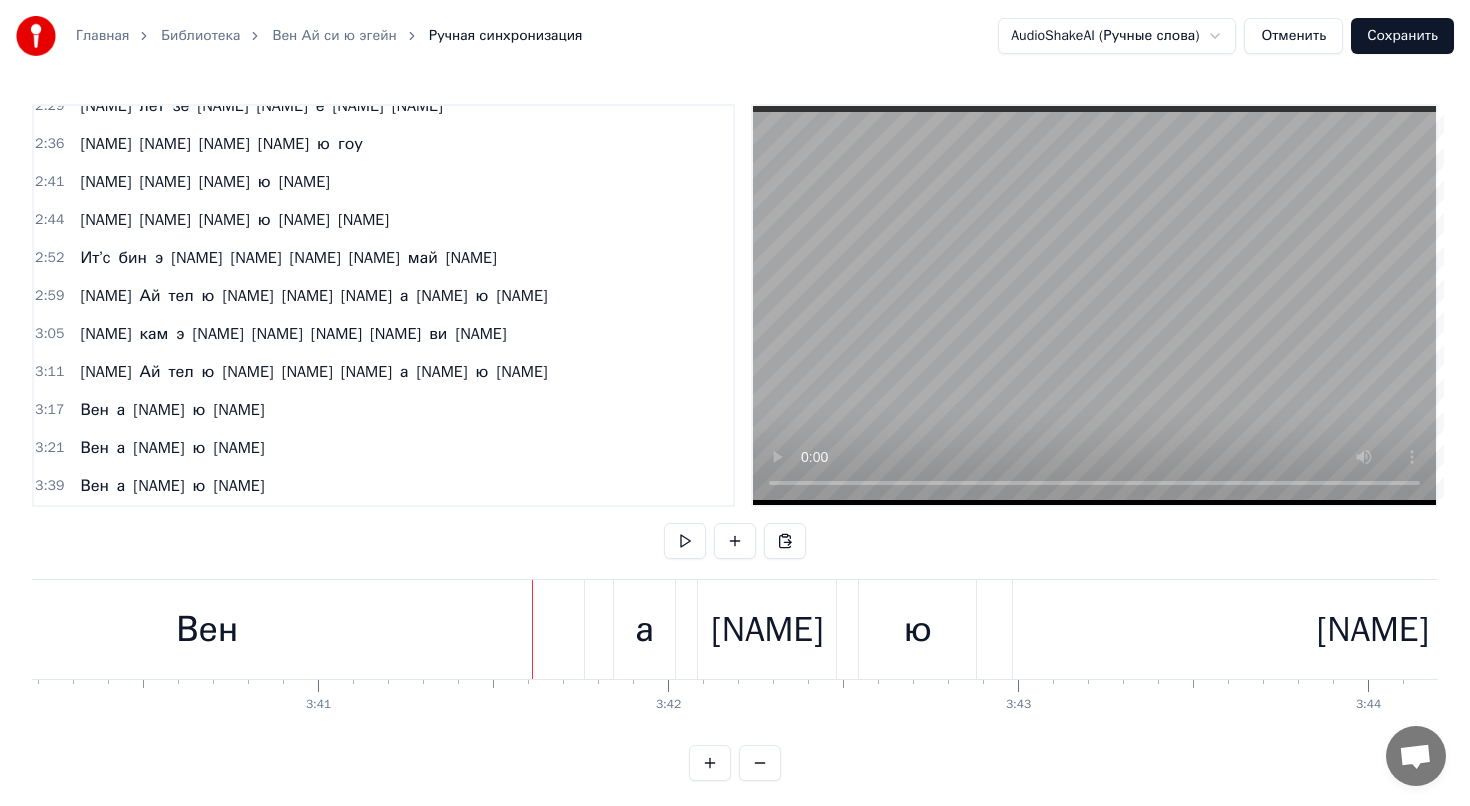 click on "Вен" at bounding box center (207, 629) 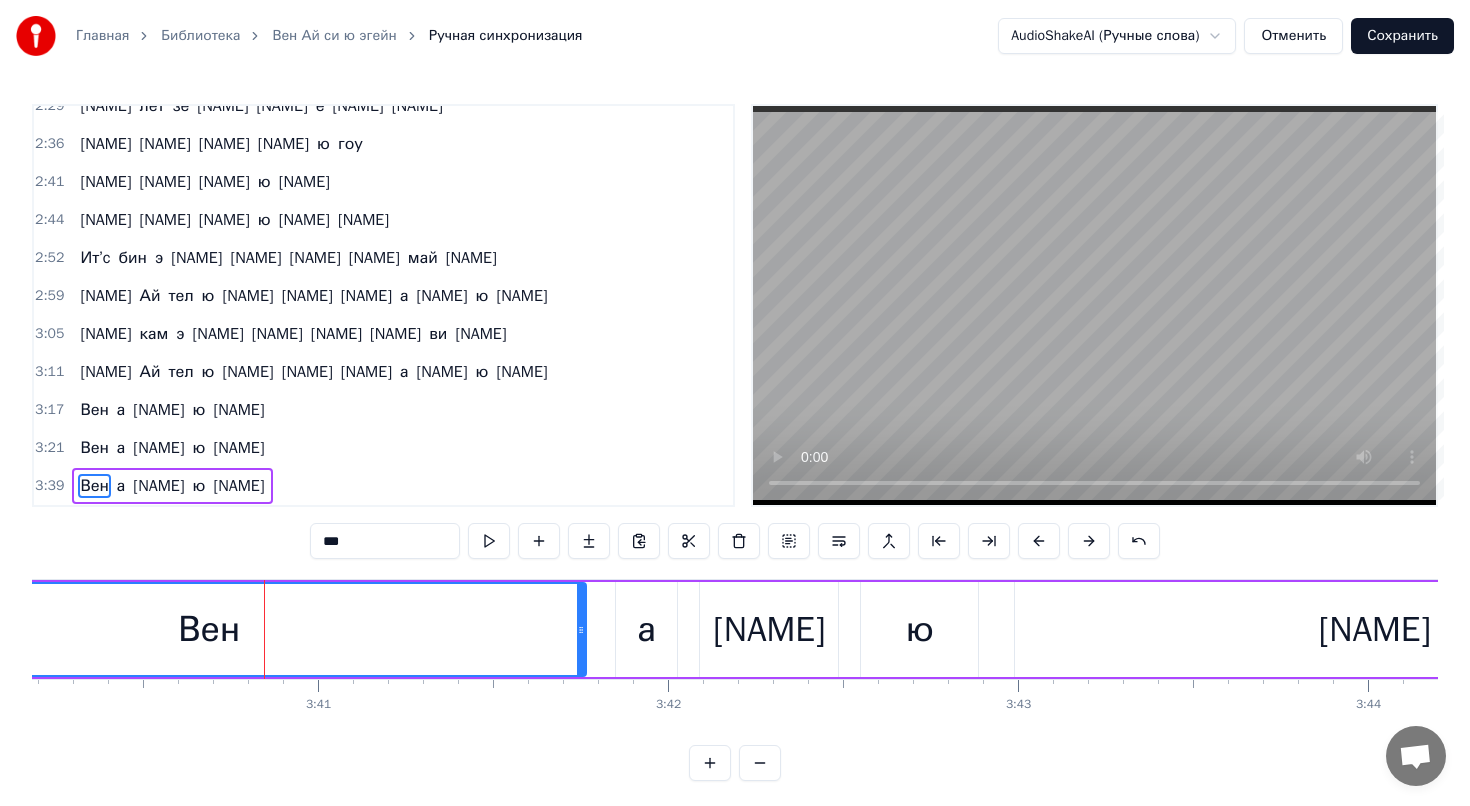 scroll, scrollTop: 7, scrollLeft: 0, axis: vertical 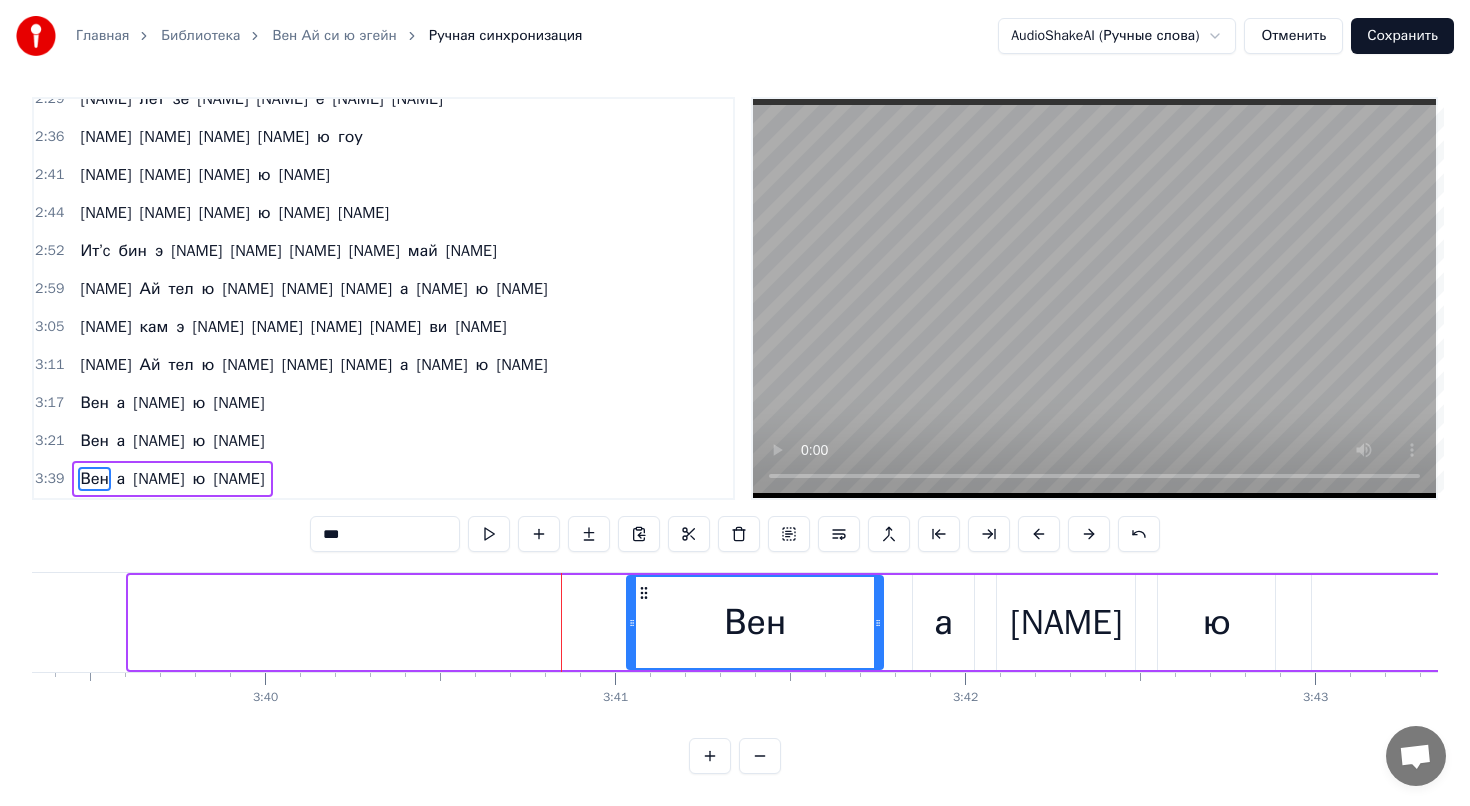 drag, startPoint x: 131, startPoint y: 625, endPoint x: 629, endPoint y: 640, distance: 498.22586 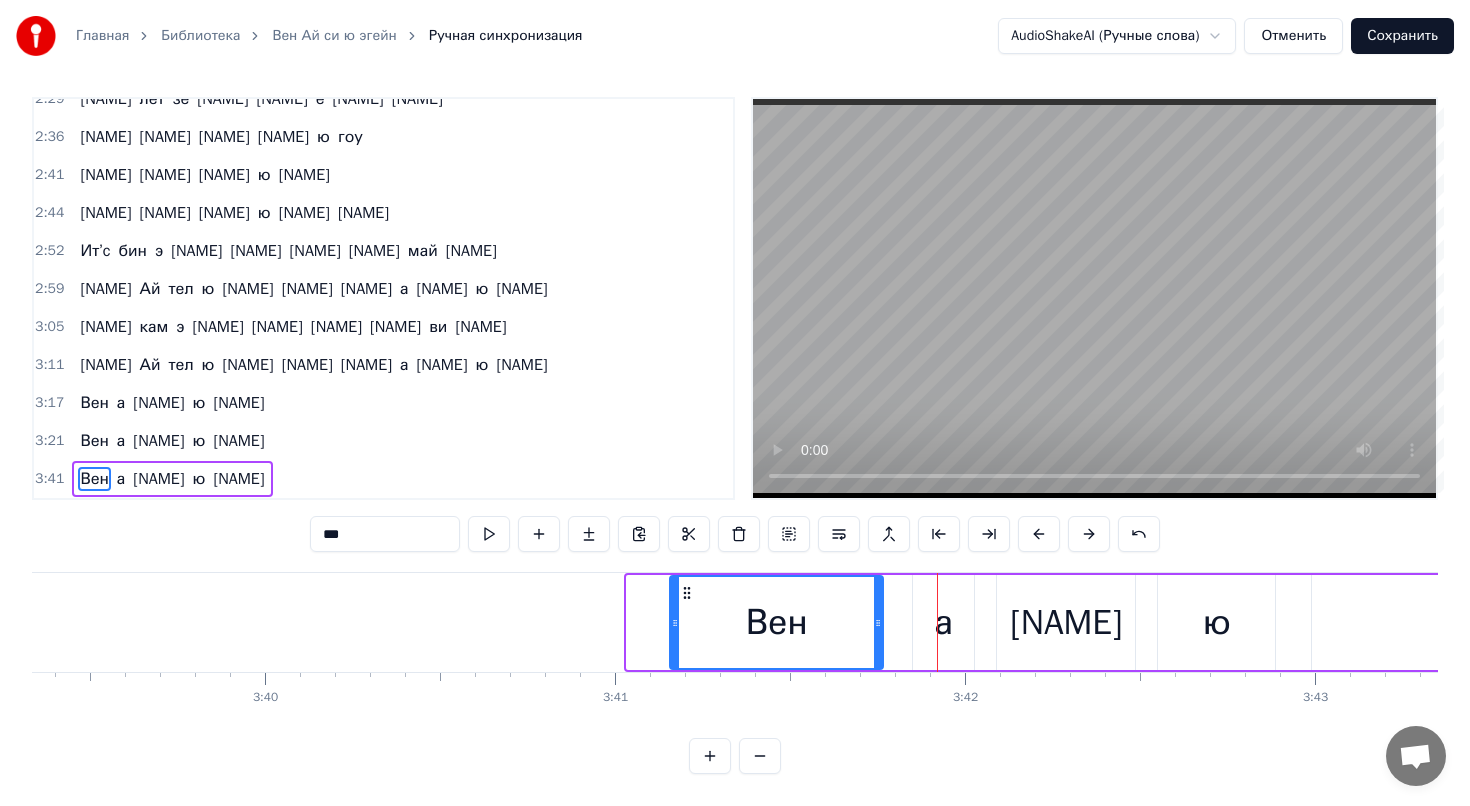 drag, startPoint x: 634, startPoint y: 616, endPoint x: 682, endPoint y: 616, distance: 48 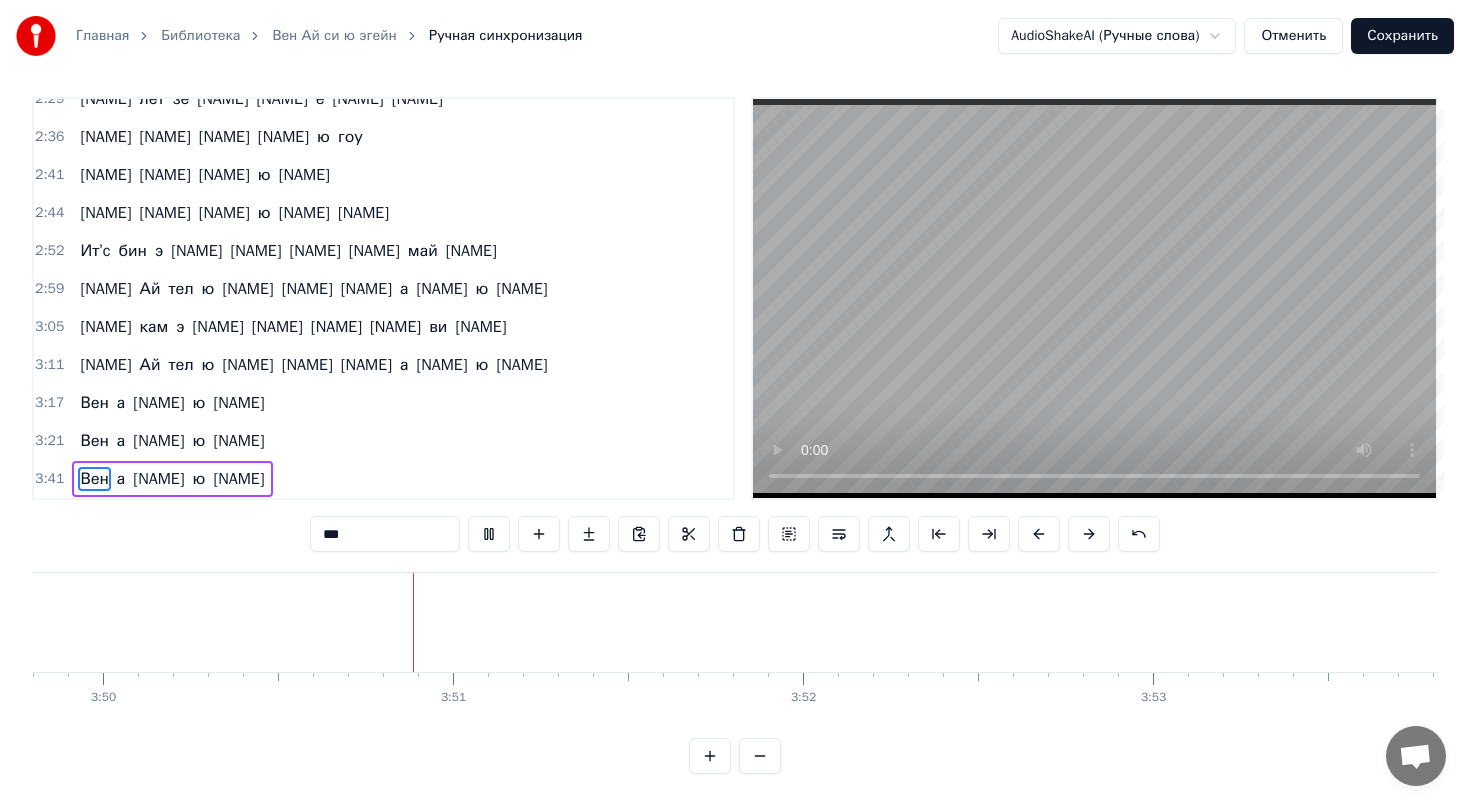 scroll, scrollTop: 0, scrollLeft: 80451, axis: horizontal 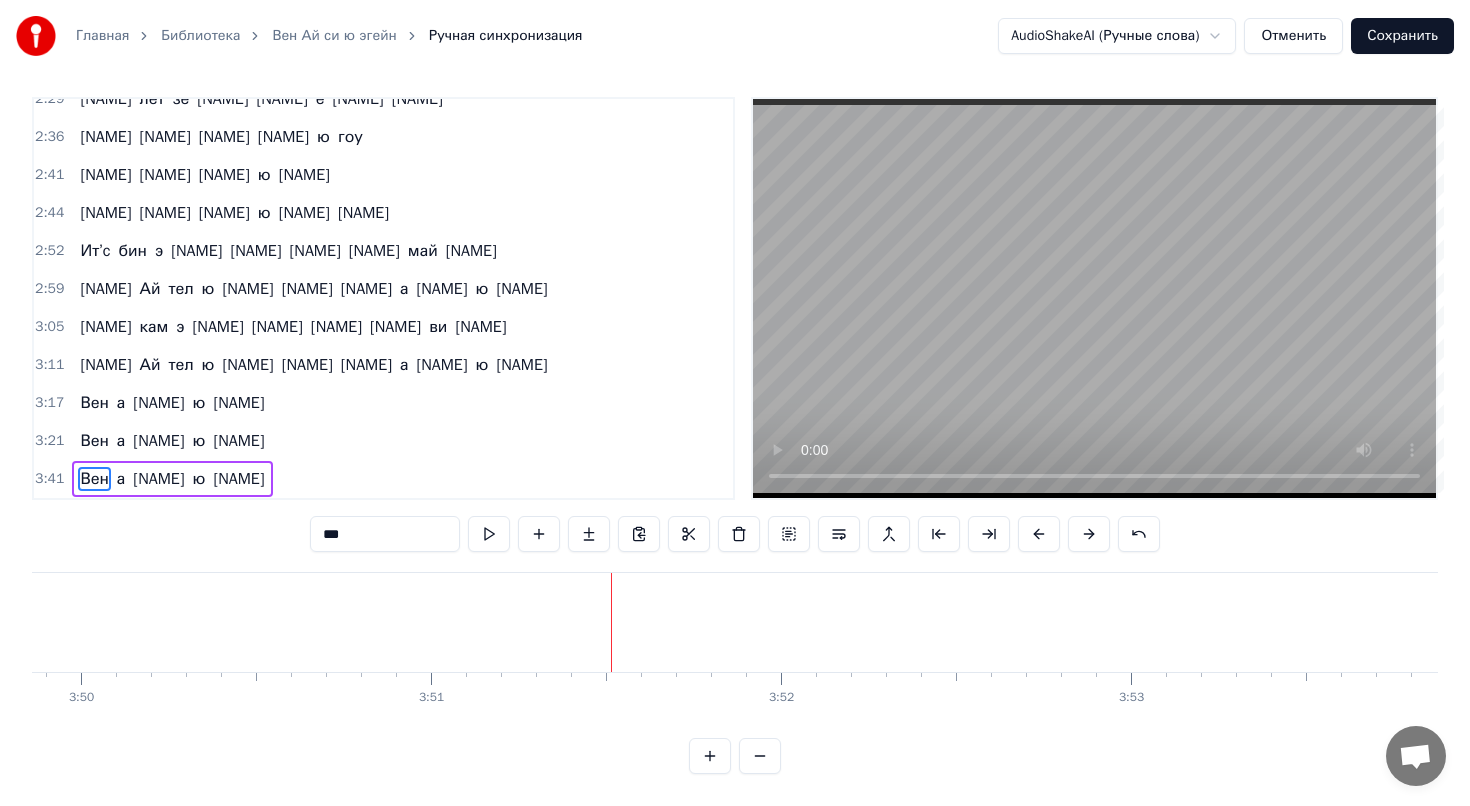 click on "Сохранить" at bounding box center (1402, 36) 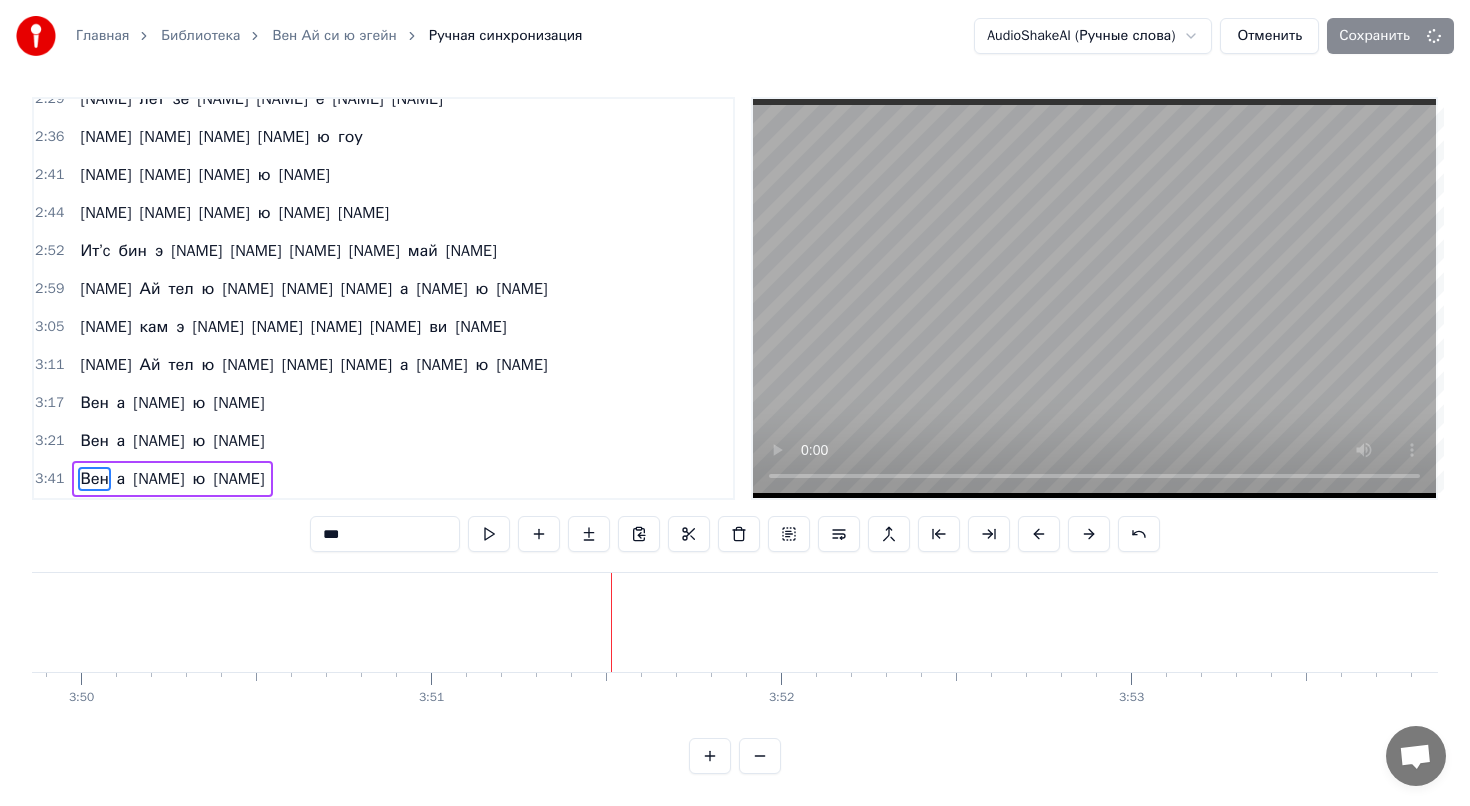 scroll, scrollTop: 0, scrollLeft: 0, axis: both 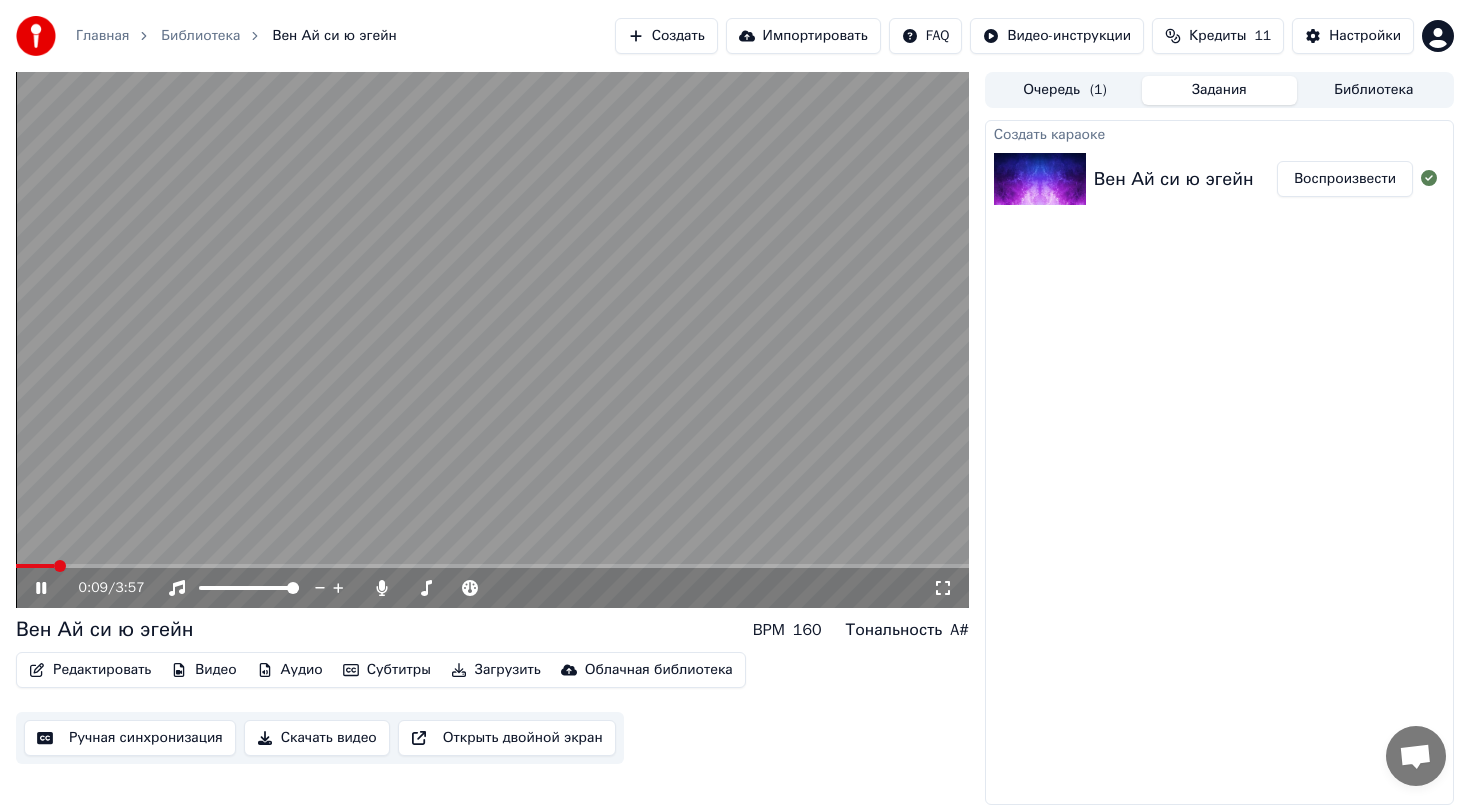 click 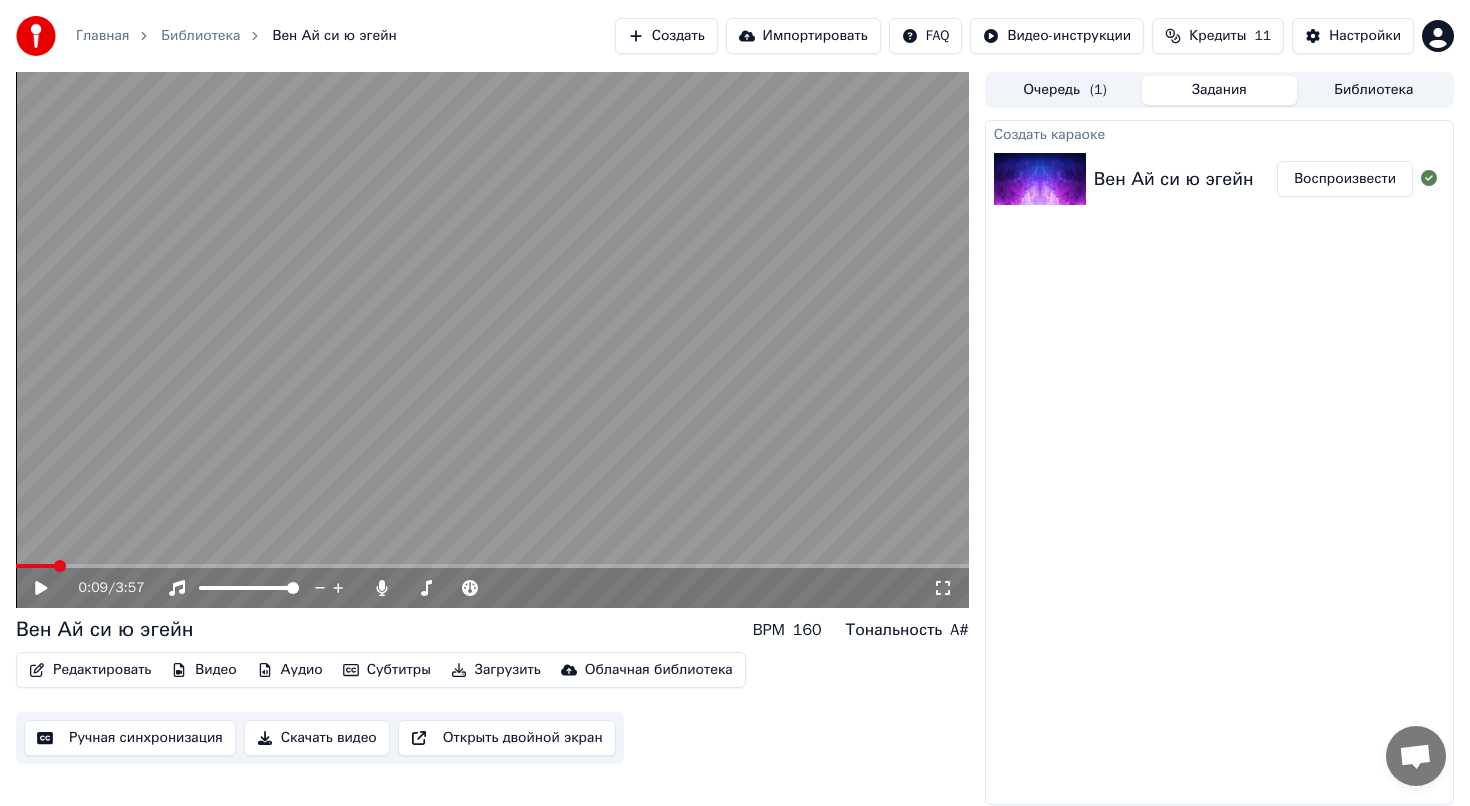 click on "Редактировать" at bounding box center [90, 670] 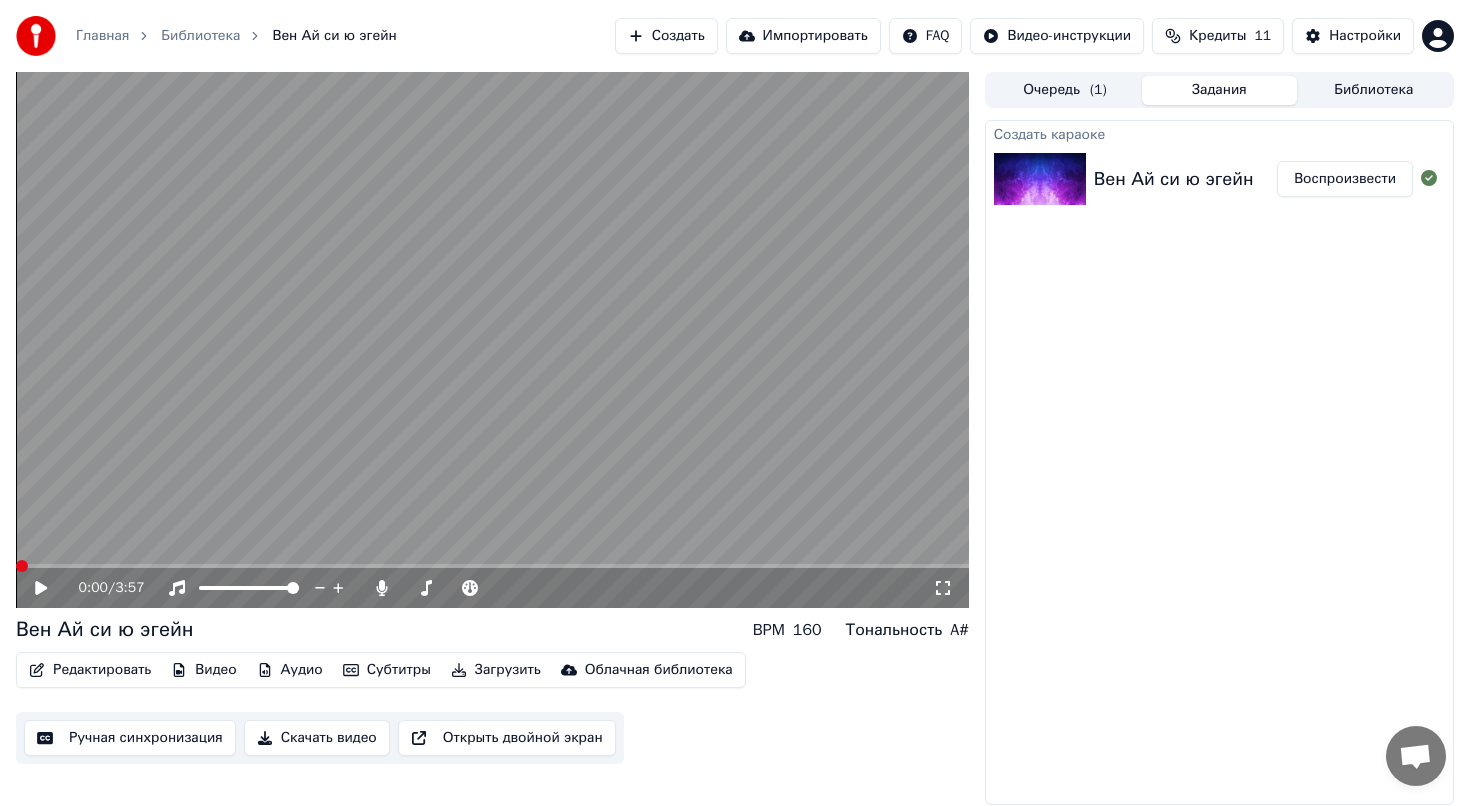 click at bounding box center [22, 566] 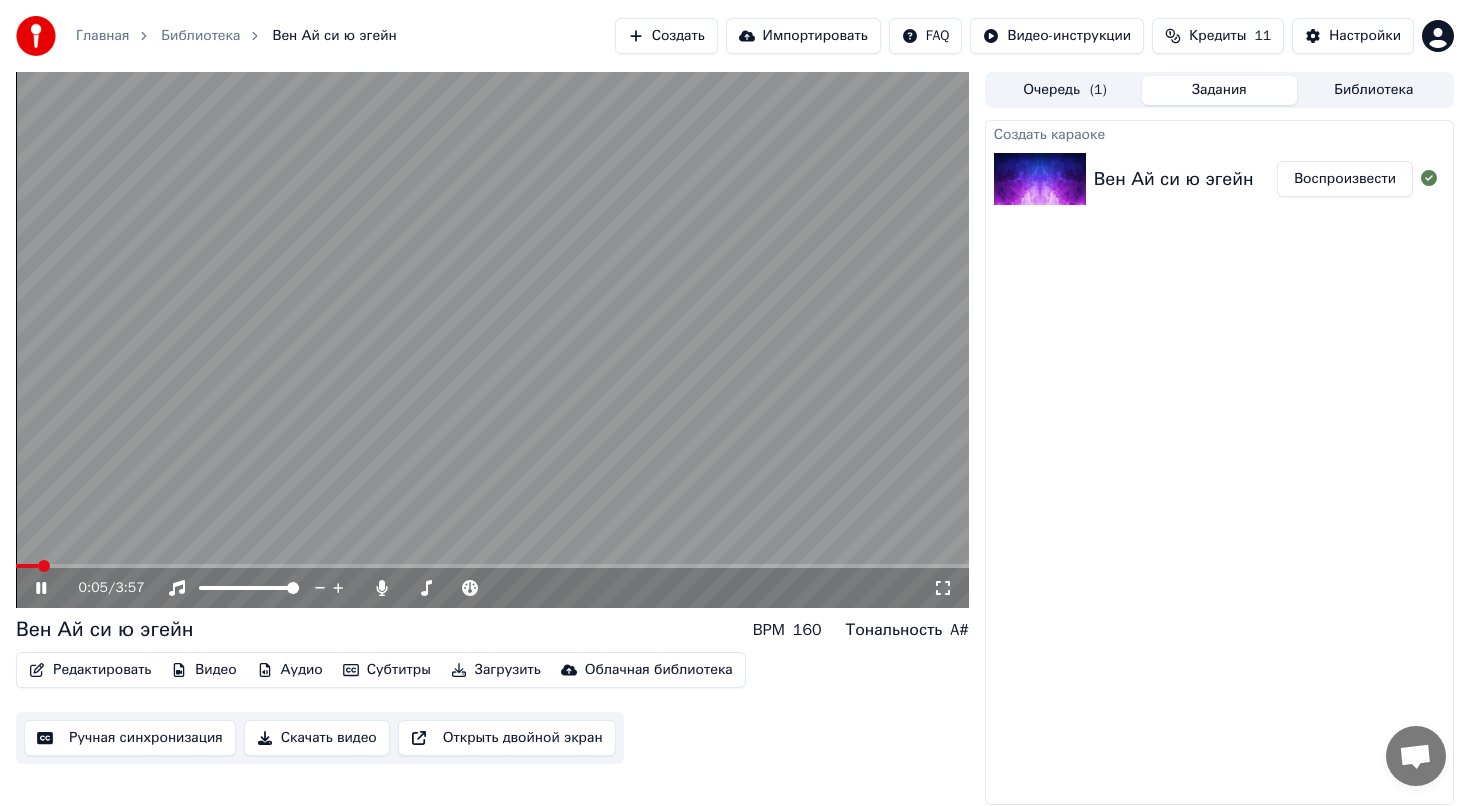 click 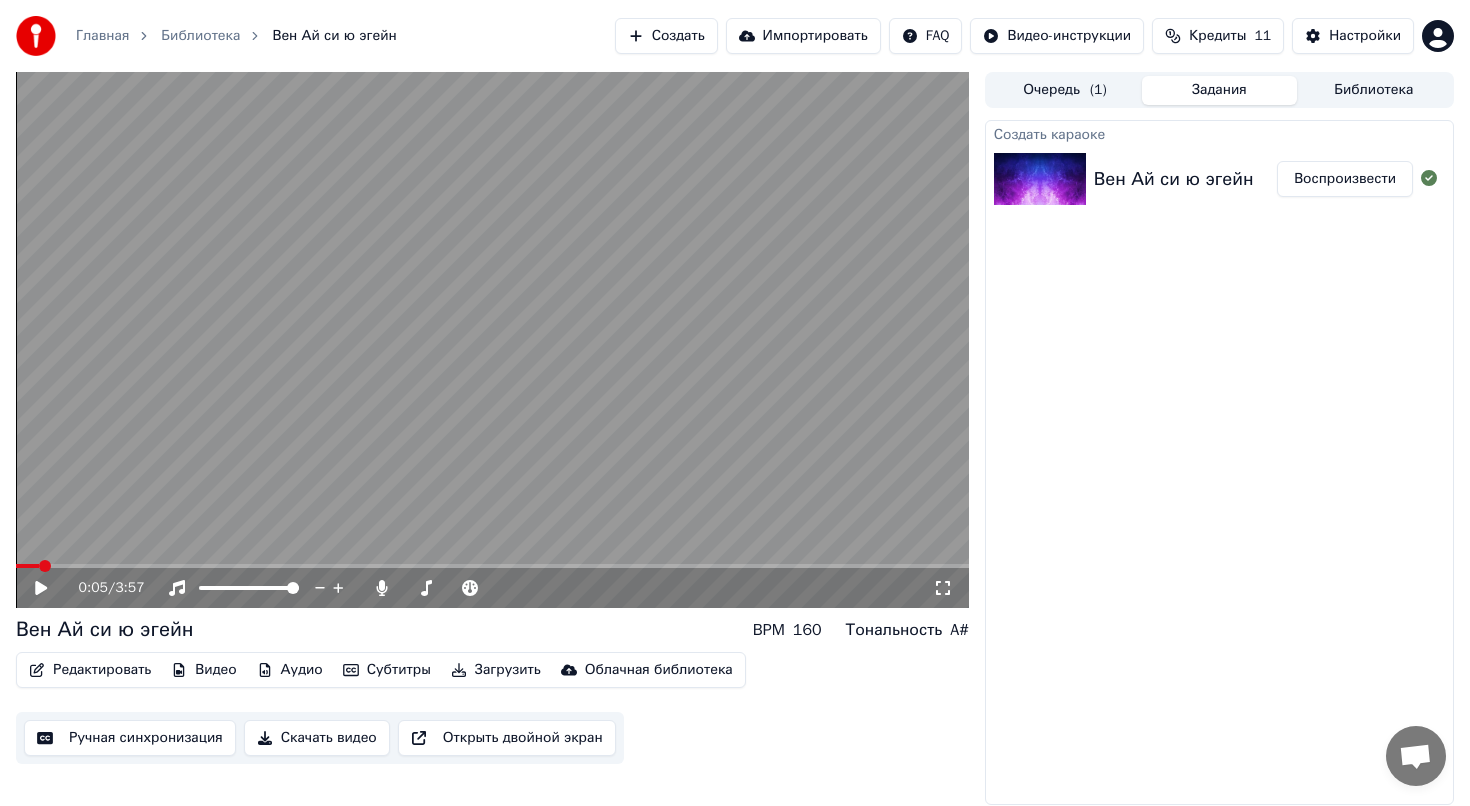 click 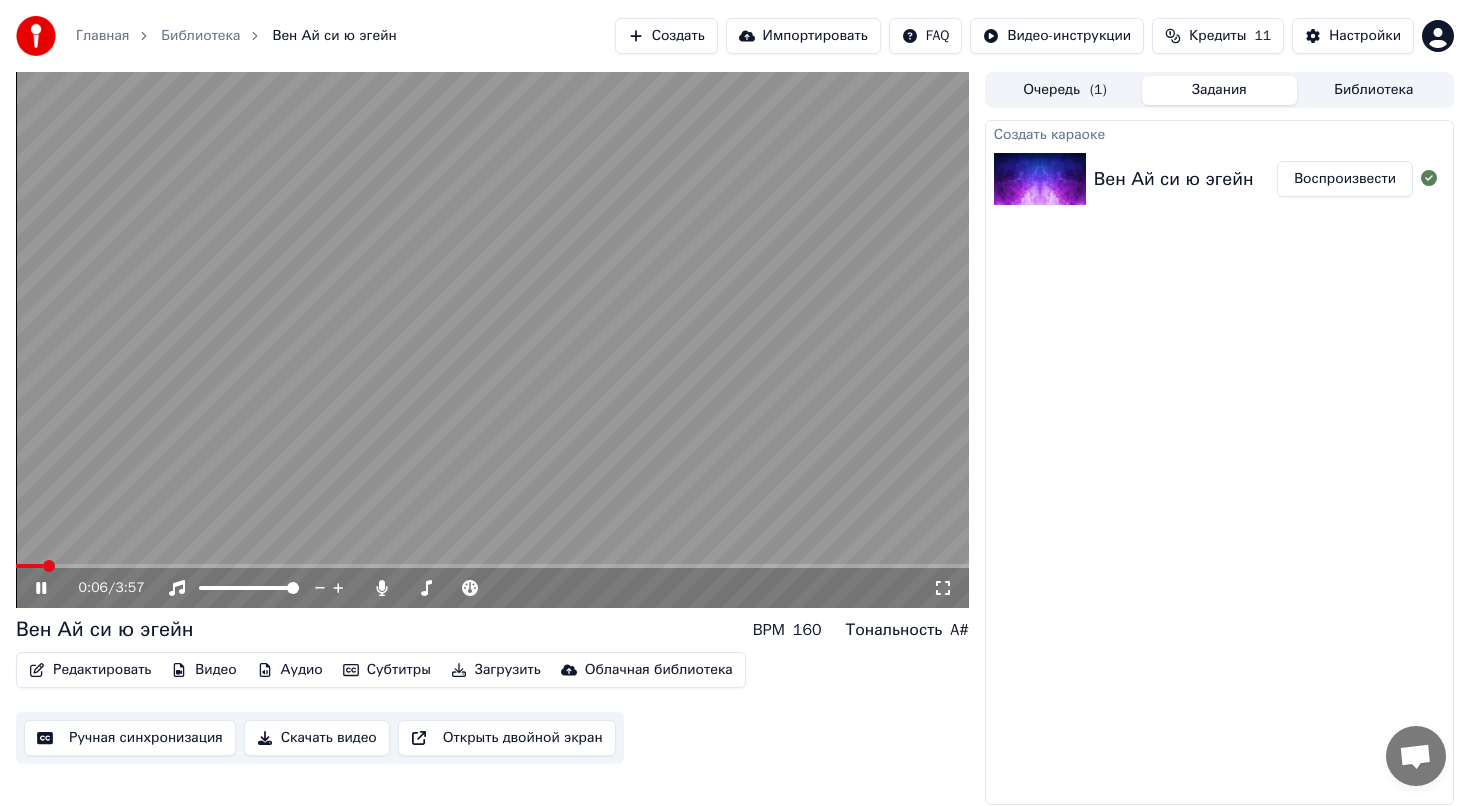 click 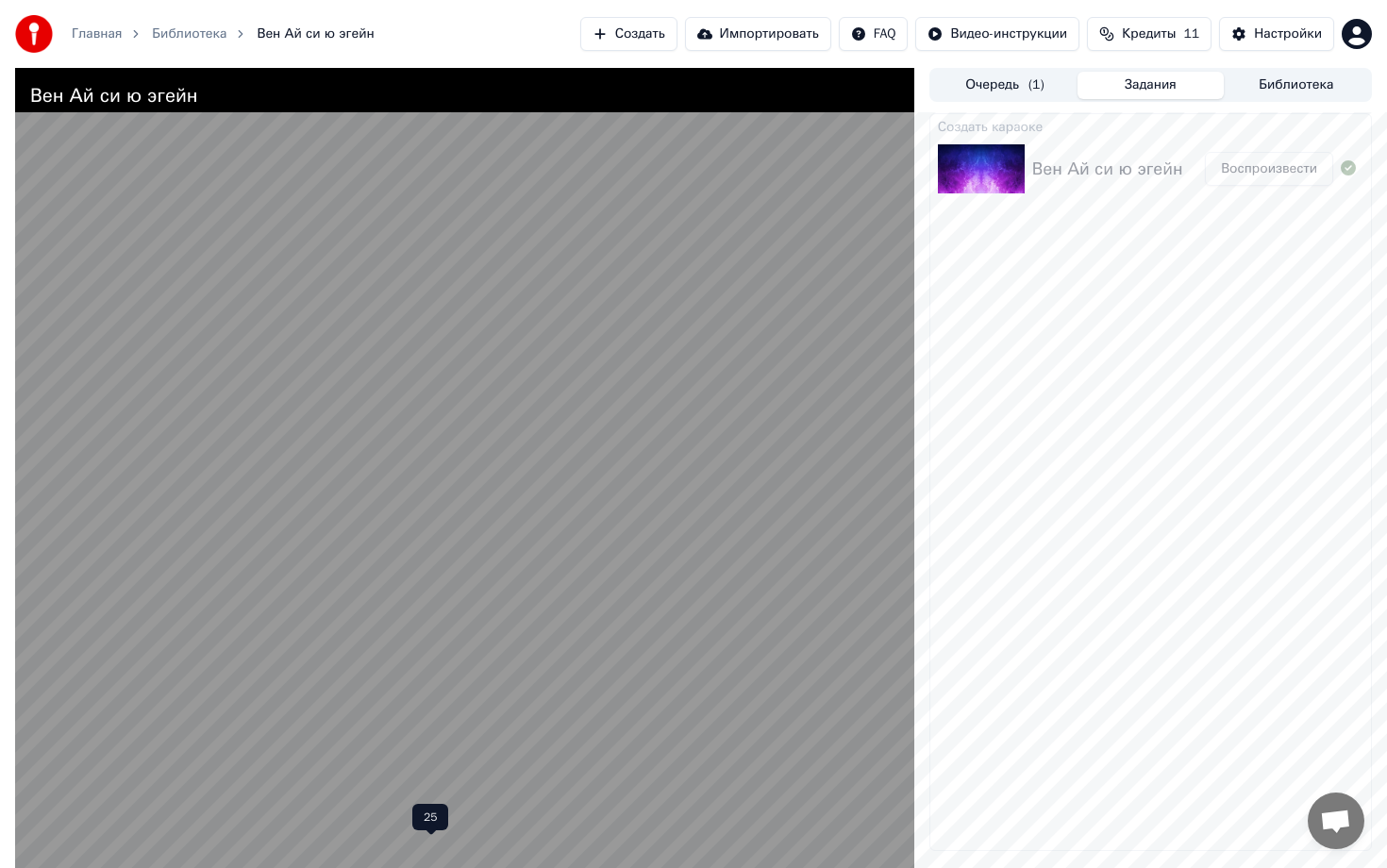 click at bounding box center (399, 917) 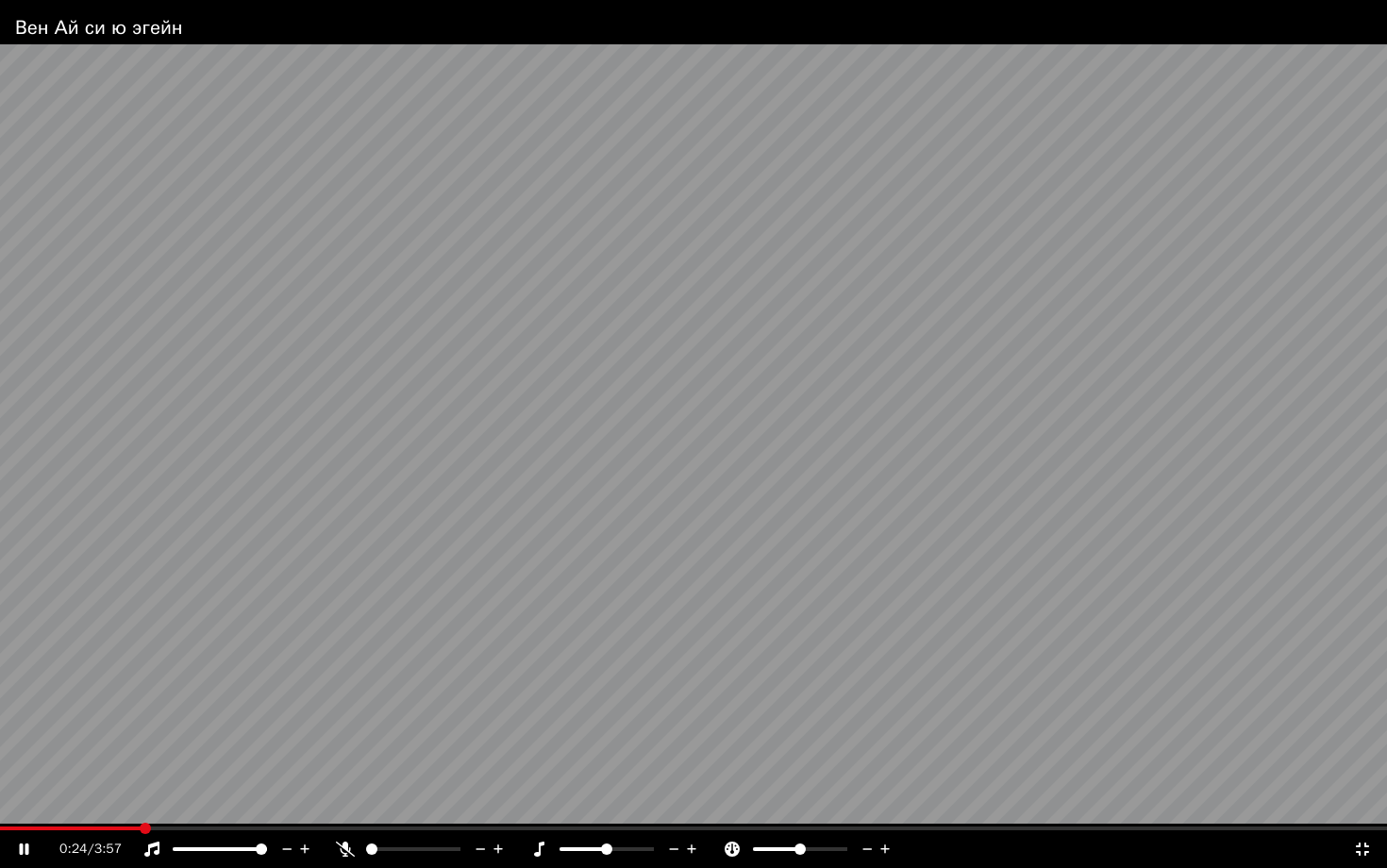 click at bounding box center (372, 849) 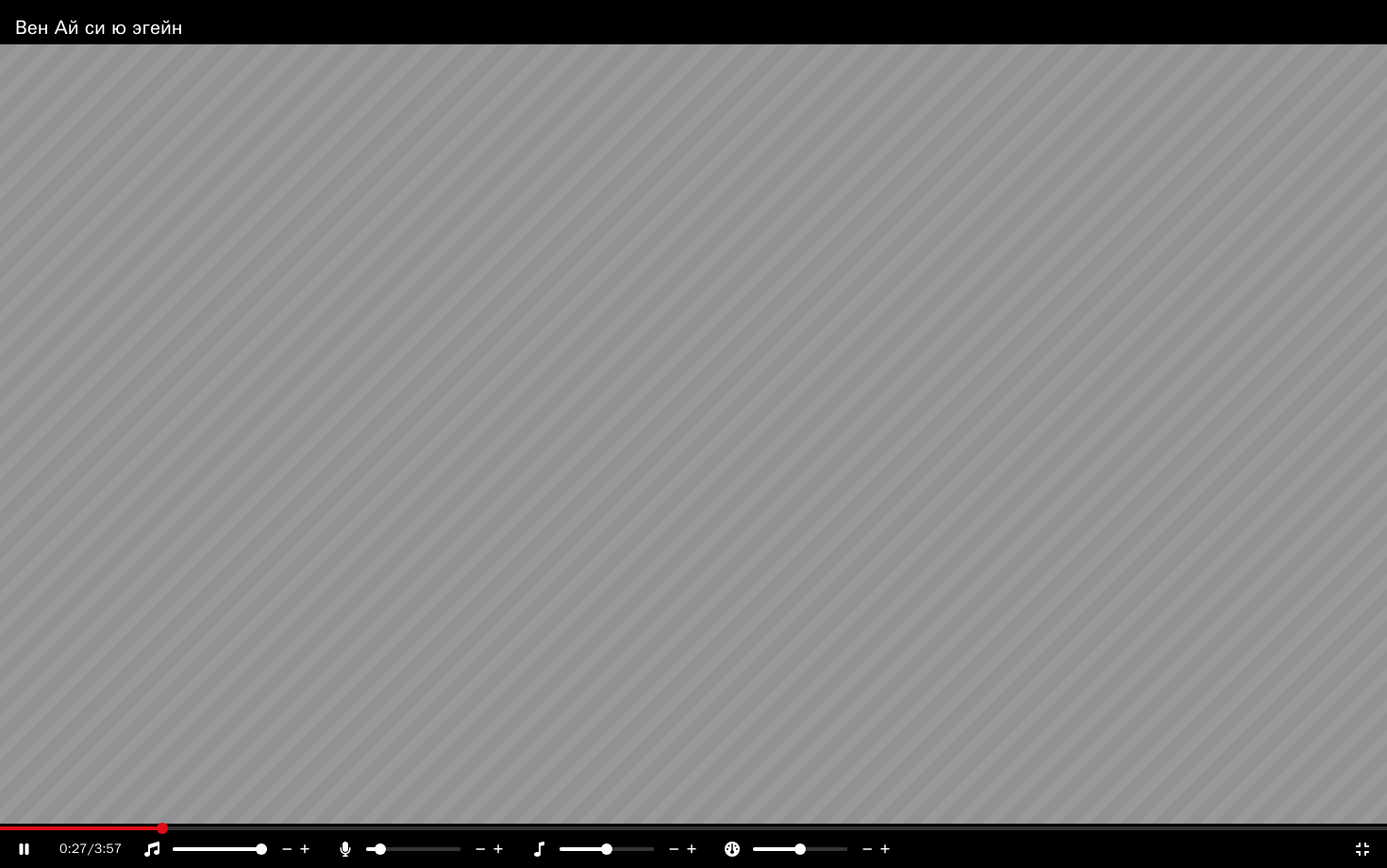 click at bounding box center (380, 849) 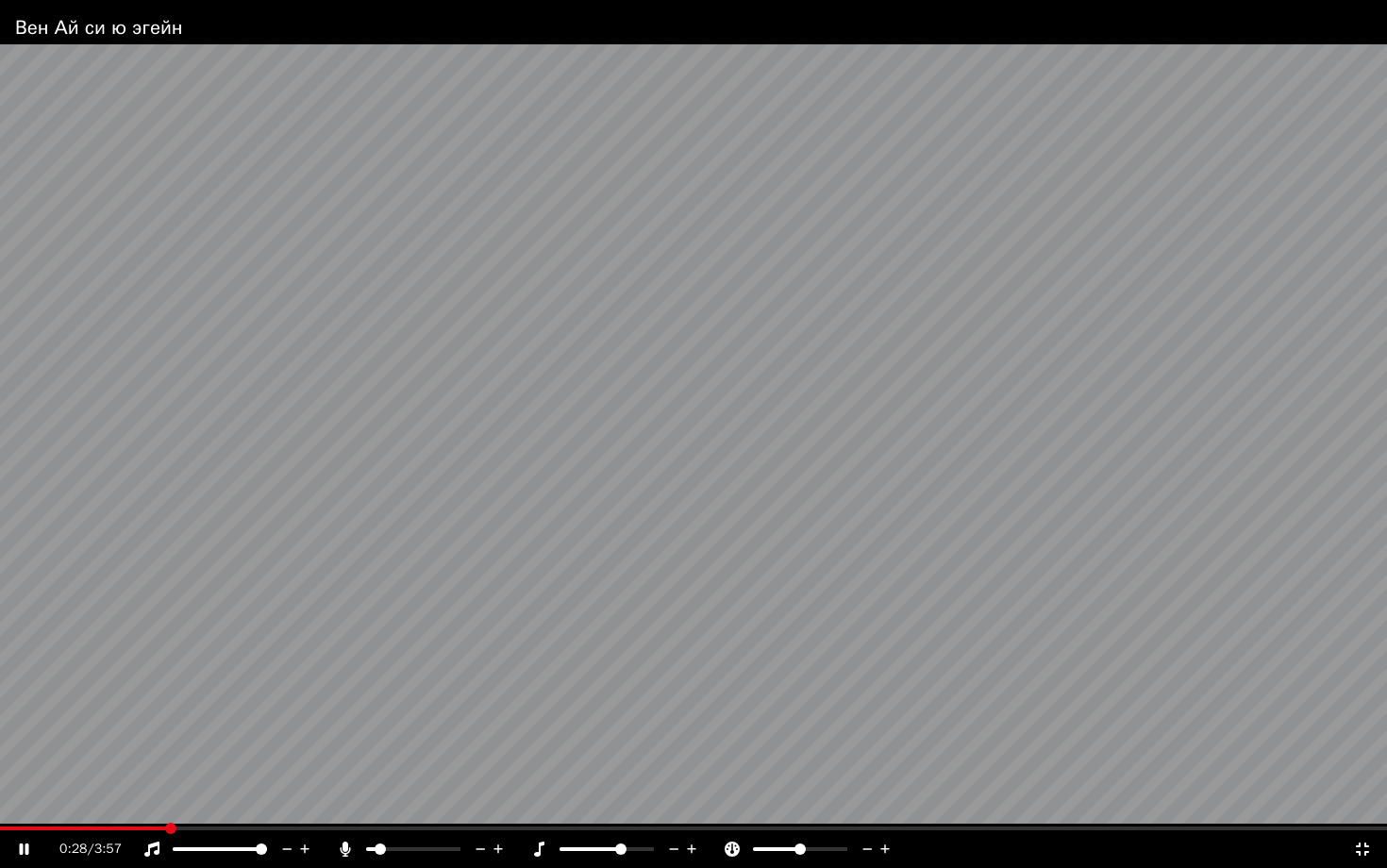 click at bounding box center [621, 849] 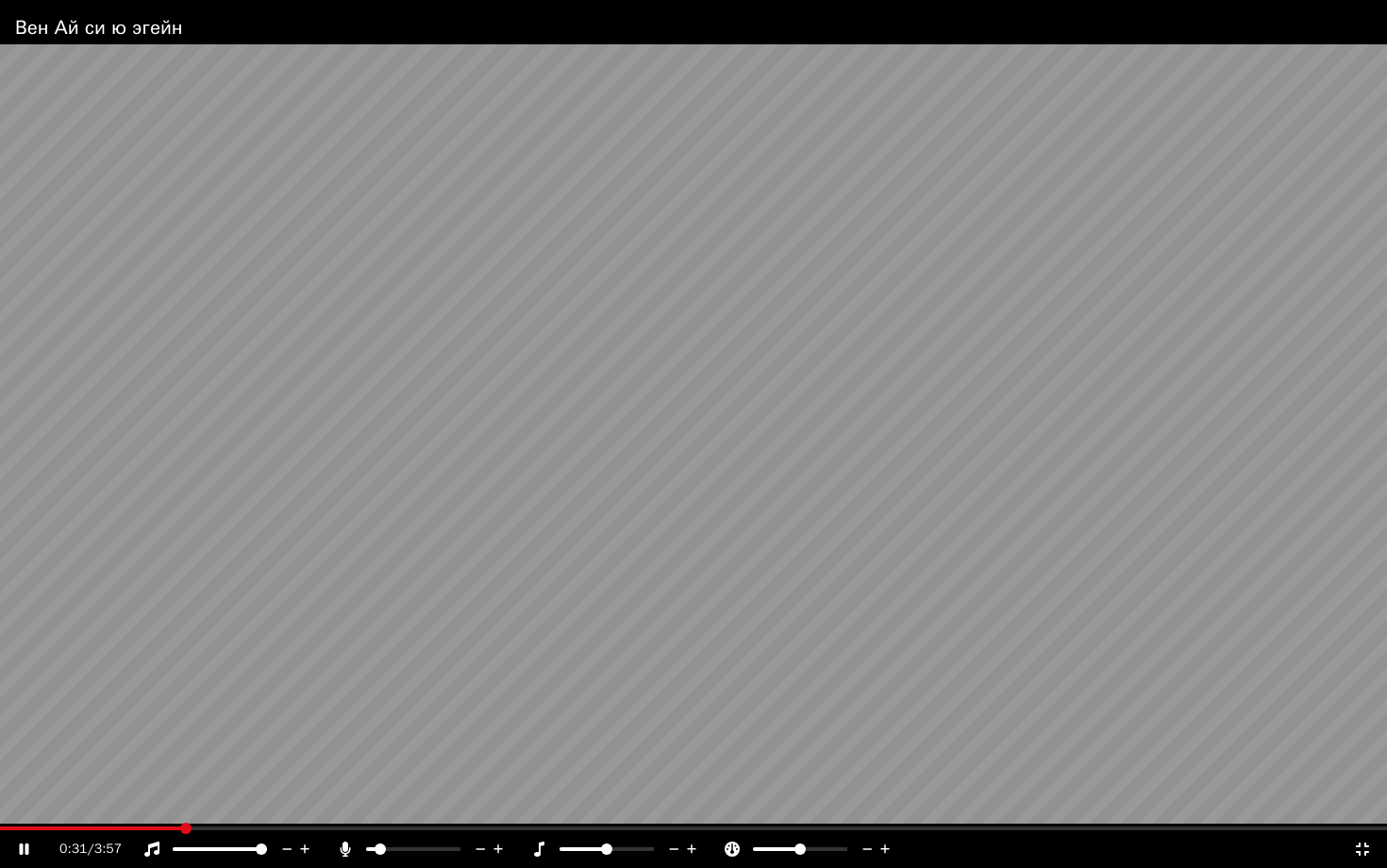 click at bounding box center (607, 849) 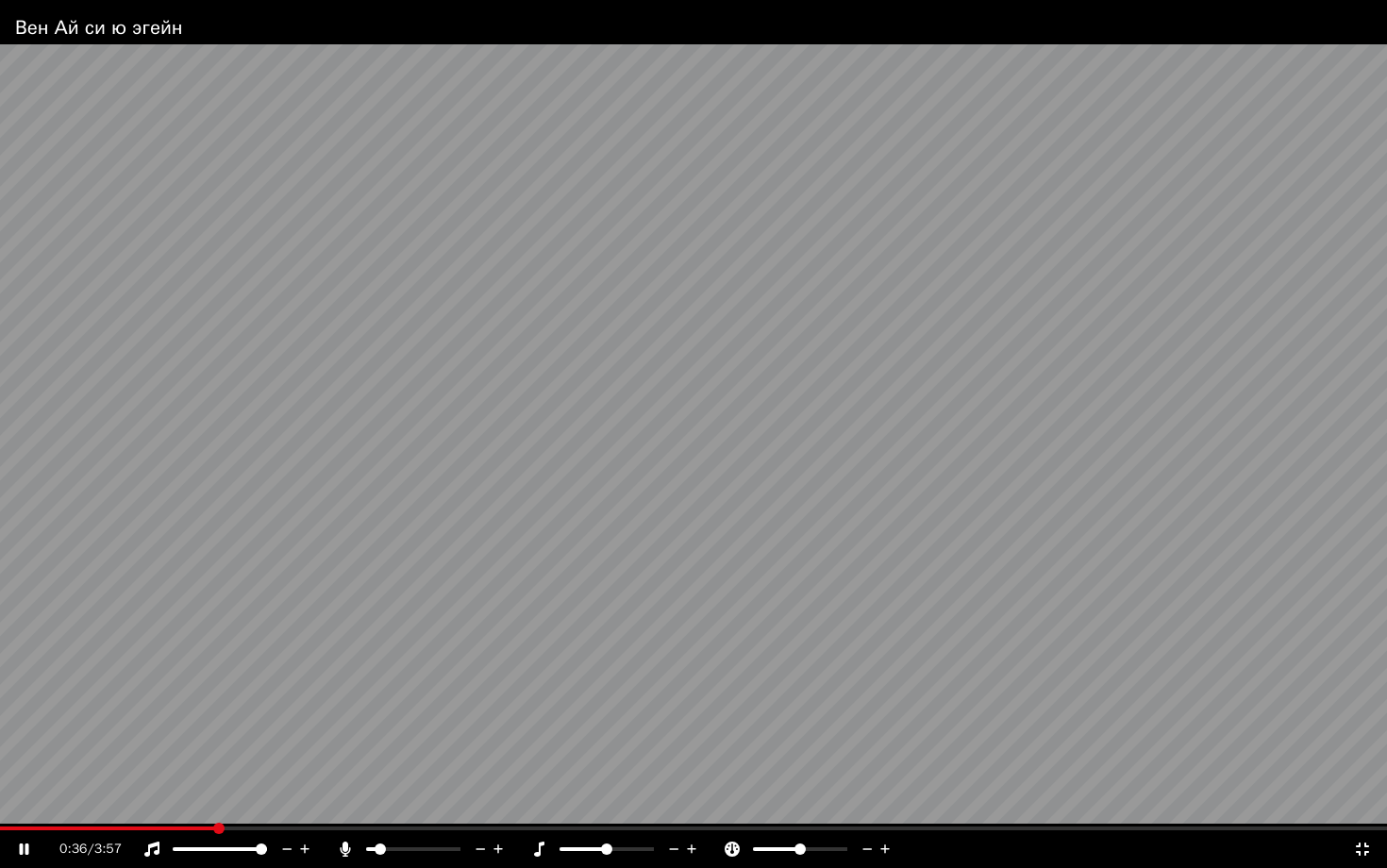 click at bounding box center (413, 849) 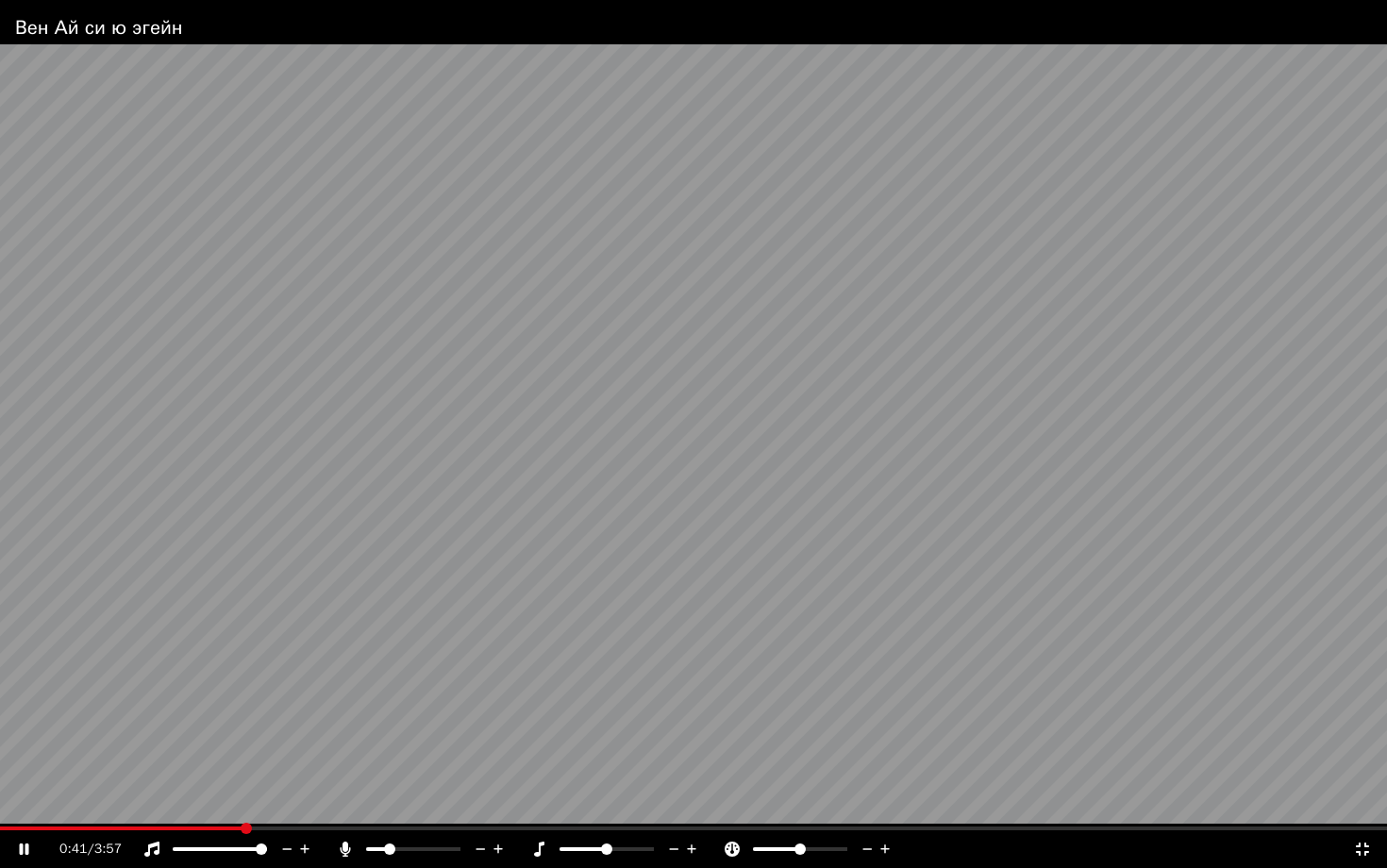 click at bounding box center (376, 849) 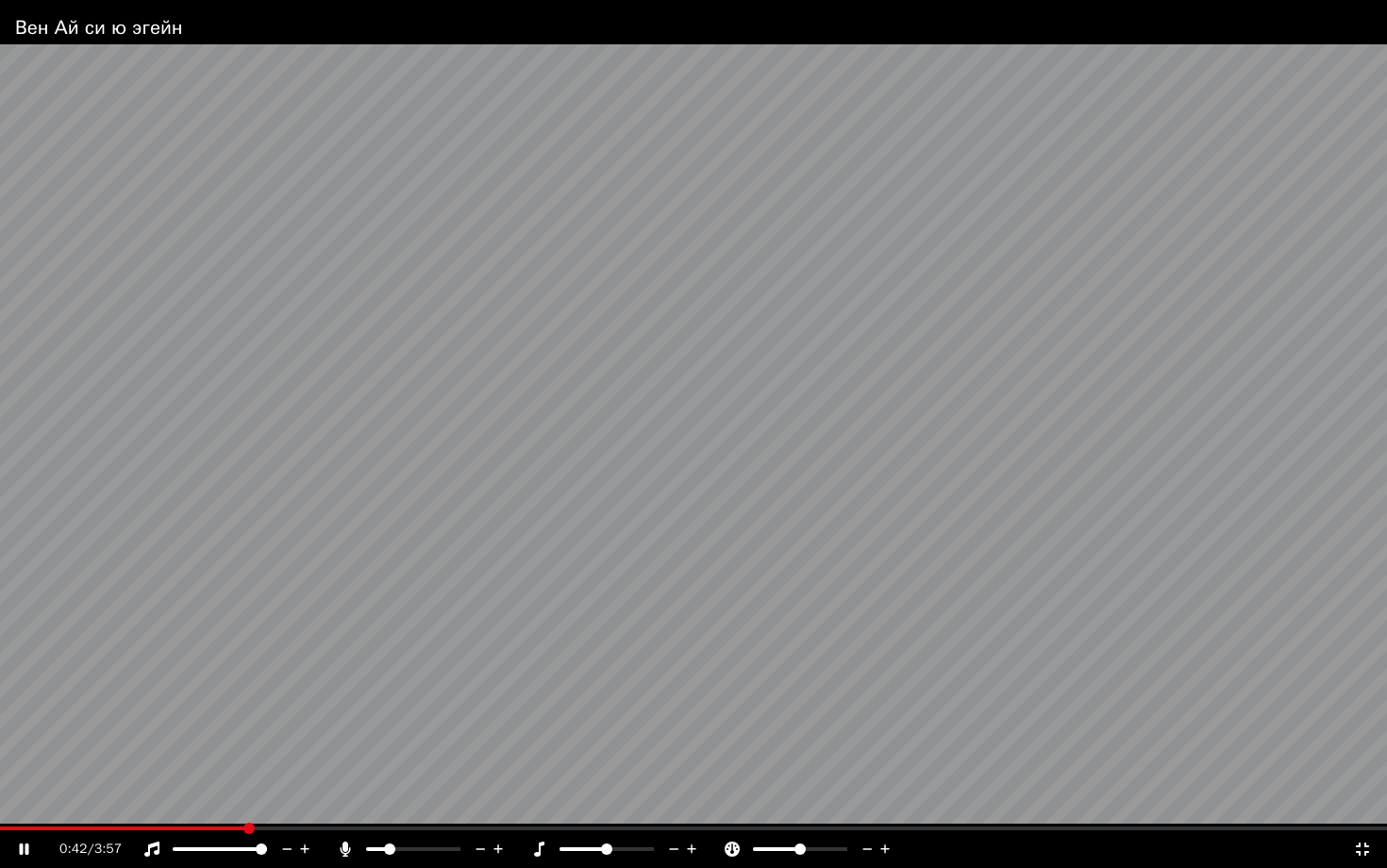 click at bounding box center (376, 849) 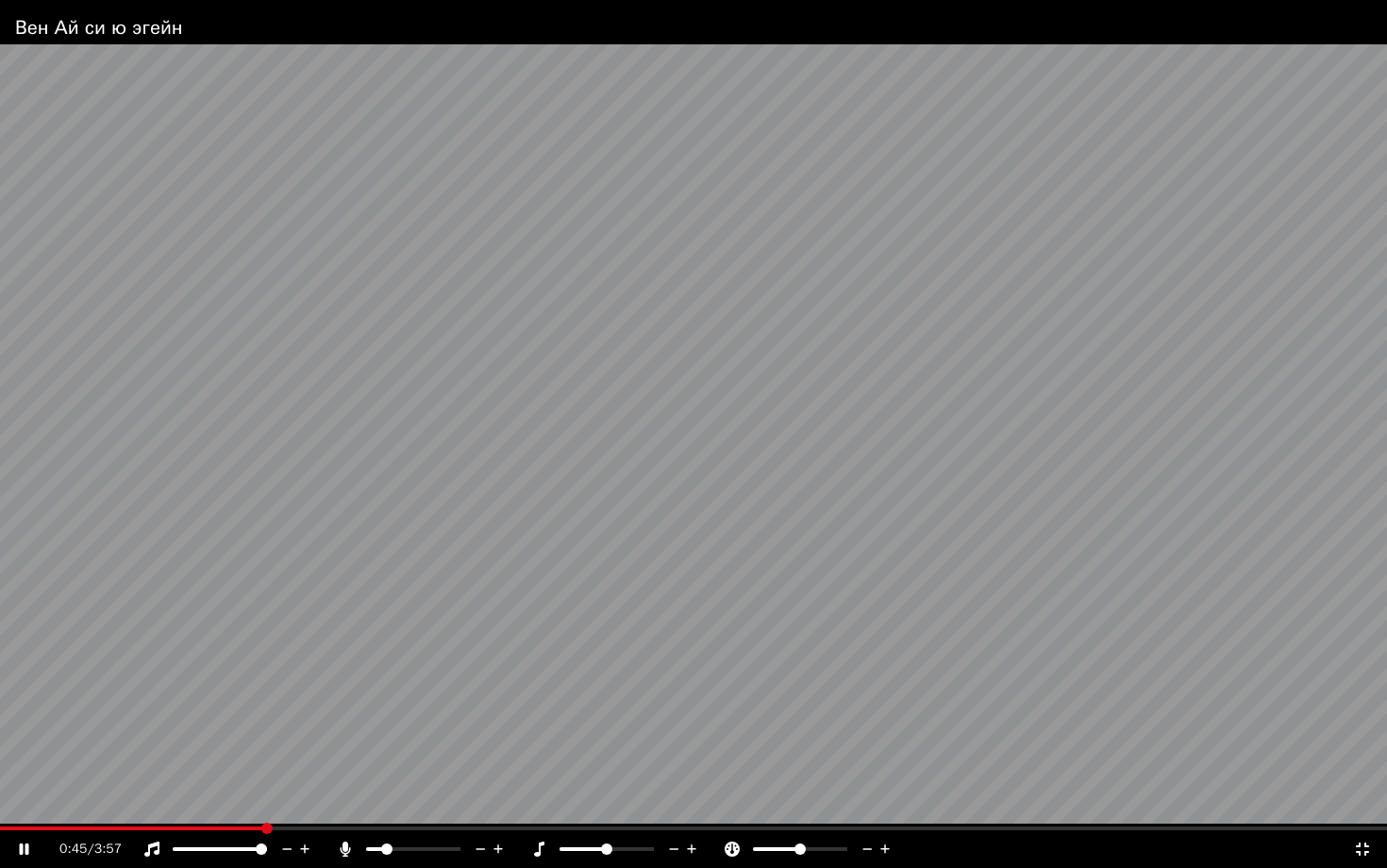 click at bounding box center [387, 849] 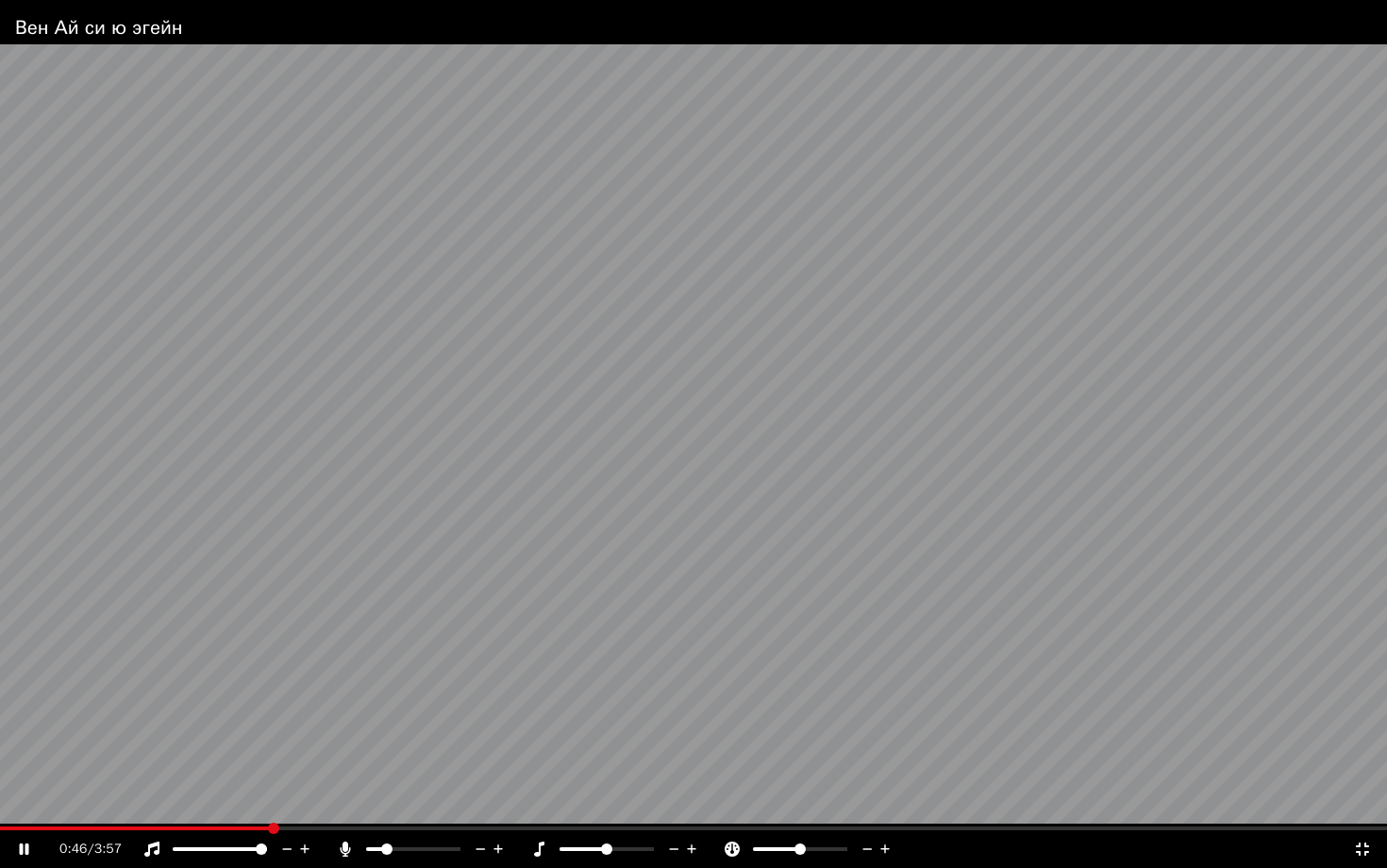 click on "0:46  /  3:57" at bounding box center (694, 849) 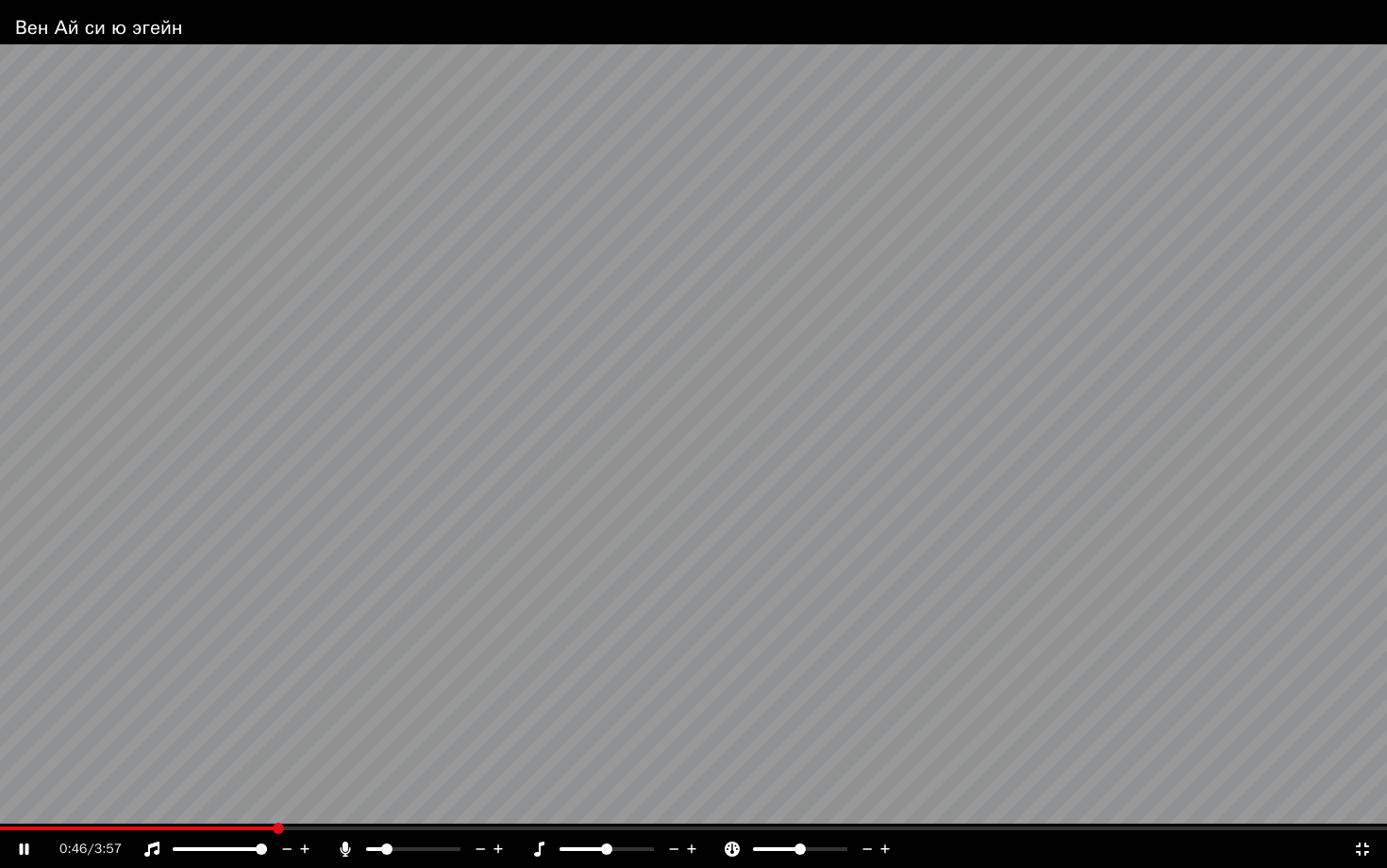 click 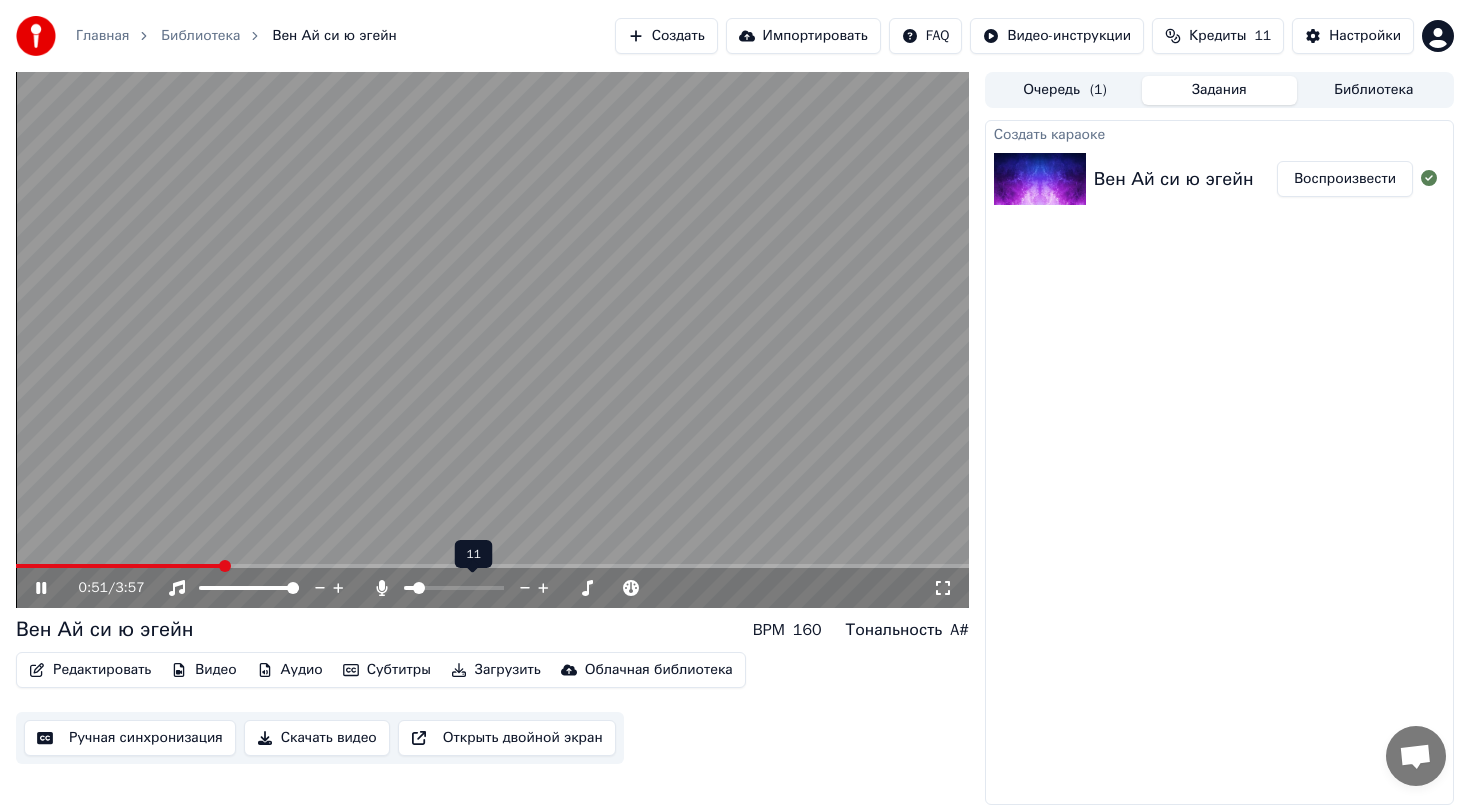 click at bounding box center (419, 588) 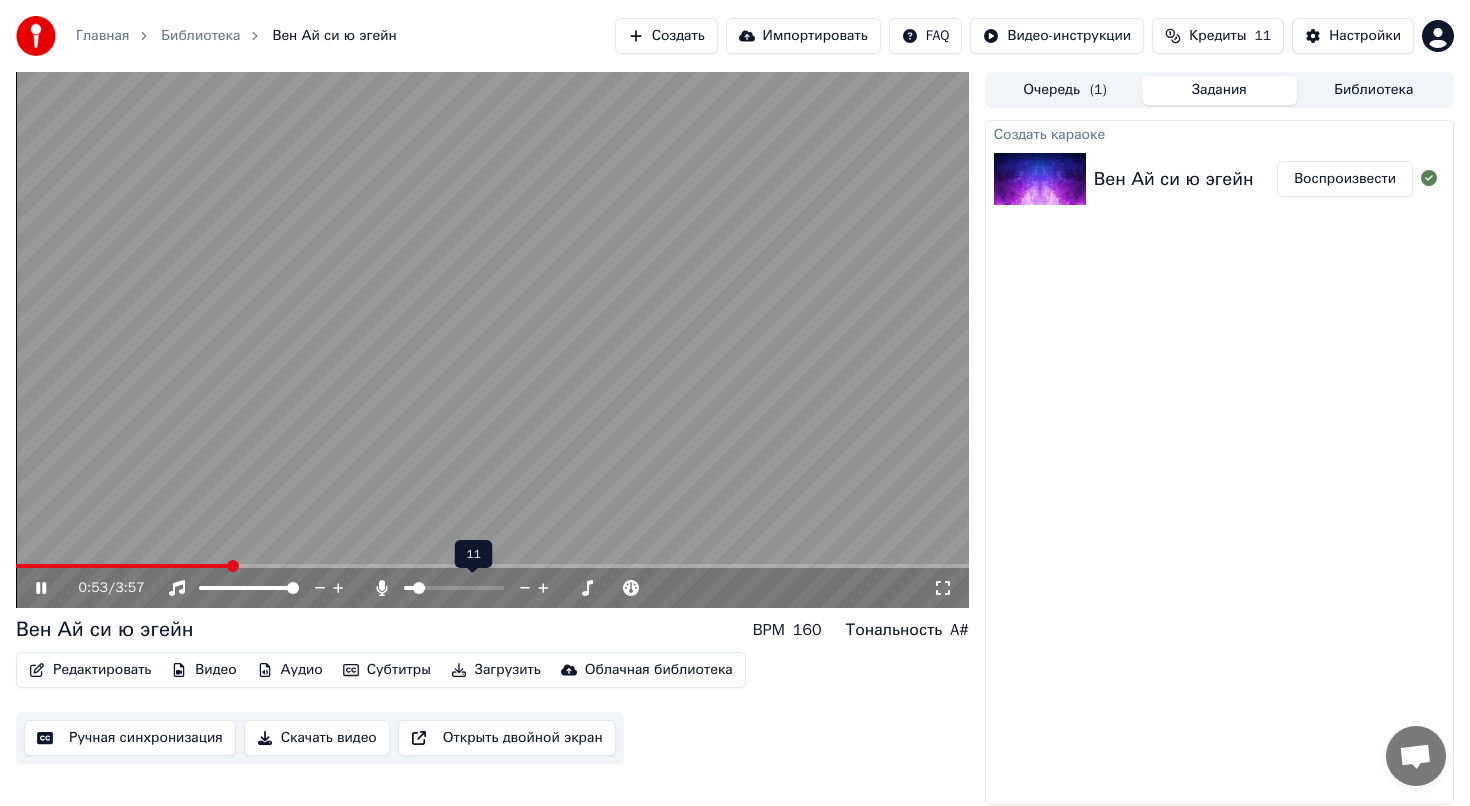 click 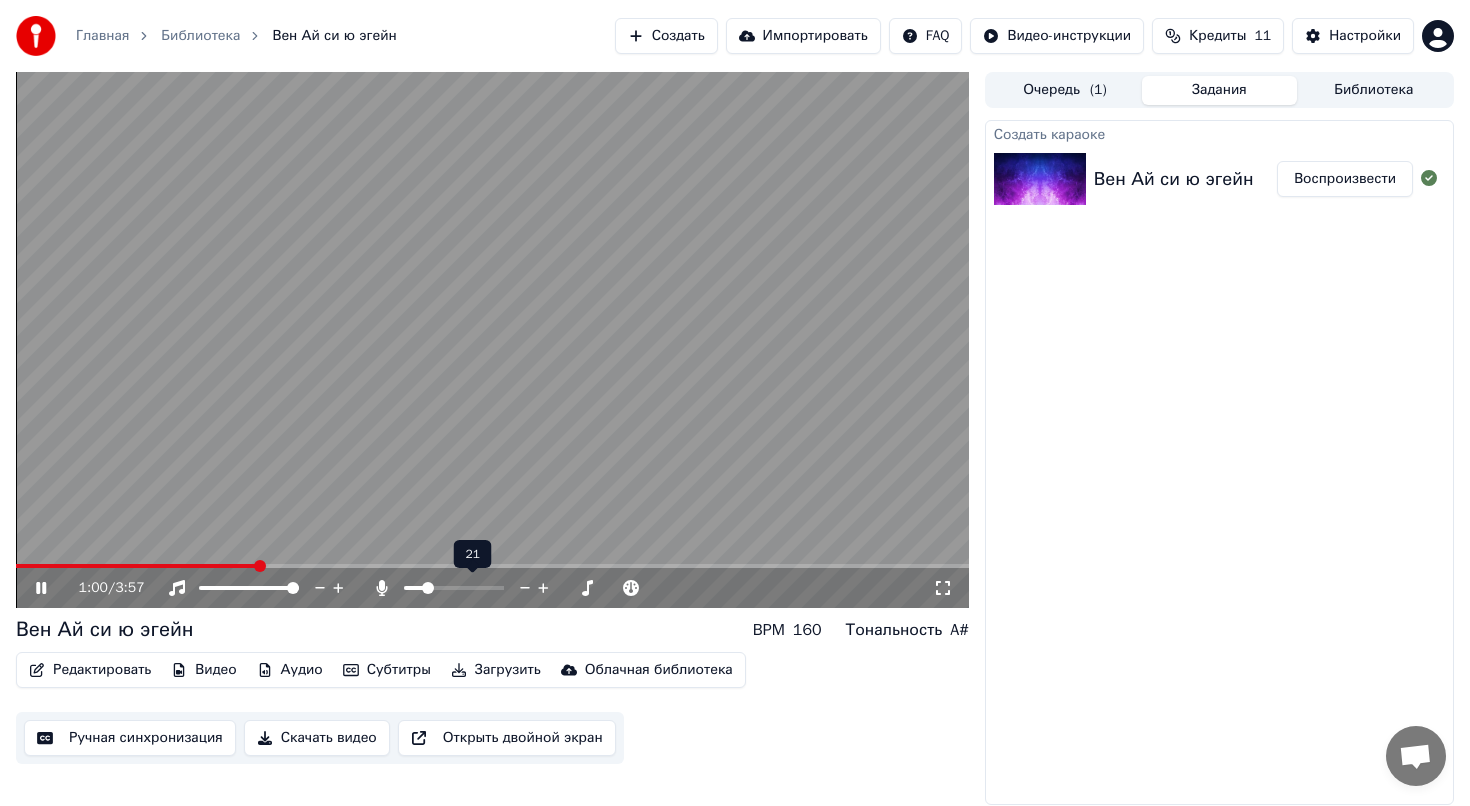 click at bounding box center (428, 588) 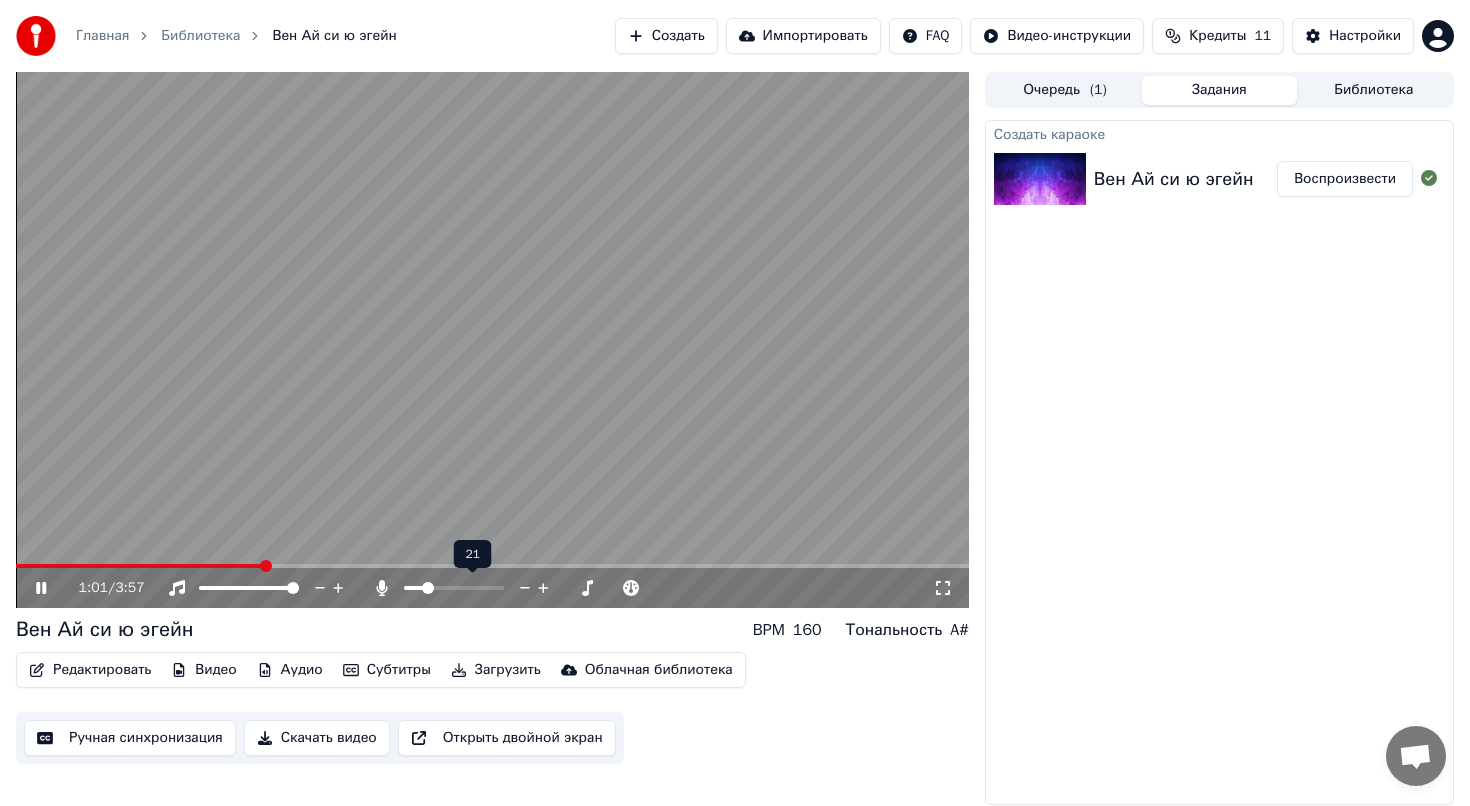 click 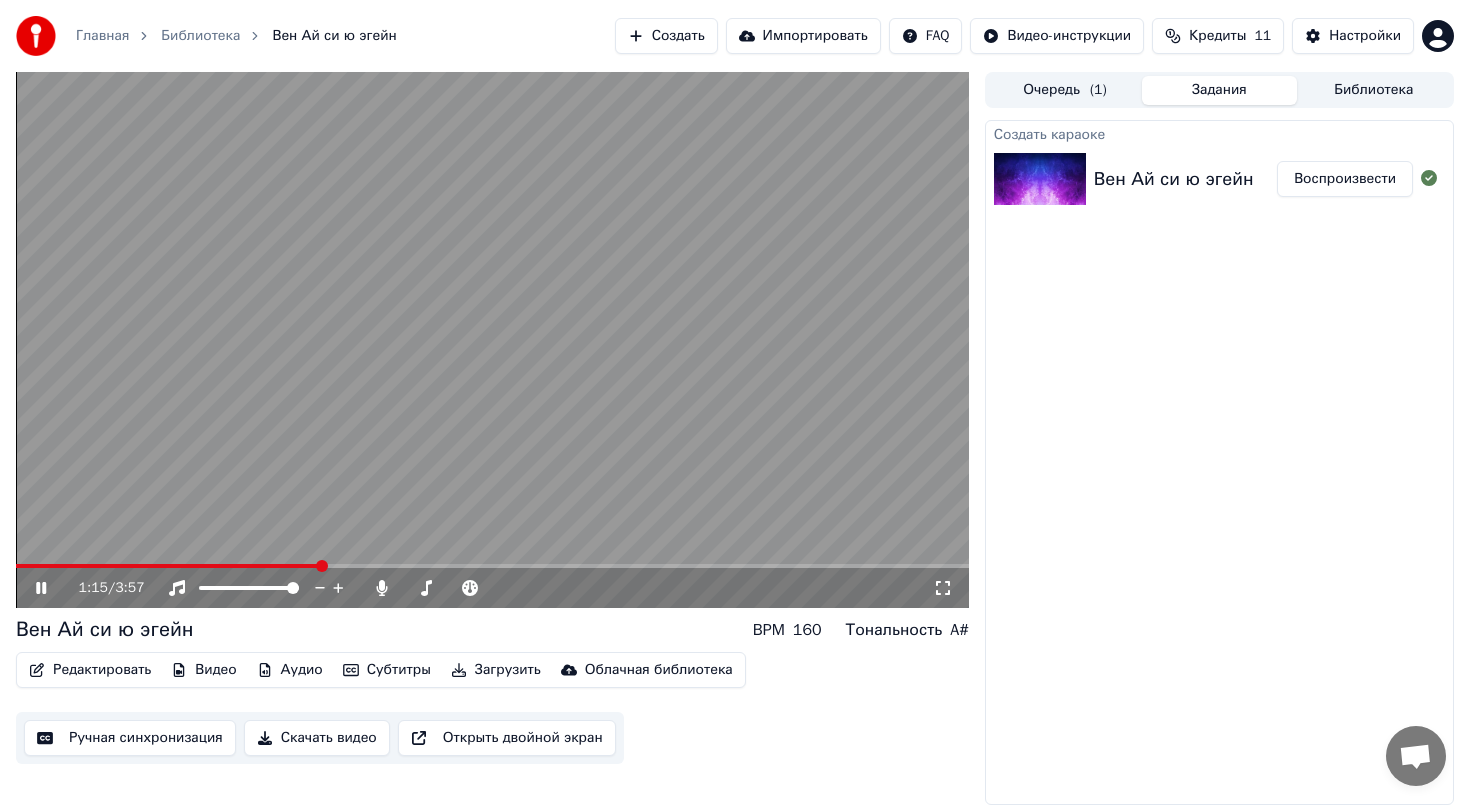 click 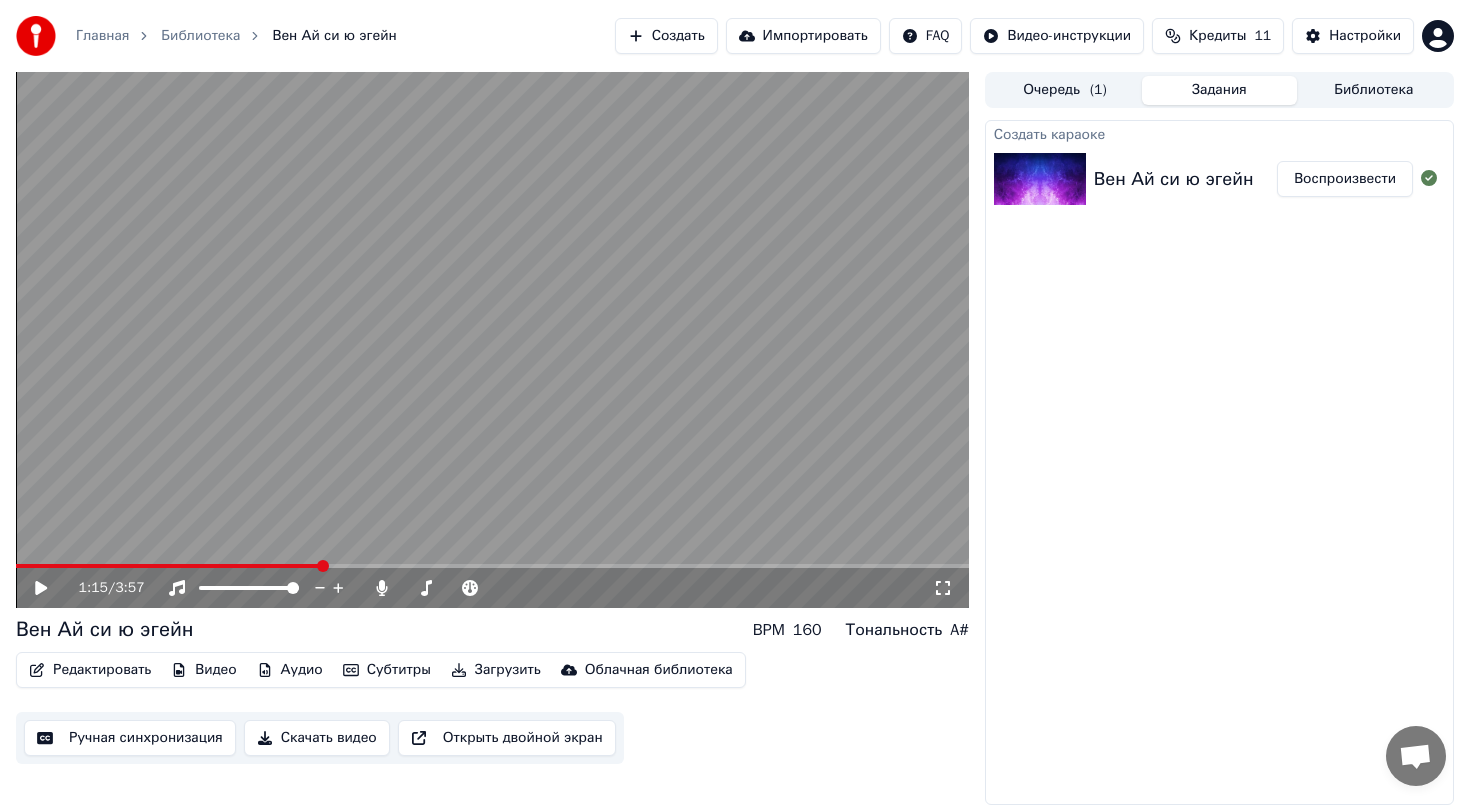 click on "Скачать видео" at bounding box center [317, 738] 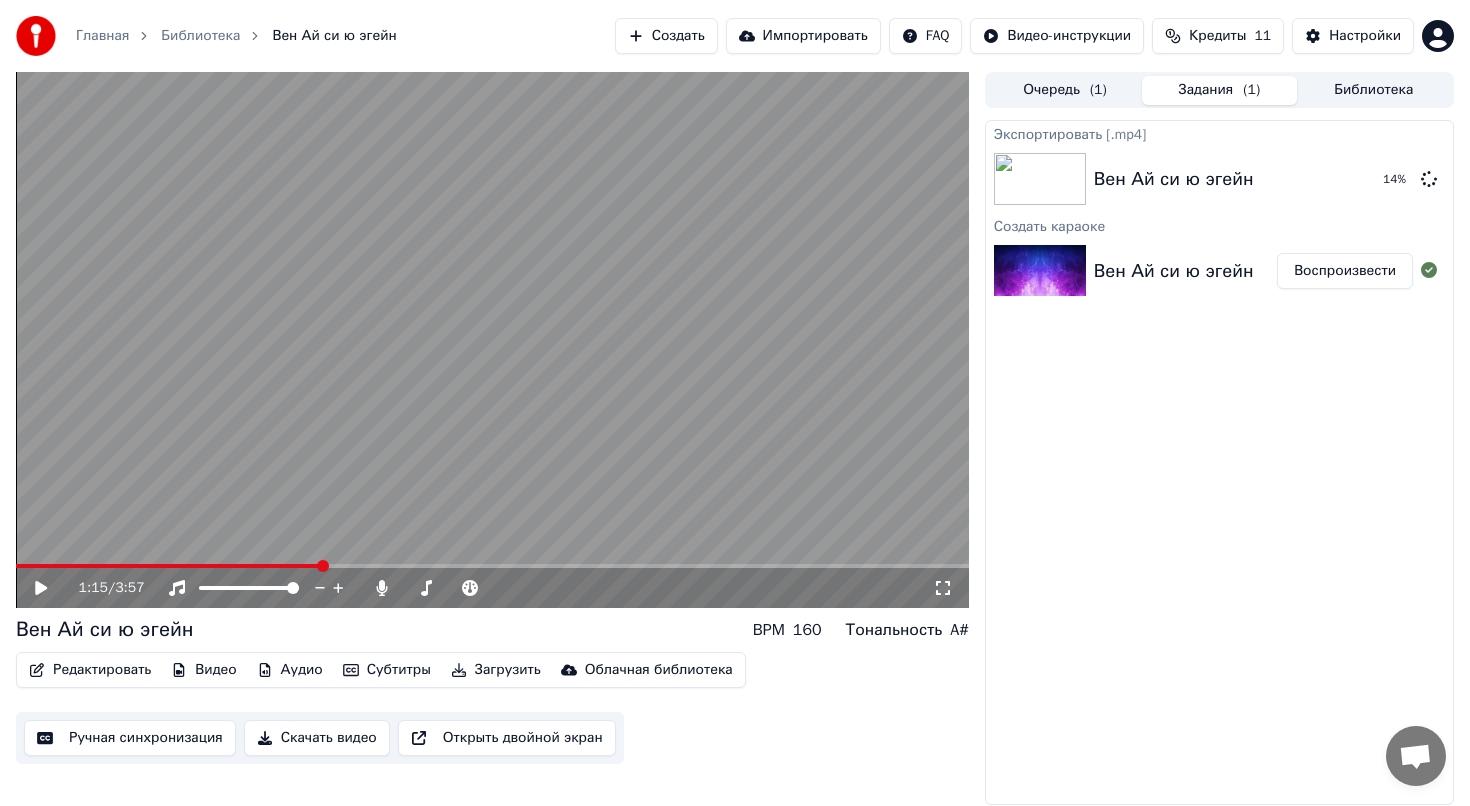 type 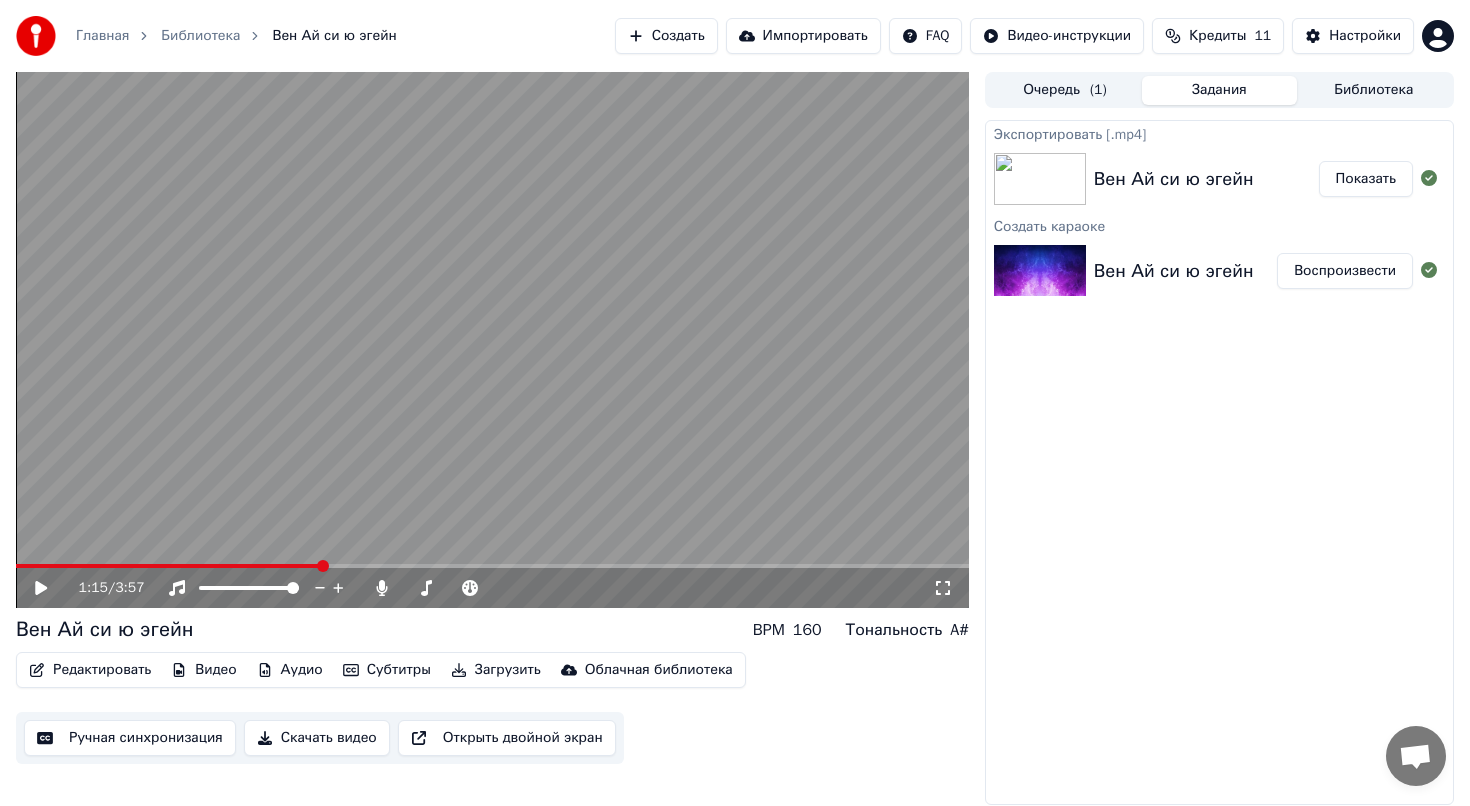 click on "Показать" at bounding box center [1366, 179] 